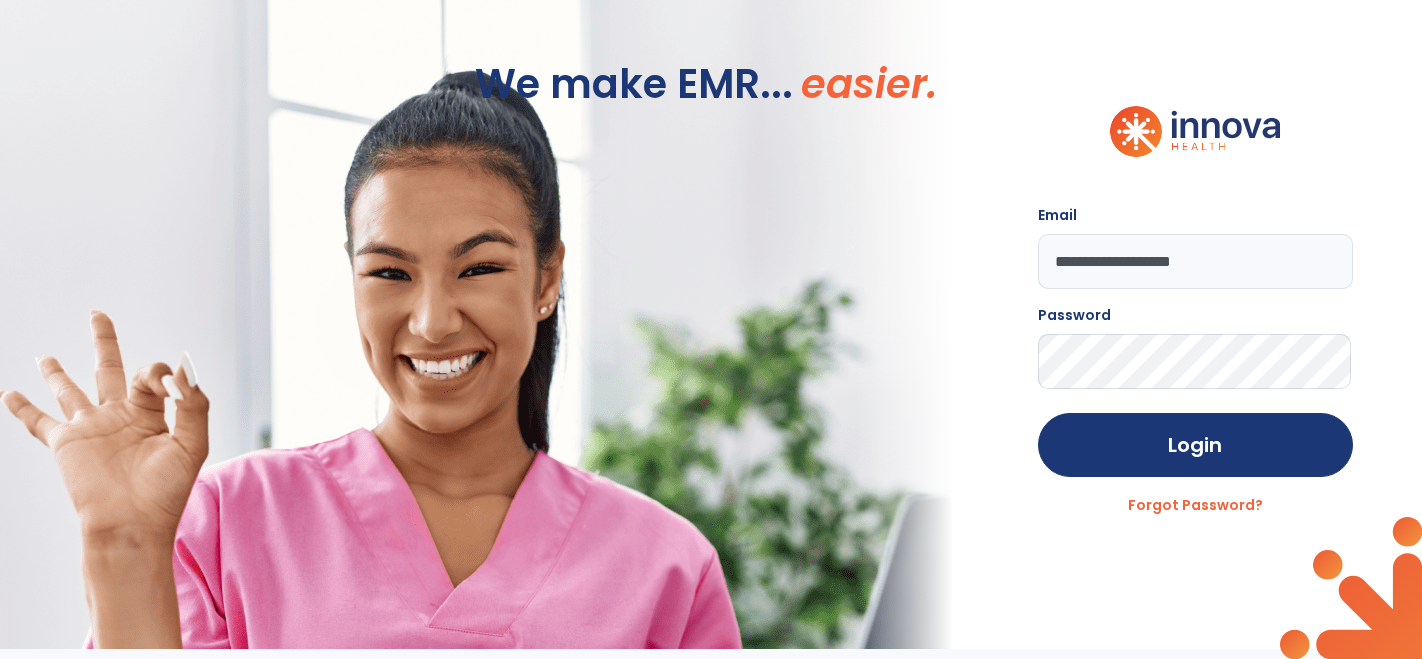 scroll, scrollTop: 0, scrollLeft: 0, axis: both 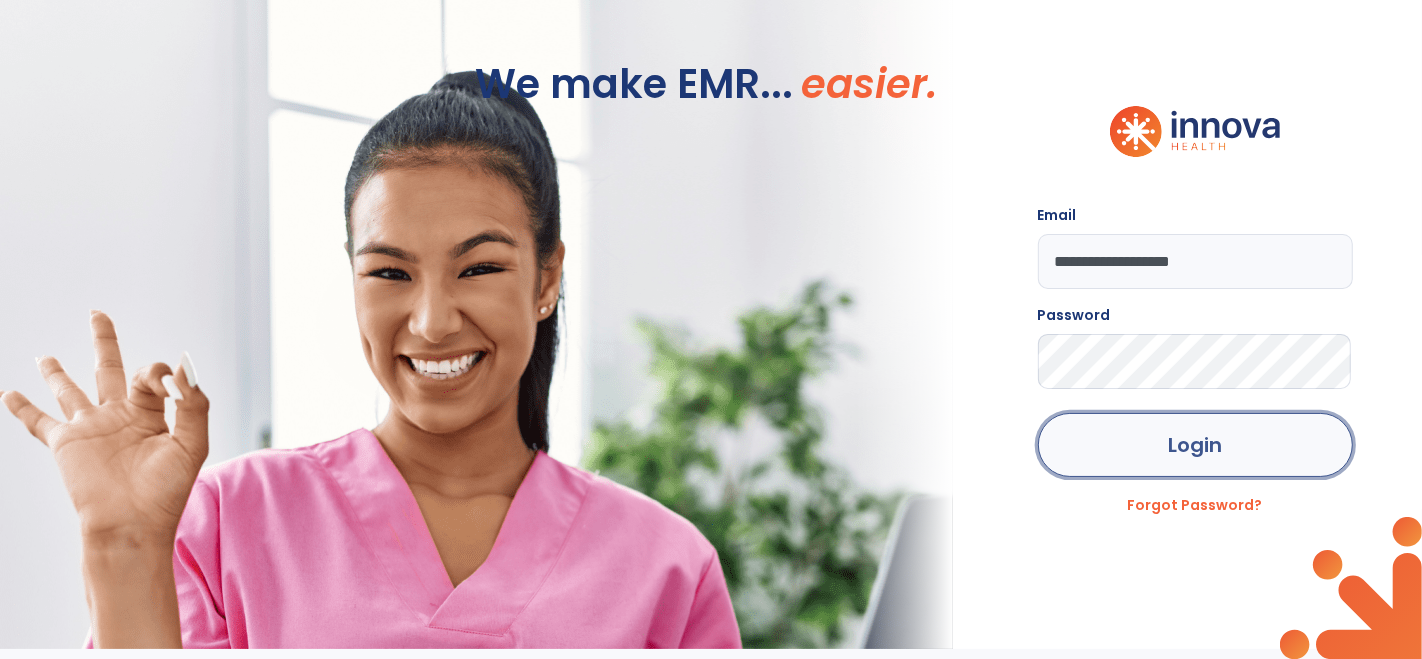 click on "Login" 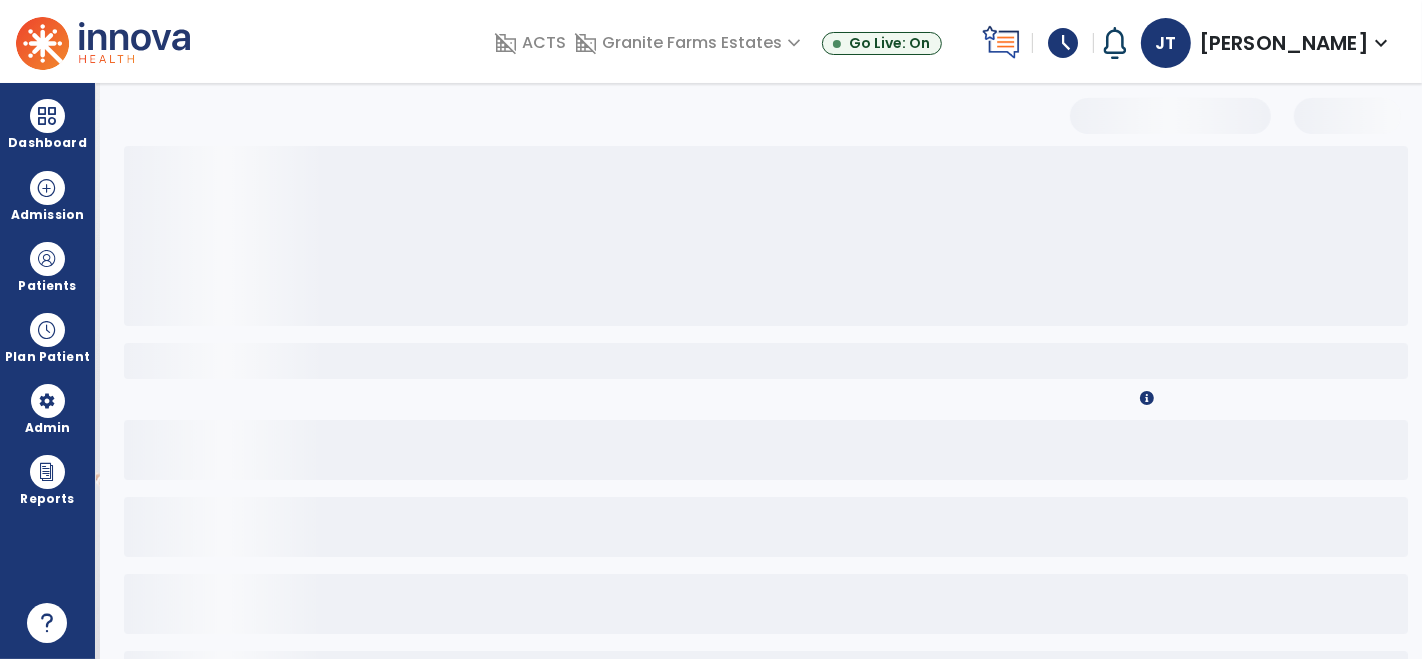 select on "*" 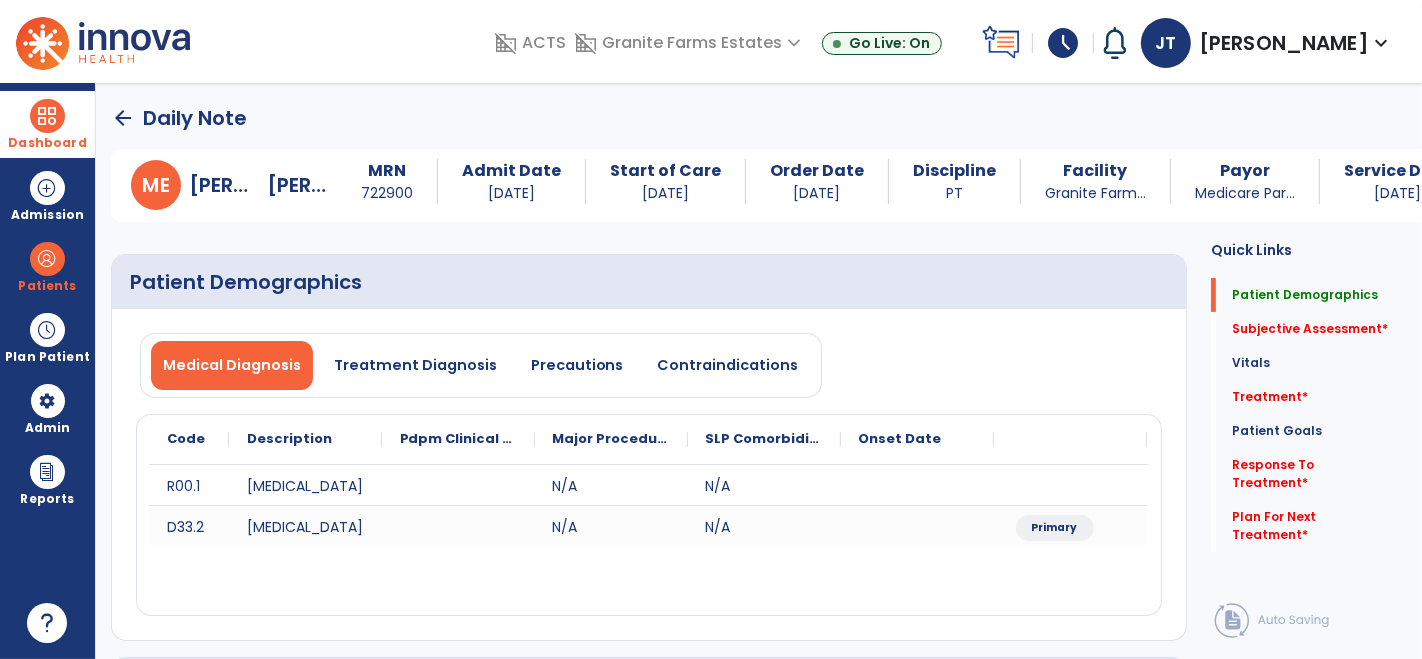 click at bounding box center (47, 116) 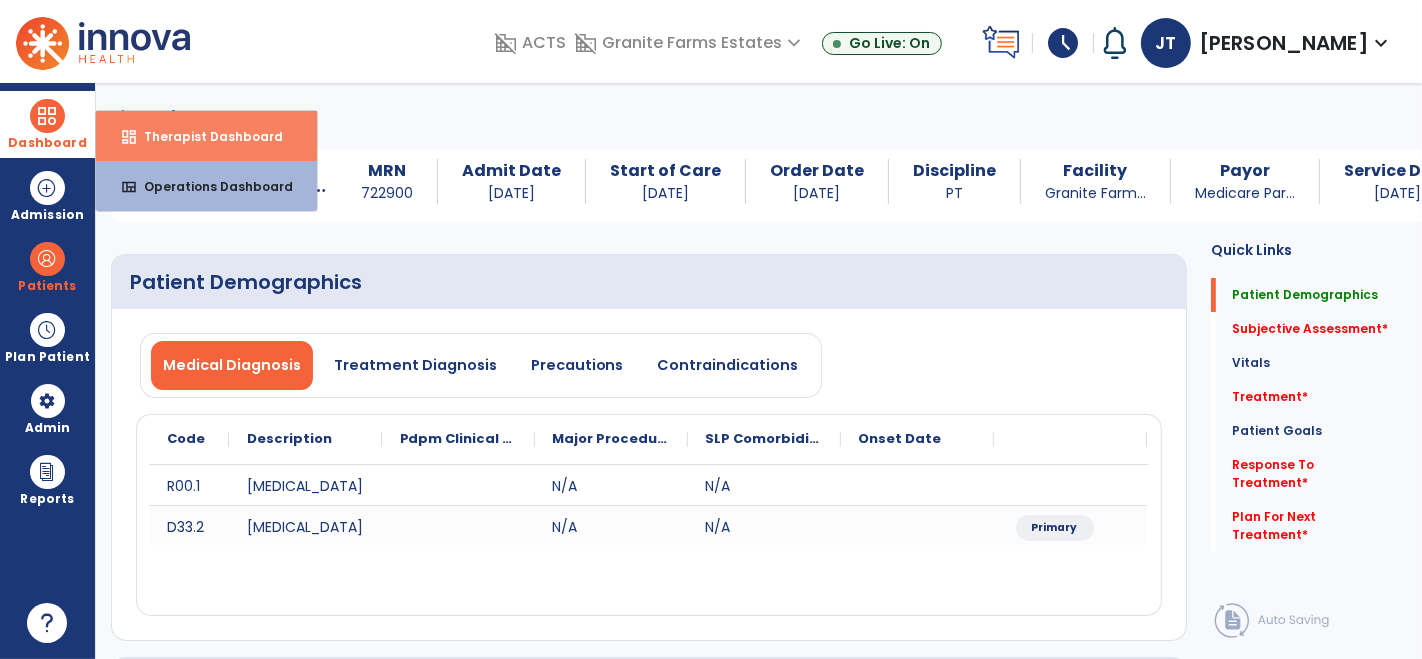 click on "dashboard  Therapist Dashboard" at bounding box center [206, 136] 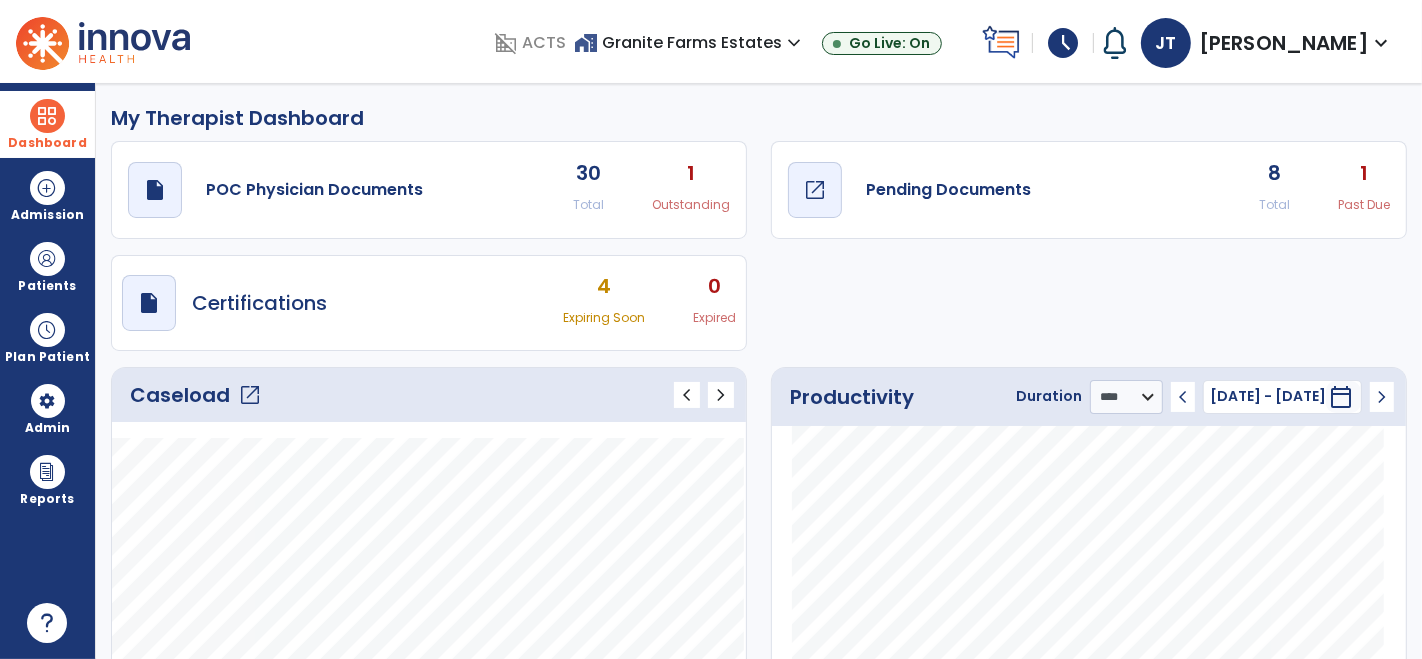 click on "Pending Documents" 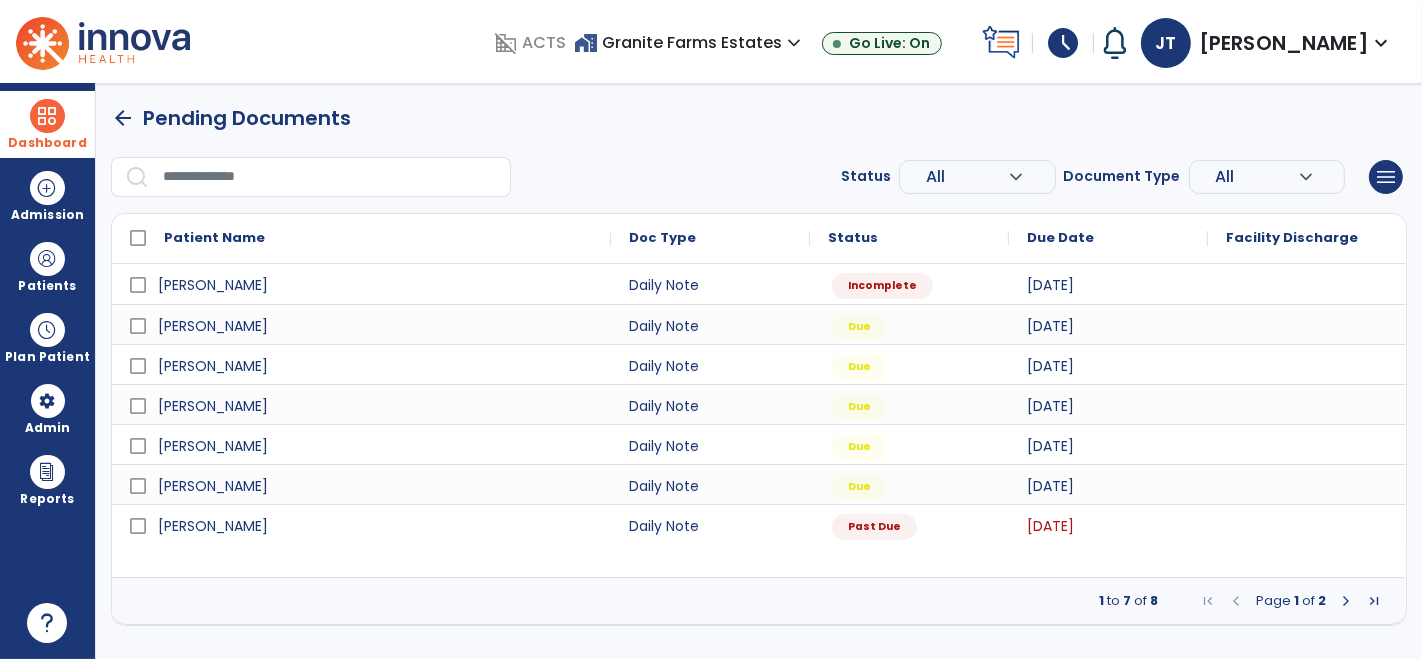 click at bounding box center (1346, 601) 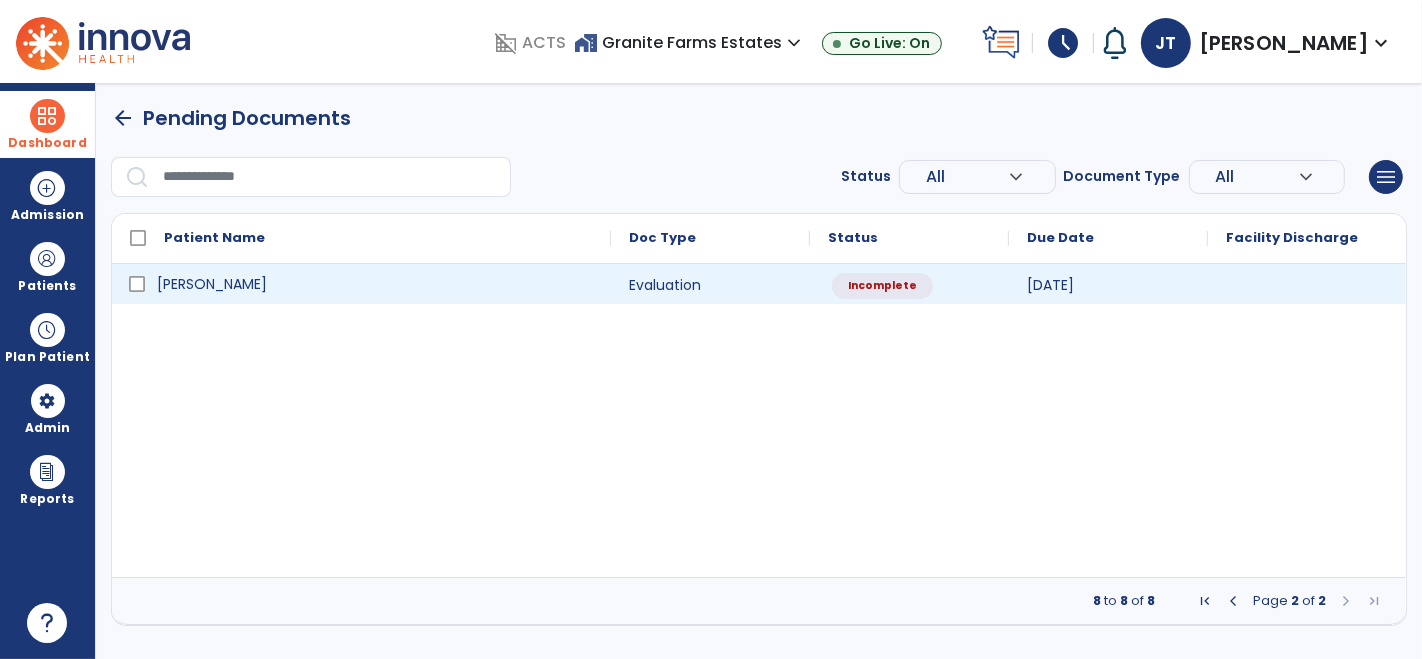 click on "[PERSON_NAME]" at bounding box center (212, 284) 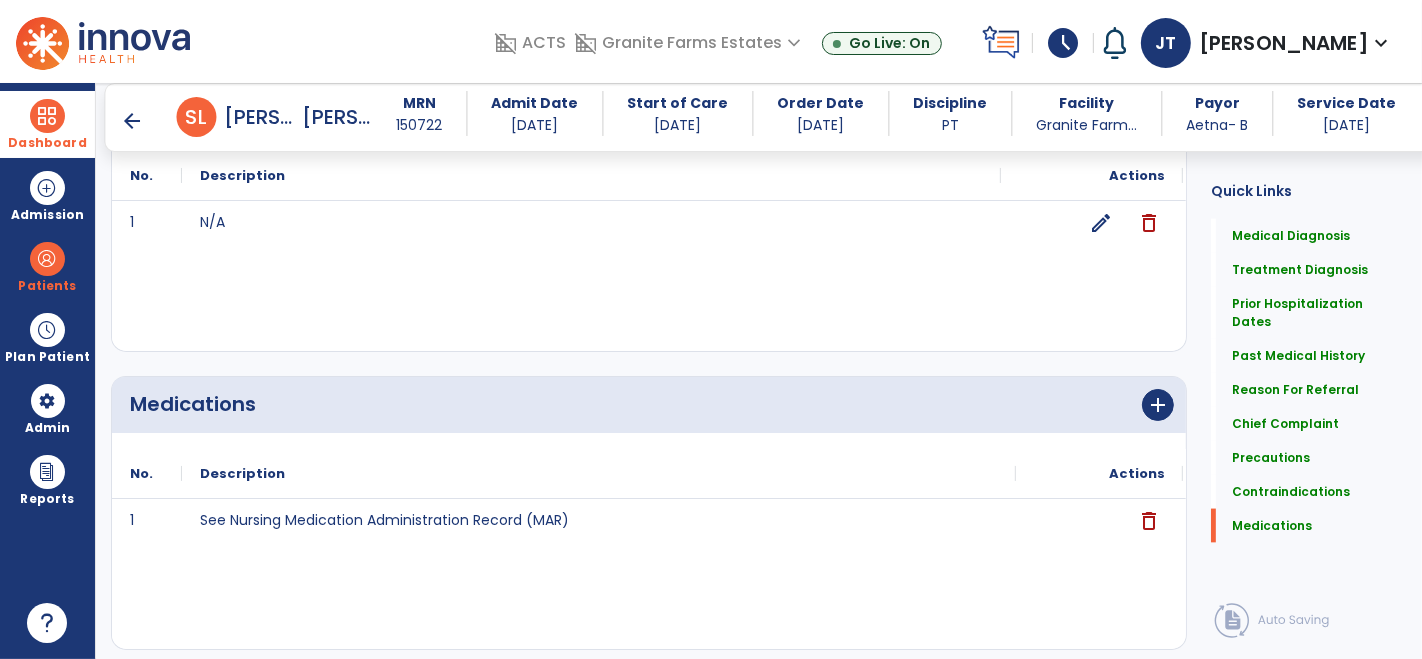 scroll, scrollTop: 2342, scrollLeft: 0, axis: vertical 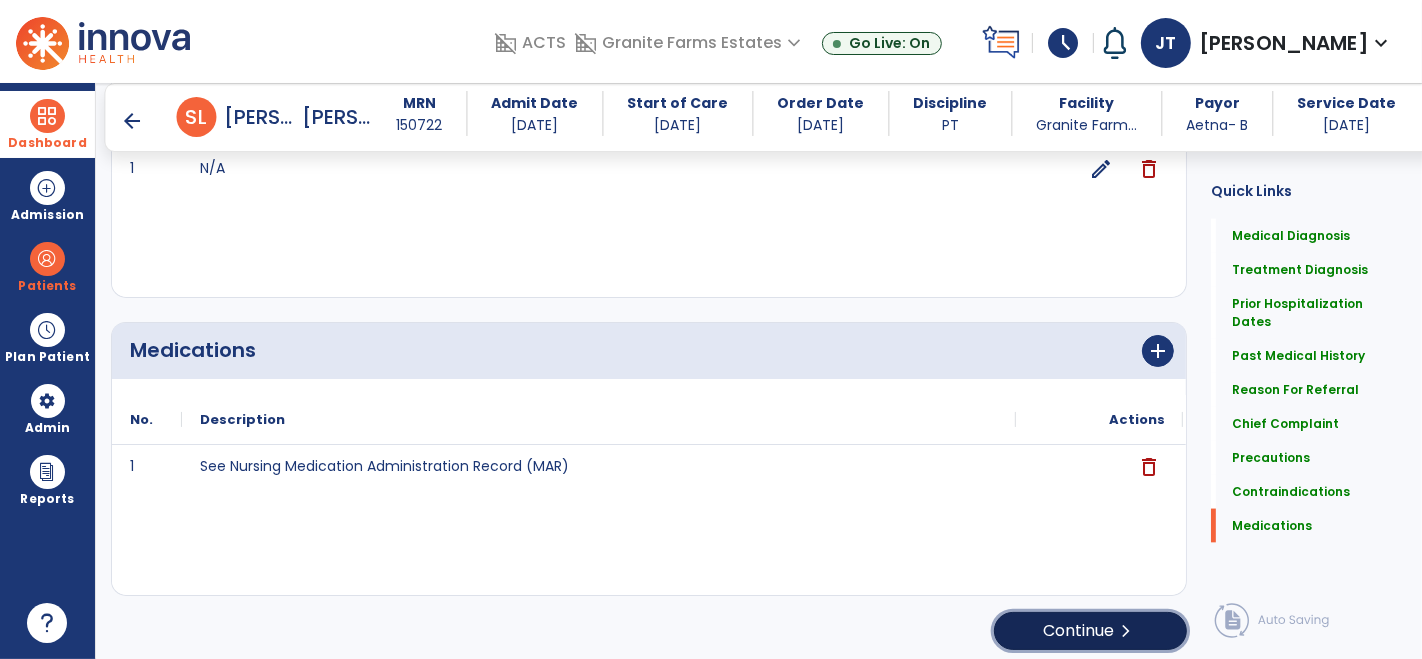 click on "Continue  chevron_right" 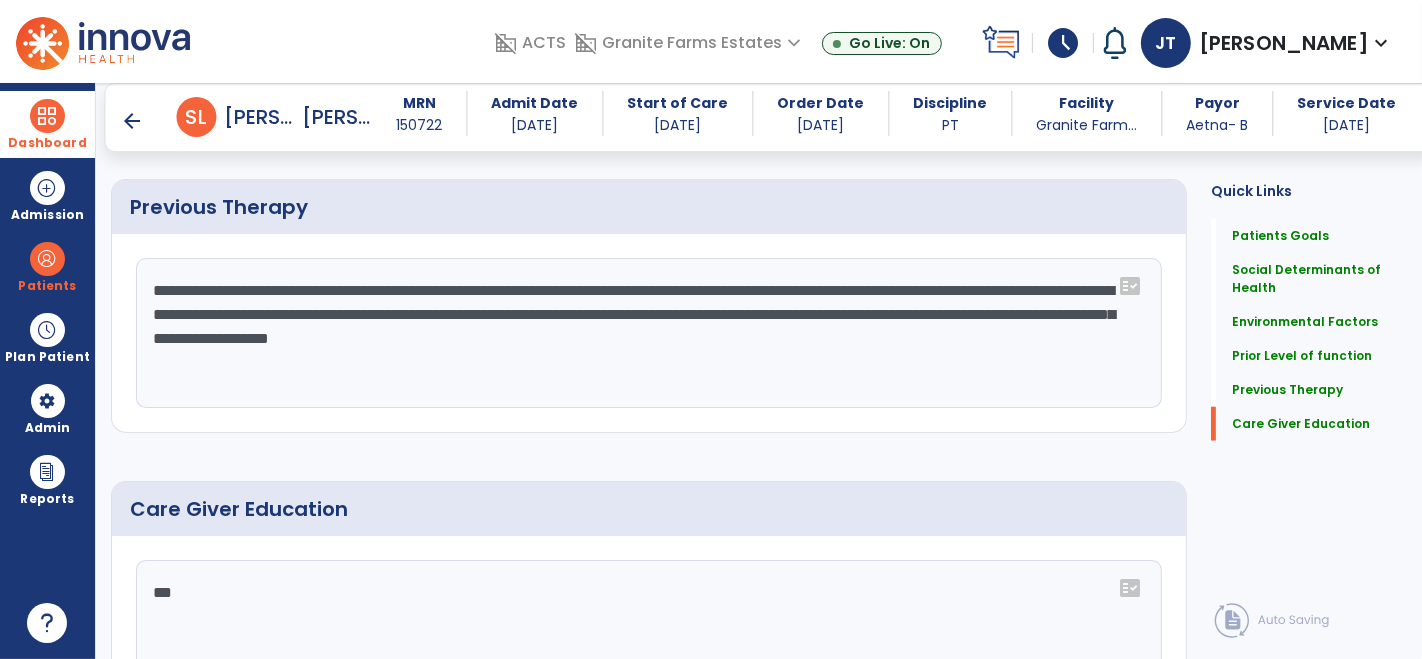 scroll, scrollTop: 1557, scrollLeft: 0, axis: vertical 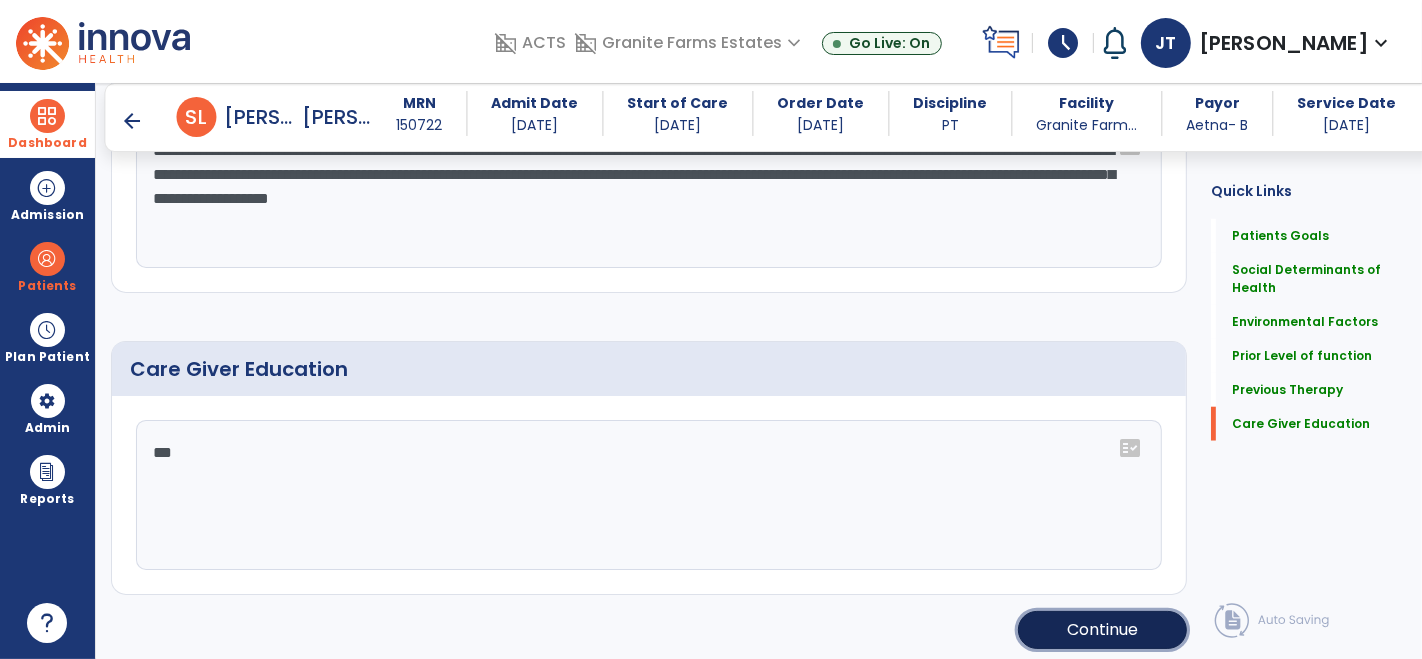 click on "Continue" 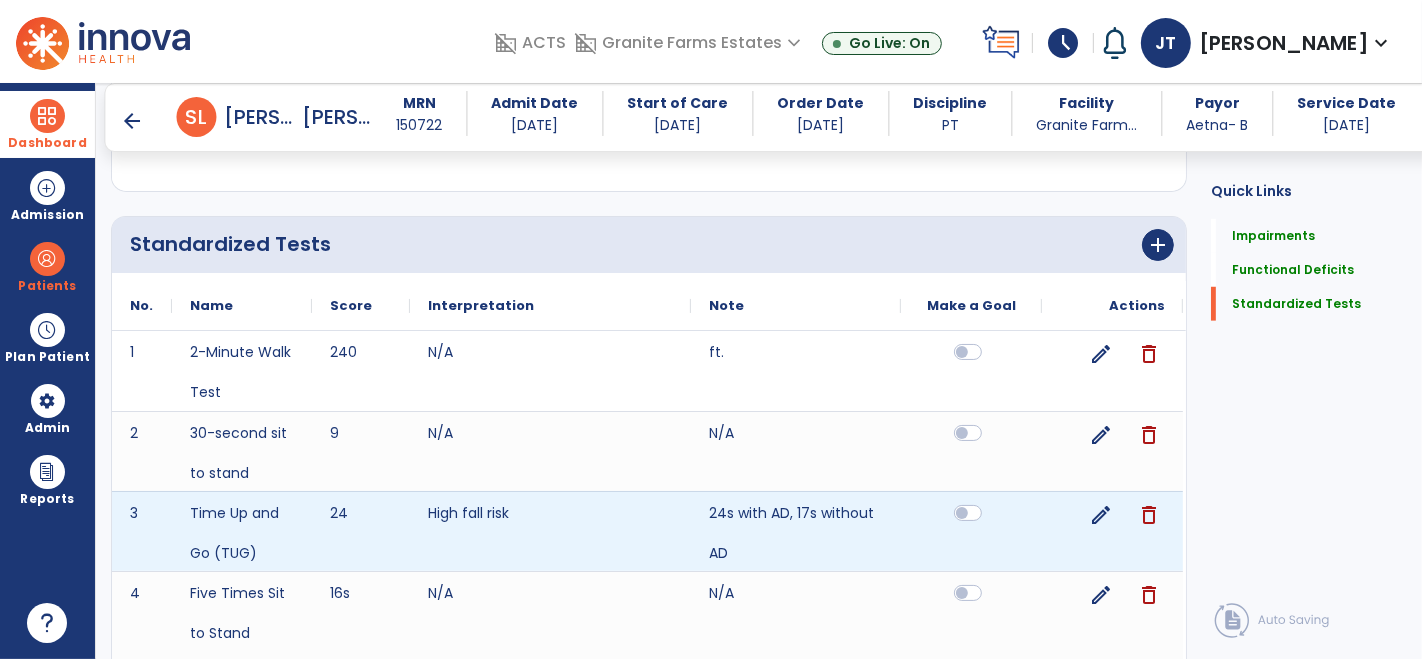 scroll, scrollTop: 1362, scrollLeft: 0, axis: vertical 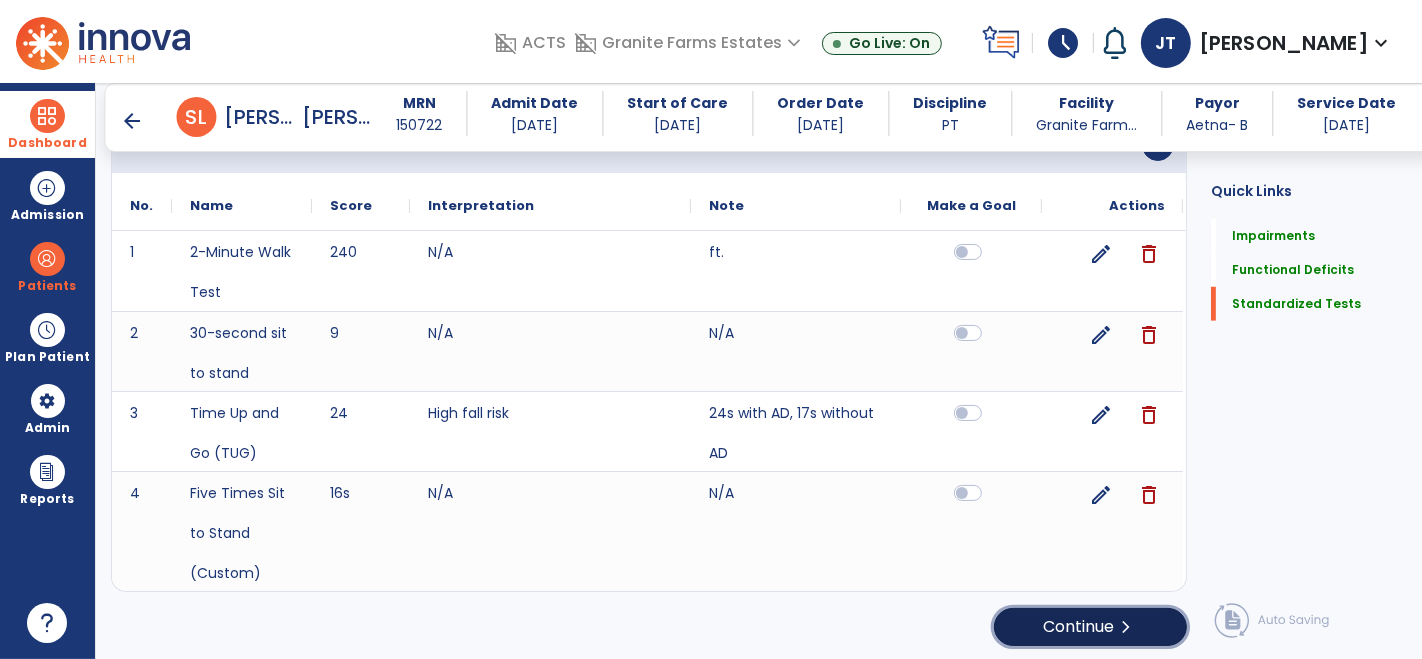 click on "Continue  chevron_right" 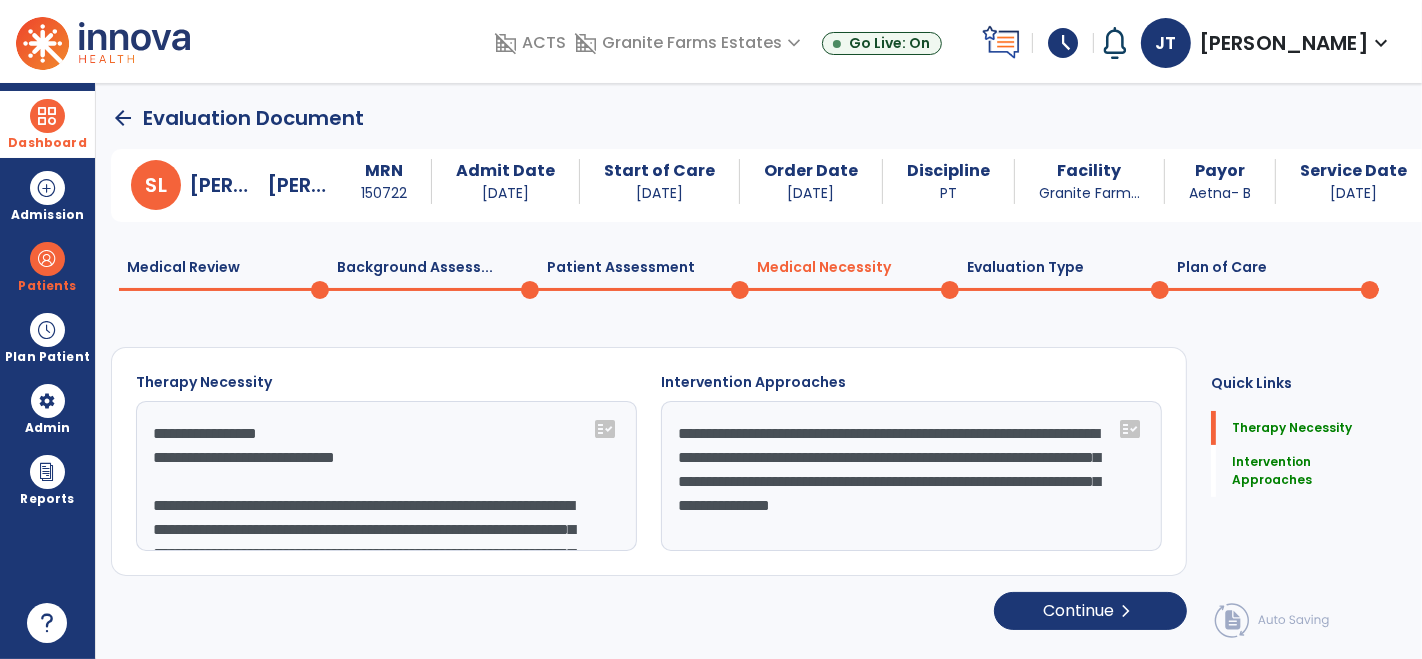 scroll, scrollTop: 0, scrollLeft: 0, axis: both 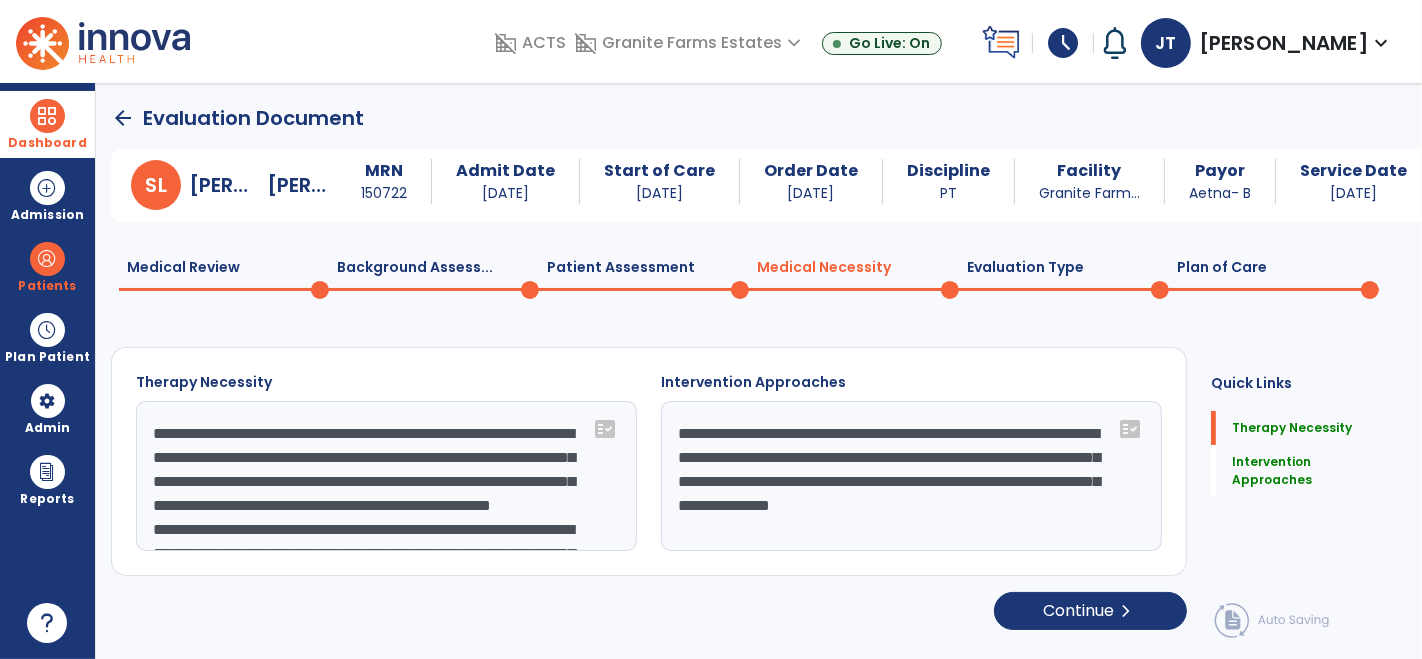 type on "**********" 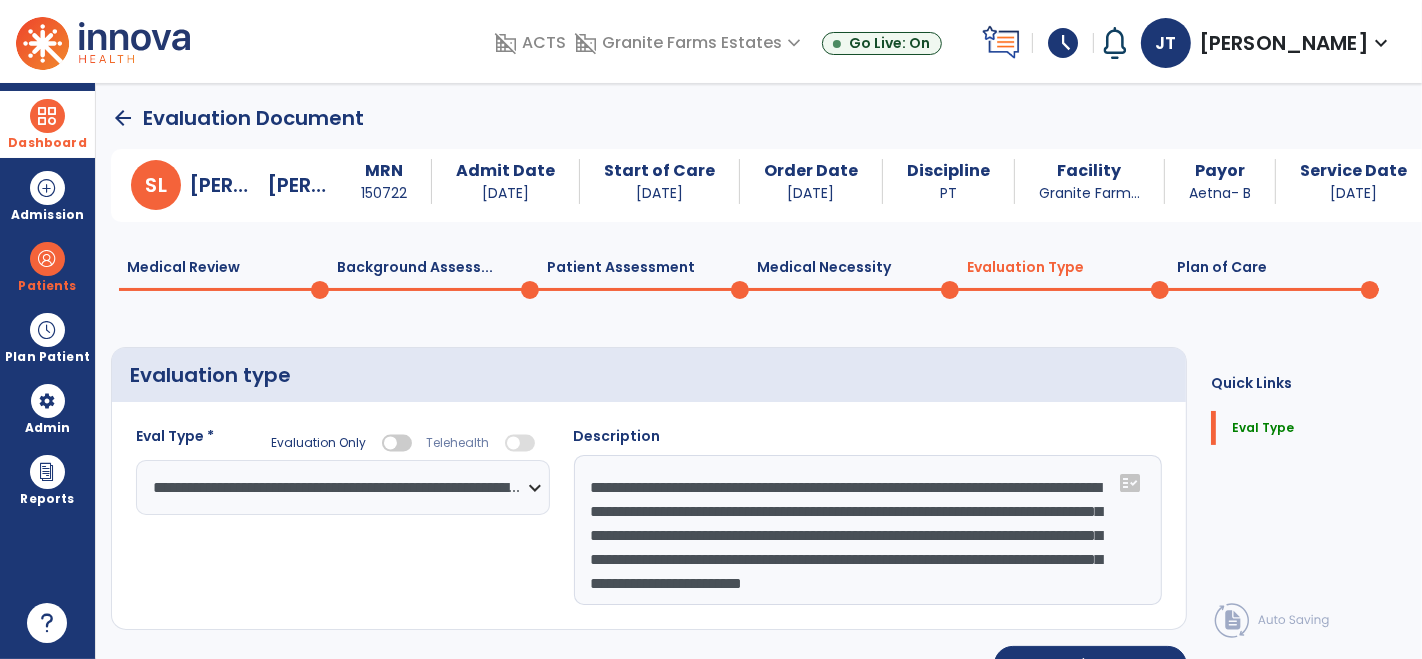 scroll, scrollTop: 23, scrollLeft: 0, axis: vertical 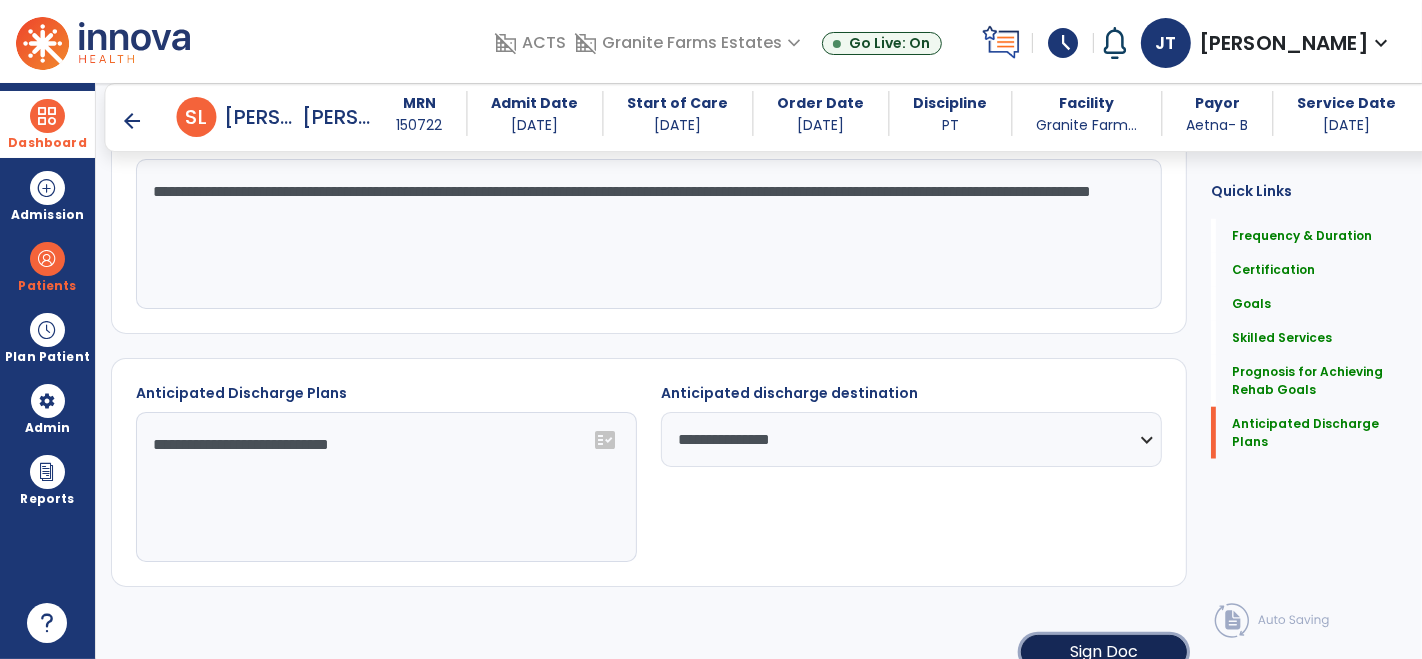 click on "Sign Doc" 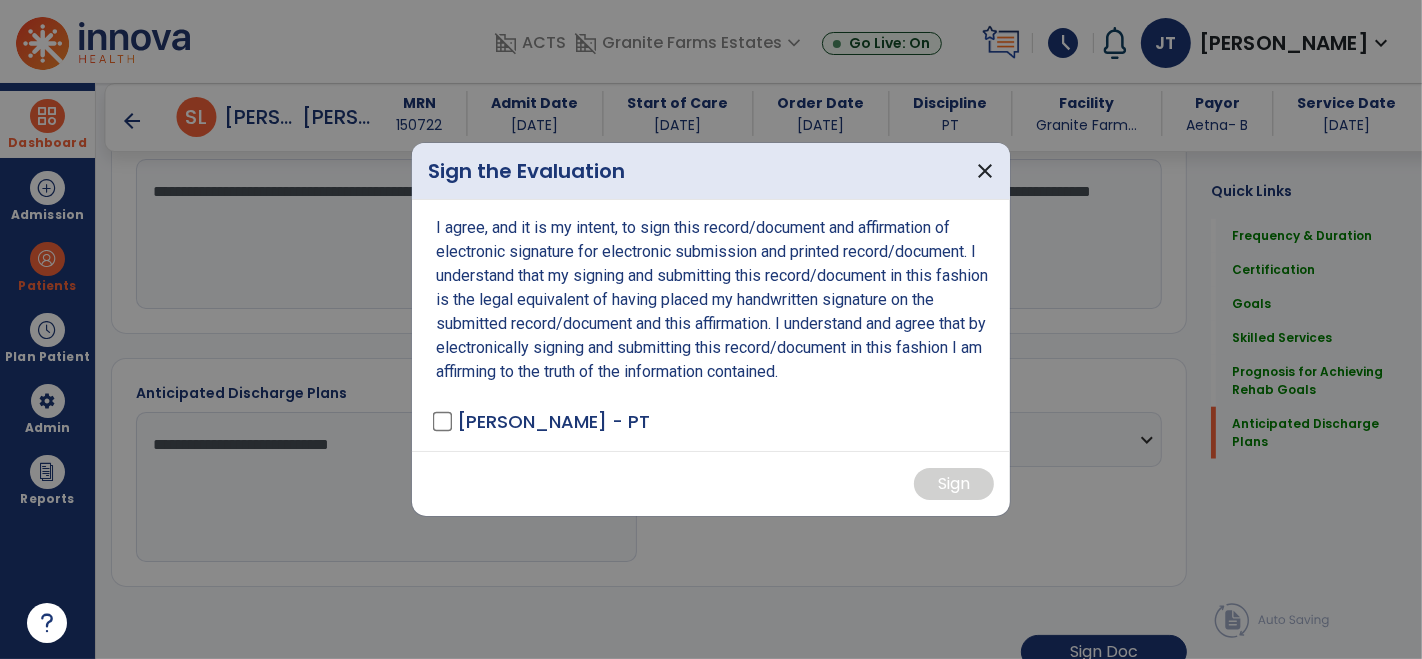 click on "[PERSON_NAME]  - PT" at bounding box center [543, 421] 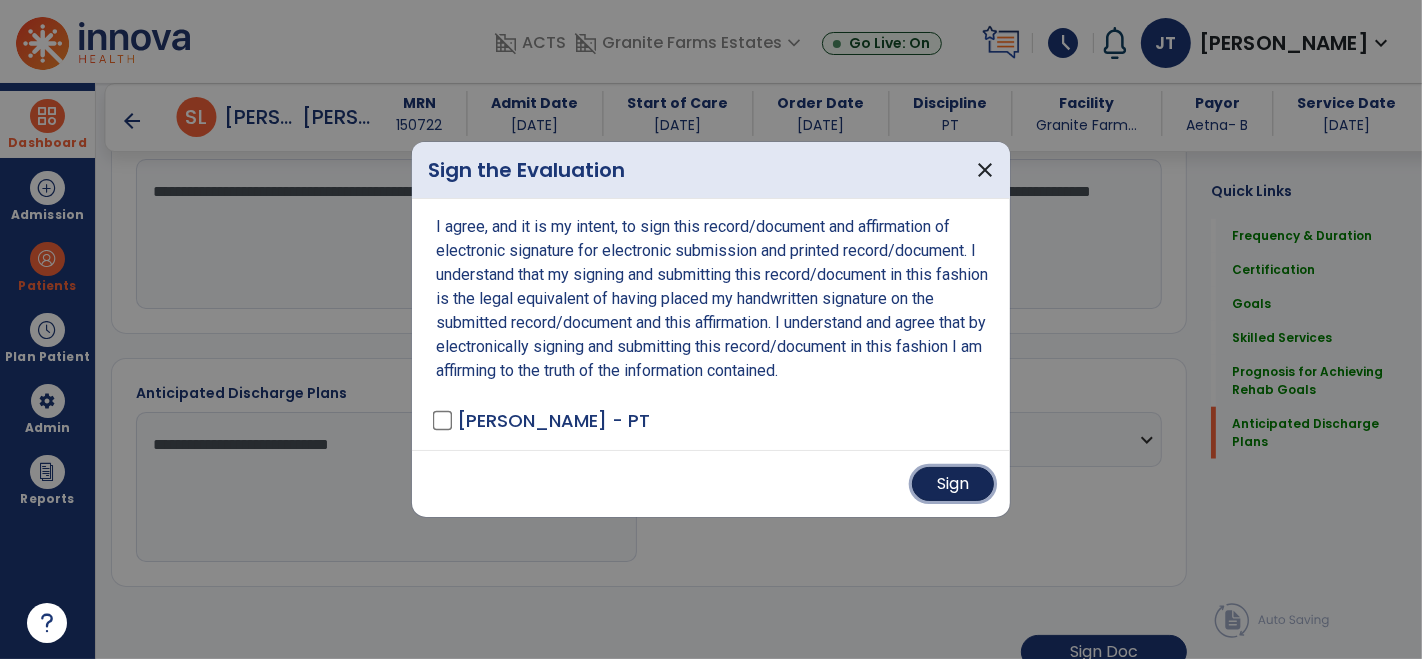 click on "Sign" at bounding box center [953, 484] 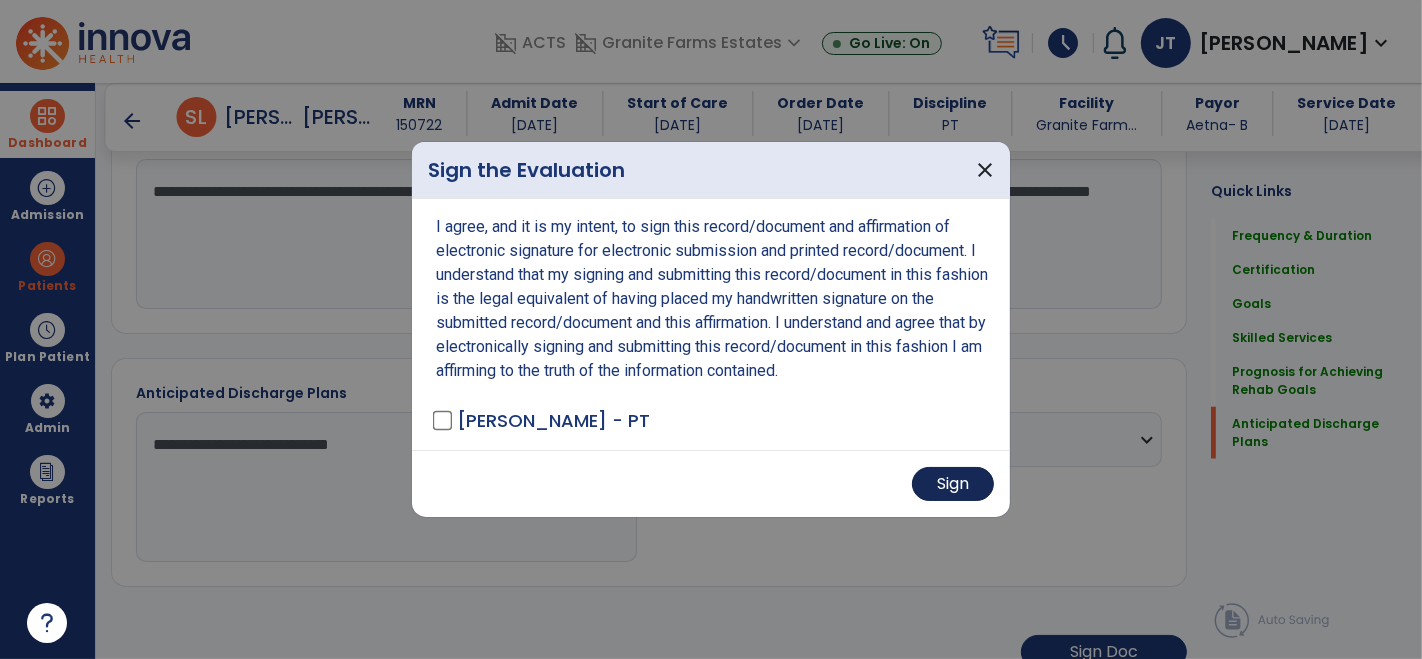 scroll, scrollTop: 1617, scrollLeft: 0, axis: vertical 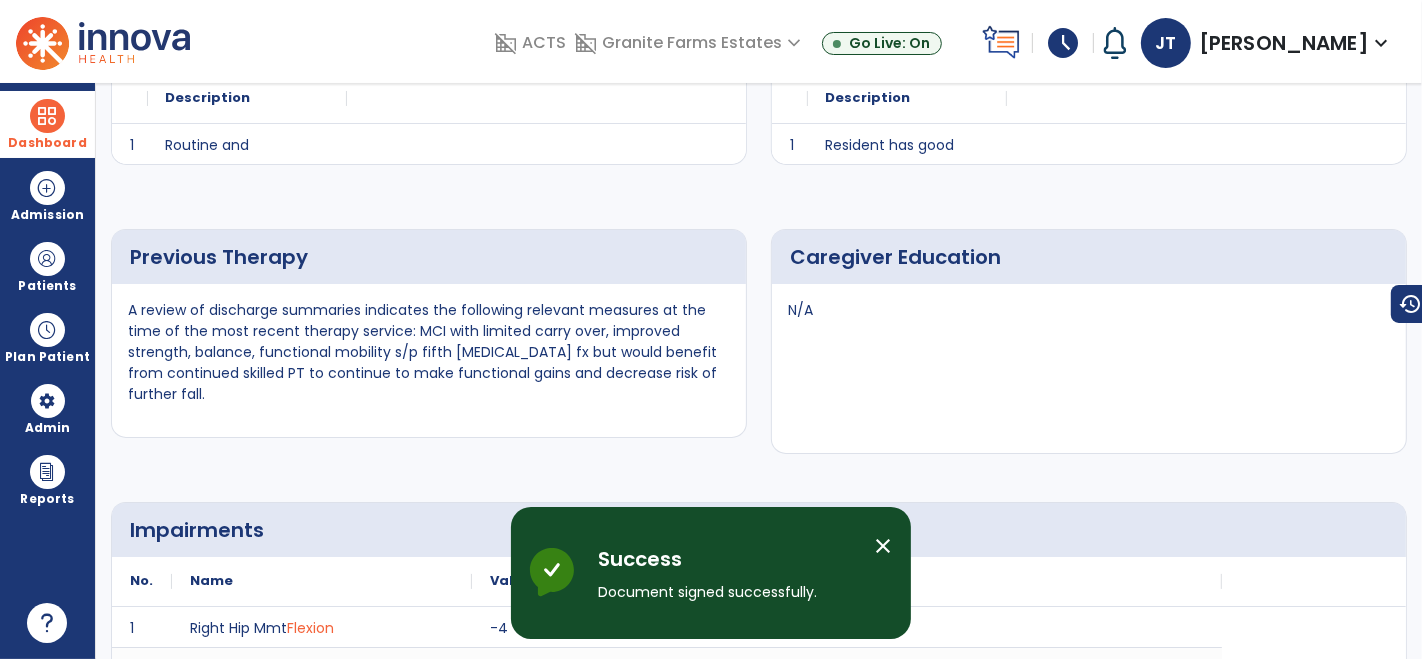 click at bounding box center (47, 116) 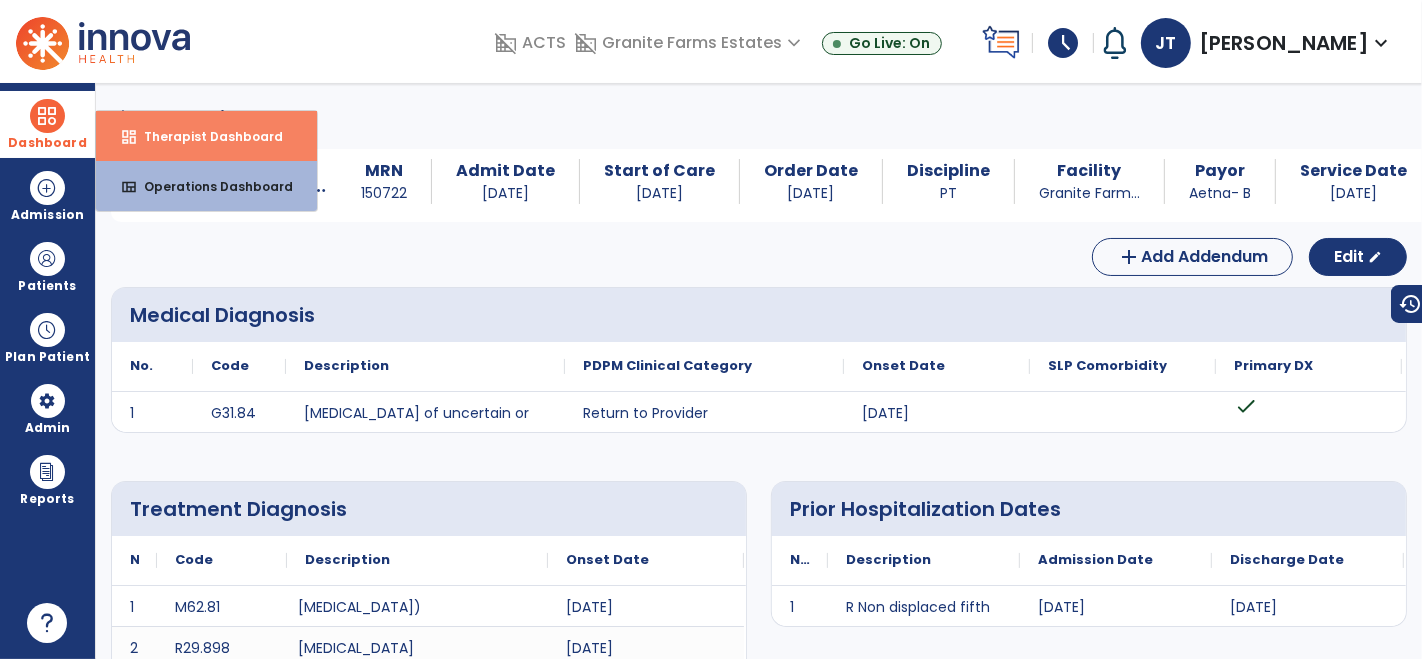 click on "dashboard" at bounding box center (129, 137) 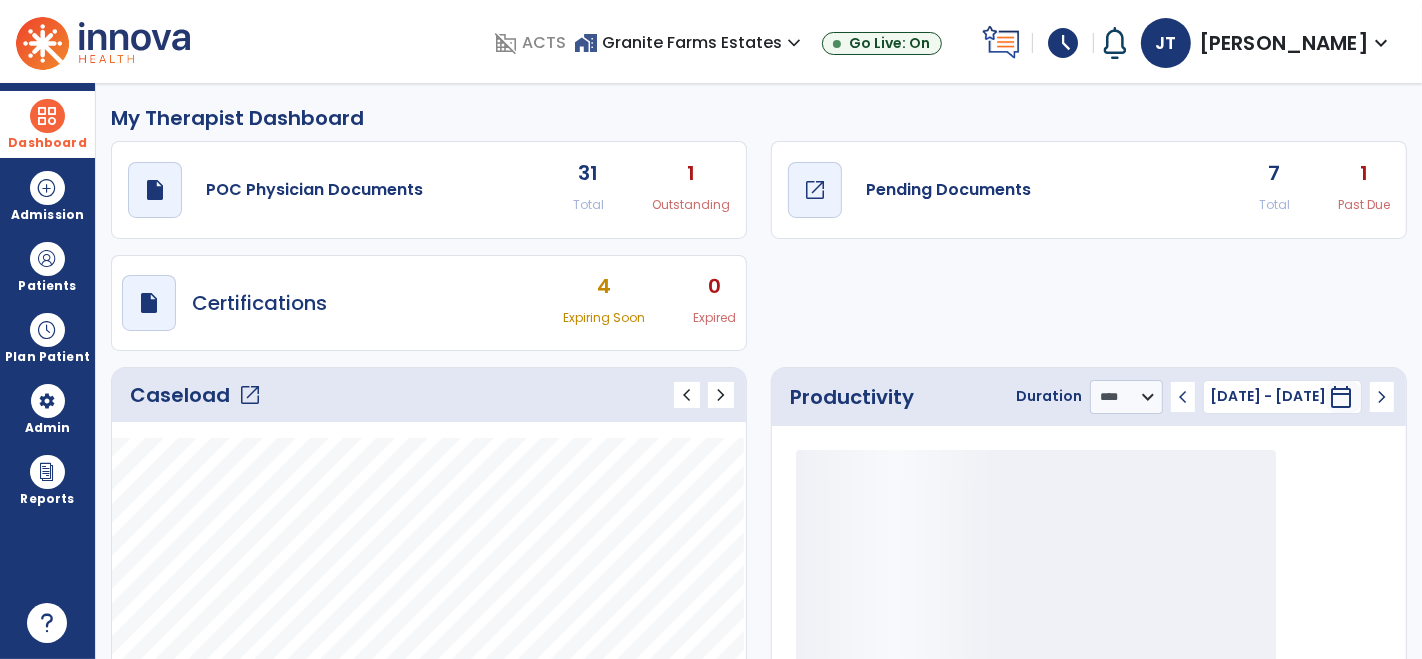 click on "Pending Documents" 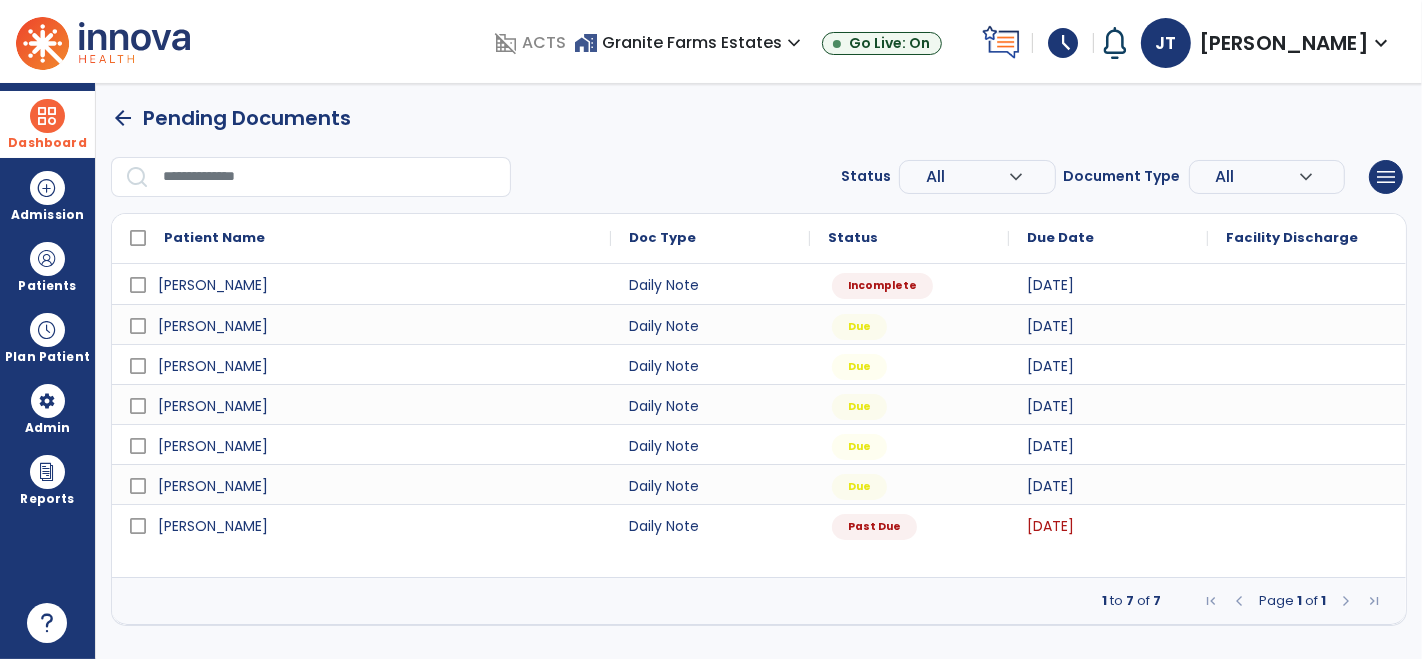 click at bounding box center [1346, 601] 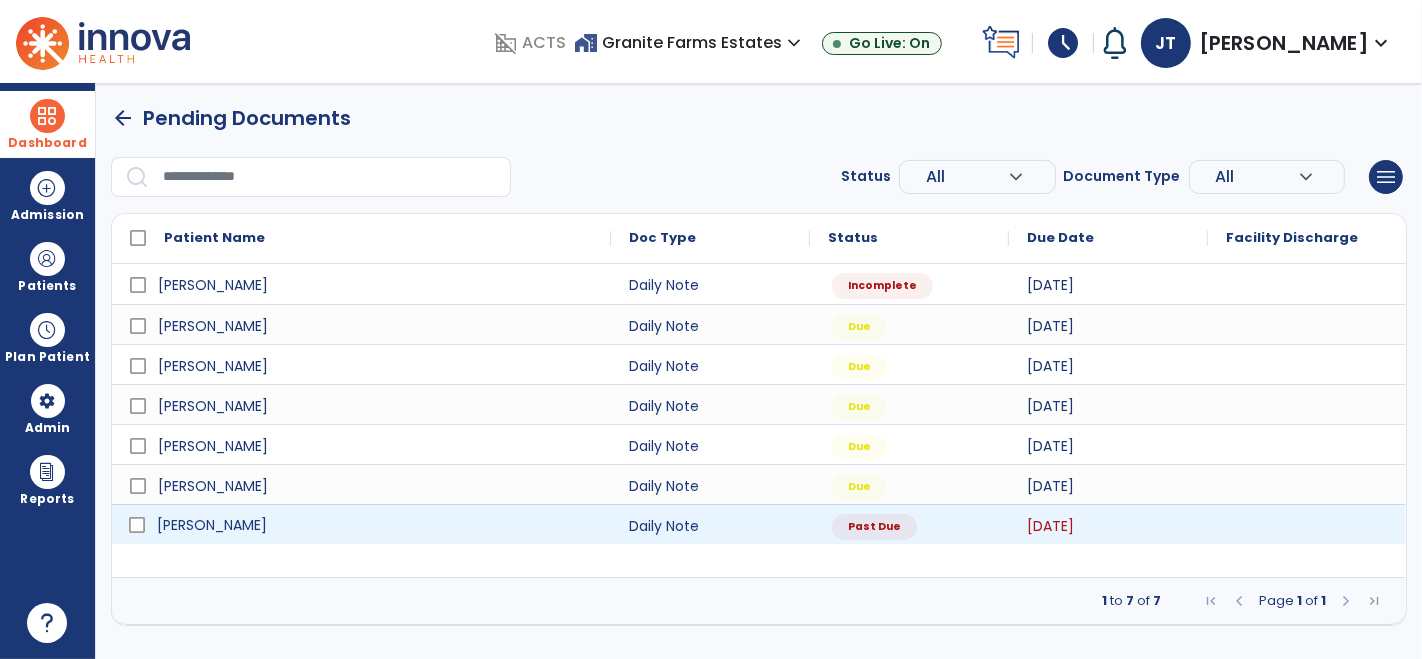 click on "[PERSON_NAME]" at bounding box center (212, 525) 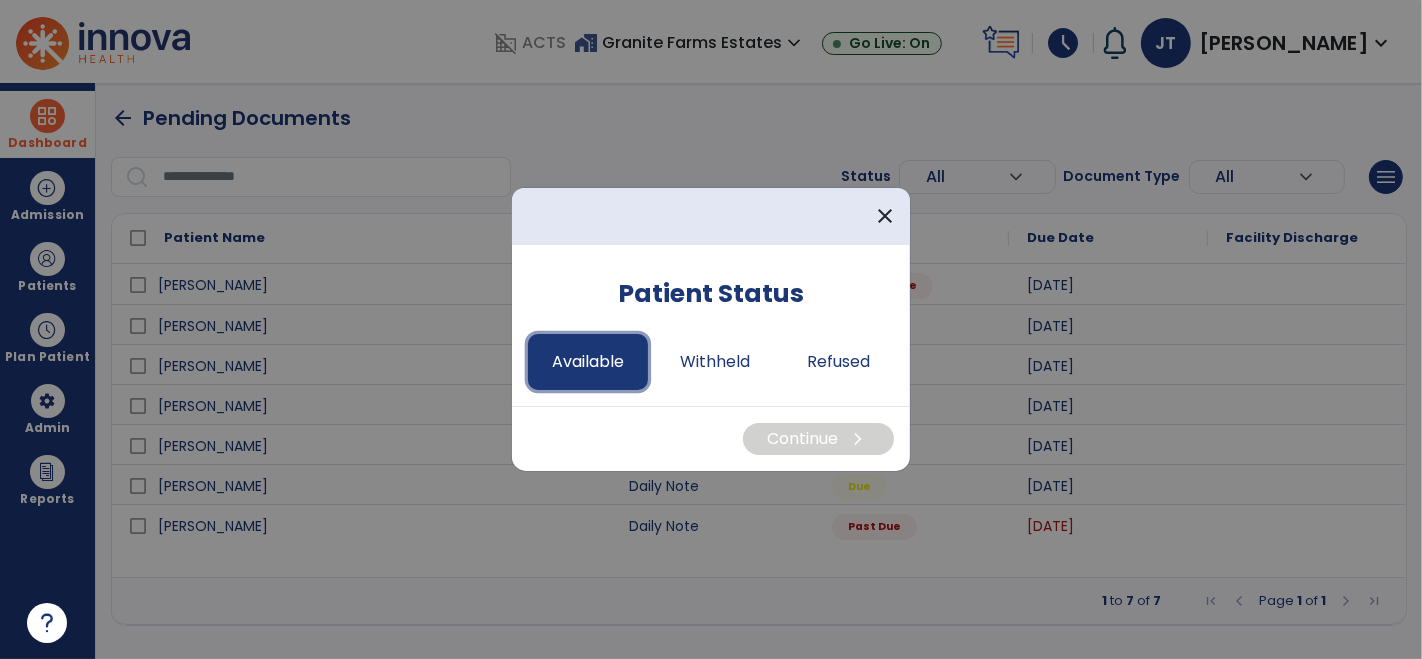 click on "Available" at bounding box center [588, 362] 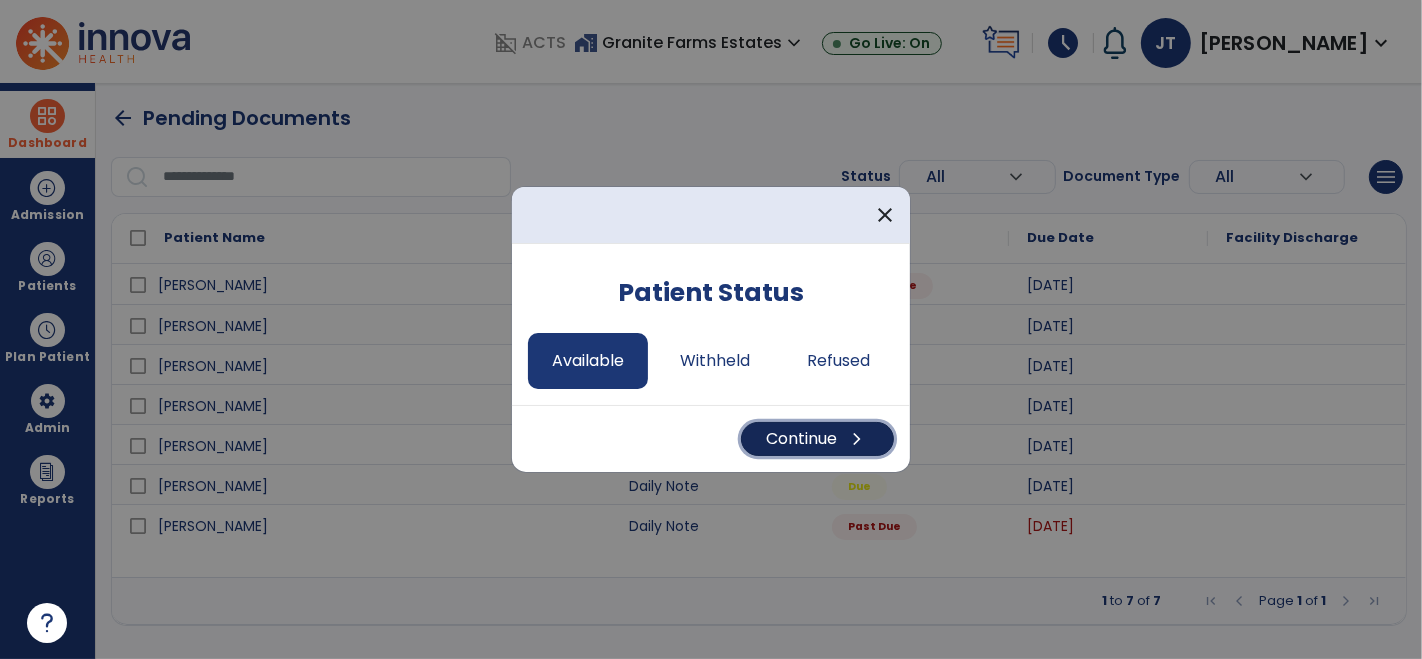 click on "Continue   chevron_right" at bounding box center [817, 439] 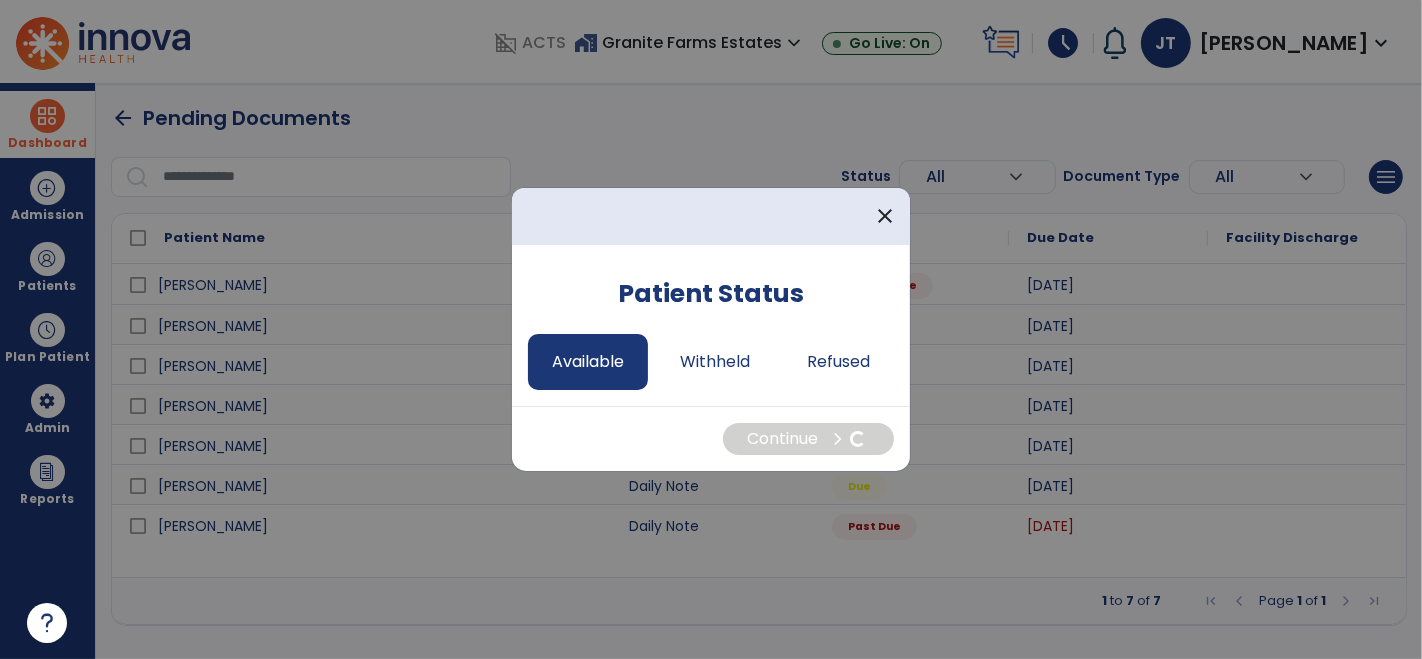 select on "*" 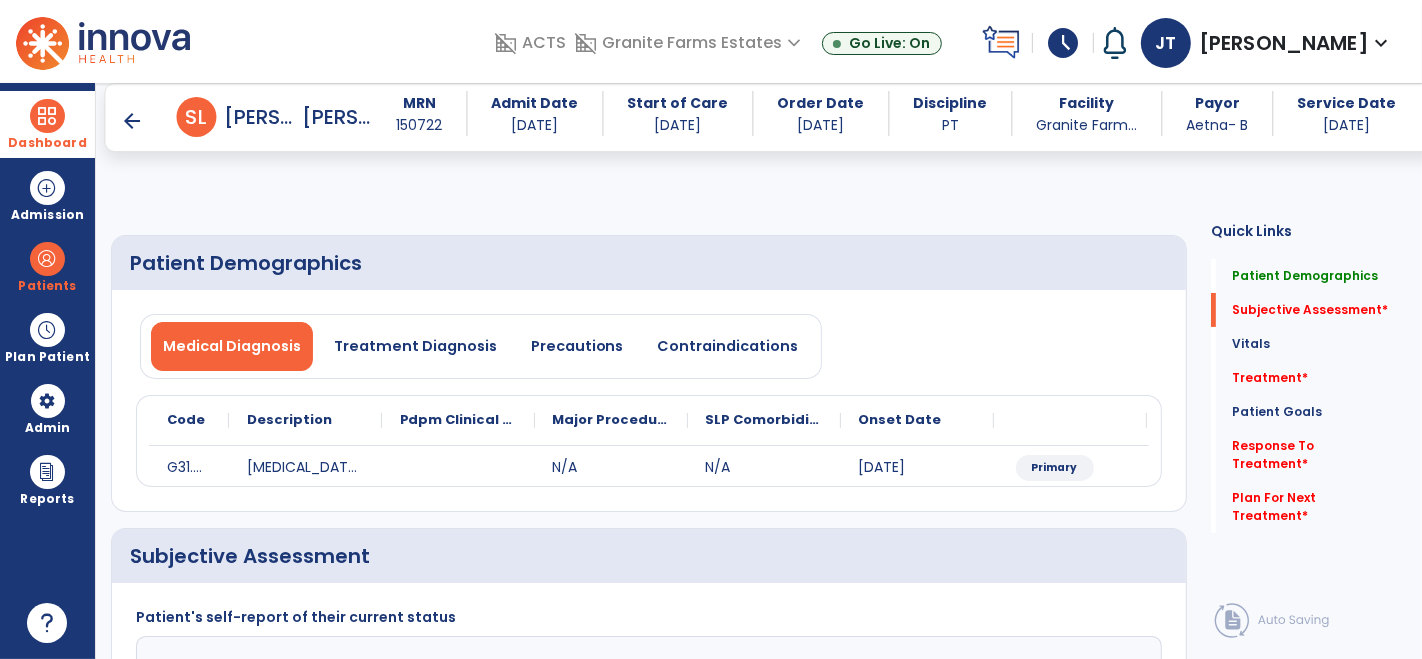 scroll, scrollTop: 368, scrollLeft: 0, axis: vertical 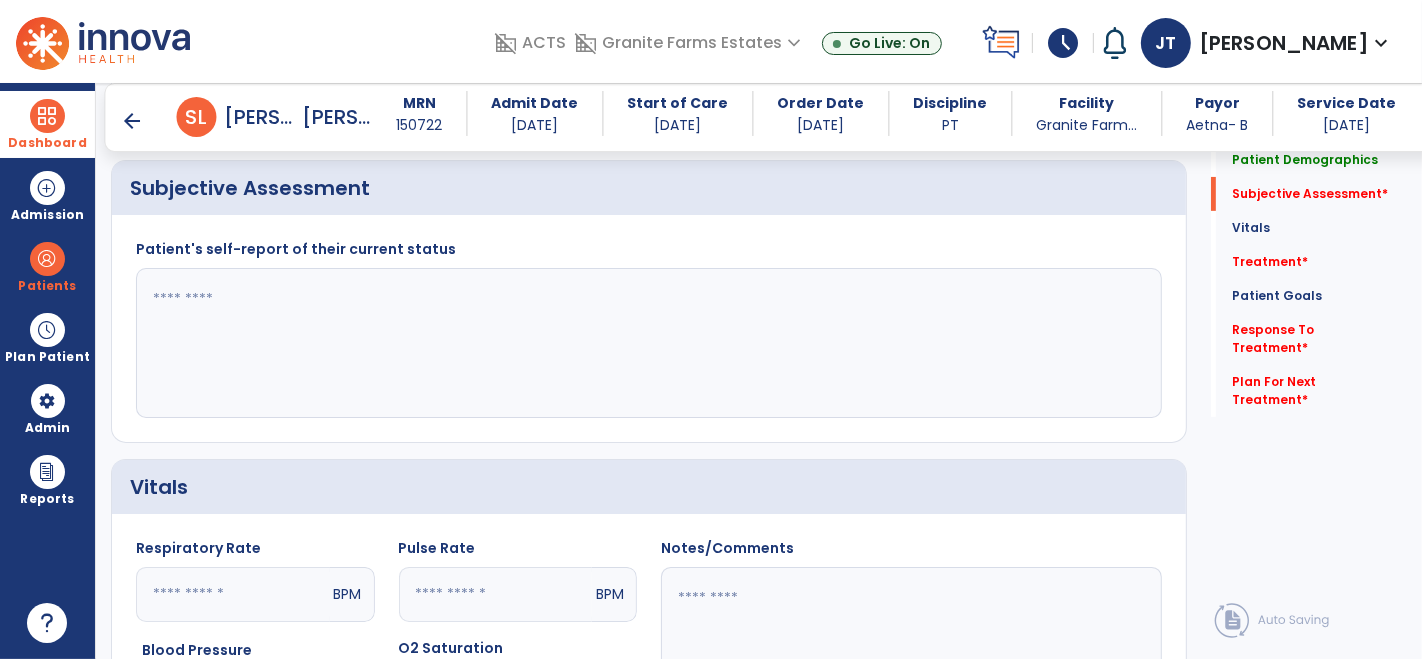 click 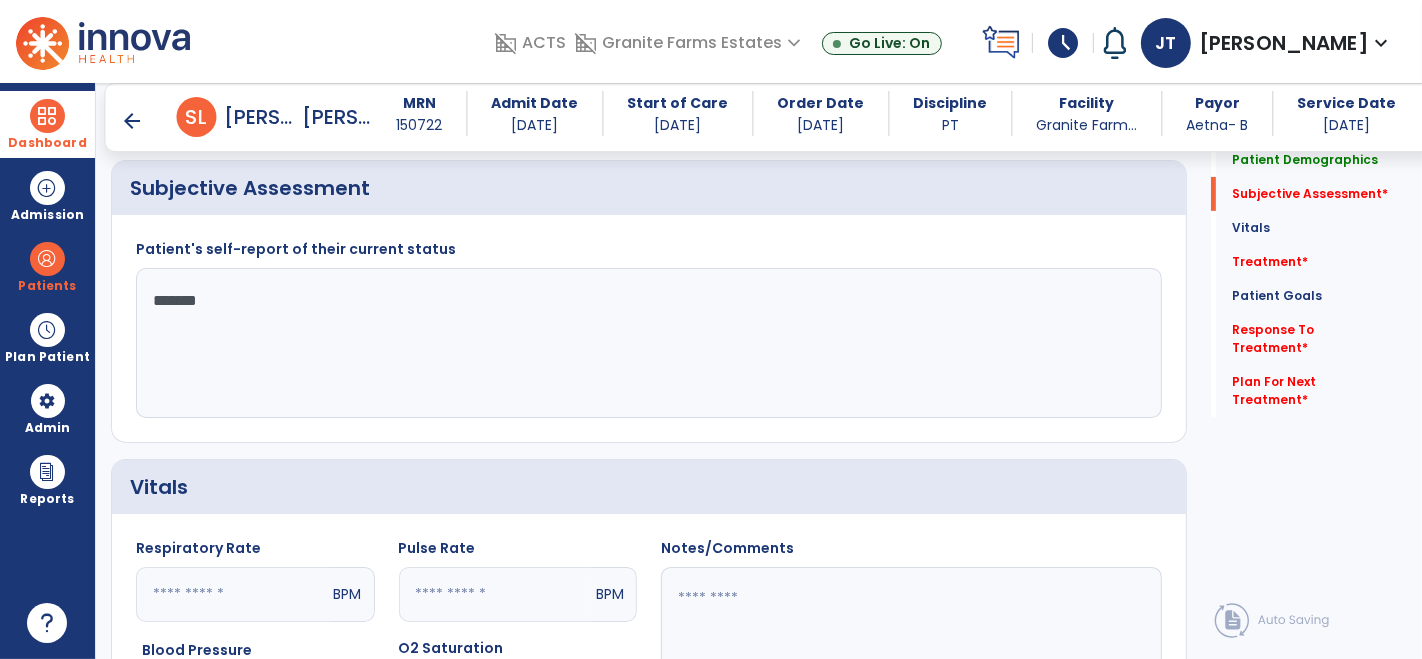 scroll, scrollTop: 631, scrollLeft: 0, axis: vertical 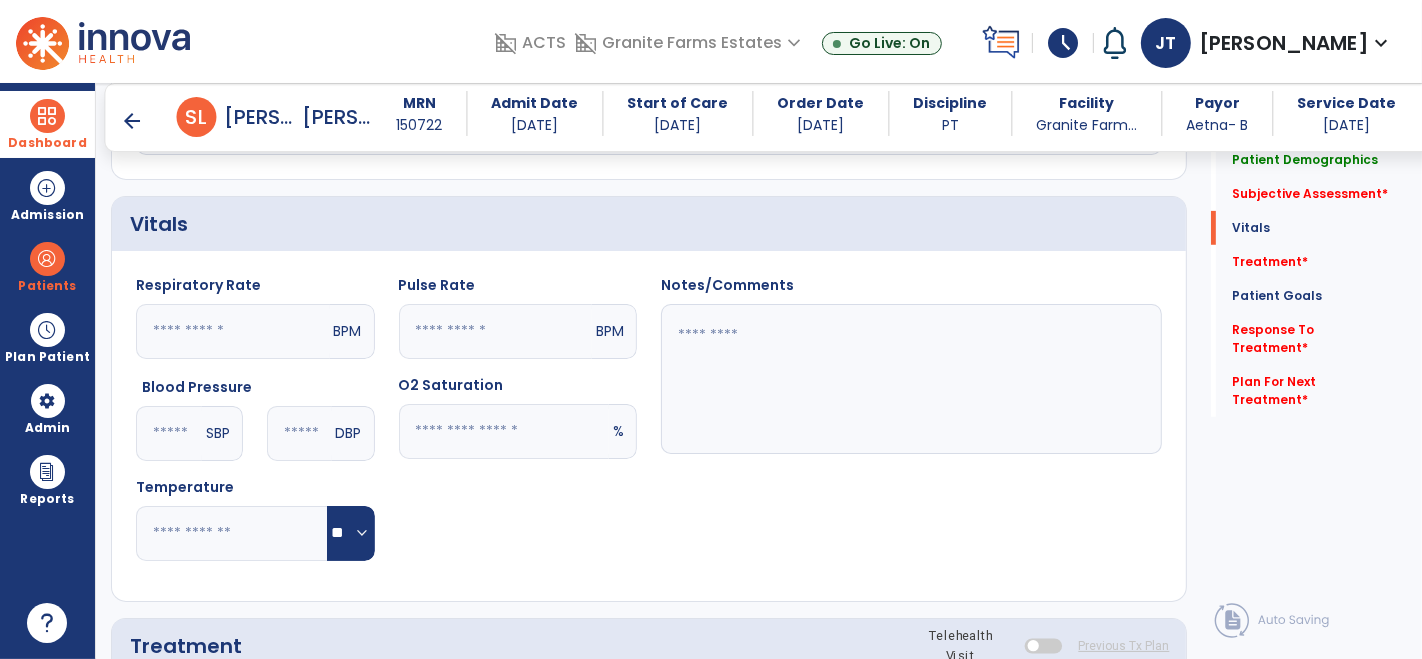 type on "*******" 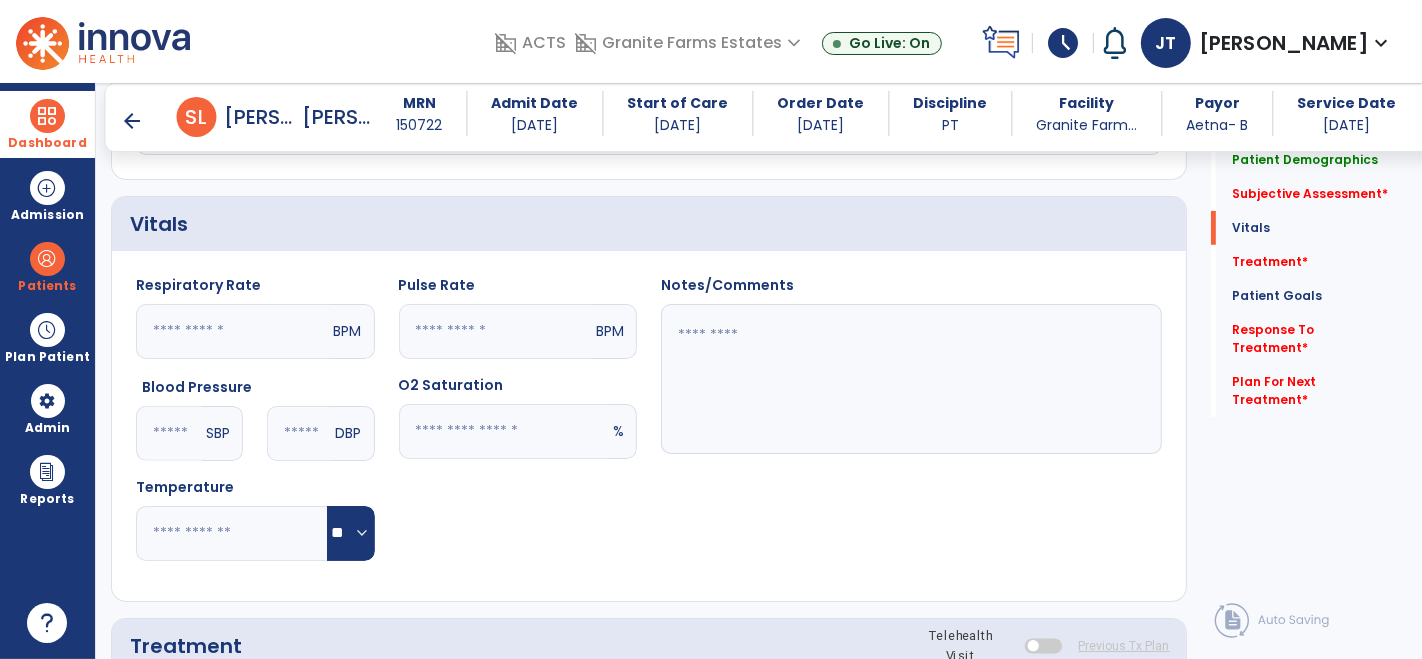 click 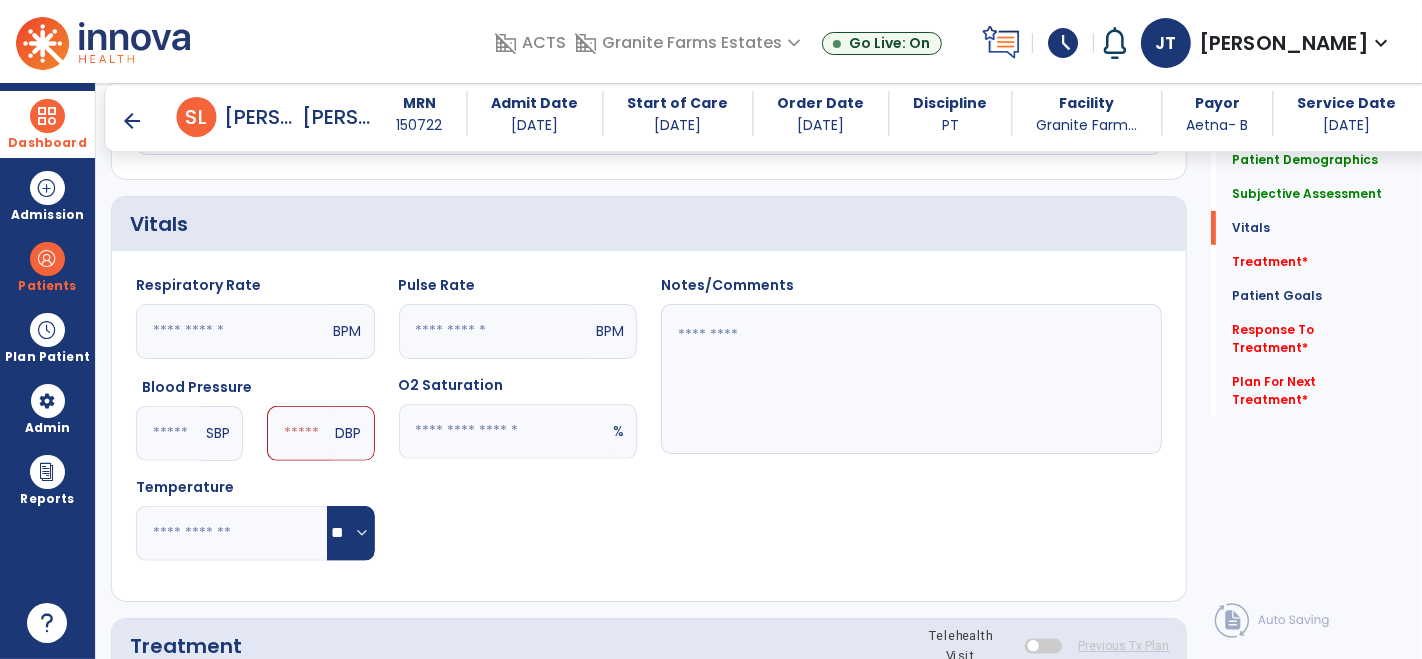 type on "***" 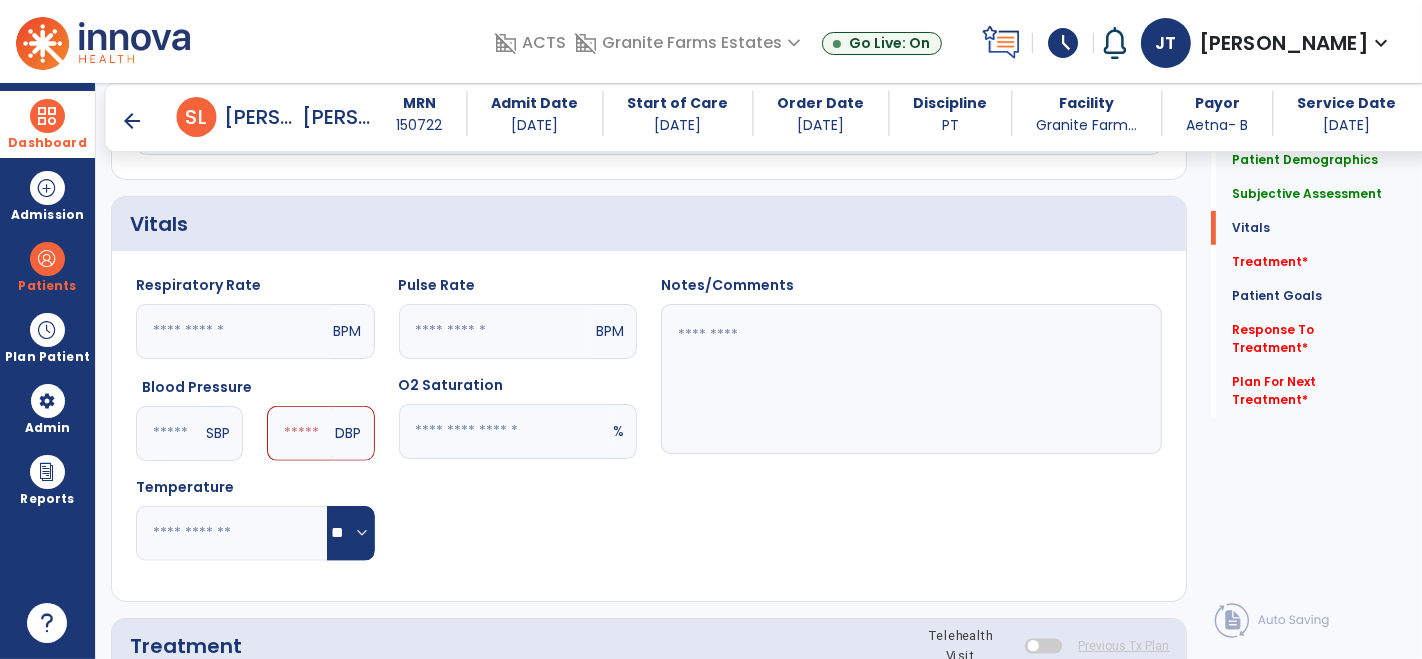click 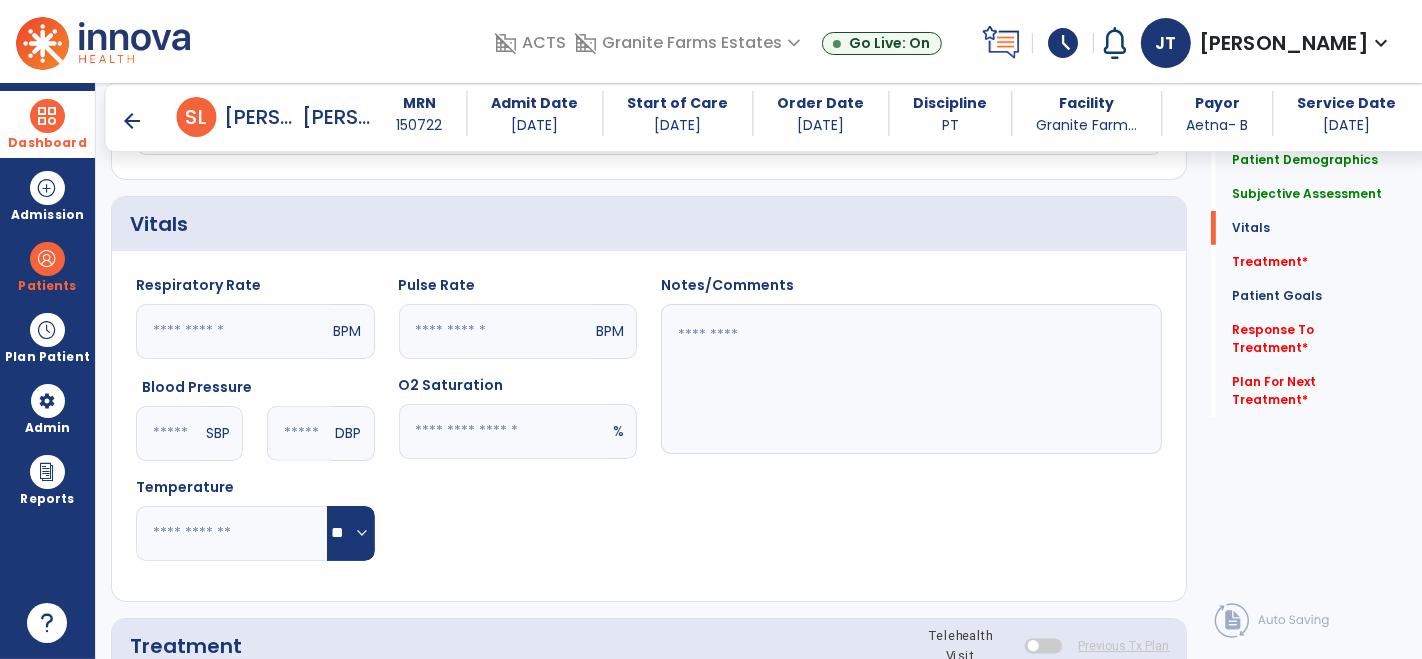 type on "**" 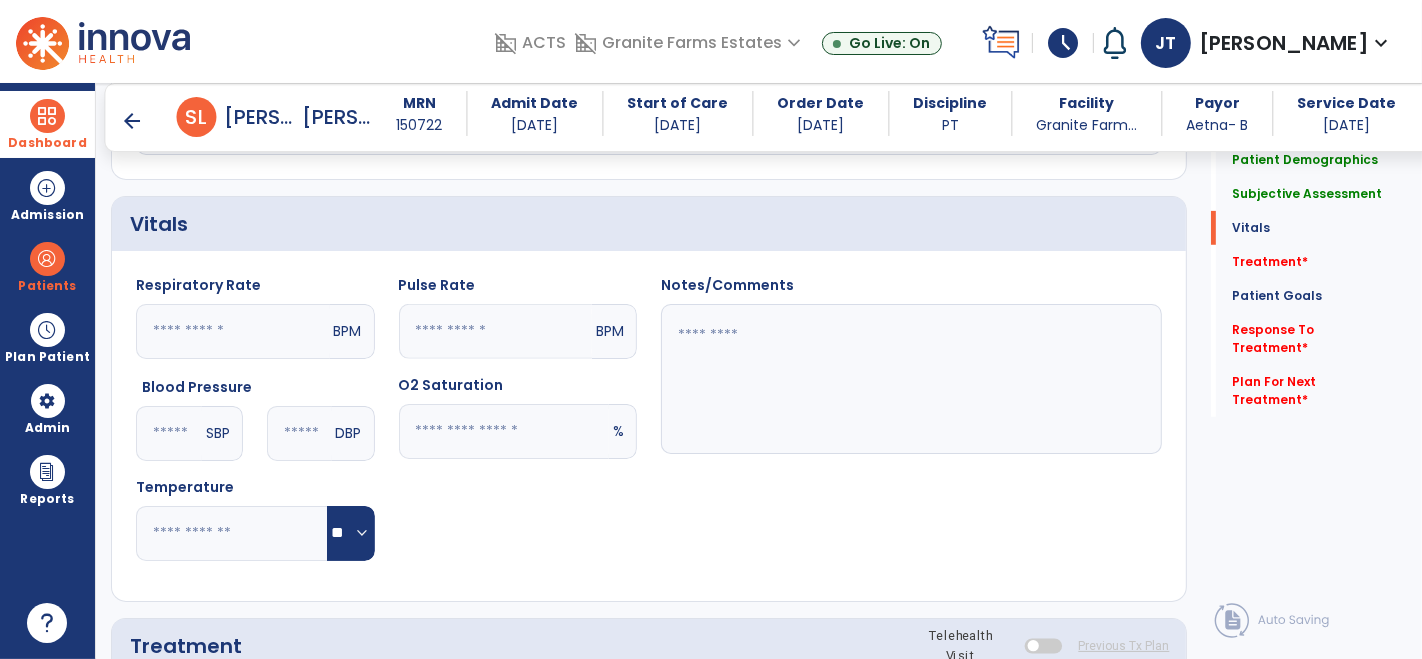 click 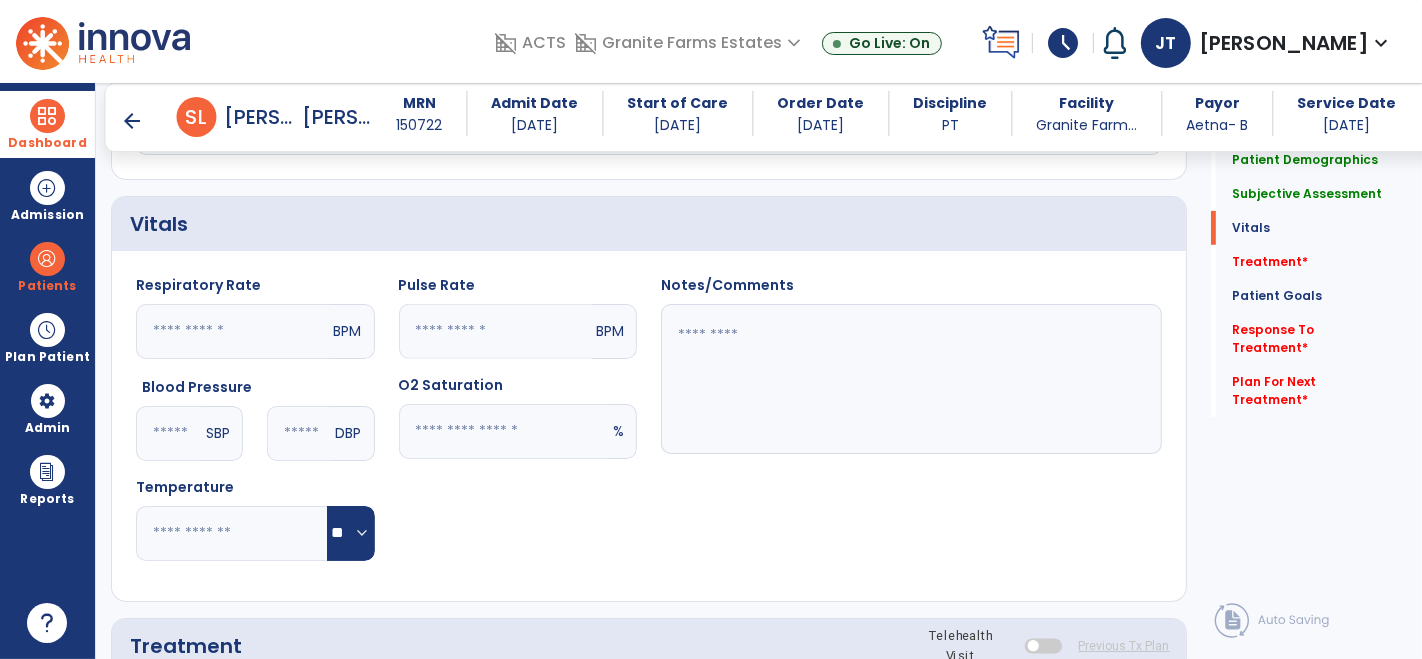 scroll, scrollTop: 902, scrollLeft: 0, axis: vertical 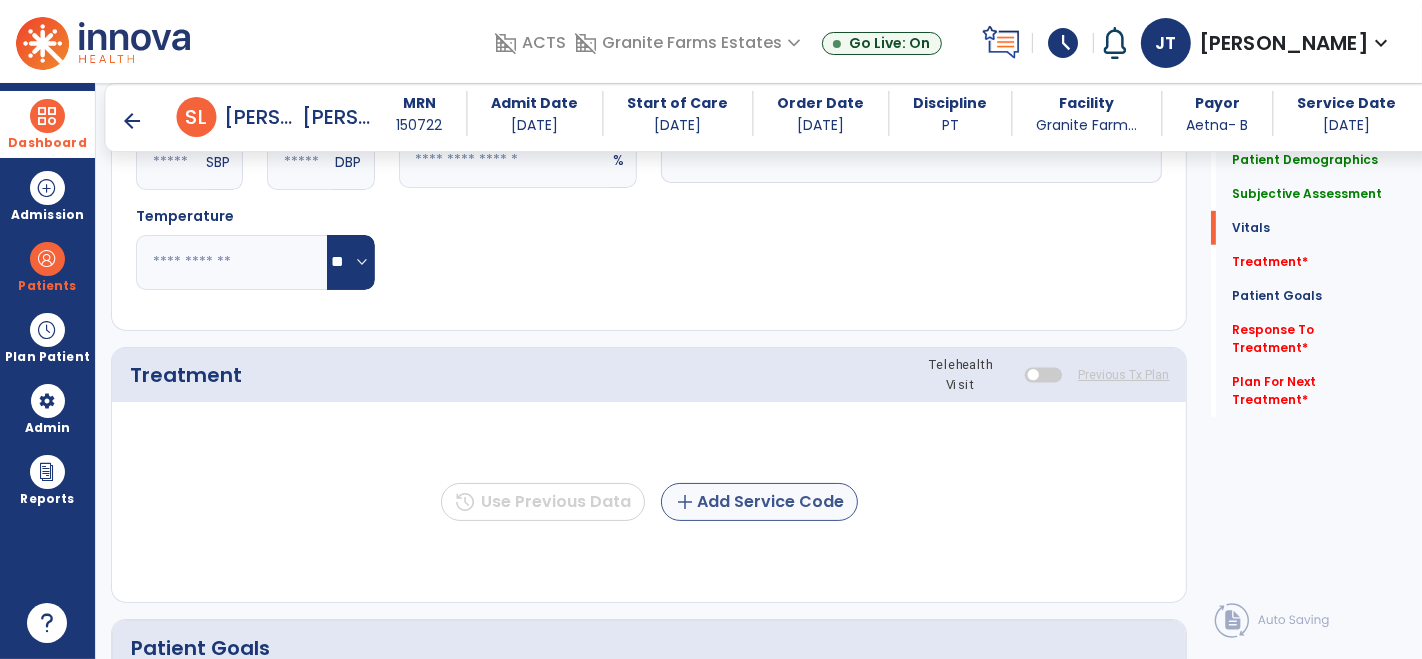 type on "**" 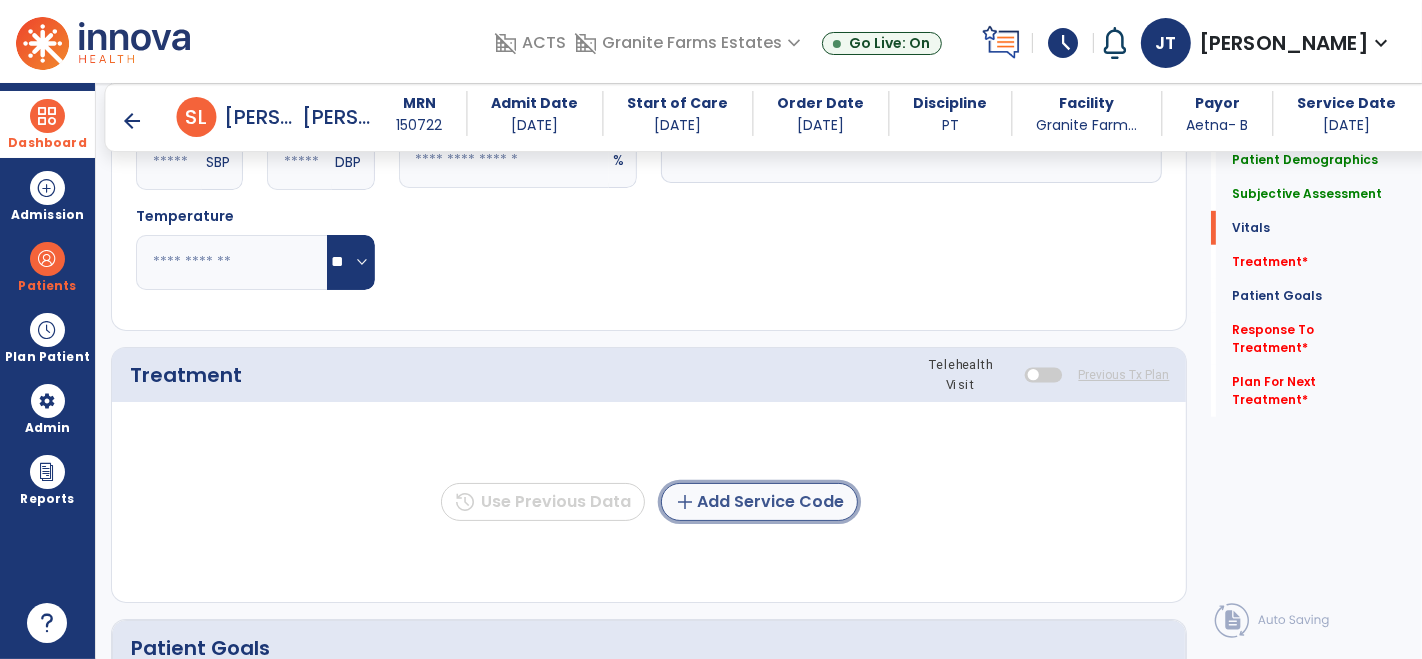 click on "add  Add Service Code" 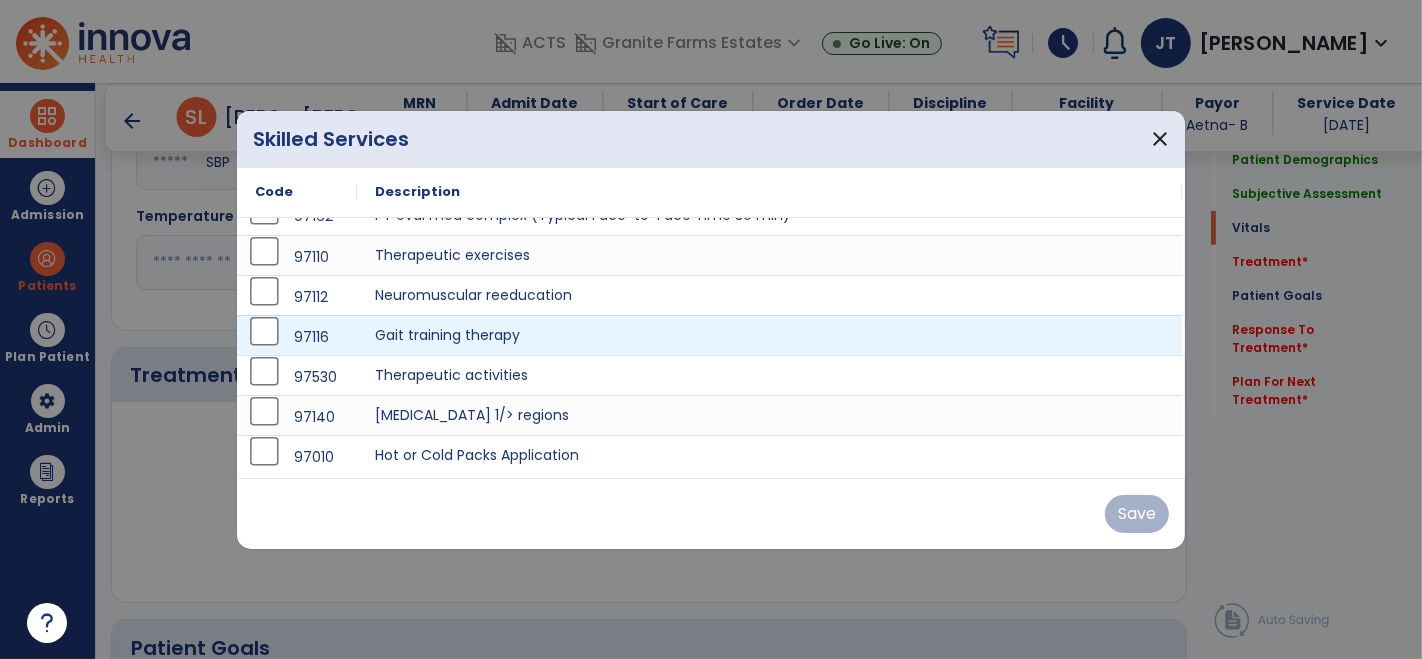 scroll, scrollTop: 0, scrollLeft: 0, axis: both 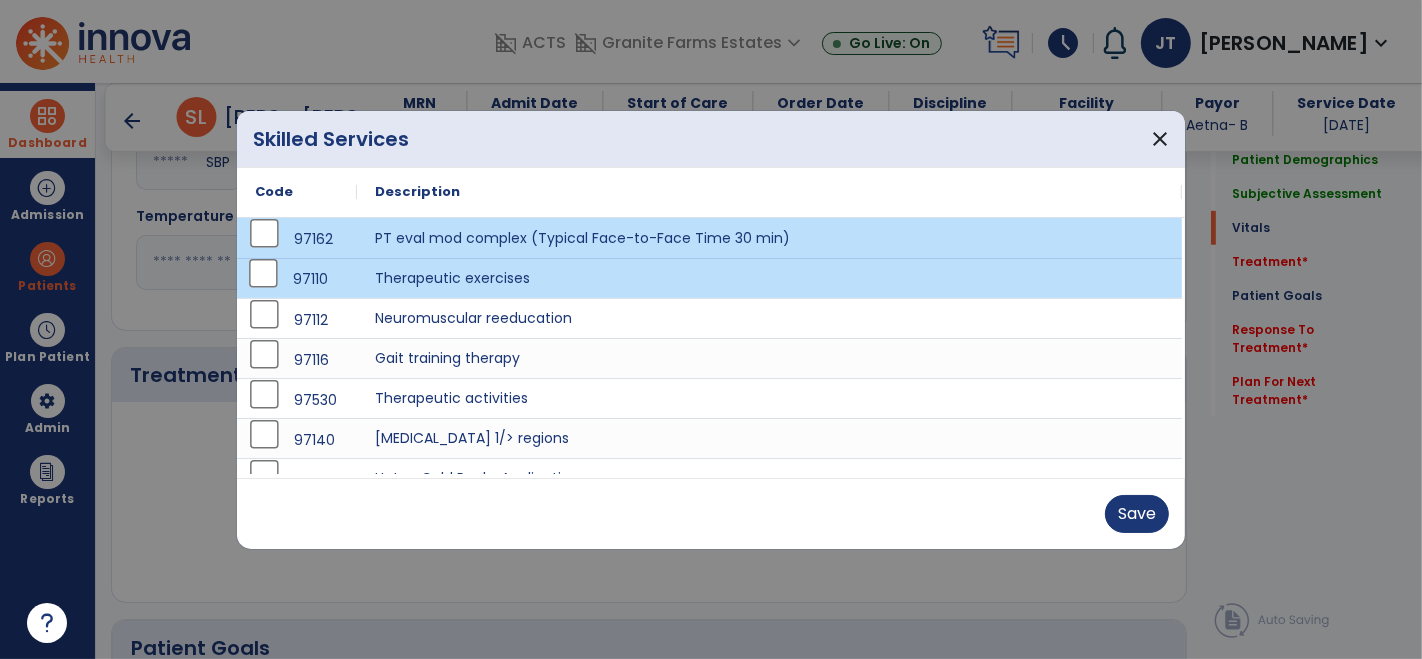 click on "Save" at bounding box center (711, 514) 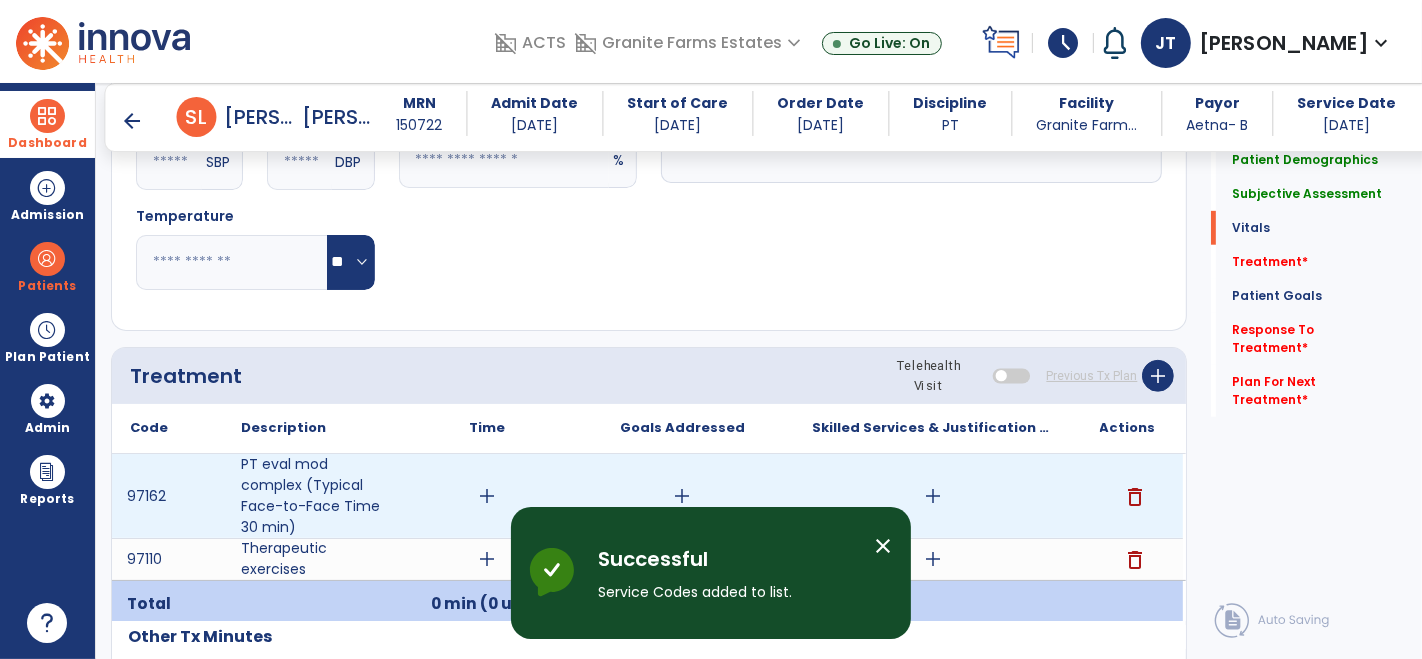 click on "add" at bounding box center [933, 496] 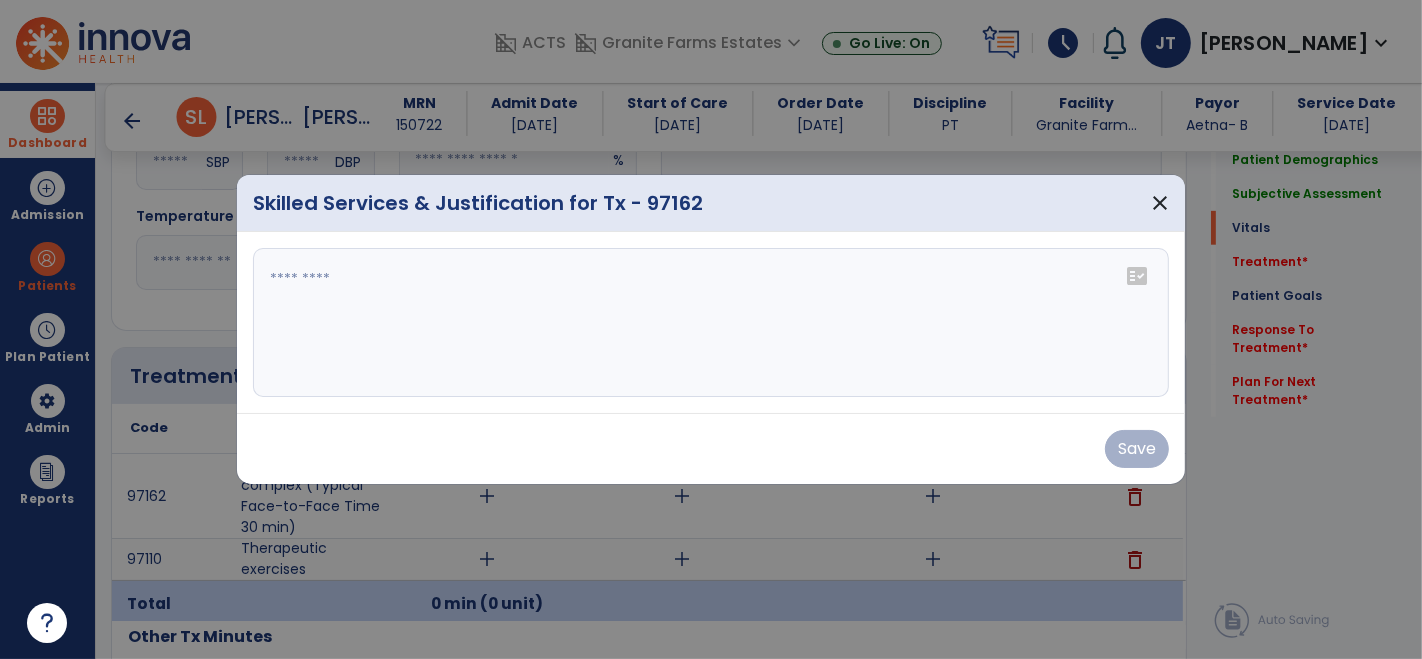 click at bounding box center [711, 323] 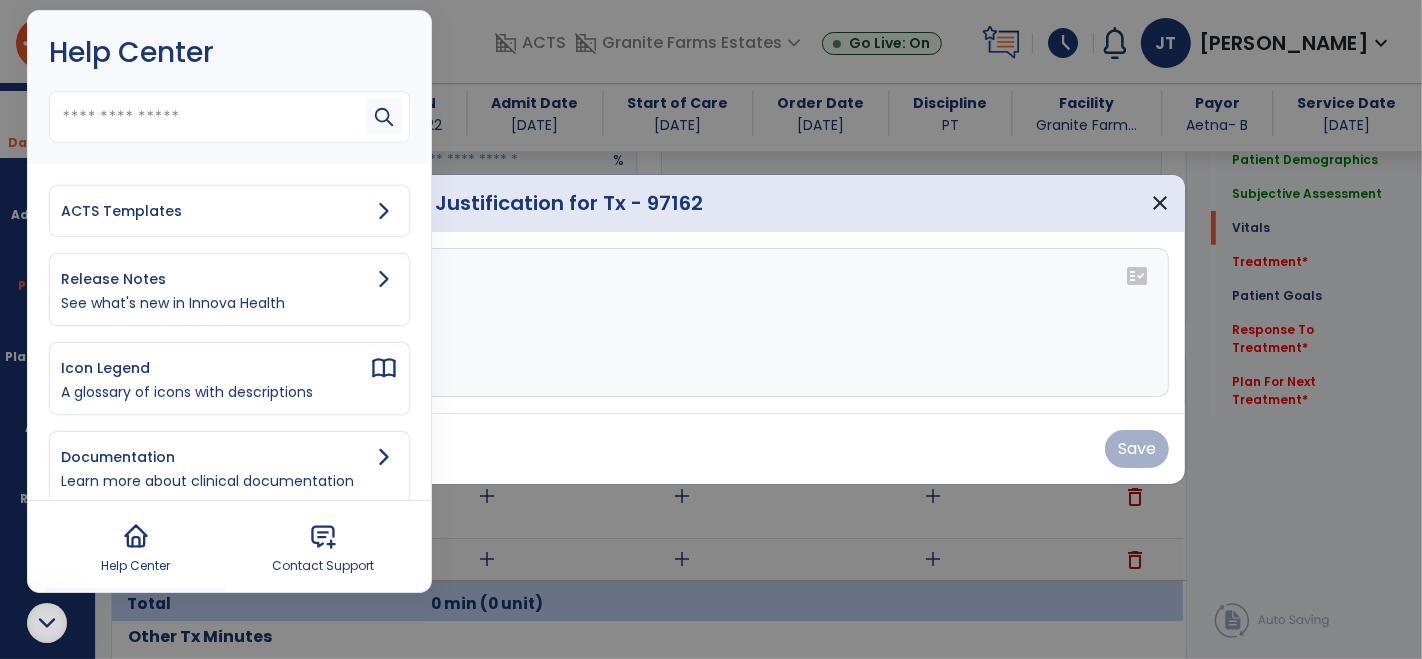 click on "ACTS Templates Release Notes See what's new in Innova Health Icon Legend A glossary of icons with descriptions Documentation Learn more about clinical documentation Workflows Guides for common tasks Admin Admin-level tasks and settings FAQs Restart the Welcome Tour Reports" at bounding box center [229, 535] 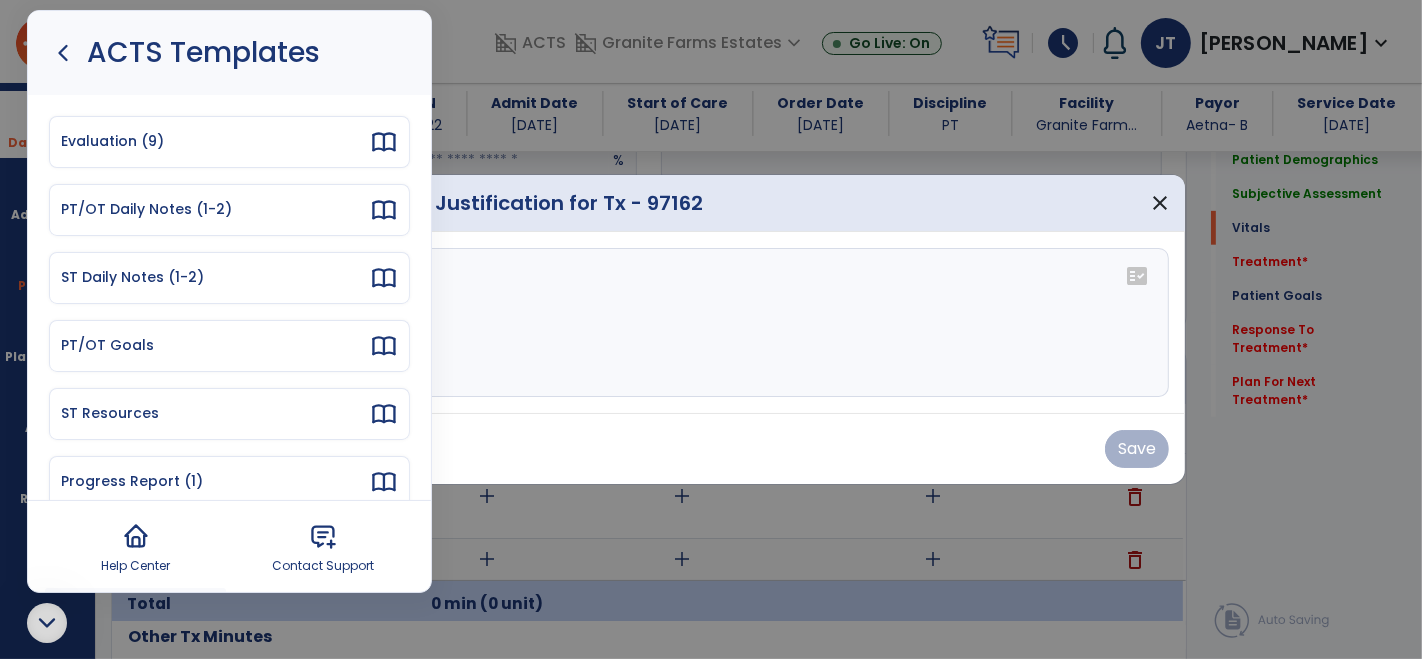 click on "PT/OT Daily Notes (1-2)" at bounding box center (229, 210) 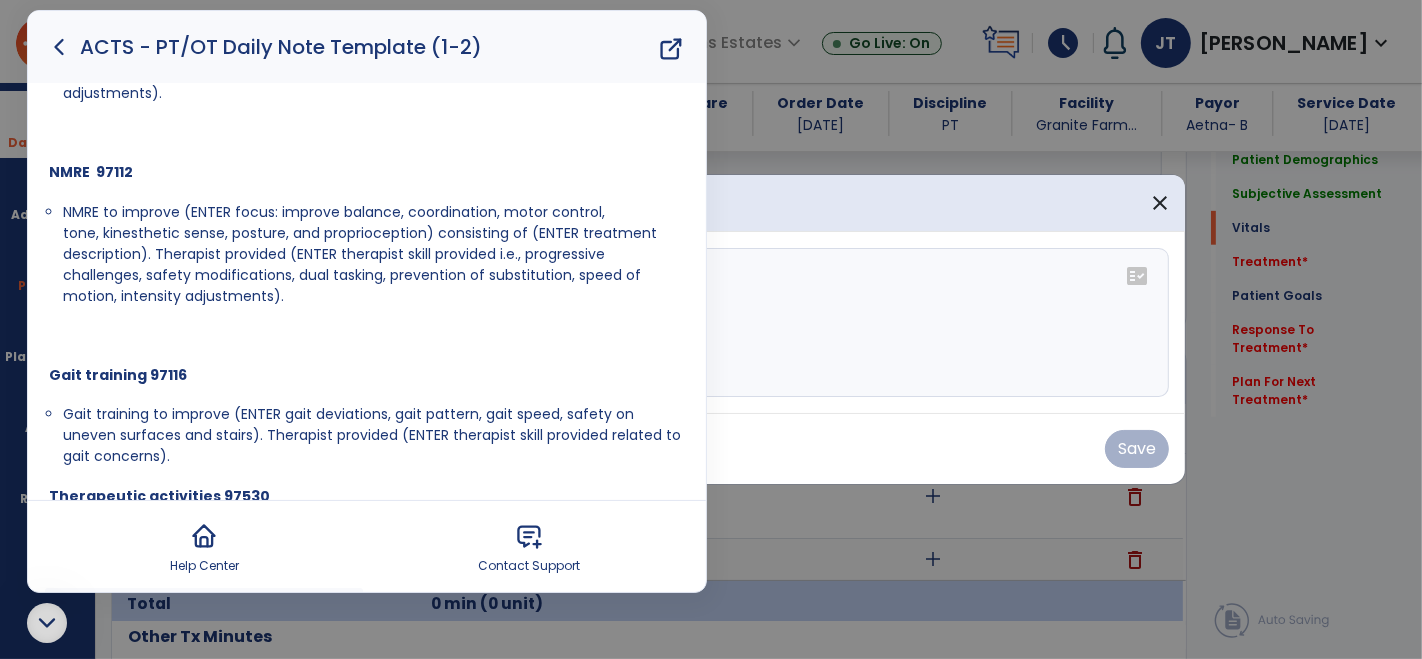 scroll, scrollTop: 173, scrollLeft: 0, axis: vertical 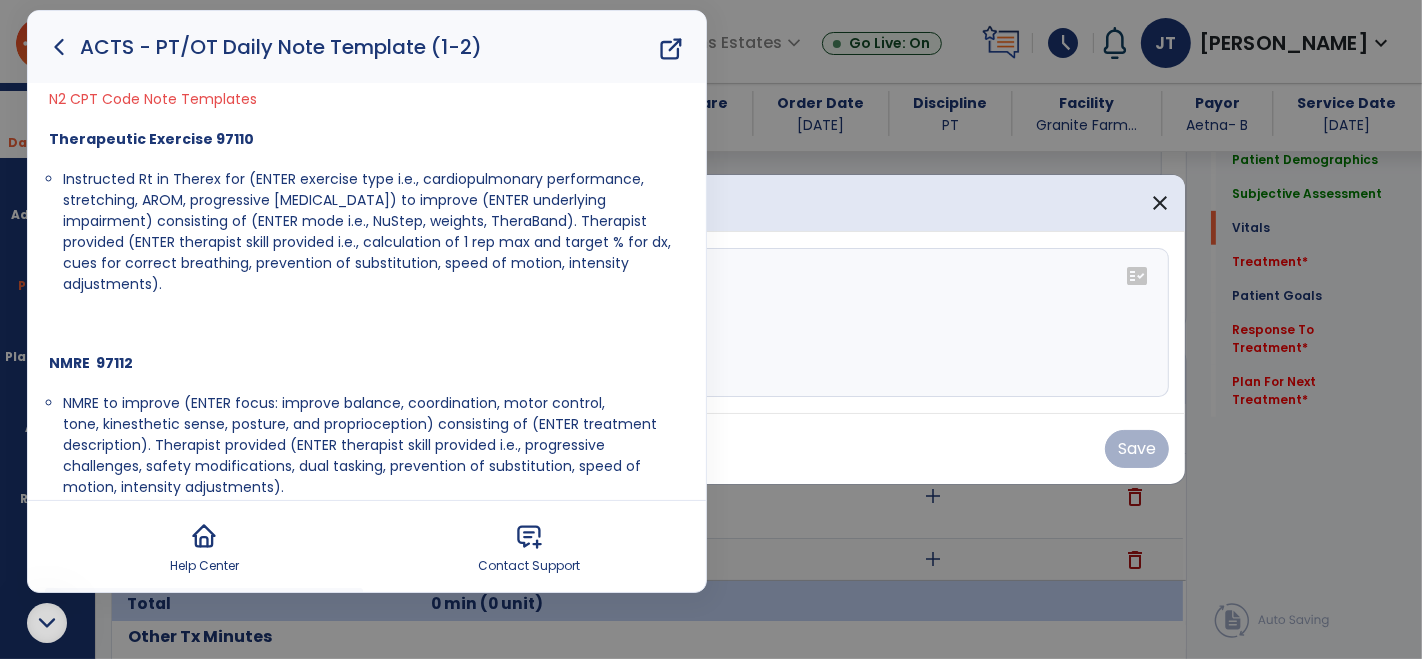 drag, startPoint x: 60, startPoint y: 172, endPoint x: 160, endPoint y: 292, distance: 156.20499 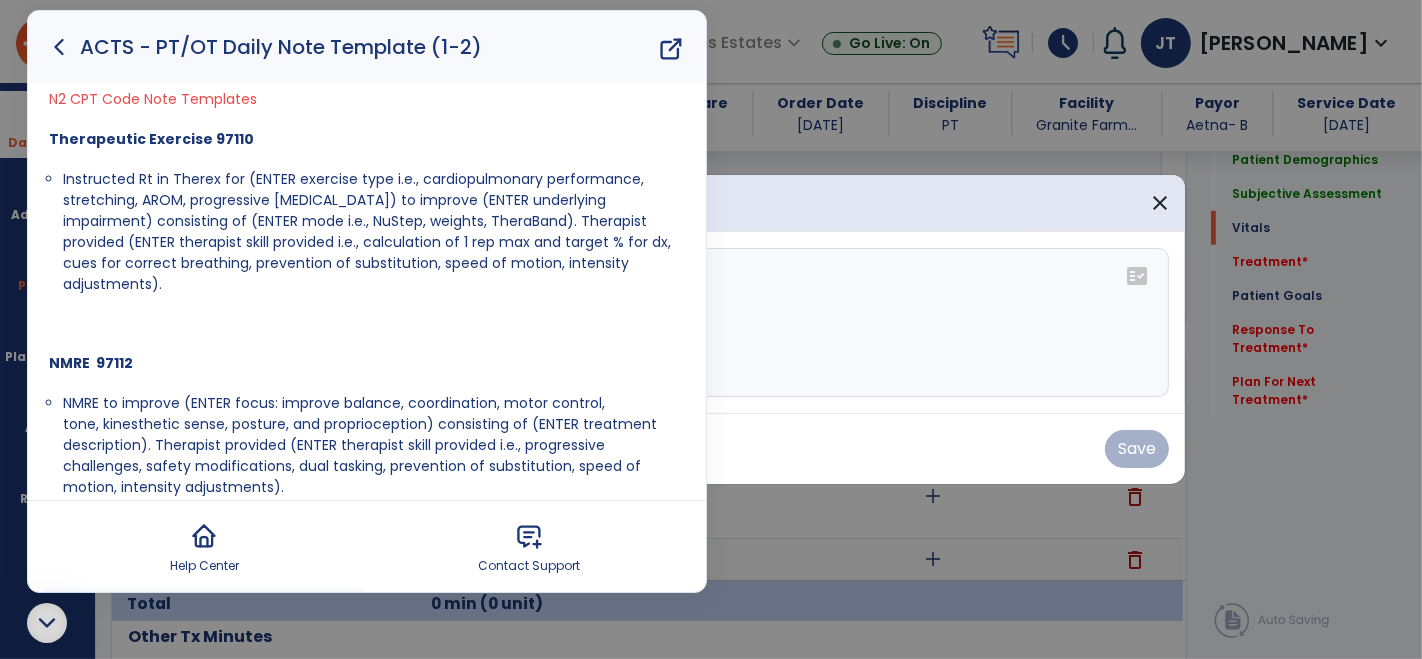 click at bounding box center (47, 623) 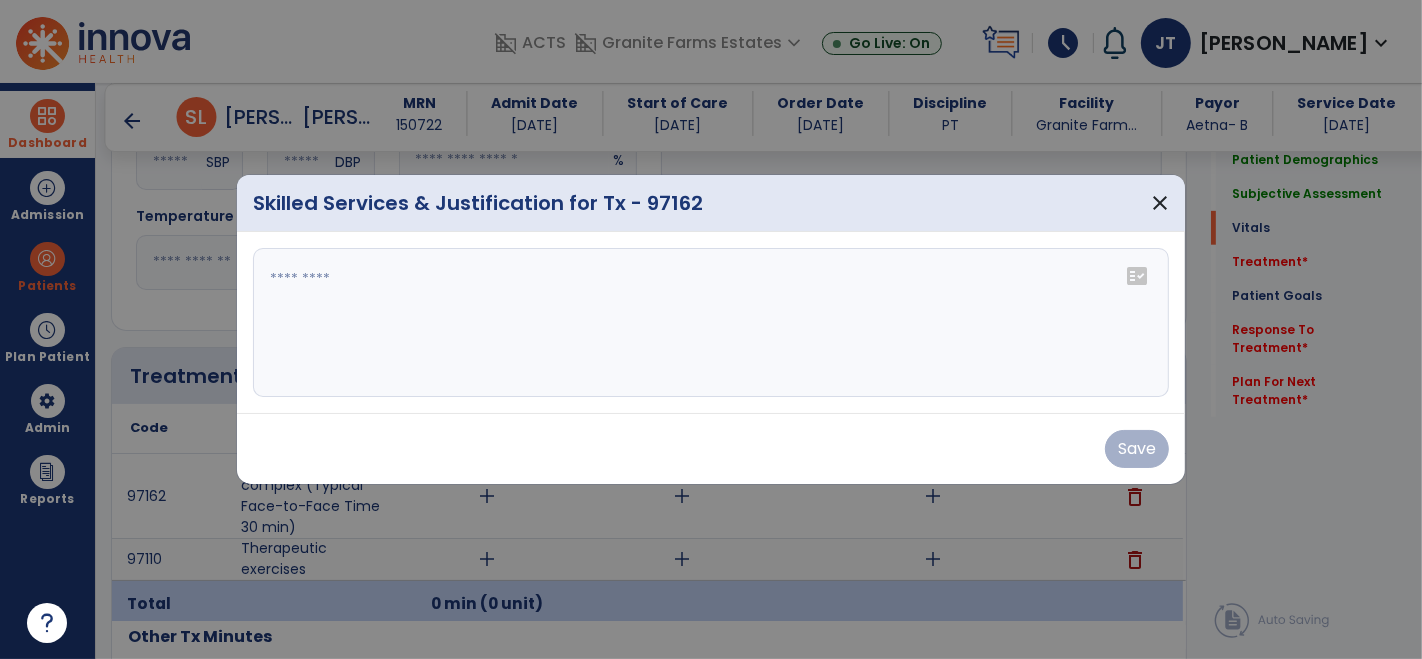scroll, scrollTop: 0, scrollLeft: 0, axis: both 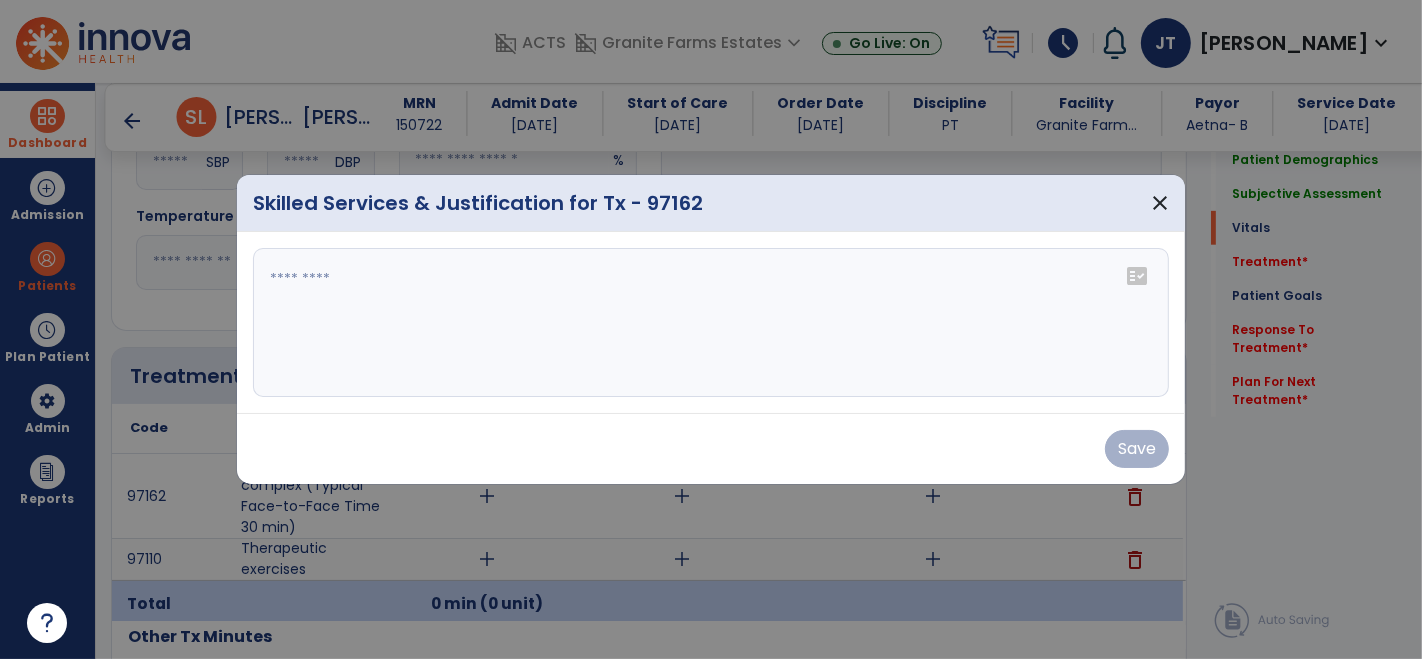 click at bounding box center (711, 323) 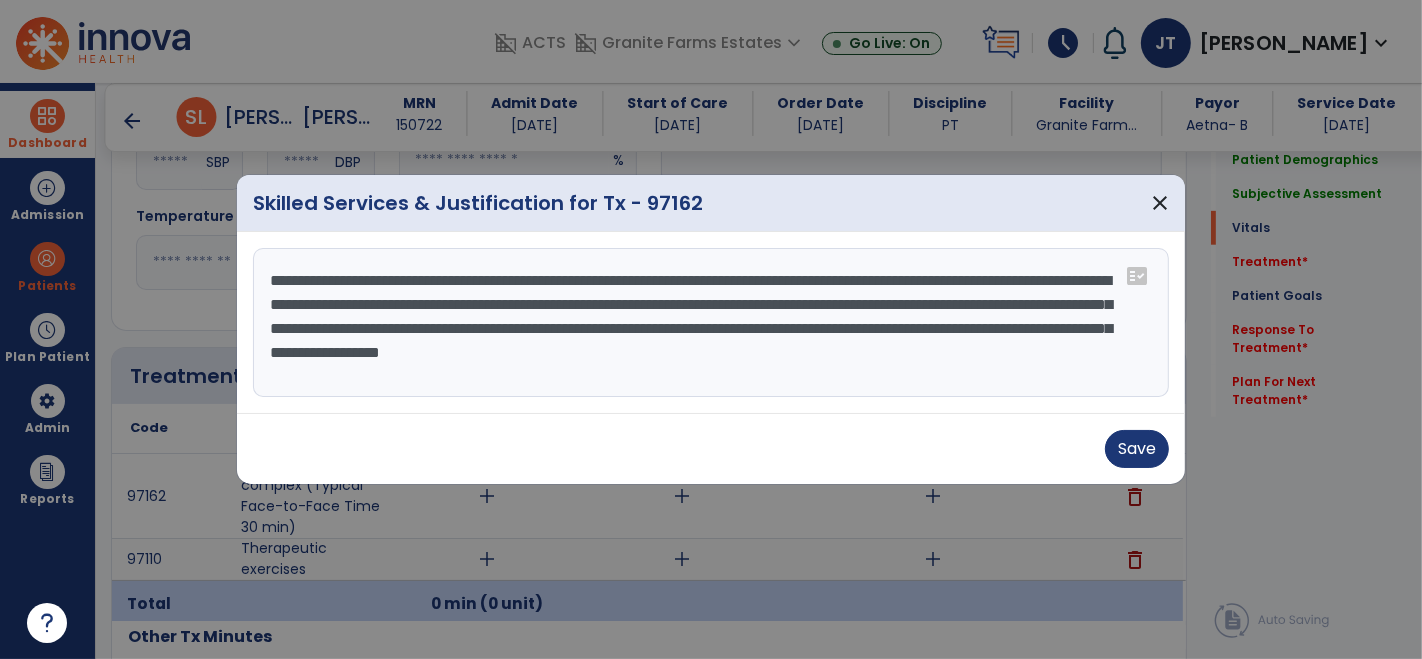 scroll, scrollTop: 15, scrollLeft: 0, axis: vertical 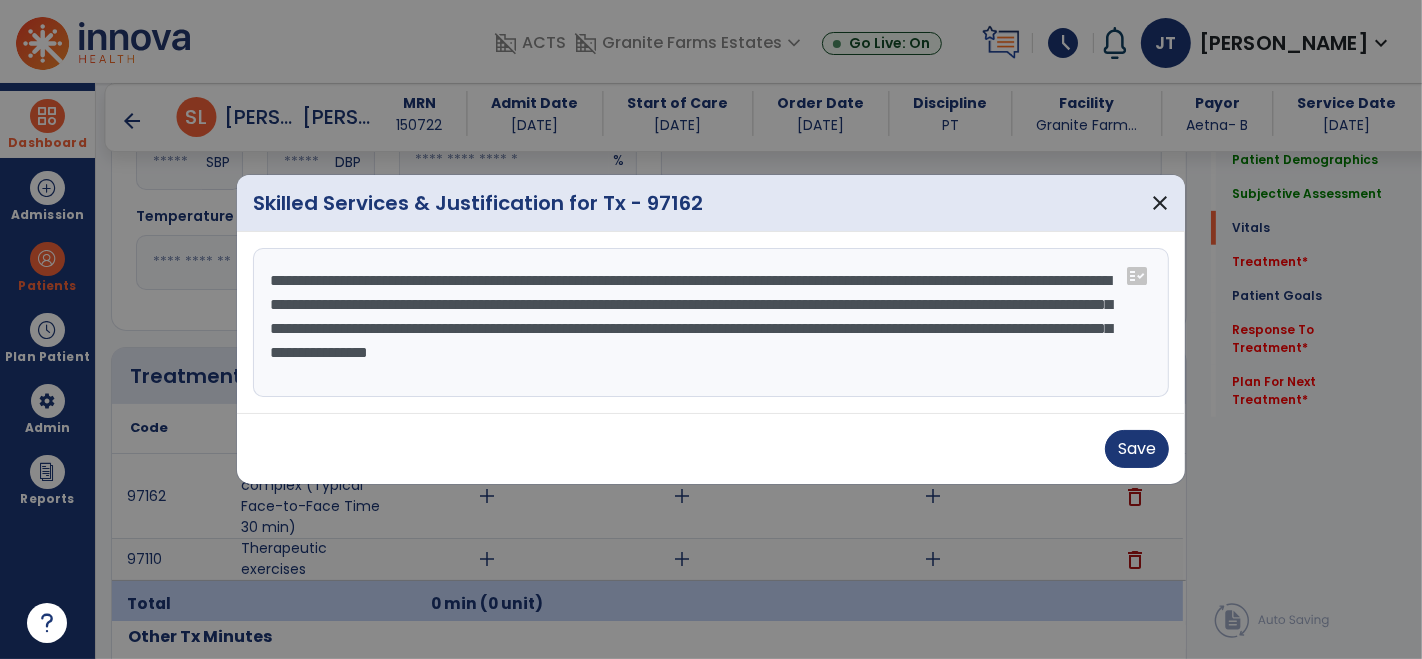 drag, startPoint x: 474, startPoint y: 276, endPoint x: 670, endPoint y: 284, distance: 196.1632 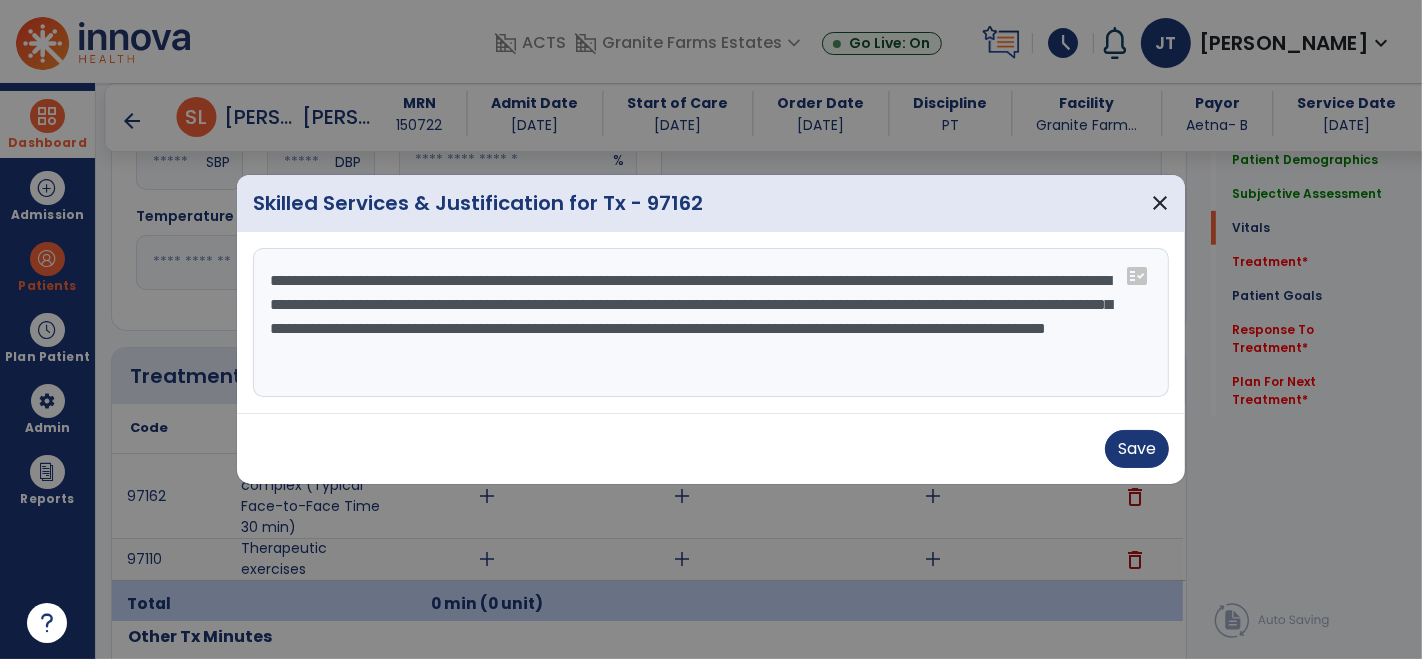 click on "**********" at bounding box center [711, 323] 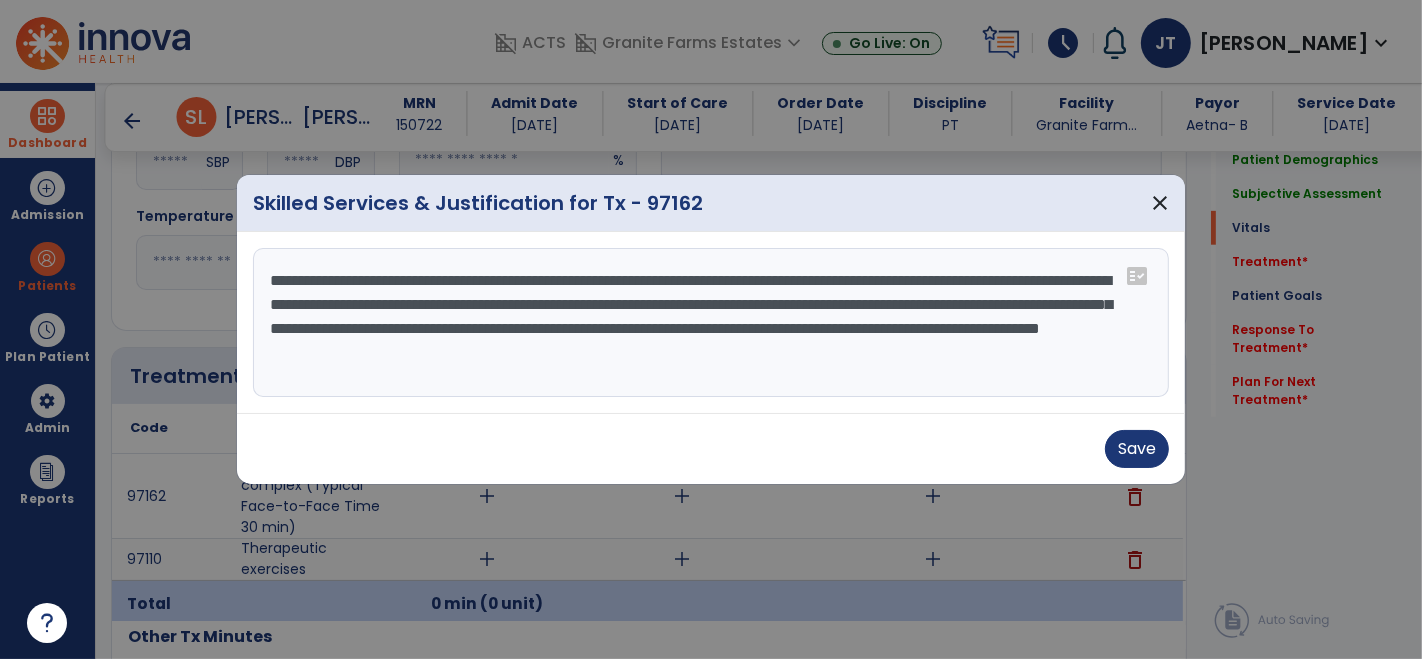drag, startPoint x: 354, startPoint y: 307, endPoint x: 611, endPoint y: 306, distance: 257.00195 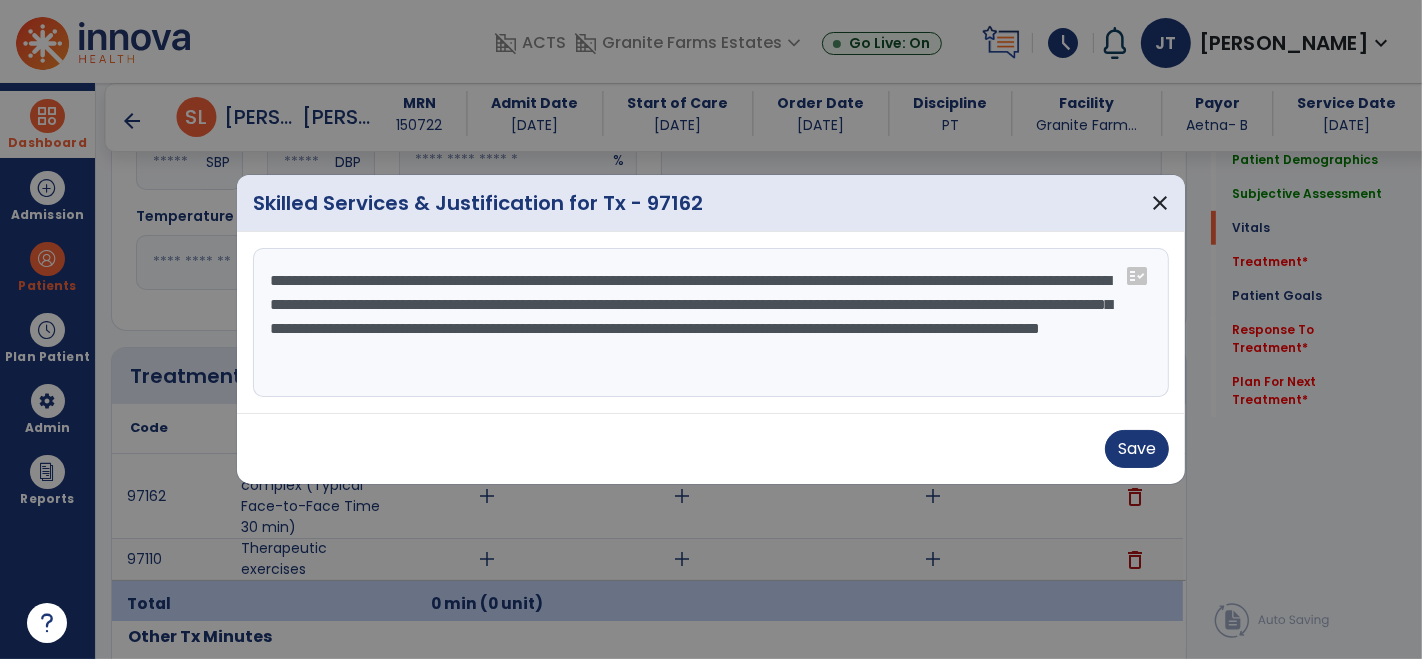 click on "**********" at bounding box center [711, 323] 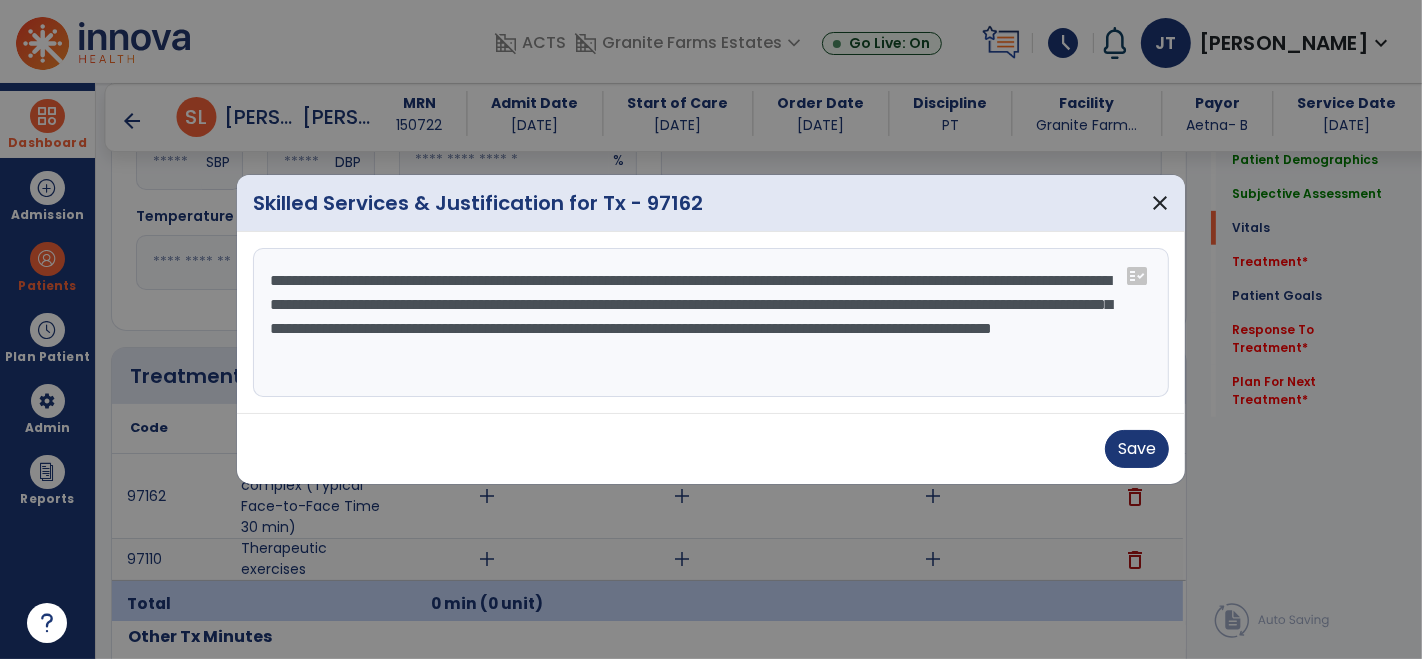 drag, startPoint x: 629, startPoint y: 304, endPoint x: 996, endPoint y: 302, distance: 367.00546 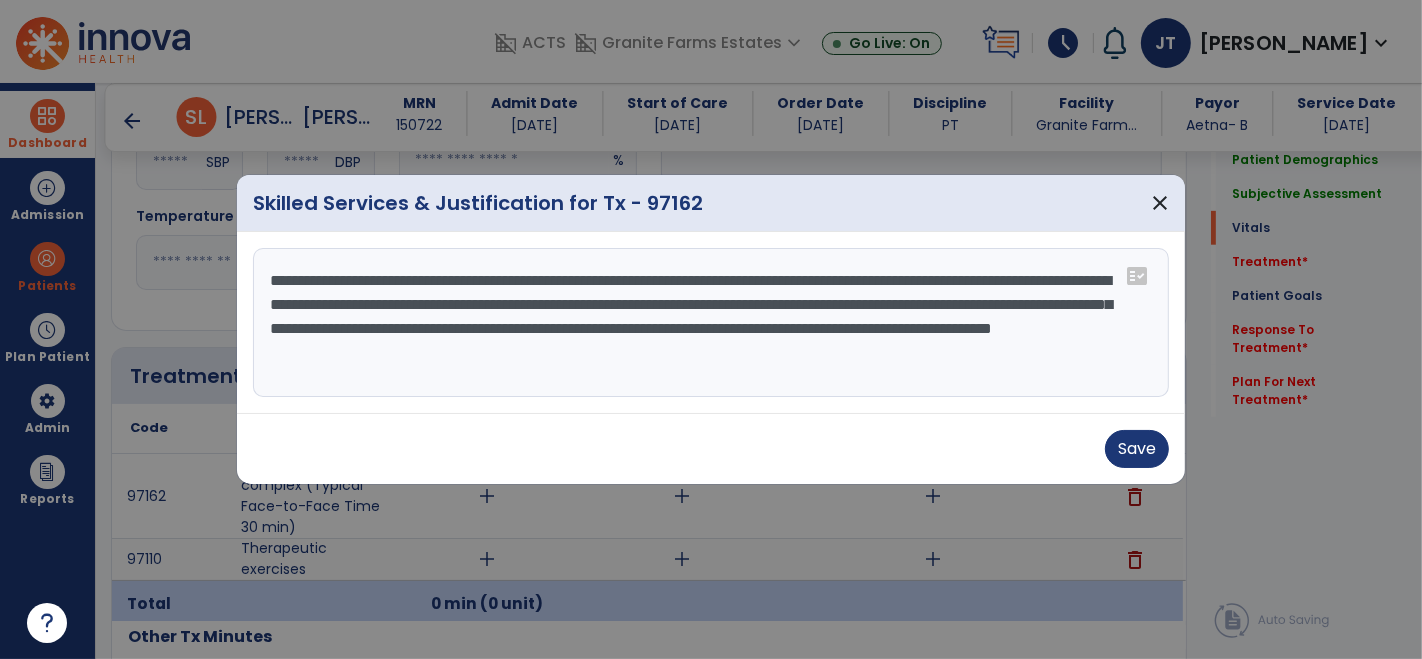click on "**********" at bounding box center (711, 323) 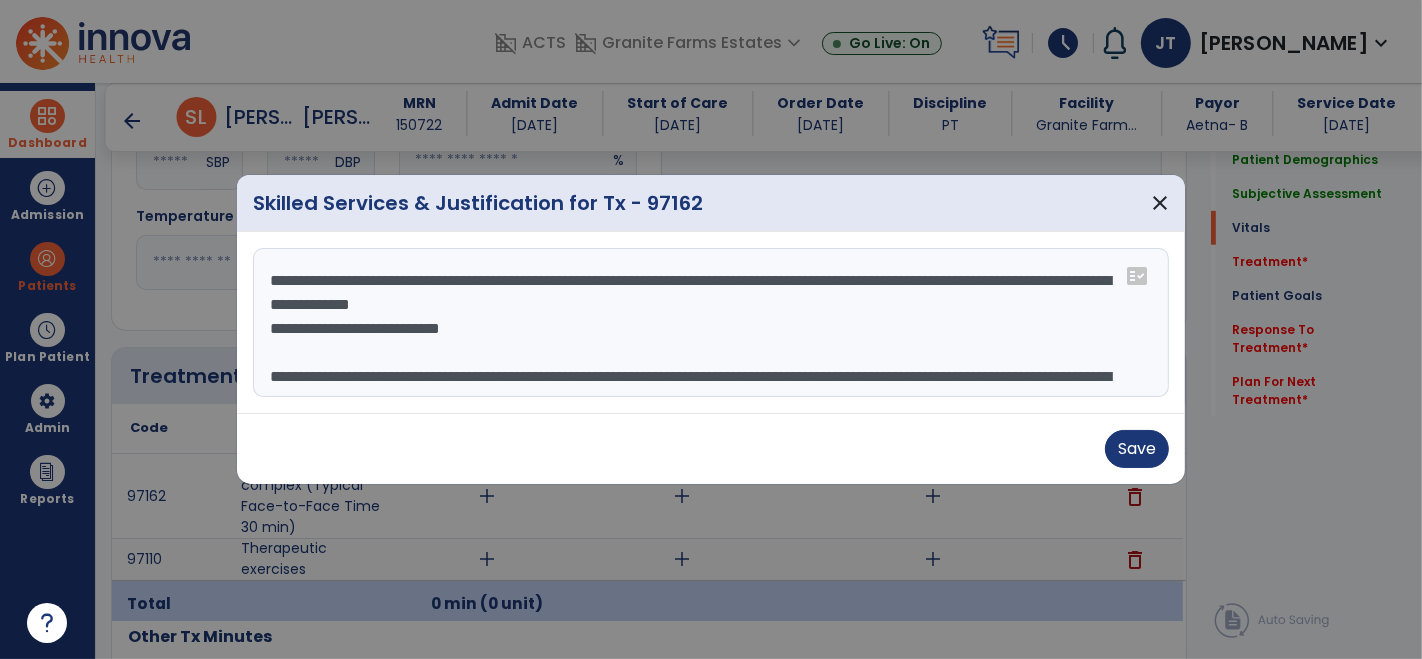 click on "**********" at bounding box center (711, 323) 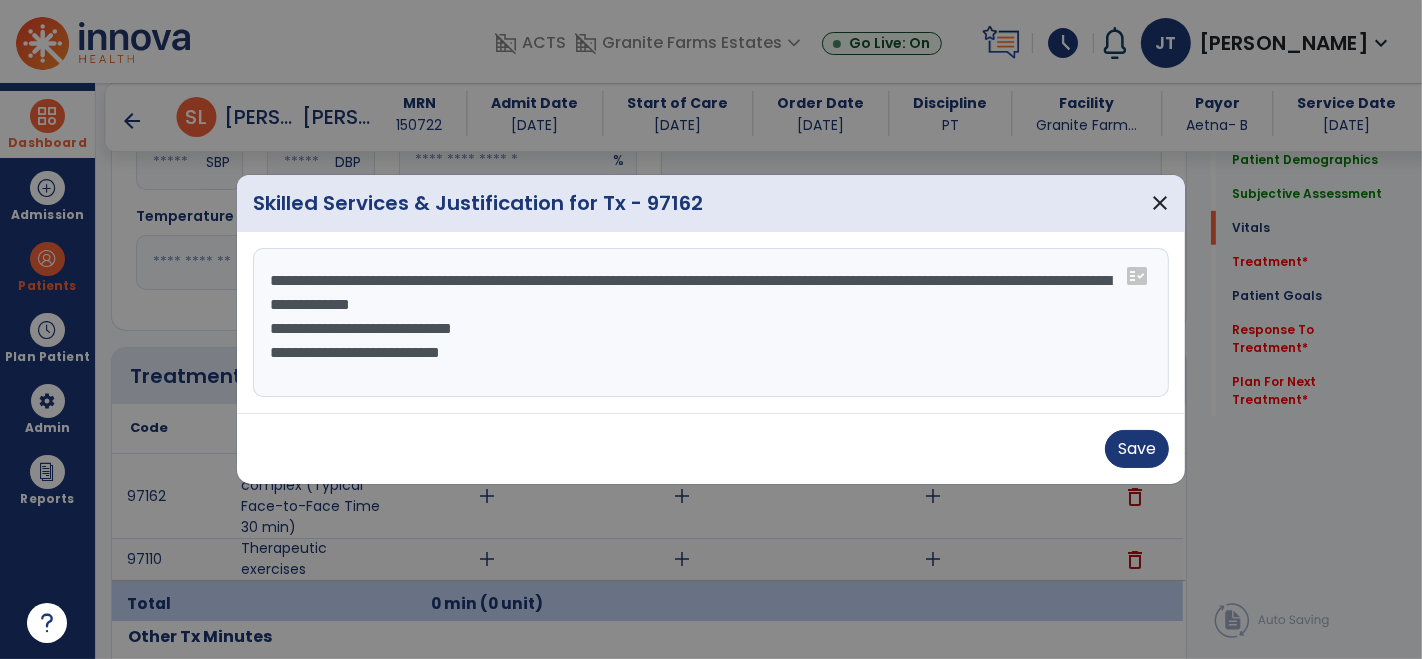 click on "**********" at bounding box center [711, 323] 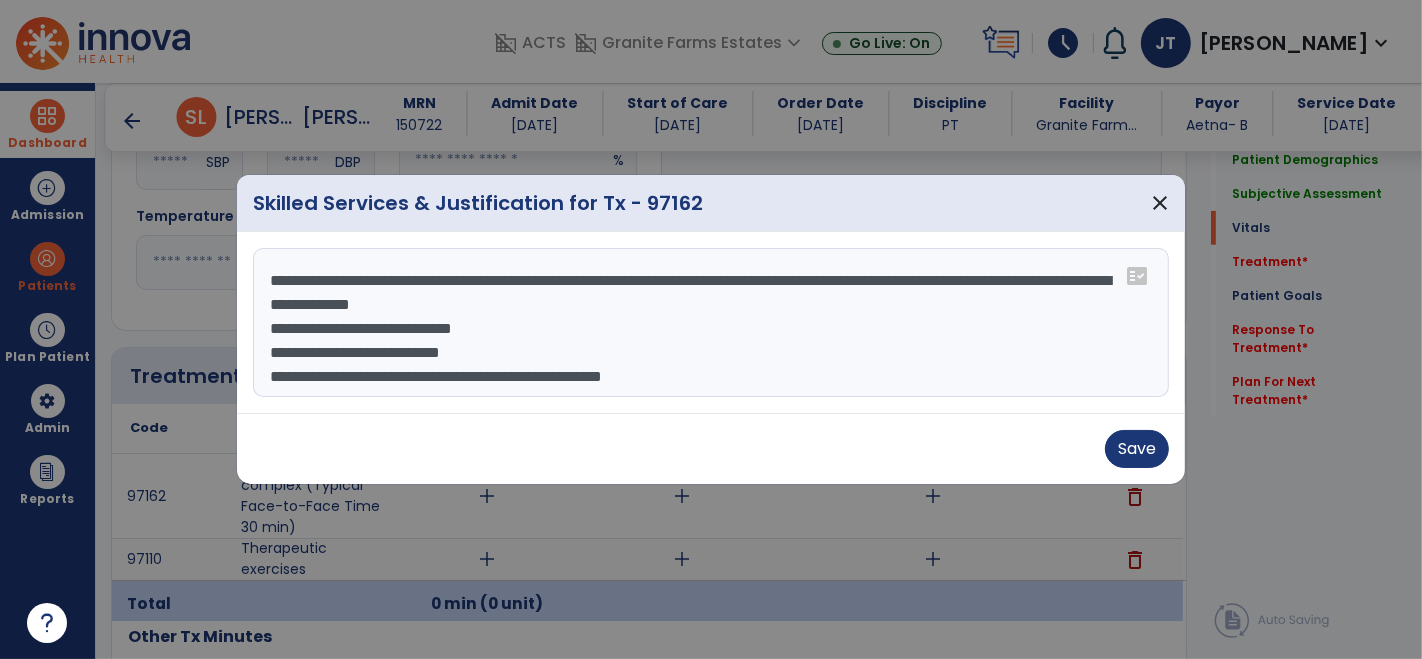 scroll, scrollTop: 48, scrollLeft: 0, axis: vertical 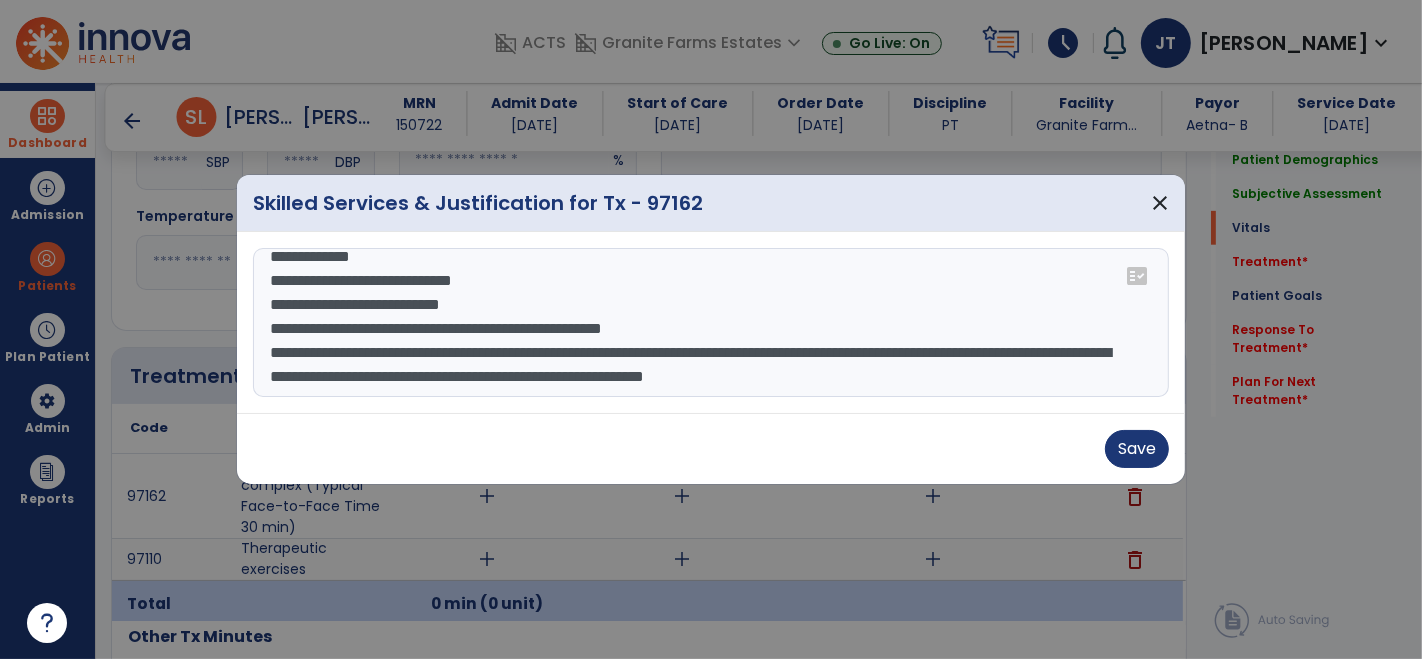 drag, startPoint x: 259, startPoint y: 361, endPoint x: 788, endPoint y: 374, distance: 529.1597 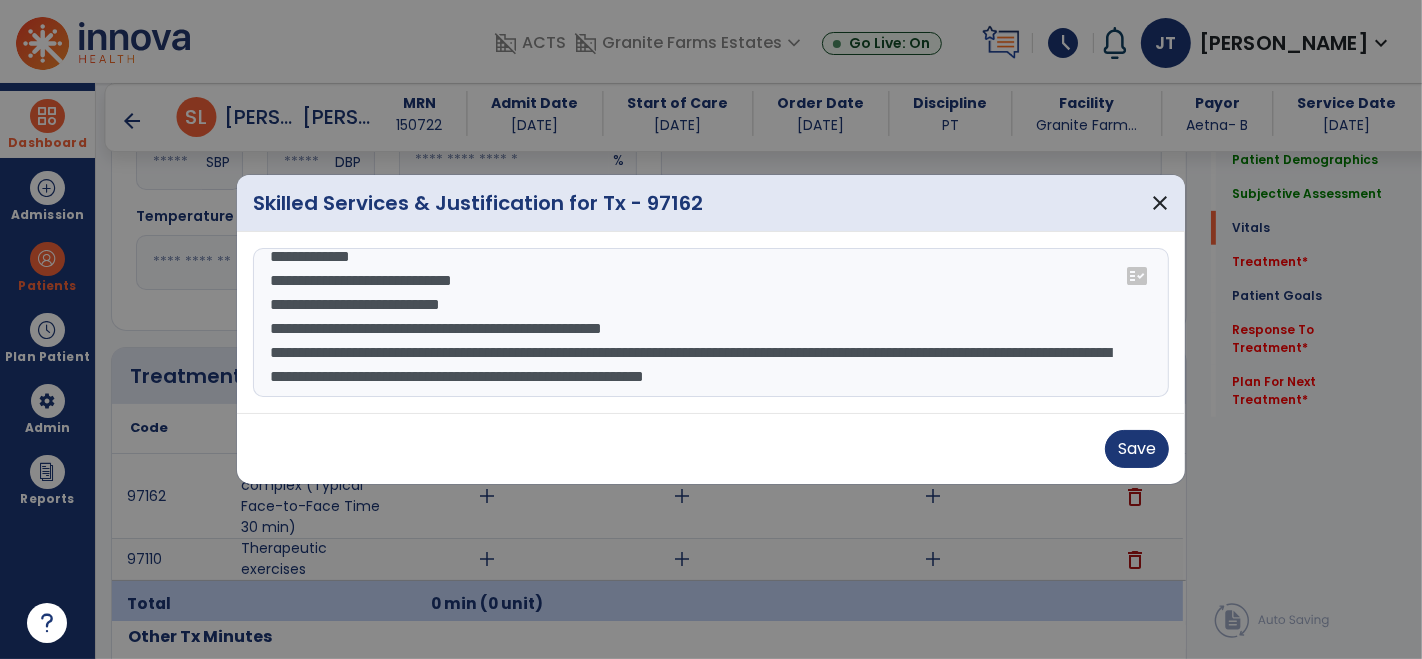 click on "**********" at bounding box center (711, 323) 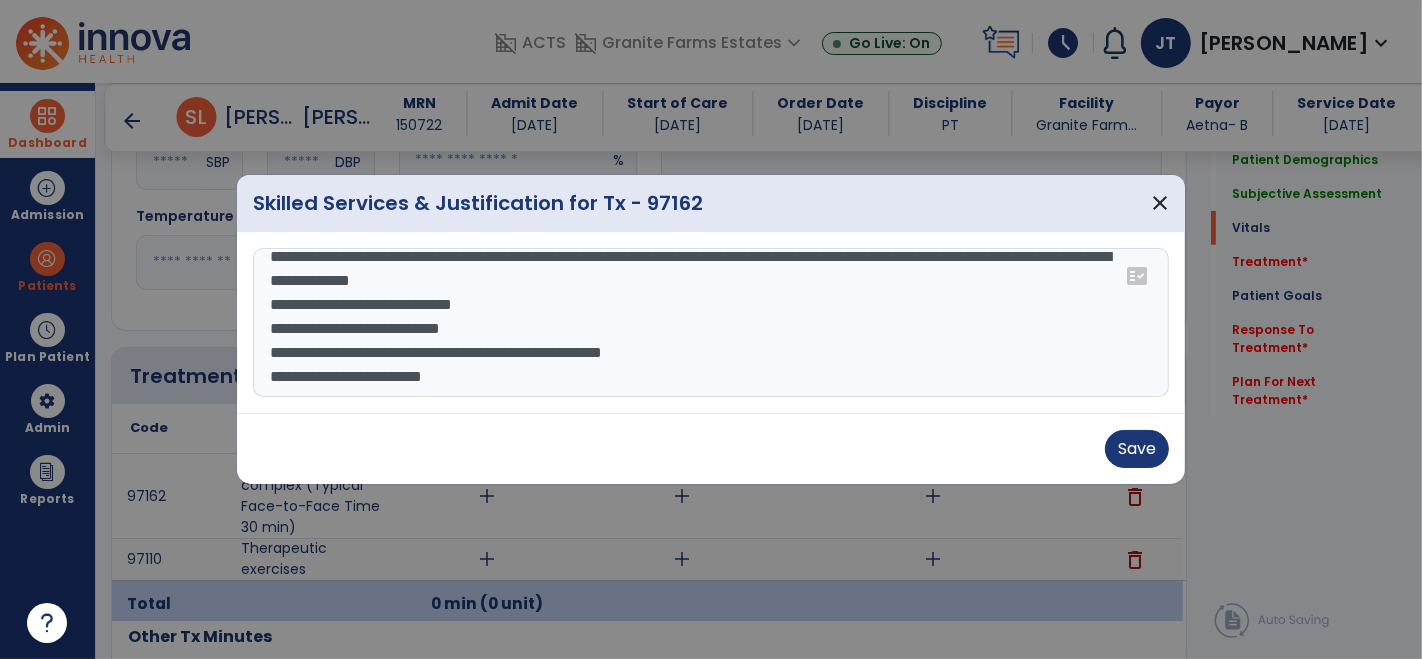 scroll, scrollTop: 23, scrollLeft: 0, axis: vertical 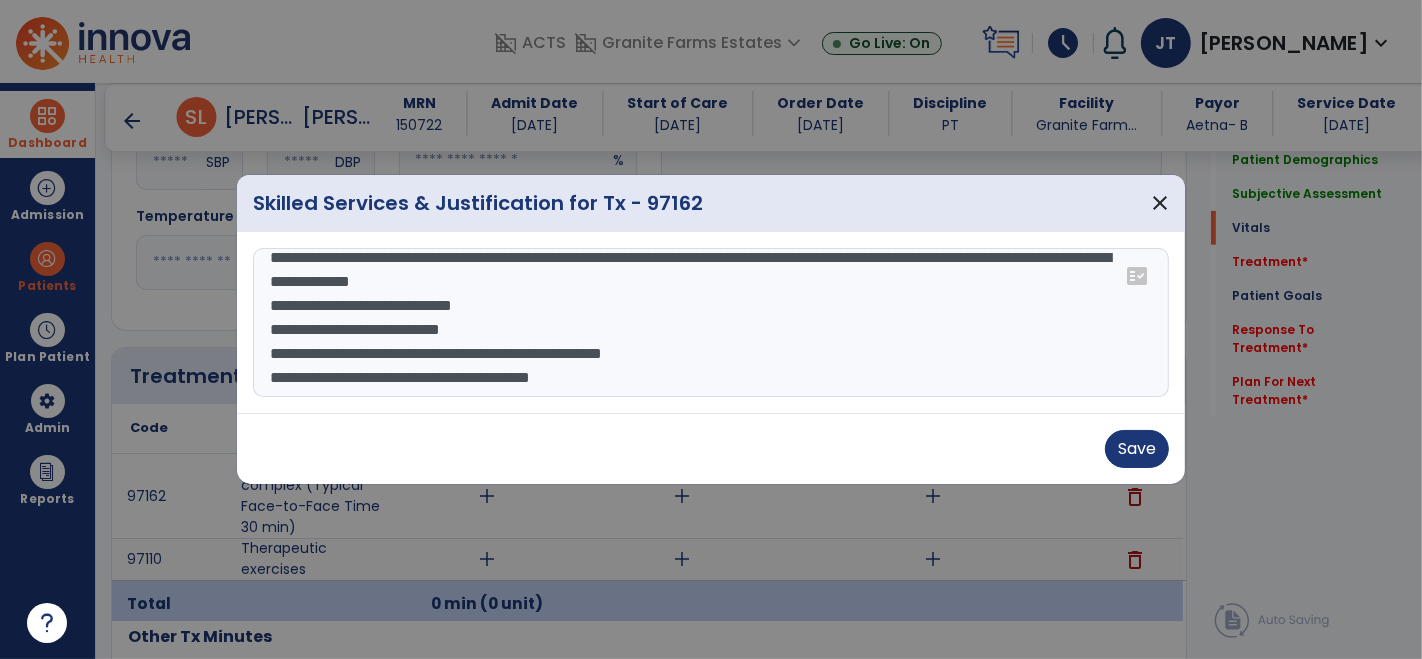 click on "**********" at bounding box center (711, 323) 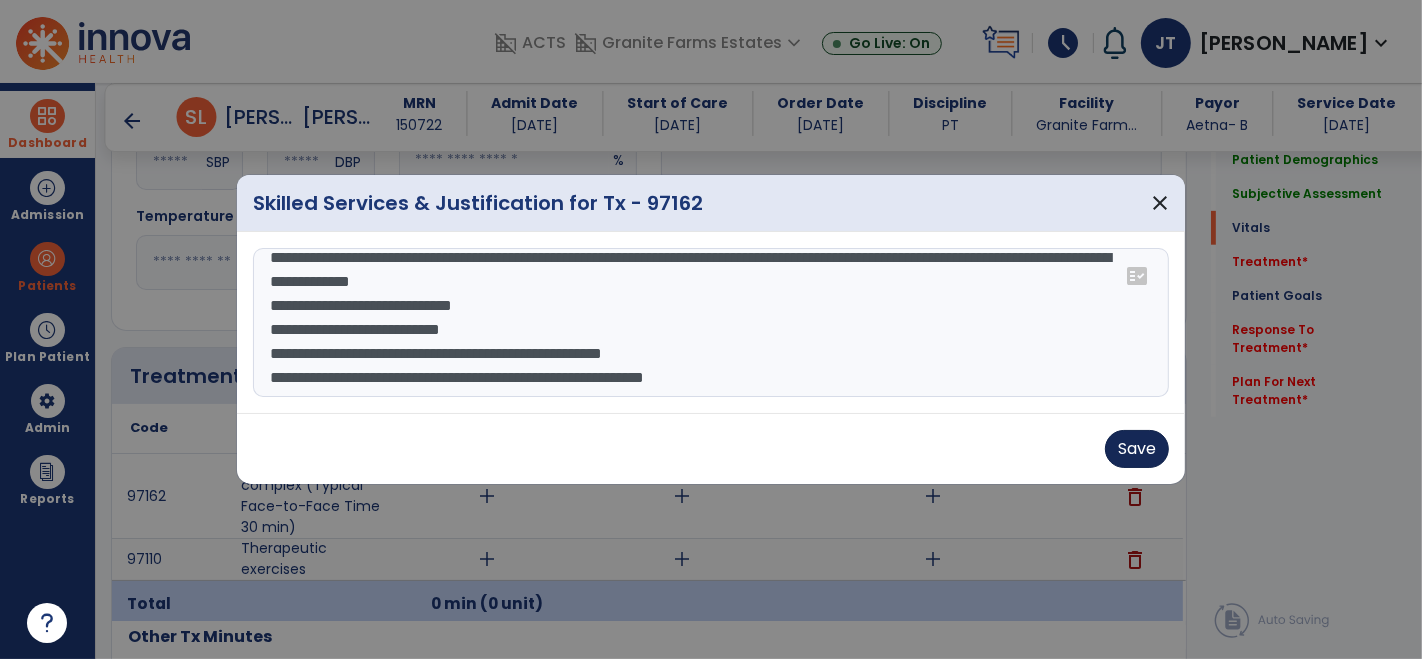 type on "**********" 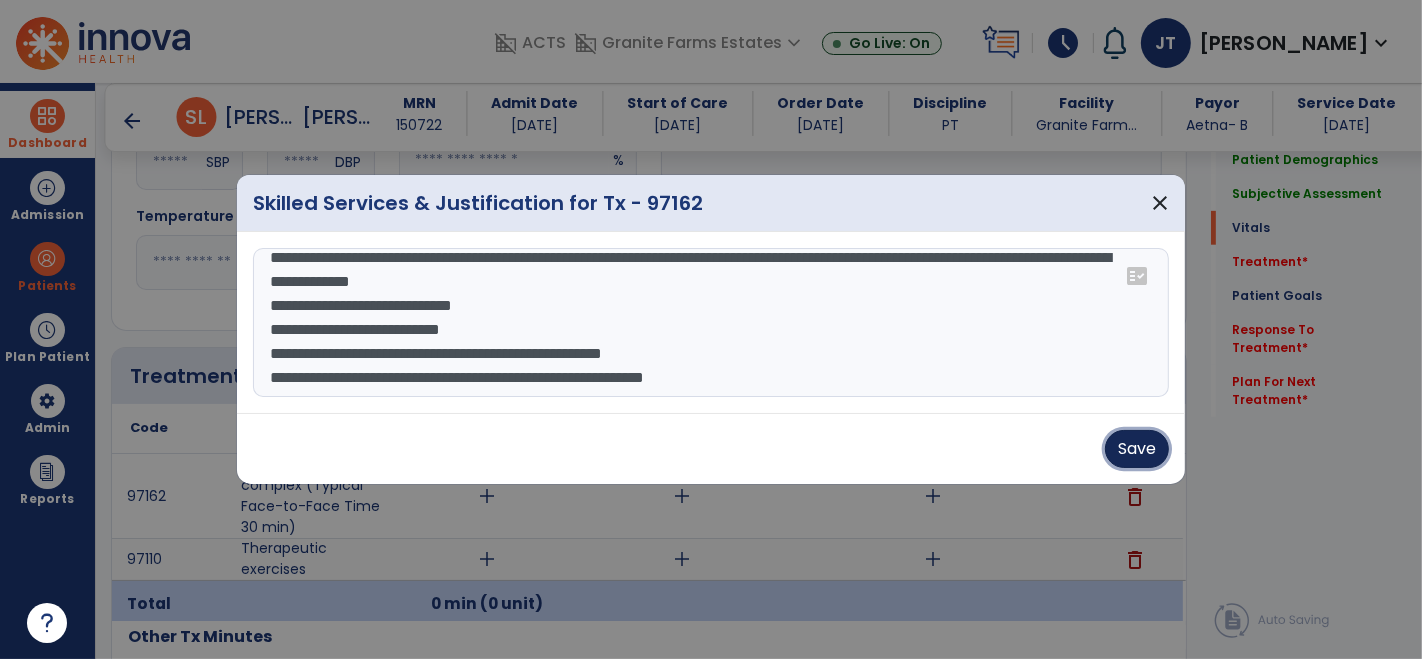 click on "Save" at bounding box center (1137, 449) 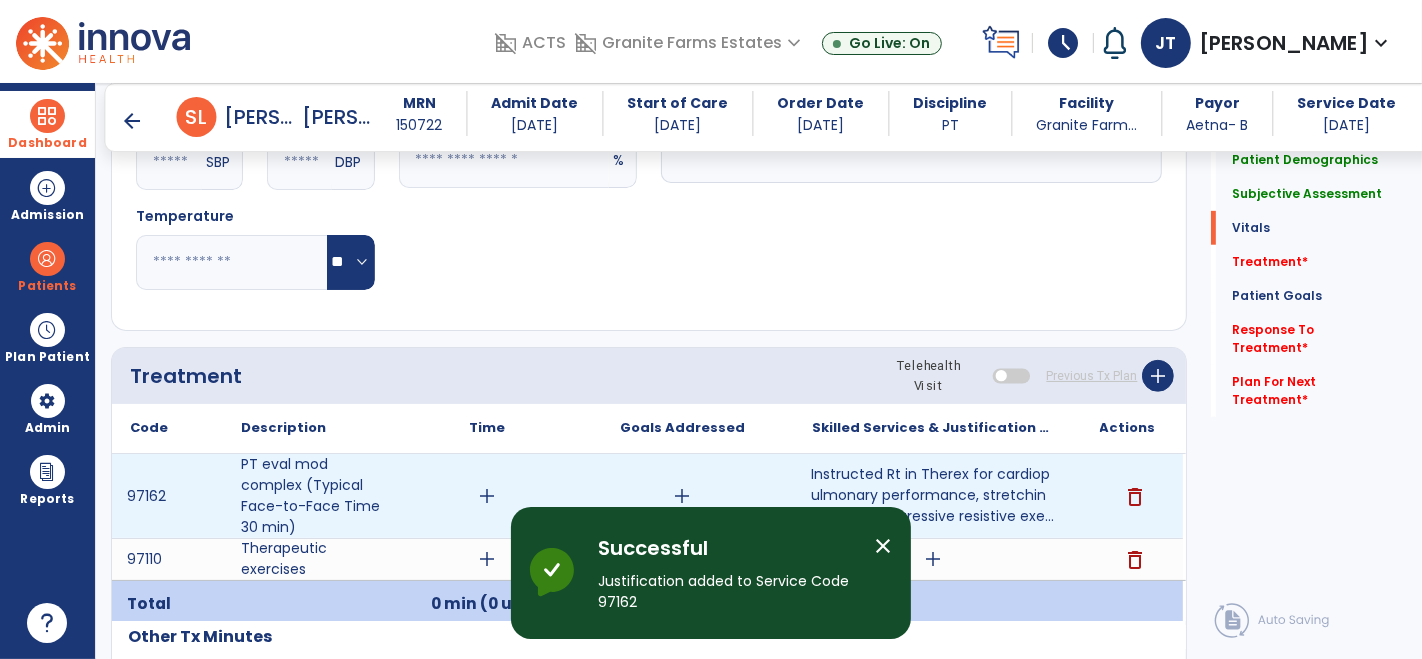 click on "add" at bounding box center (488, 496) 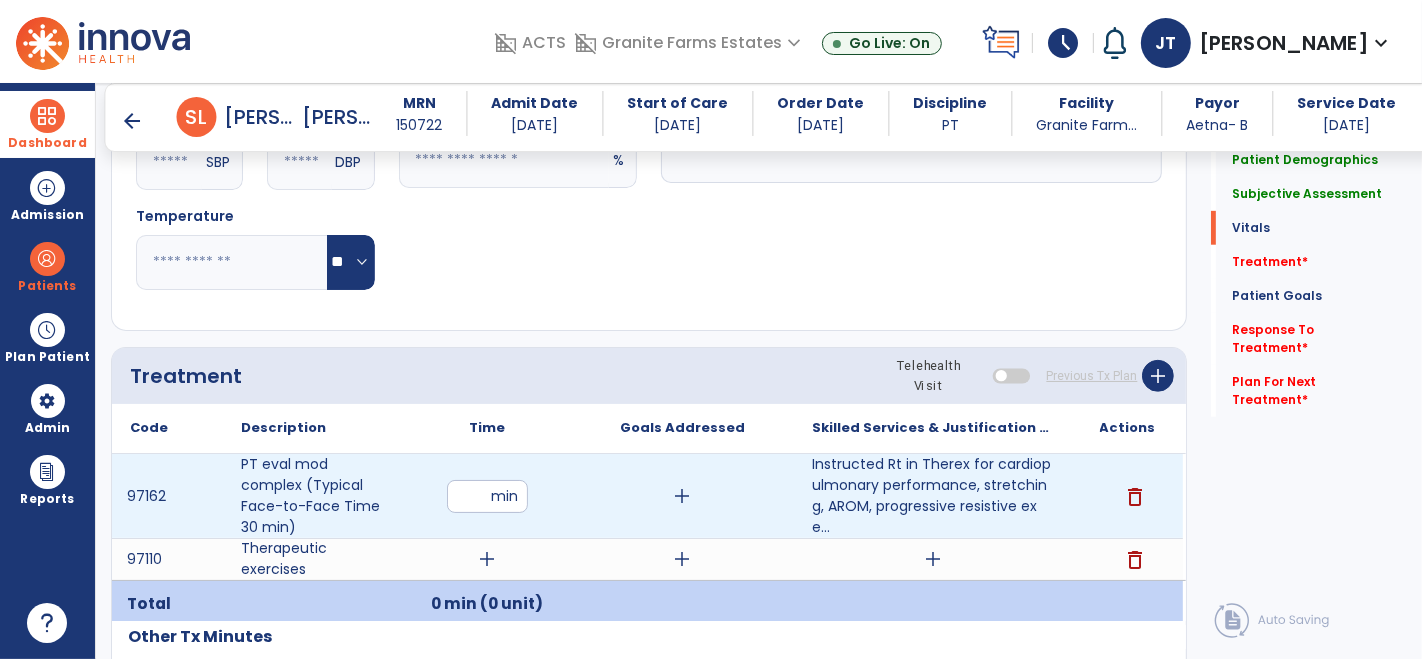 click at bounding box center (487, 496) 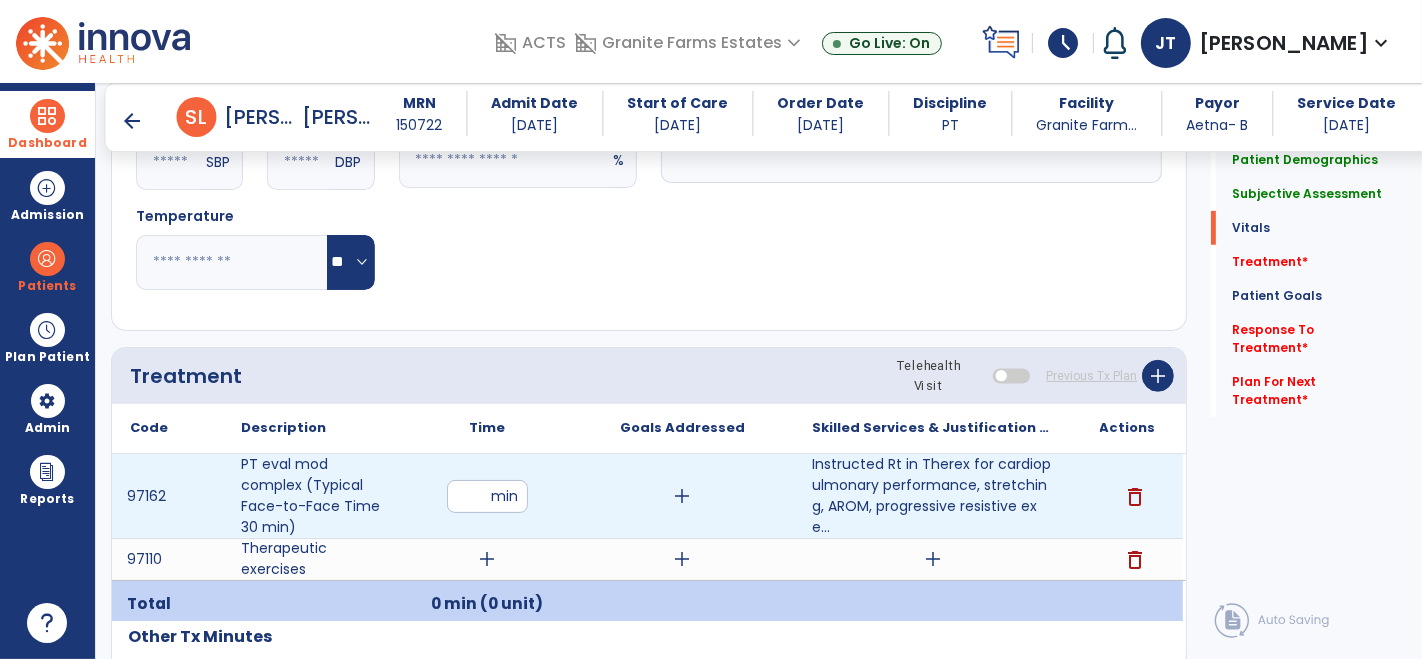 type on "**" 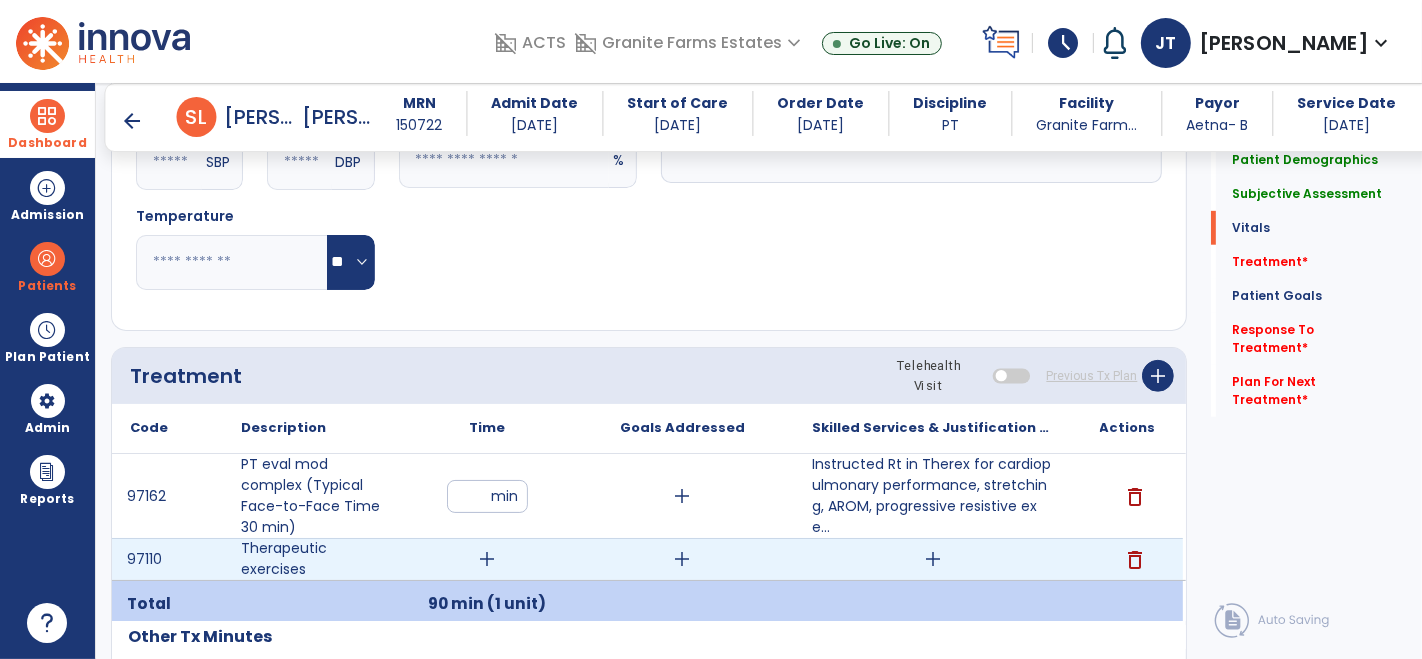 click on "add" at bounding box center (488, 559) 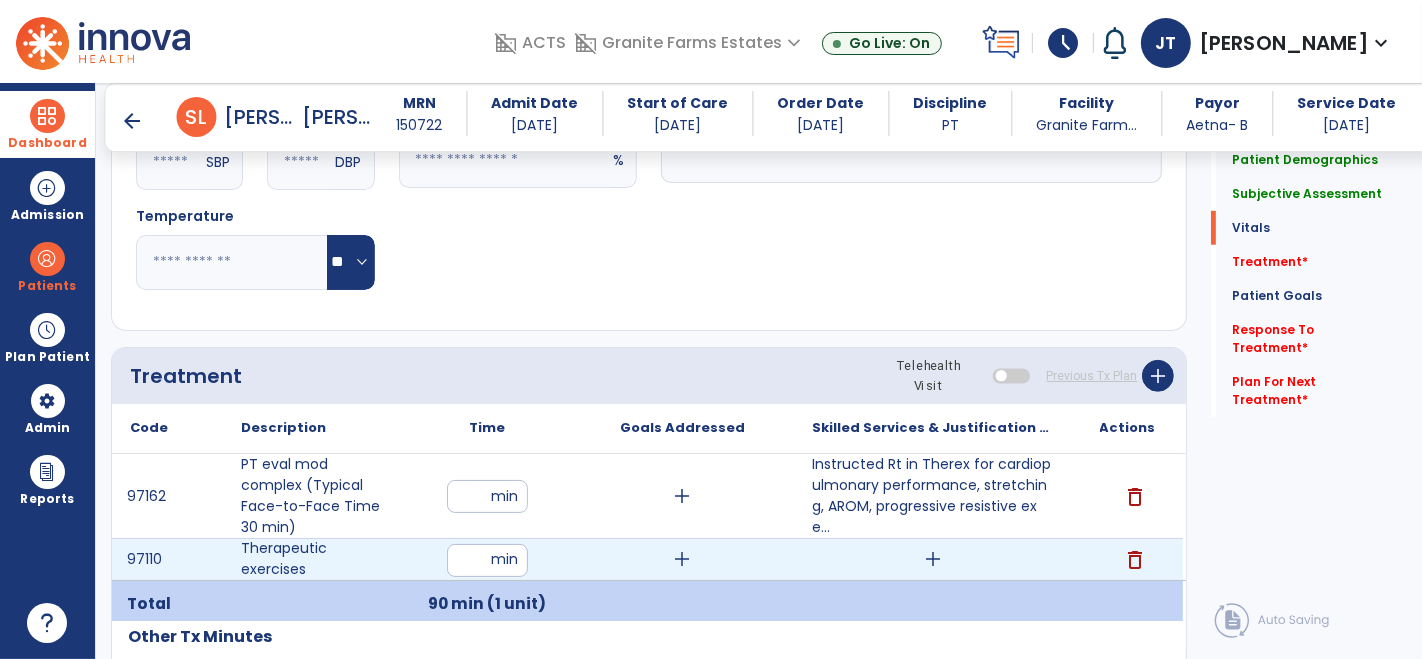 type on "*" 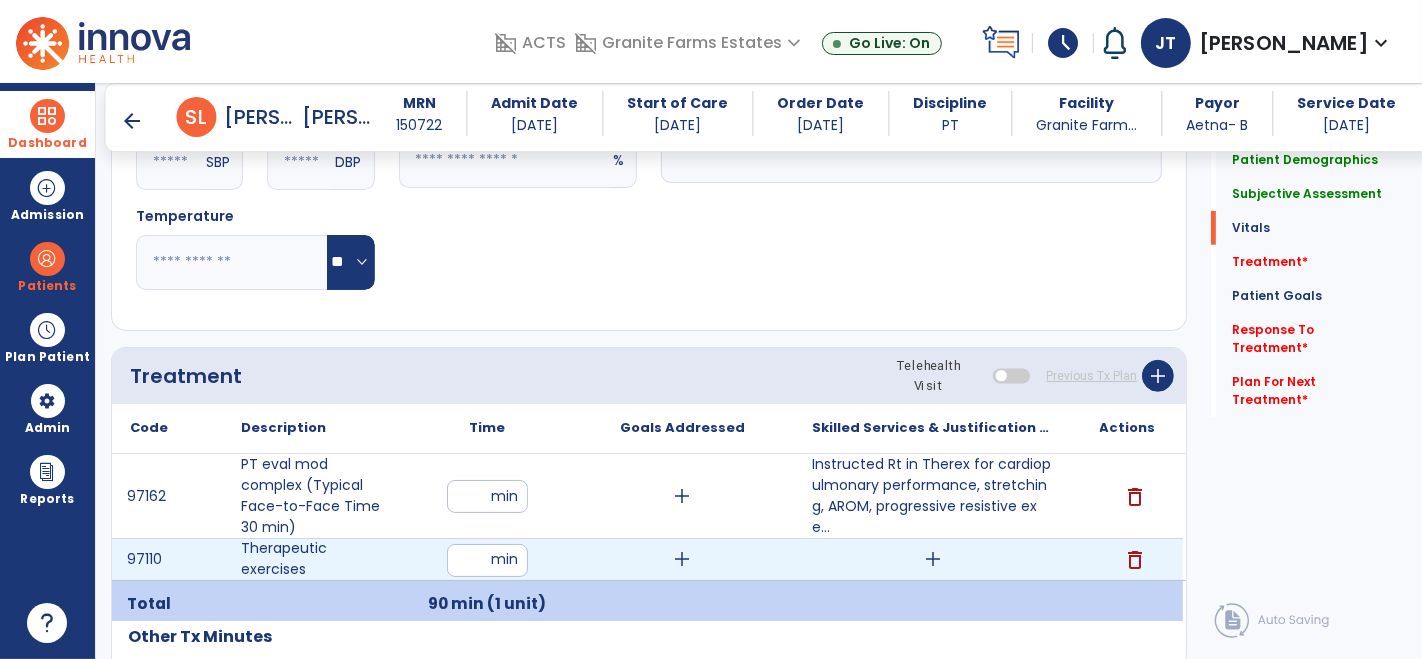 type on "**" 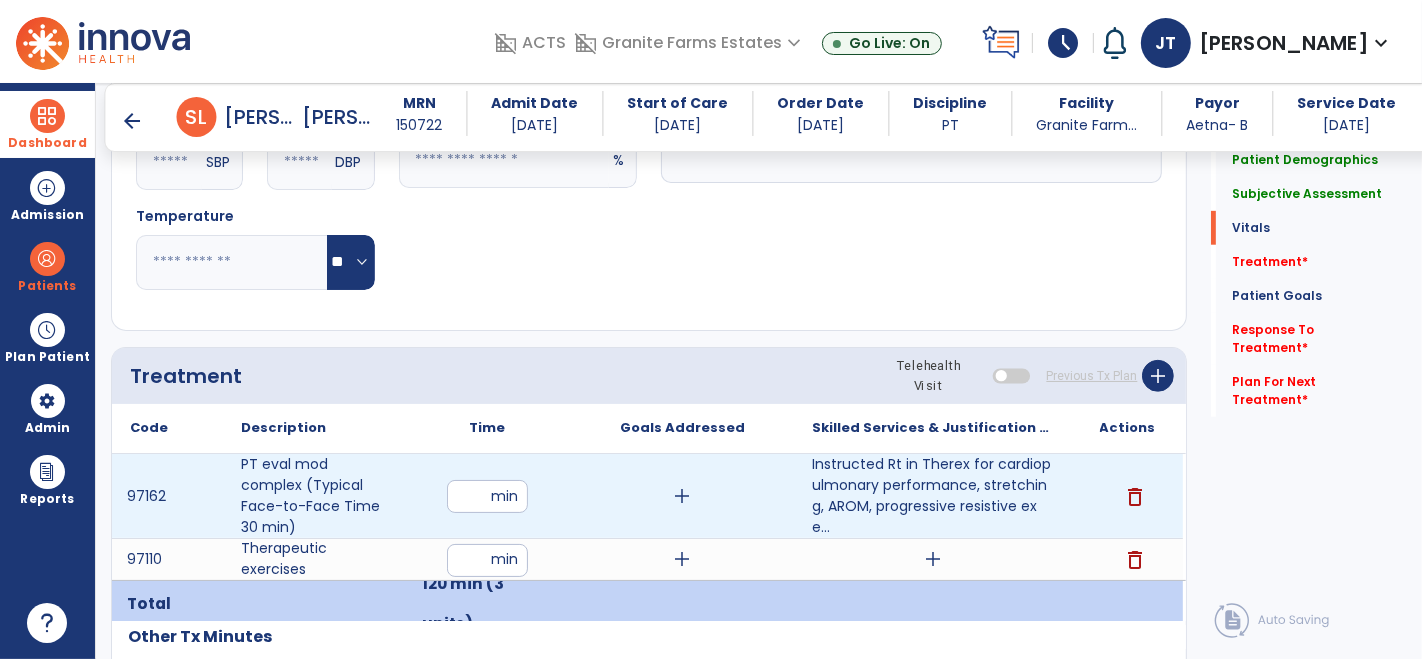 click on "**" at bounding box center [487, 496] 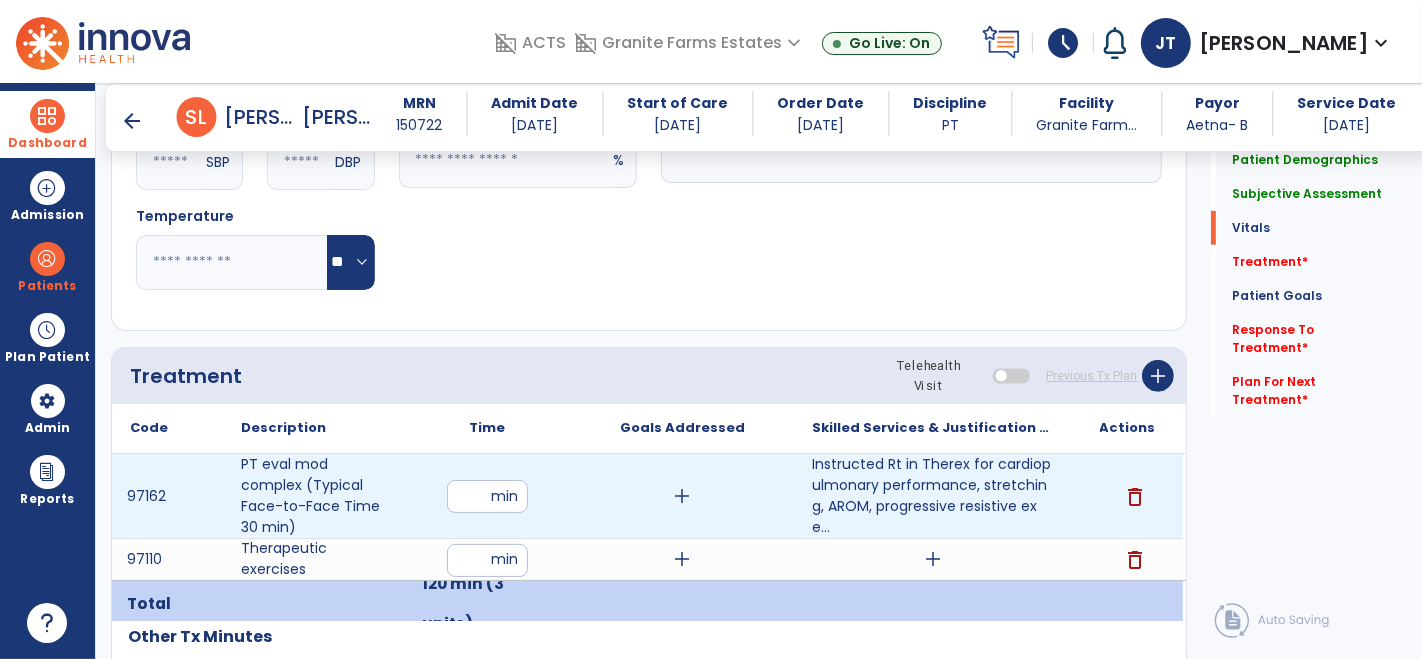 type on "*" 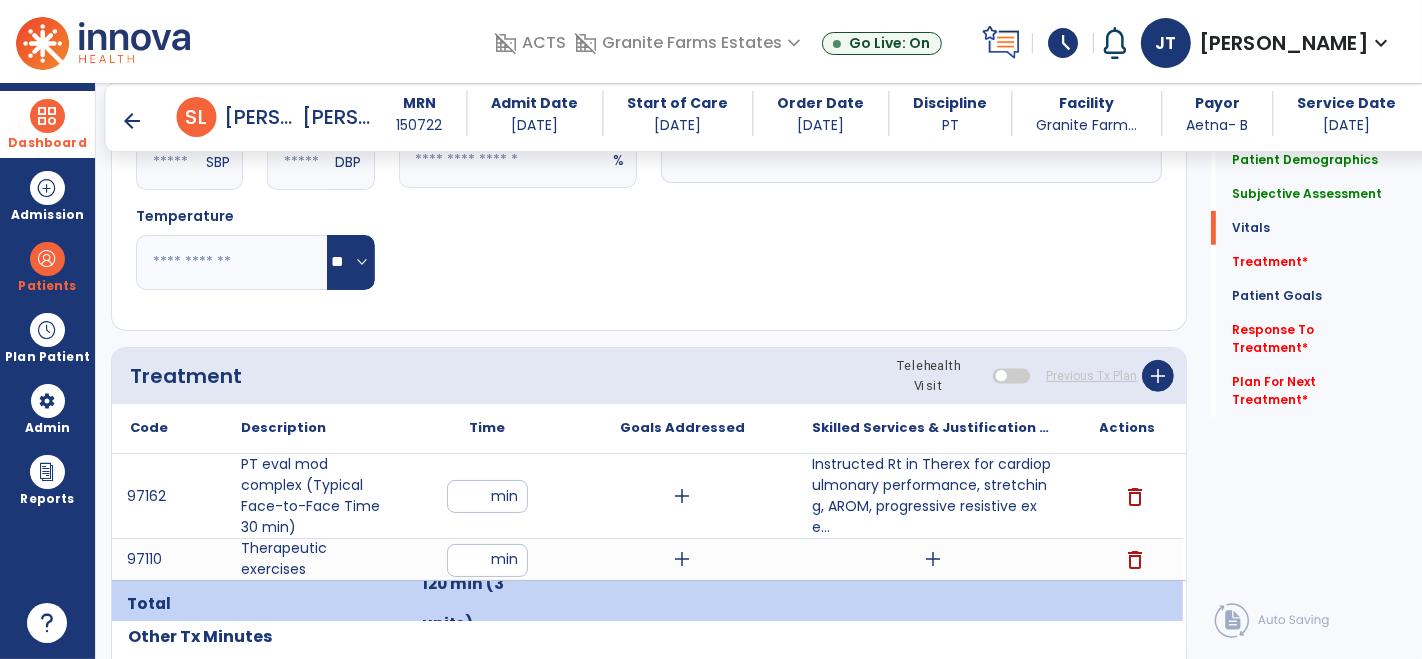 click on "Quick Links  Patient Demographics   Patient Demographics   Subjective Assessment   Subjective Assessment   Vitals   Vitals   Treatment   *  Treatment   *  Patient Goals   Patient Goals   Response To Treatment   *  Response To Treatment   *  Plan For Next Treatment   *  Plan For Next Treatment   *" 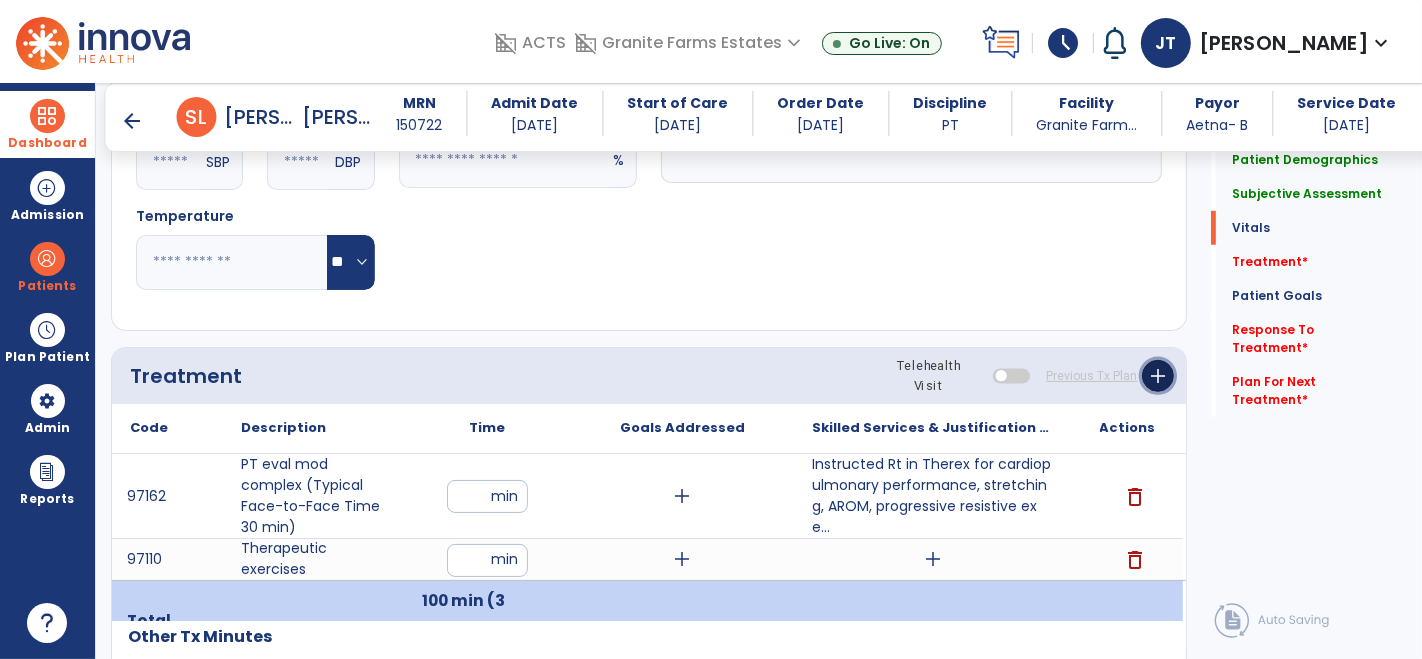 click on "add" 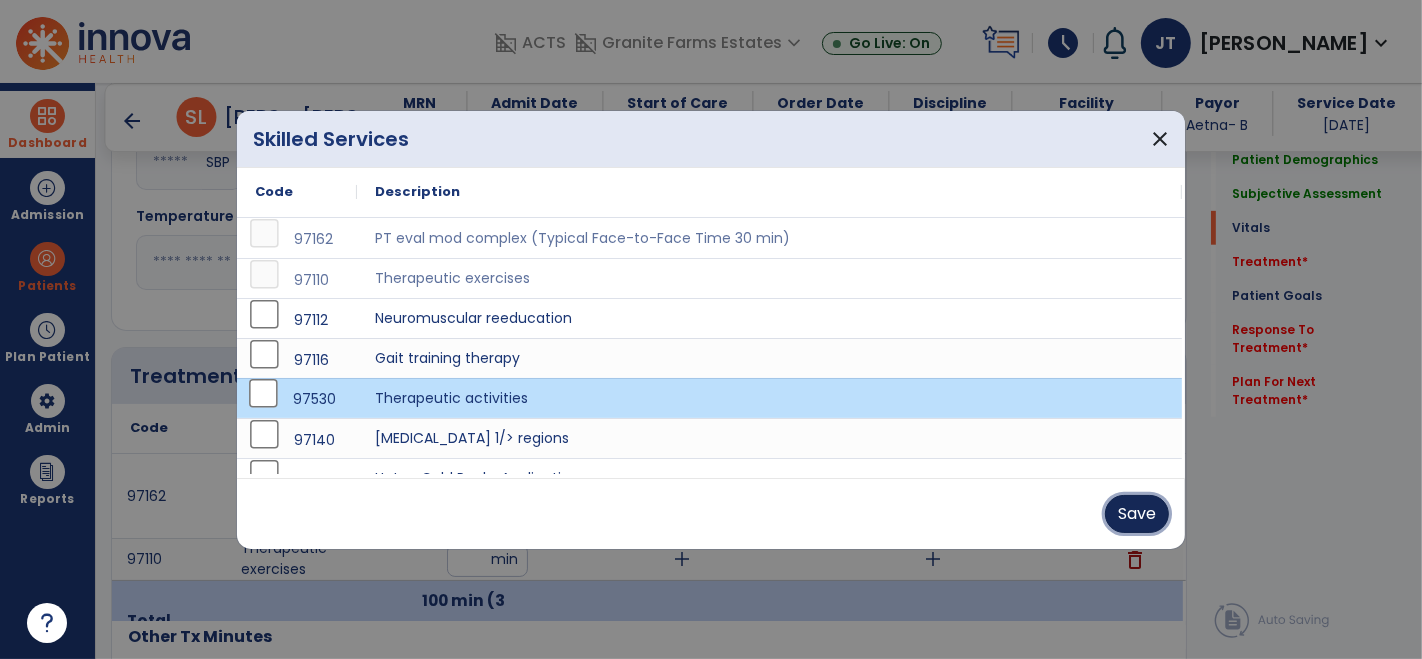 click on "Save" at bounding box center [1137, 514] 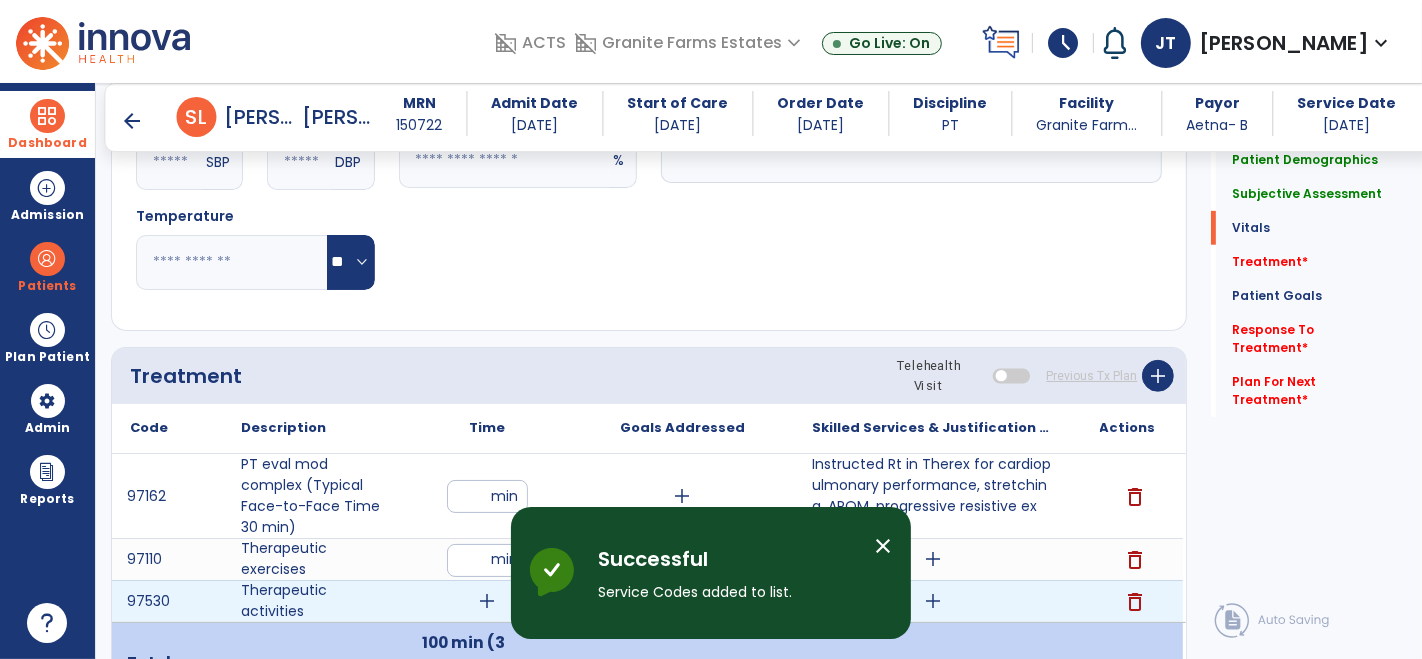 click on "add" at bounding box center (933, 601) 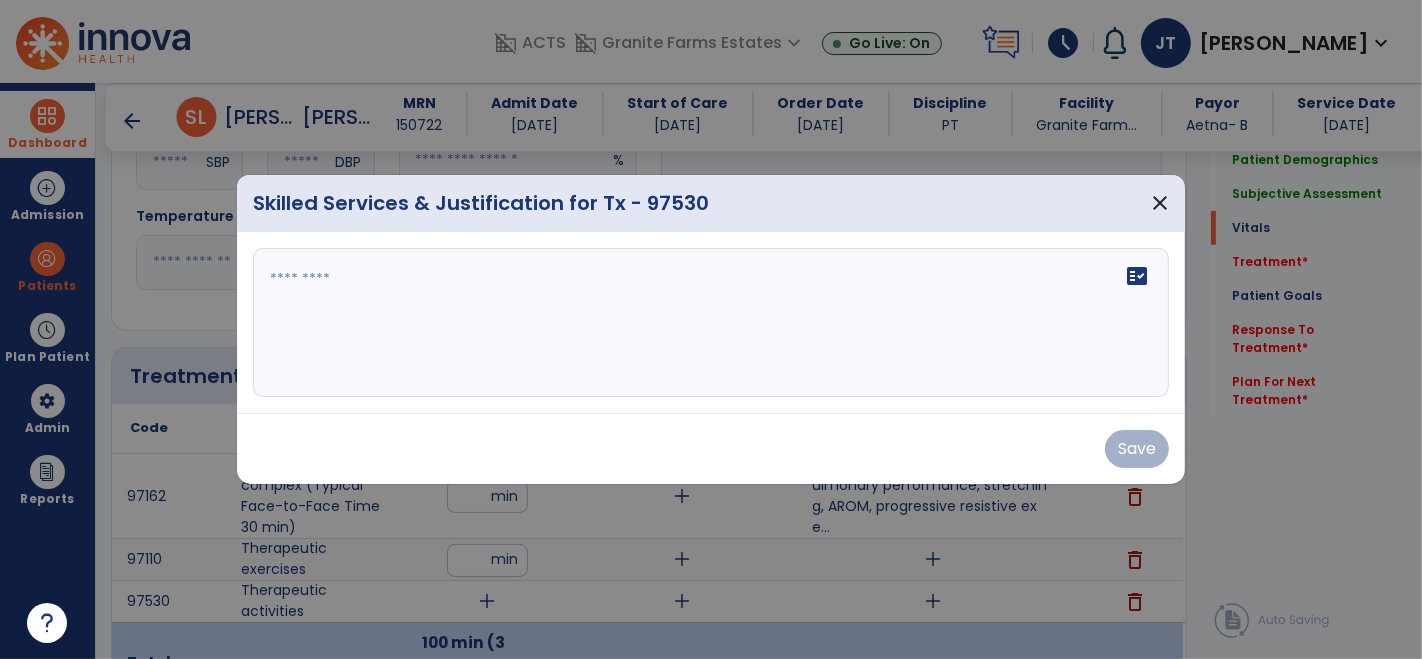 click on "fact_check" at bounding box center (711, 323) 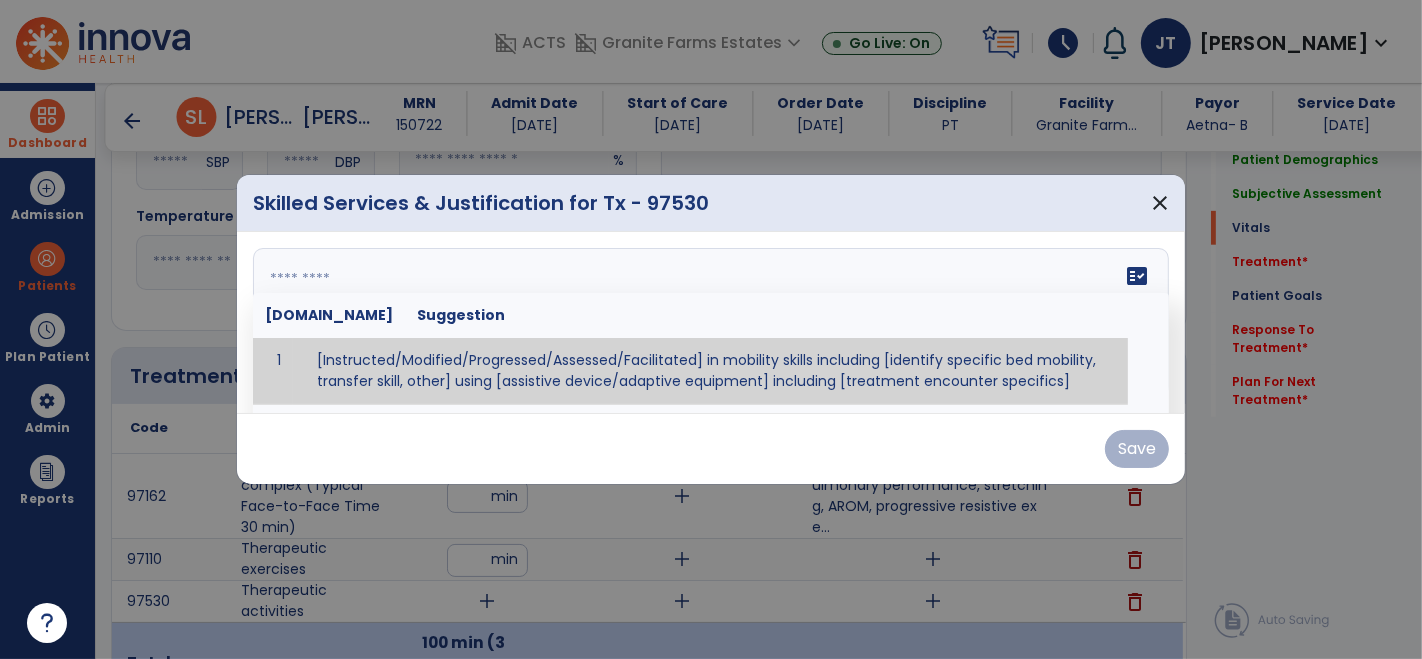 click at bounding box center (711, 329) 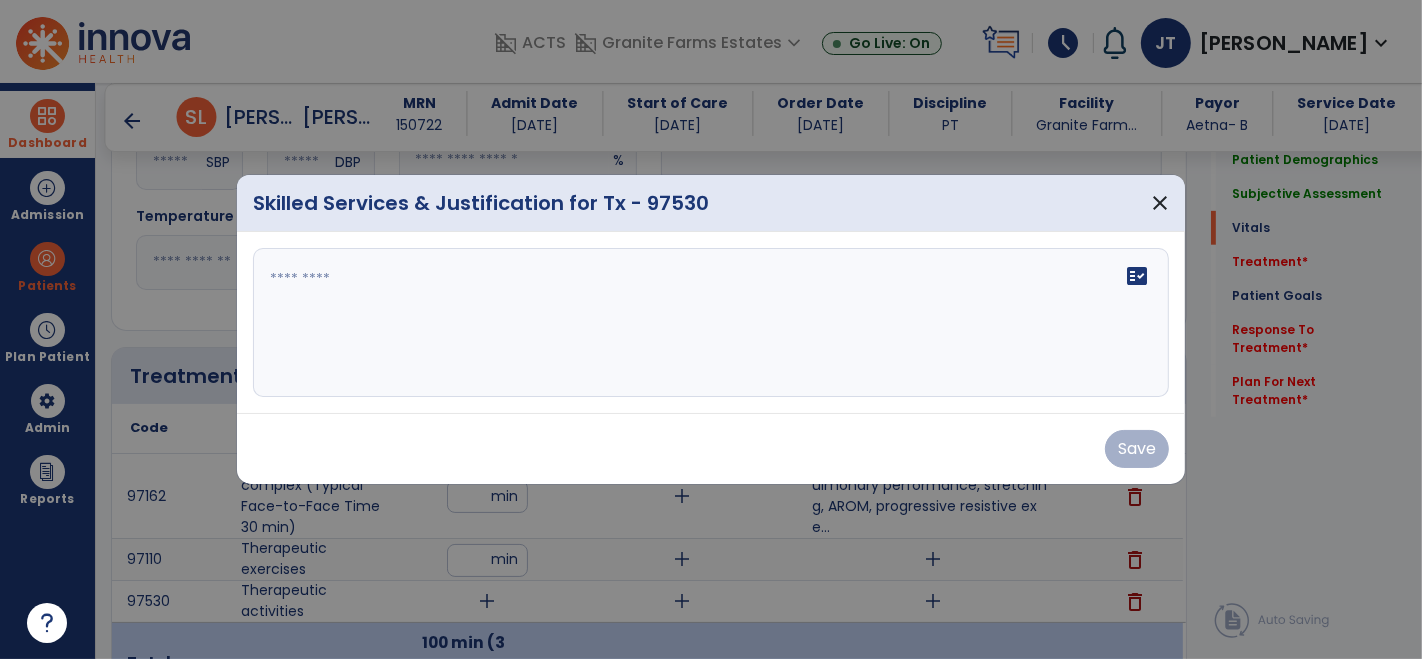click 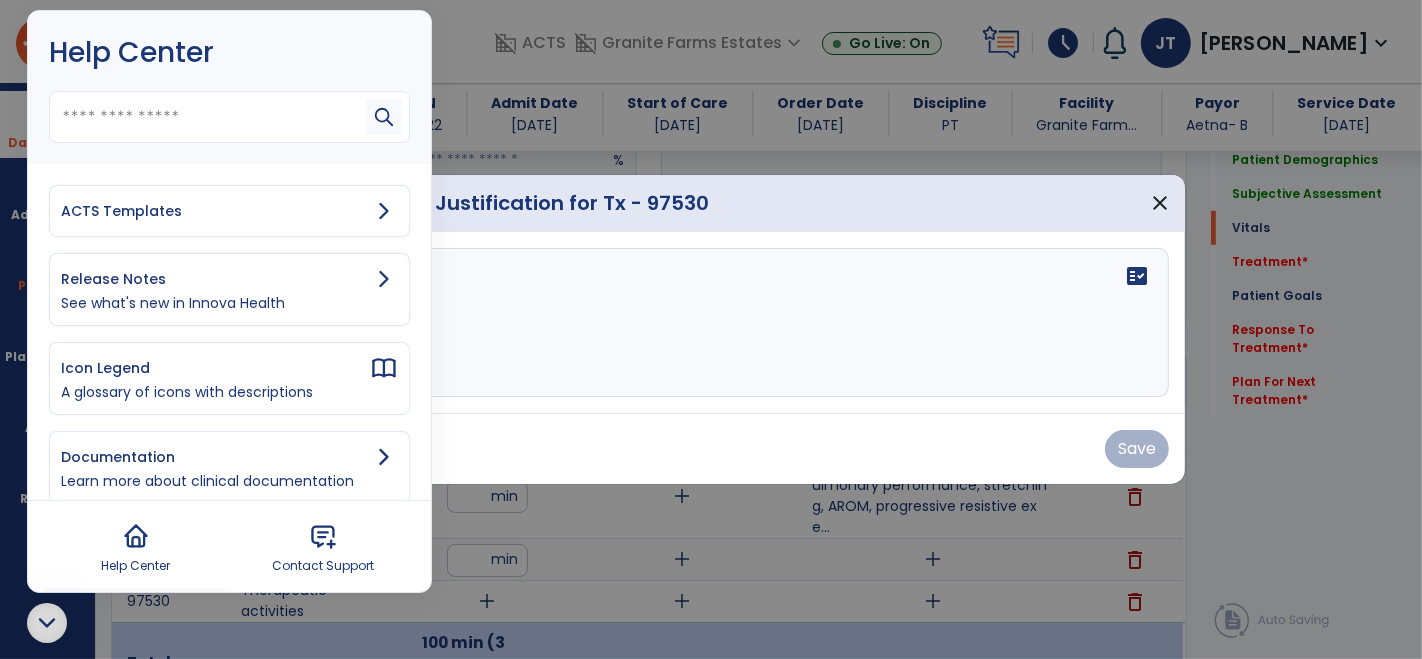 click on "ACTS Templates" at bounding box center (229, 211) 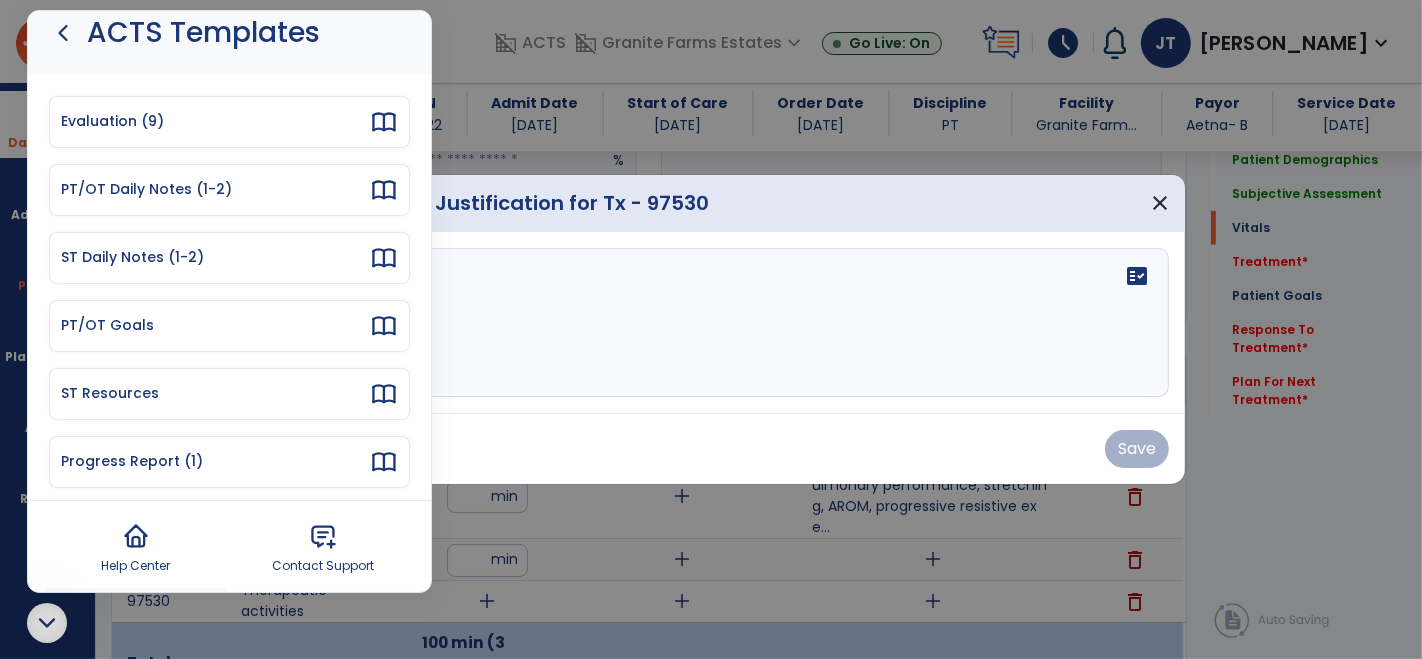 scroll, scrollTop: 0, scrollLeft: 0, axis: both 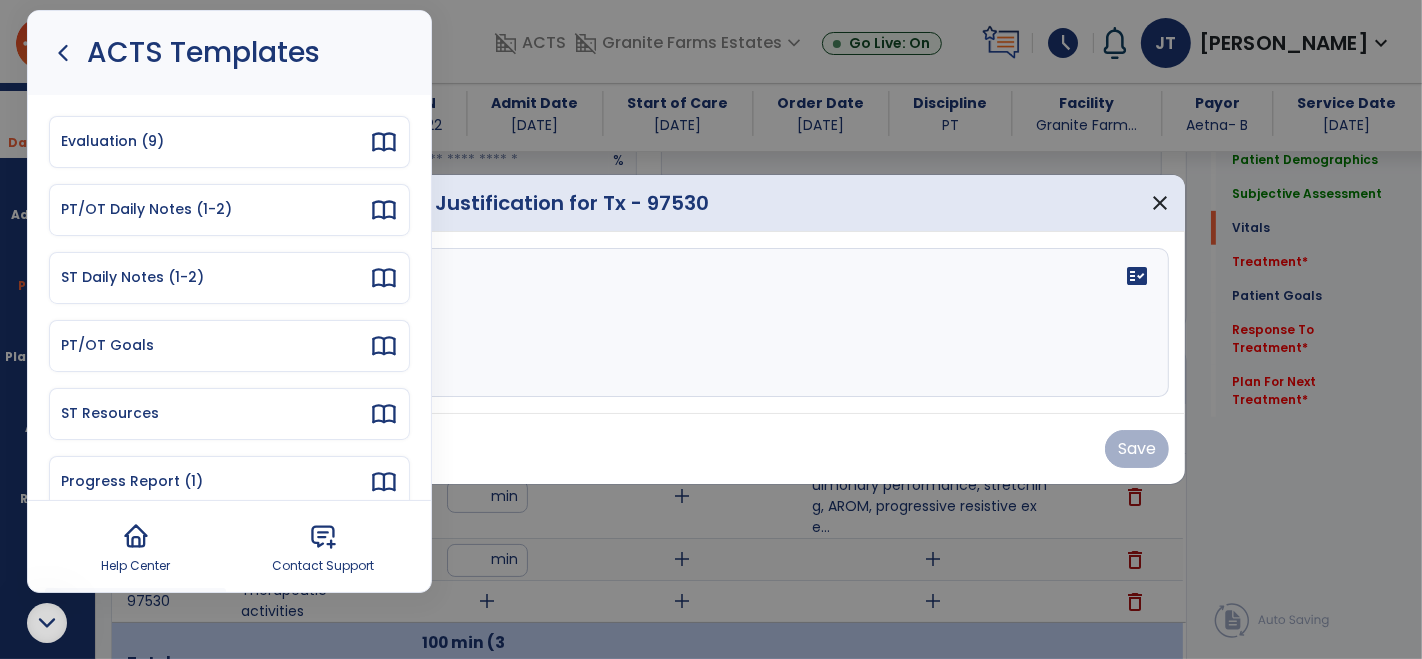 click on "Evaluation (9)" at bounding box center (229, 142) 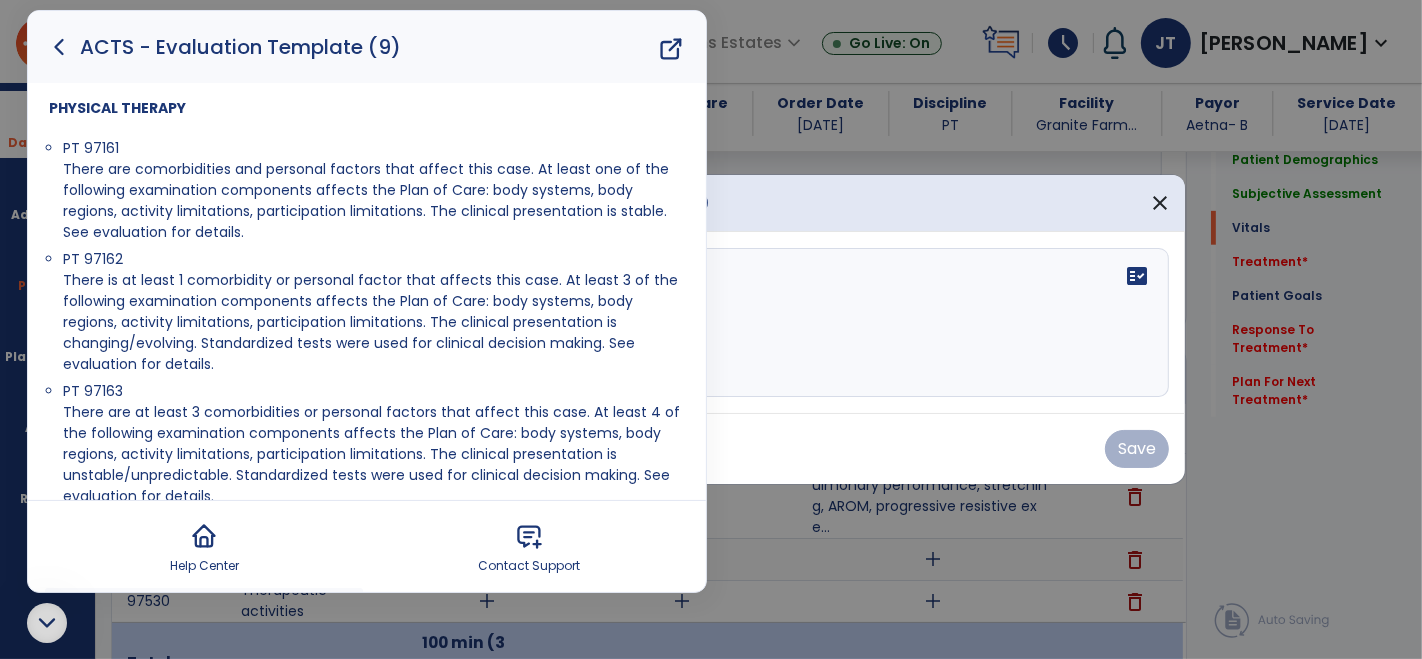scroll, scrollTop: 1319, scrollLeft: 0, axis: vertical 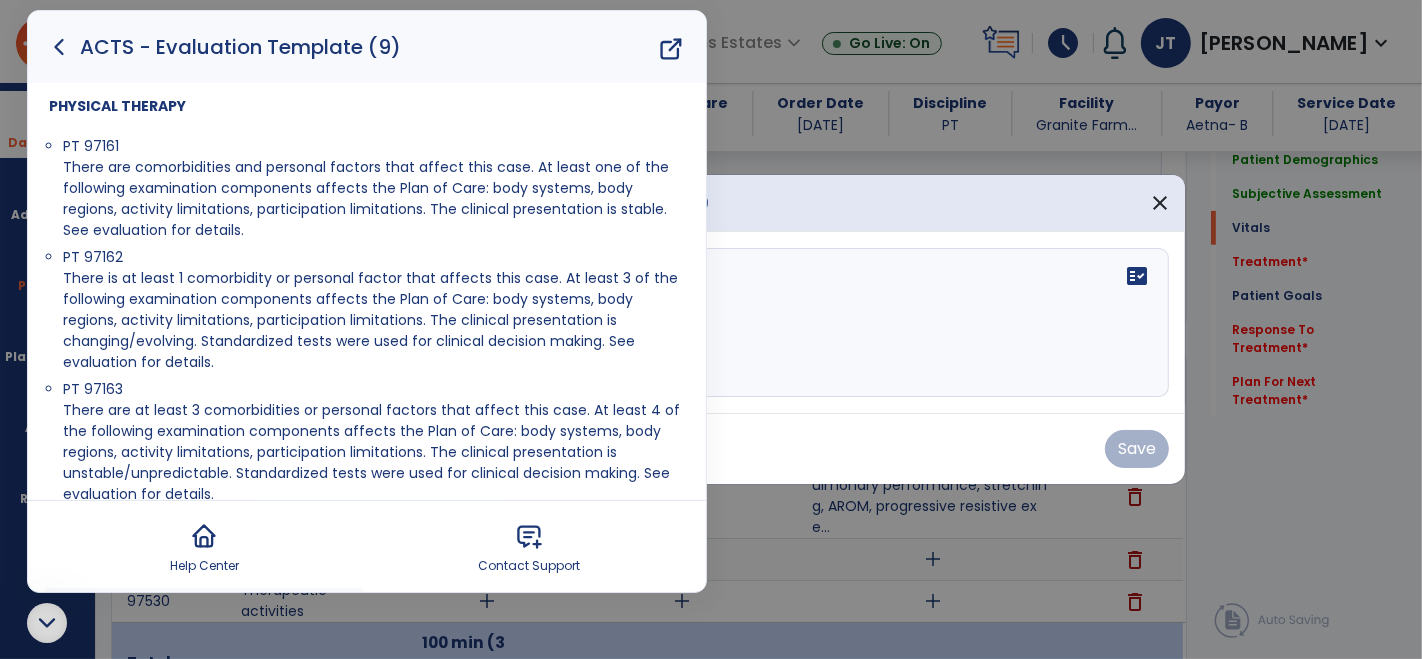 drag, startPoint x: 64, startPoint y: 275, endPoint x: 222, endPoint y: 355, distance: 177.09885 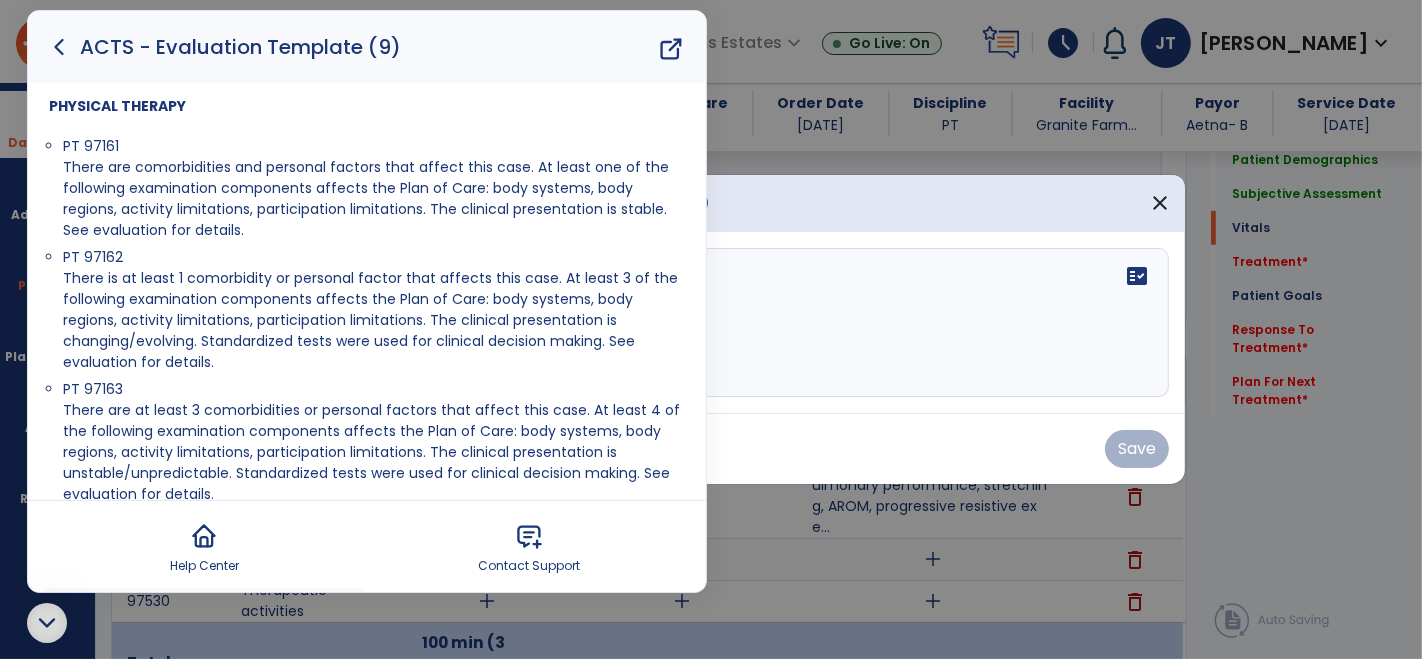 click at bounding box center [47, 623] 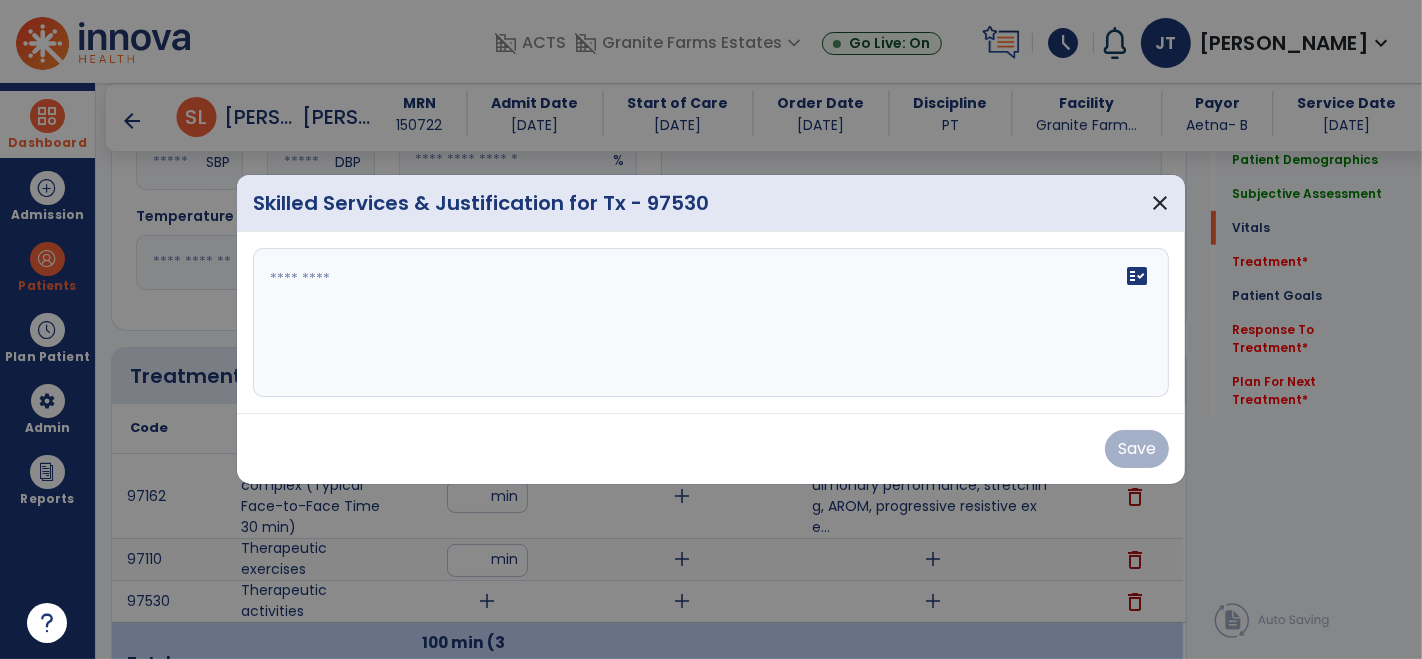 click on "fact_check" at bounding box center (711, 323) 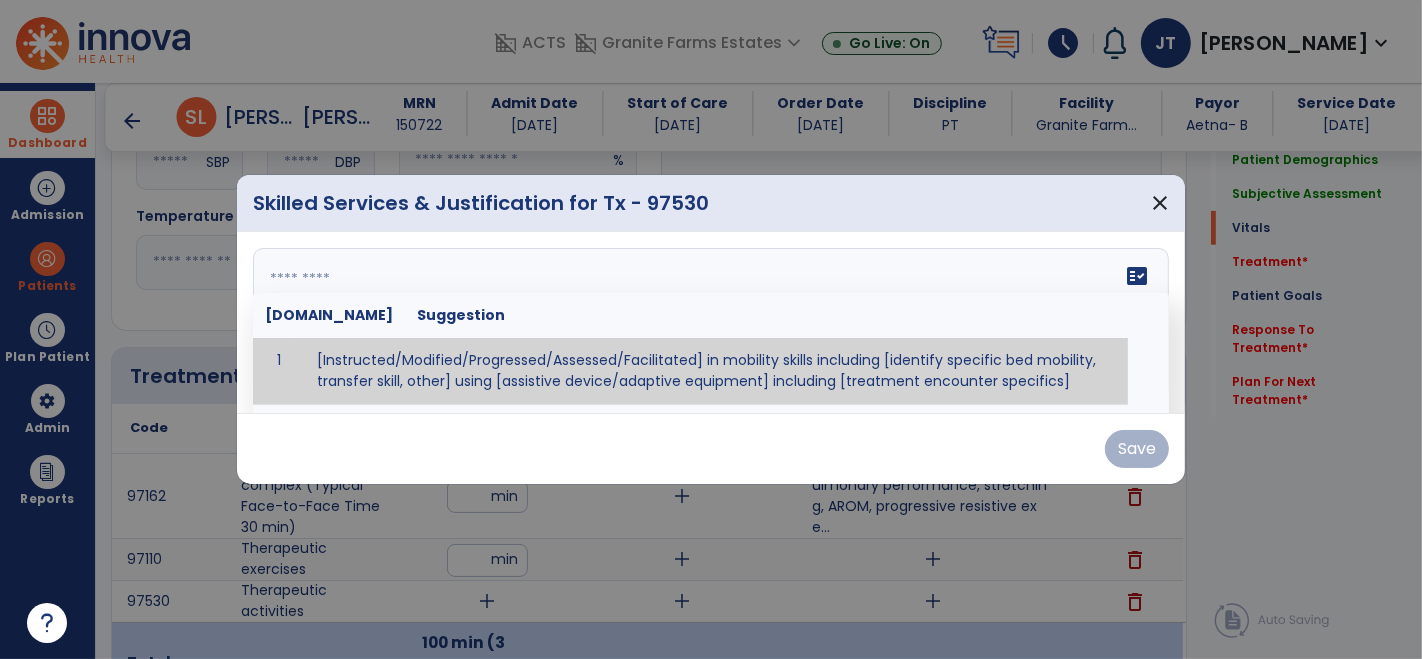 paste on "**********" 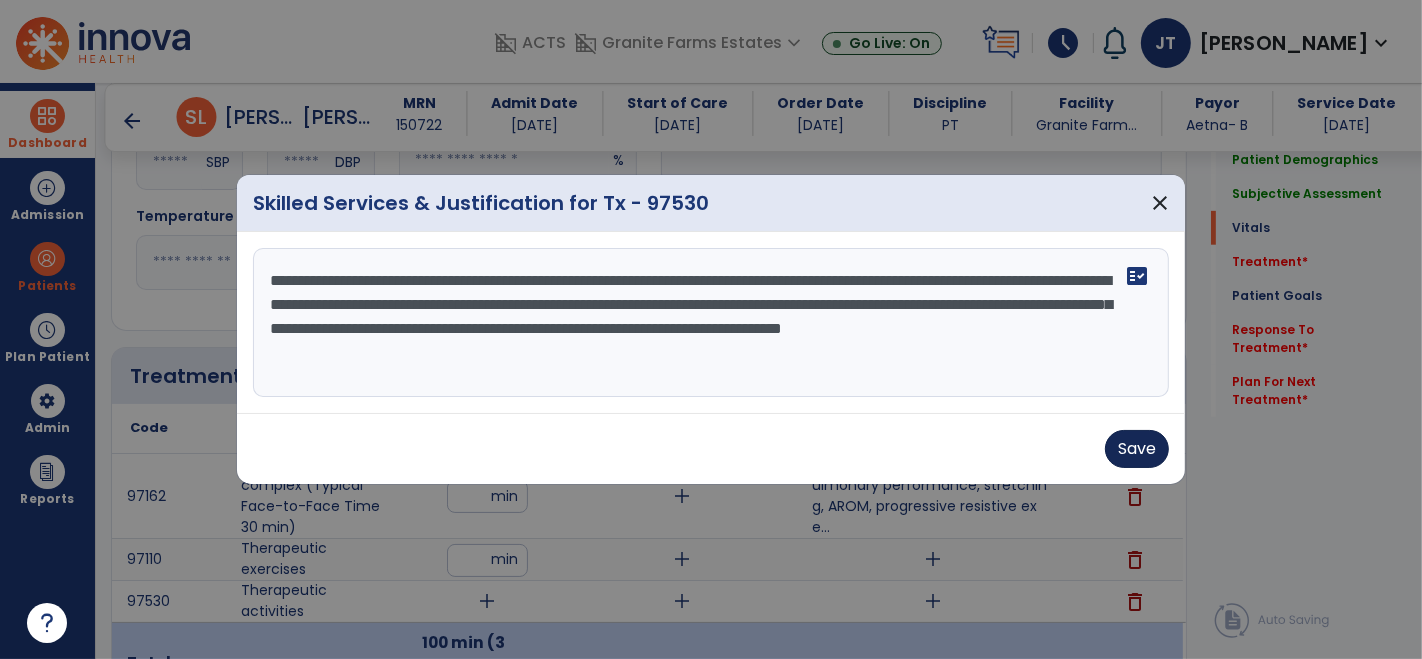 type on "**********" 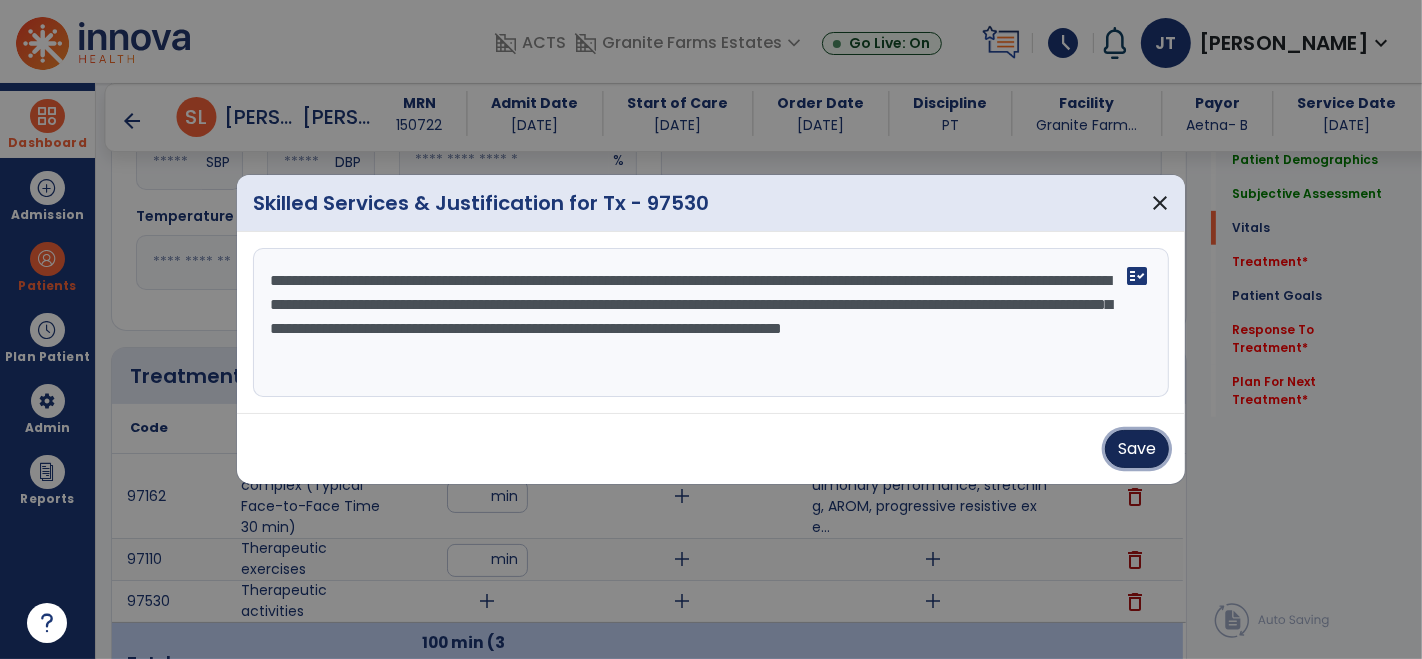 click on "Save" at bounding box center (1137, 449) 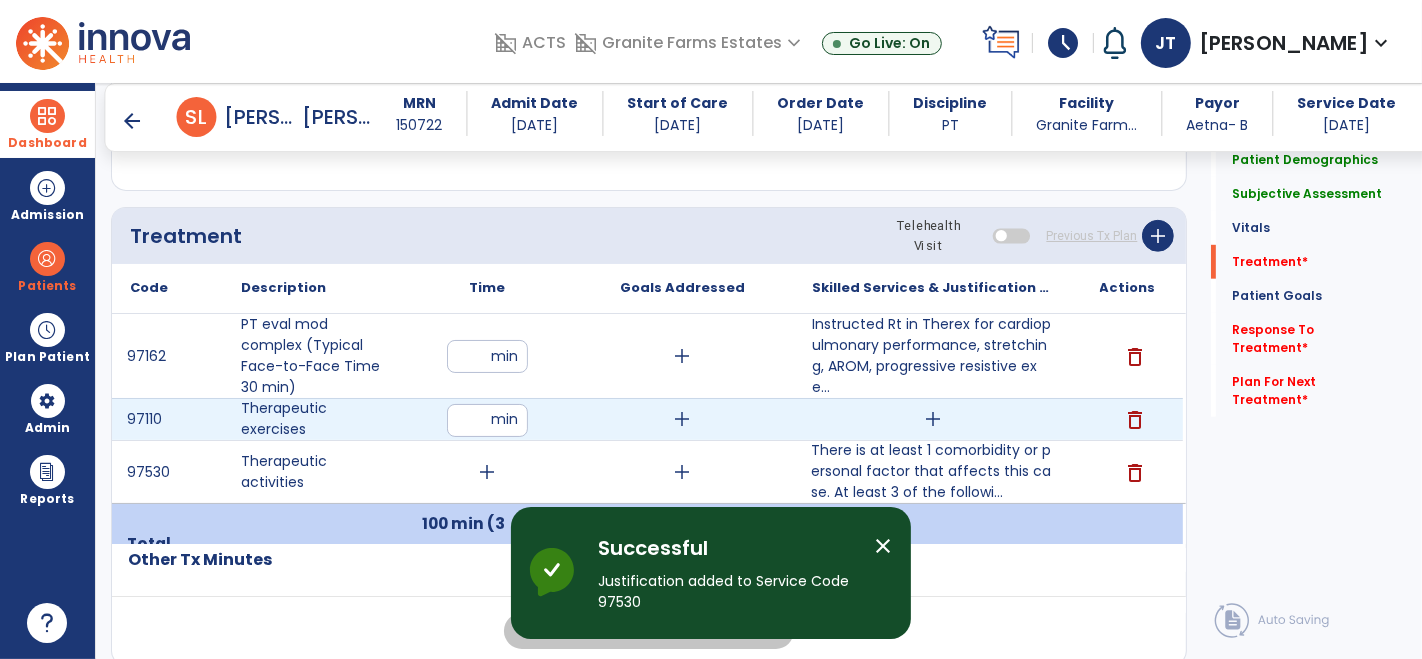 scroll, scrollTop: 1043, scrollLeft: 0, axis: vertical 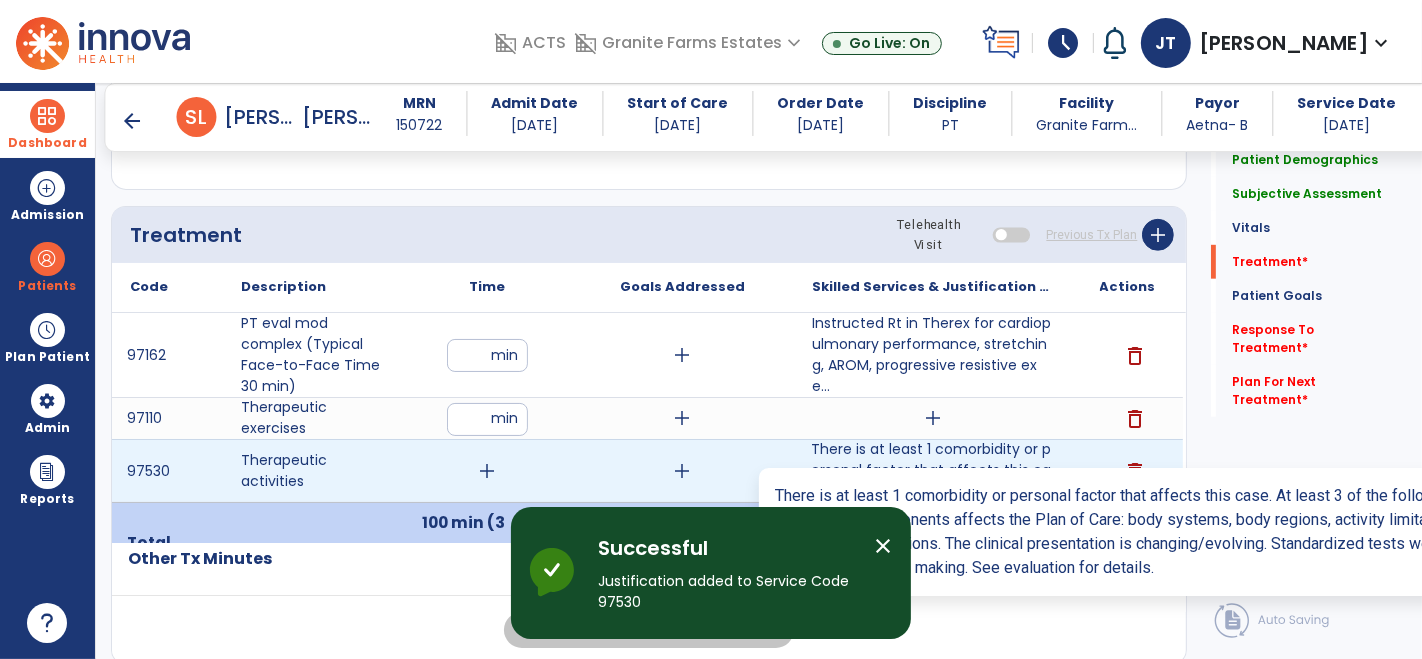 click on "There is at least 1 comorbidity or personal factor that affects this case. At least 3 of the followi..." at bounding box center [933, 470] 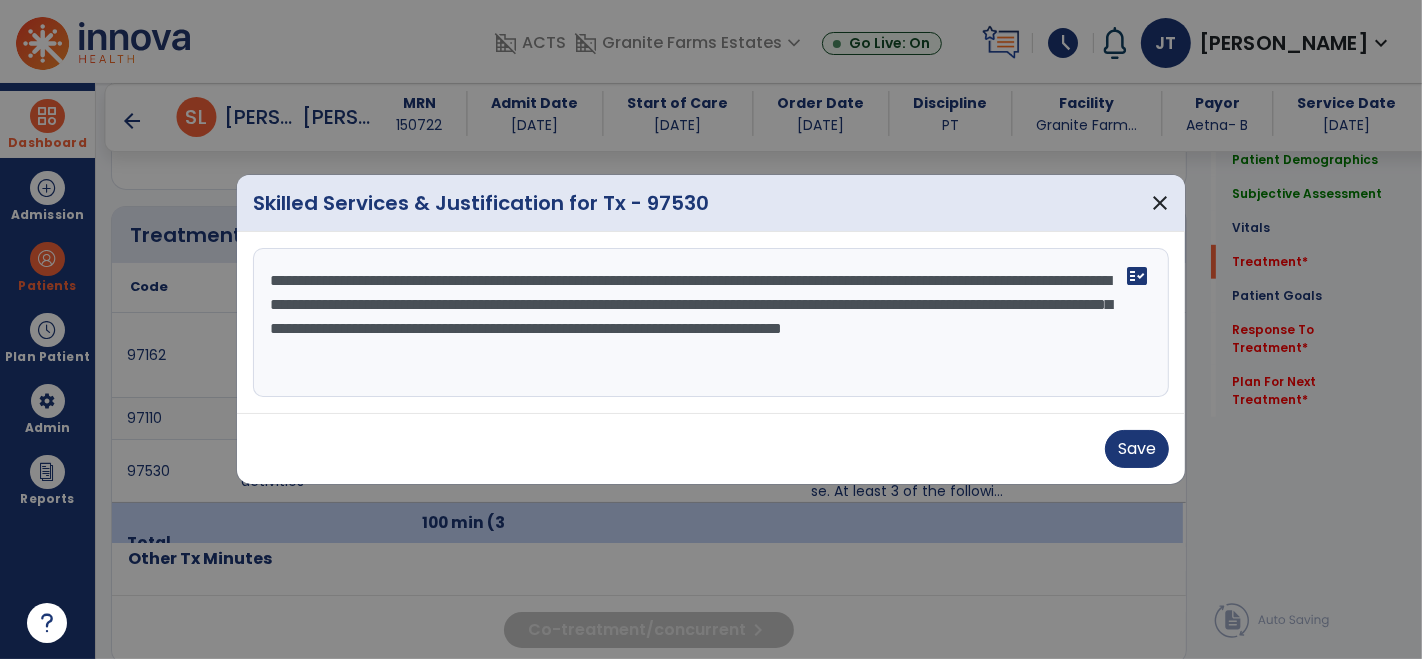 drag, startPoint x: 711, startPoint y: 363, endPoint x: 211, endPoint y: 238, distance: 515.3882 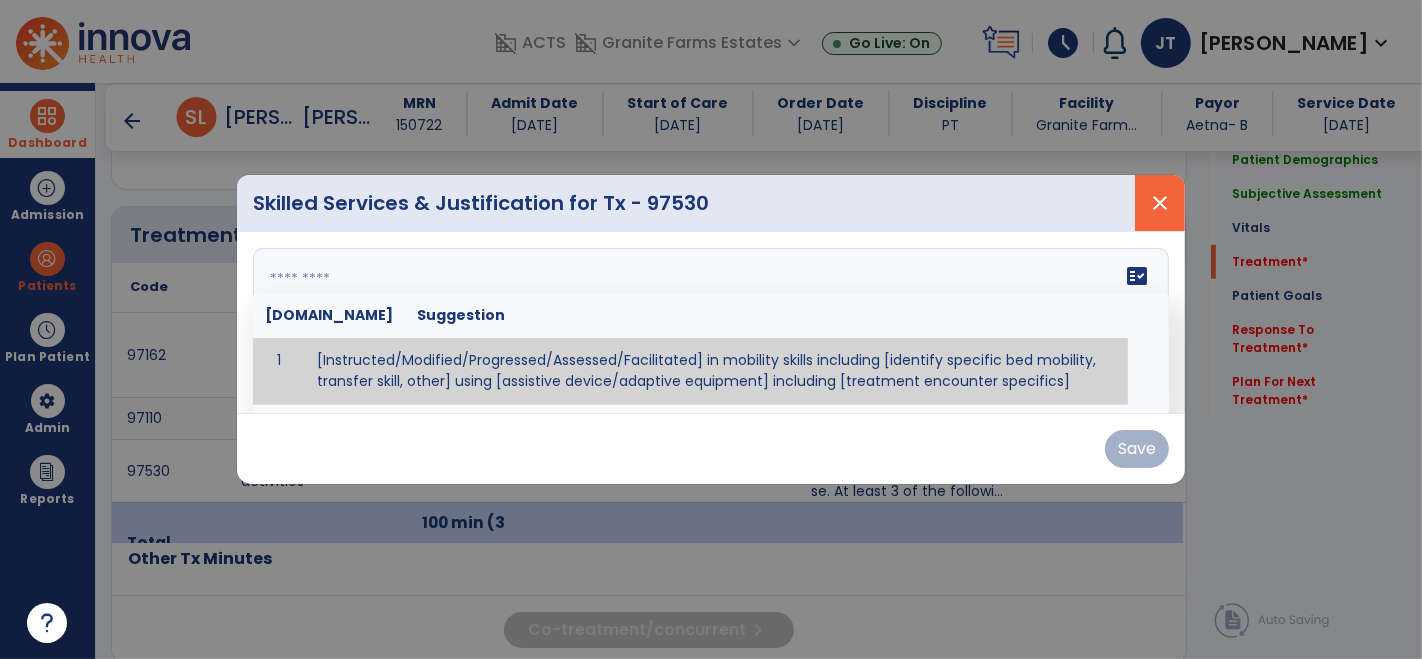 type 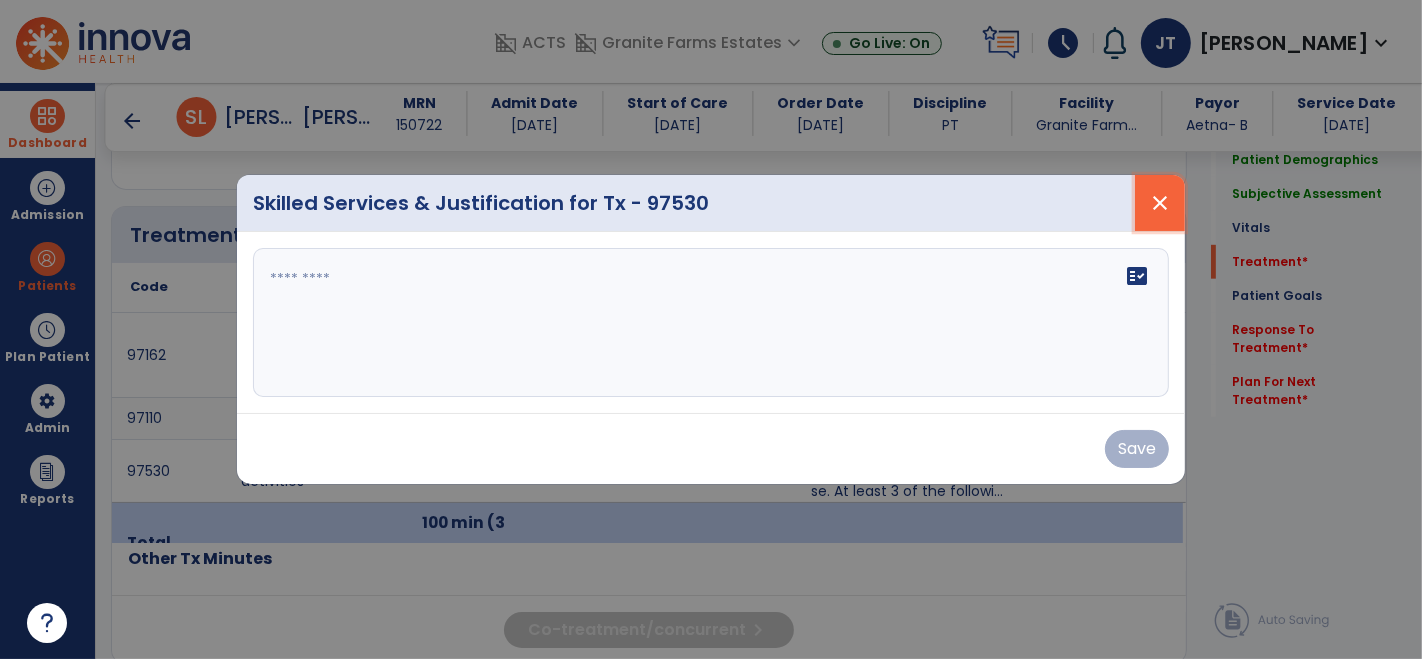 click on "close" at bounding box center (1160, 203) 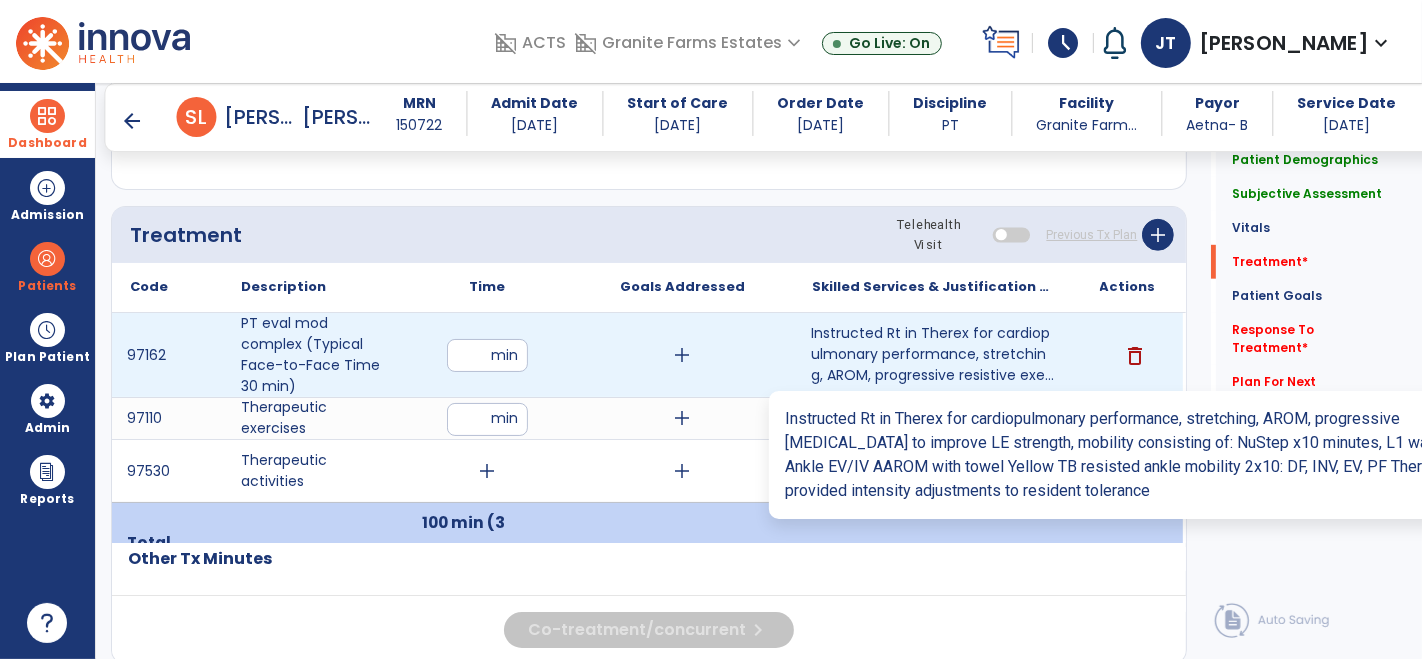 click on "Instructed Rt in Therex for cardiopulmonary performance, stretching, AROM, progressive resistive exe..." at bounding box center [933, 354] 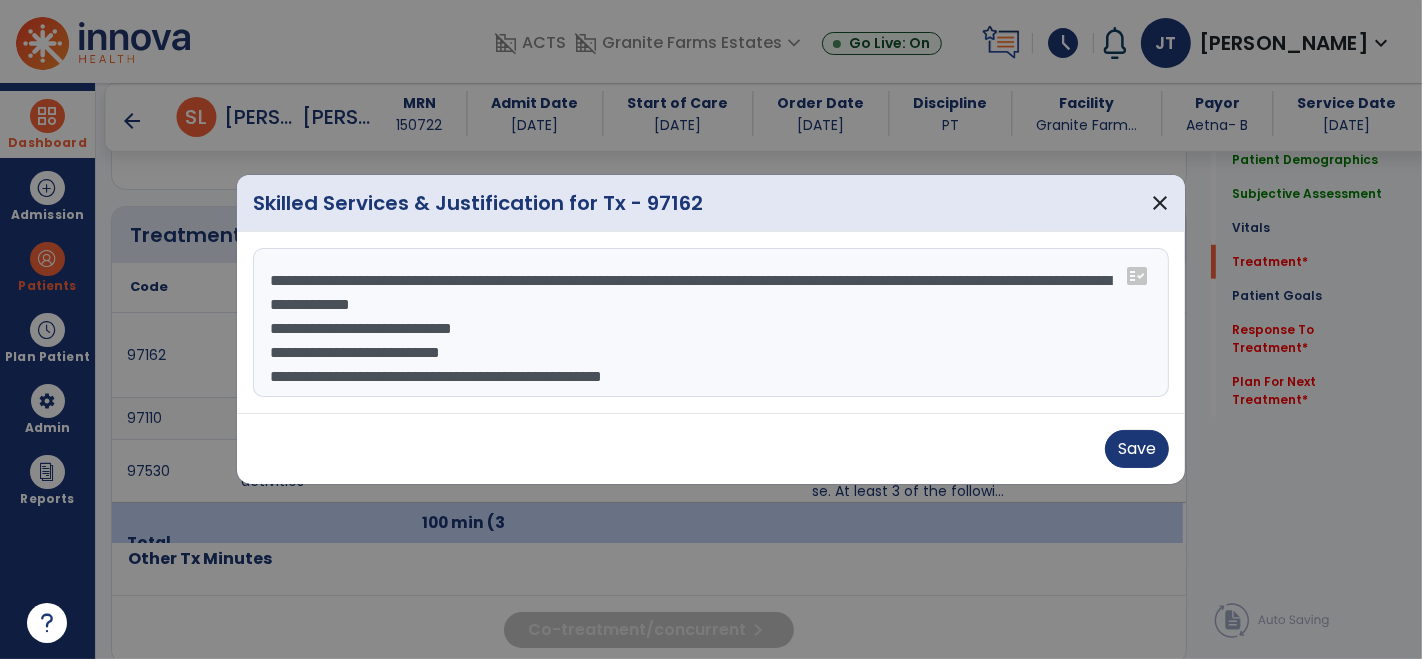 scroll, scrollTop: 23, scrollLeft: 0, axis: vertical 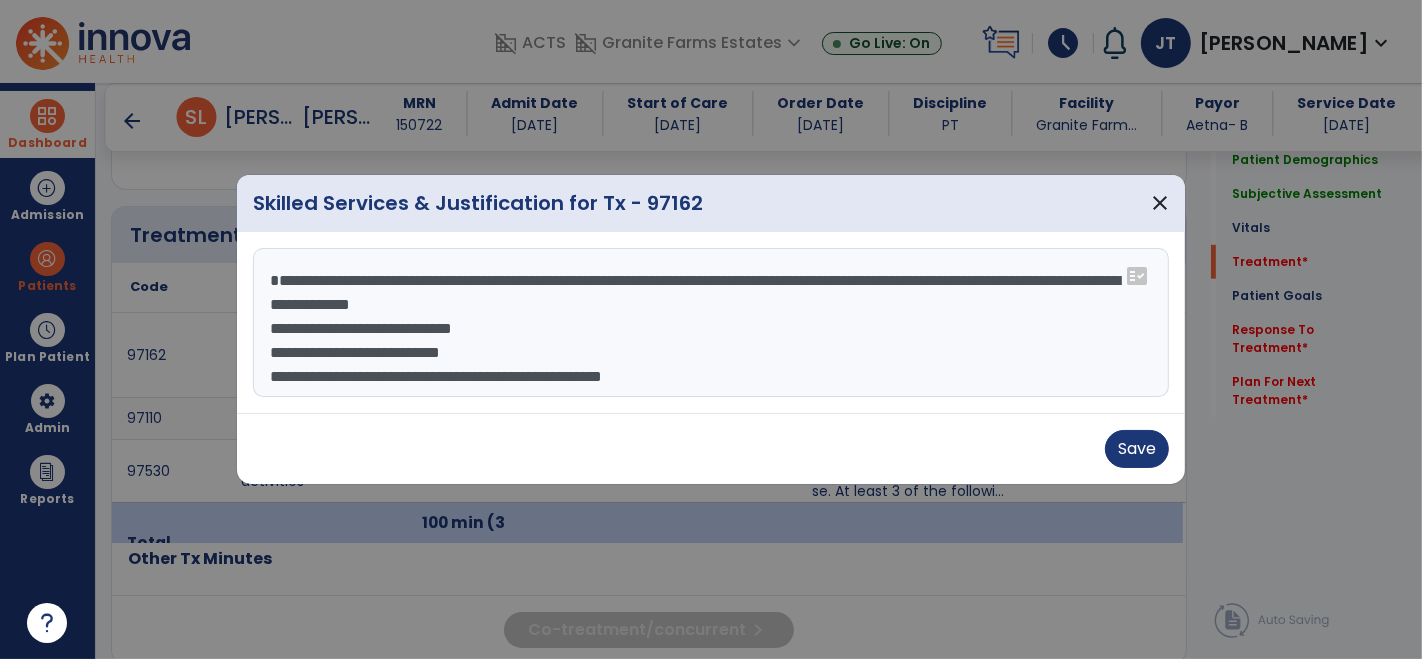 paste on "**********" 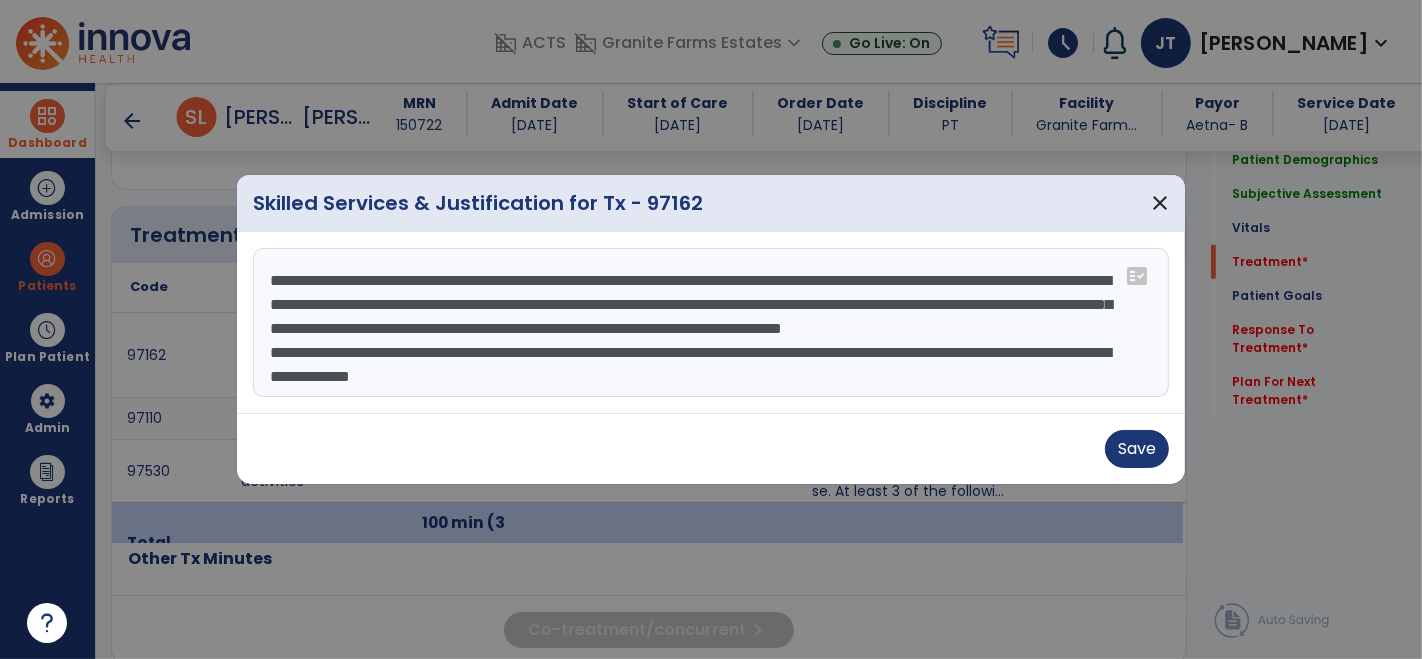 scroll, scrollTop: 32, scrollLeft: 0, axis: vertical 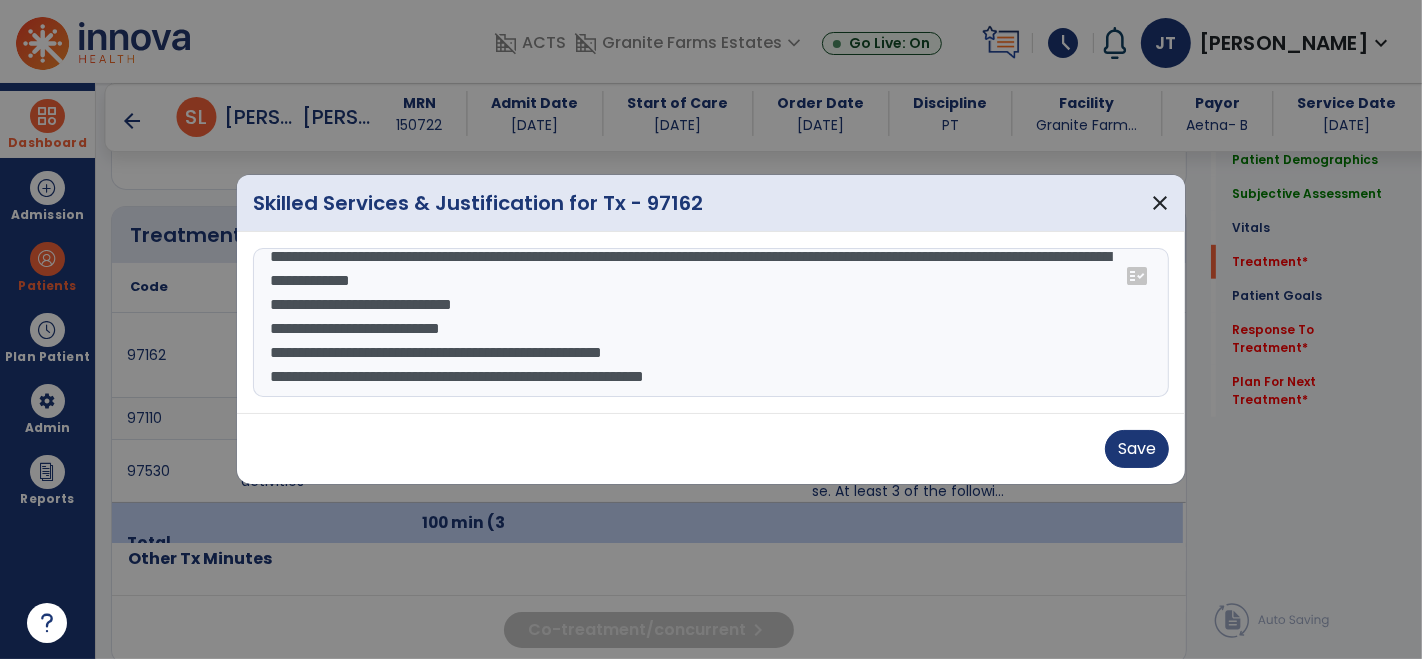 drag, startPoint x: 266, startPoint y: 290, endPoint x: 783, endPoint y: 376, distance: 524.104 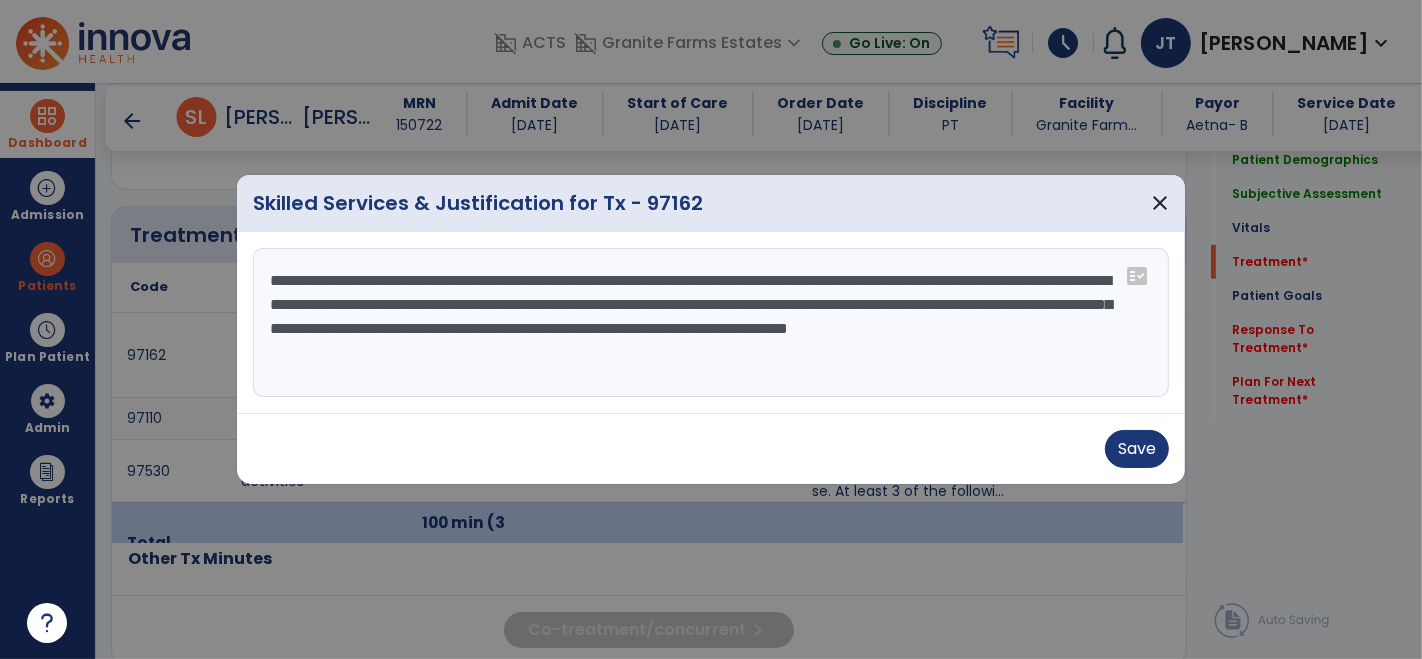 scroll, scrollTop: 0, scrollLeft: 0, axis: both 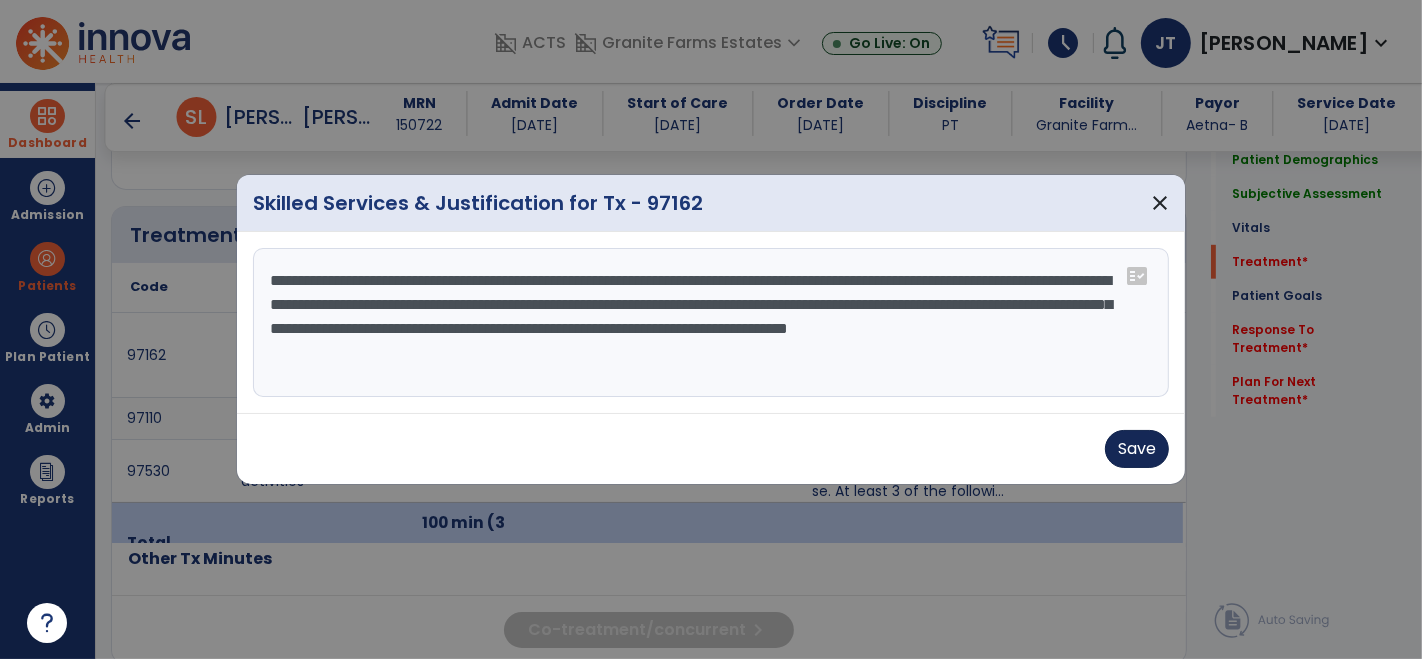 type on "**********" 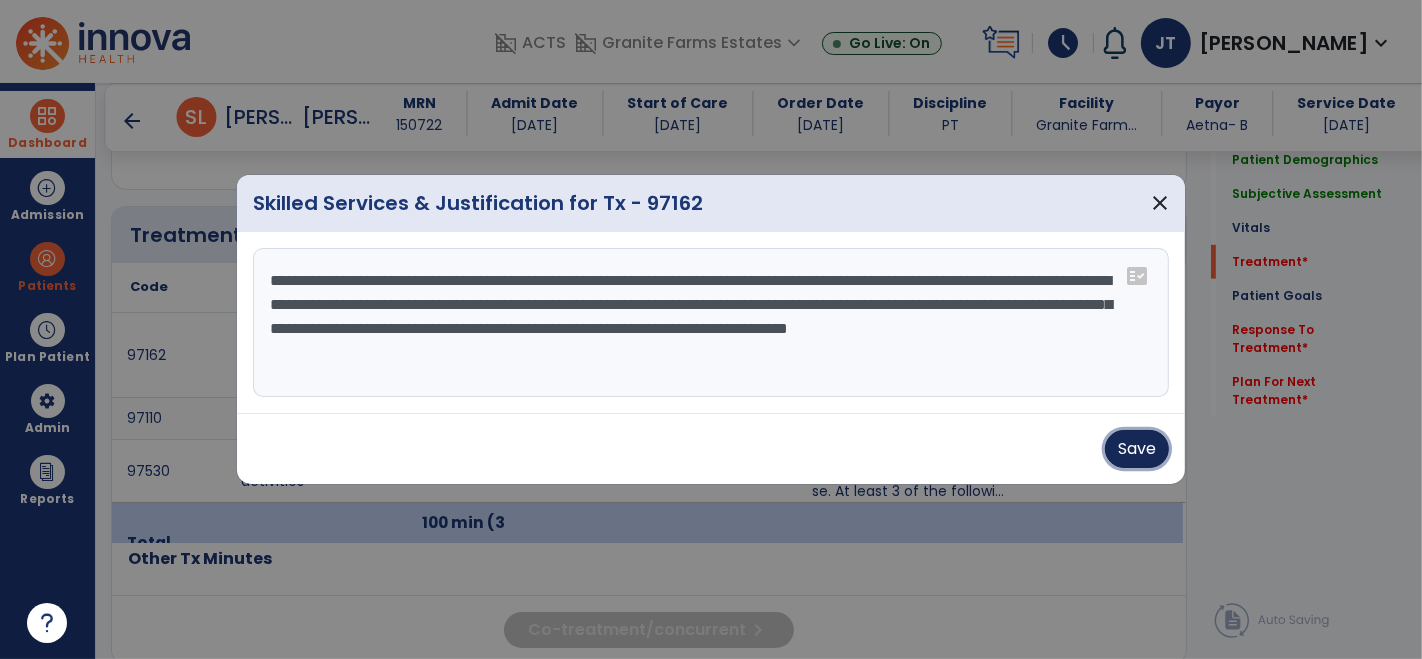 click on "Save" at bounding box center [1137, 449] 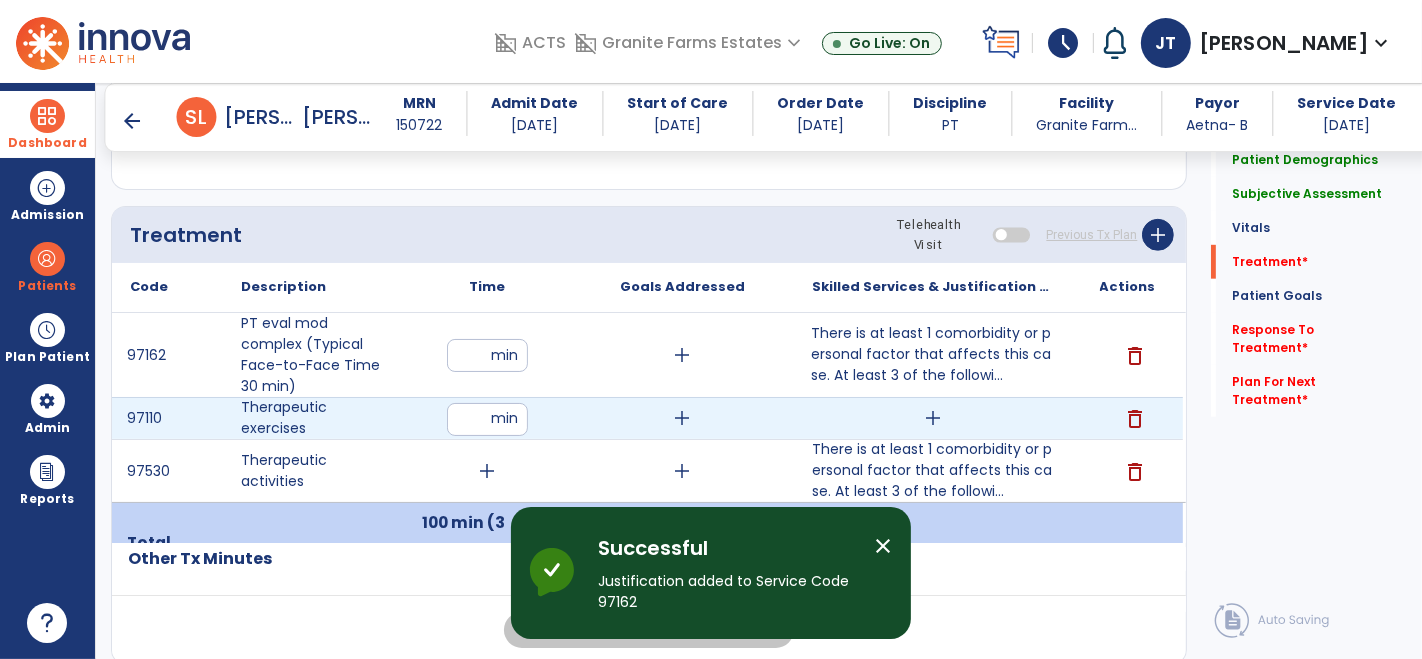 click on "add" at bounding box center (933, 418) 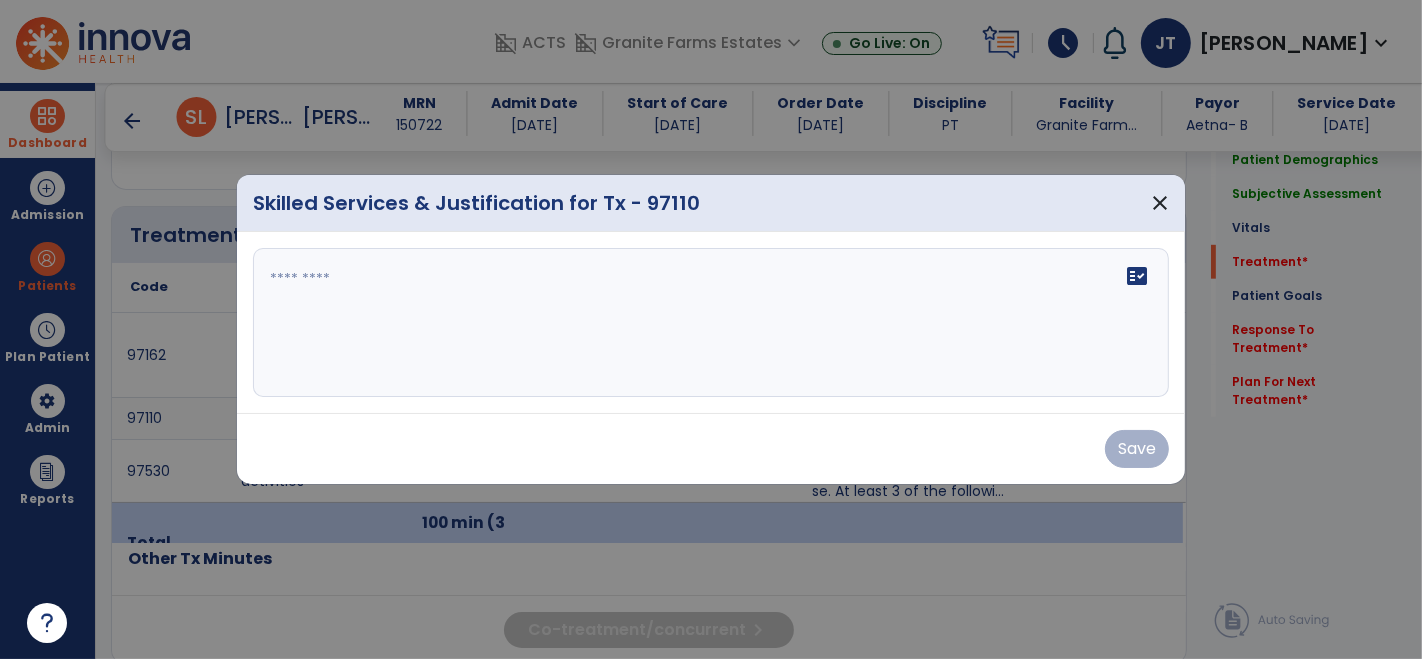 click on "fact_check" at bounding box center (711, 323) 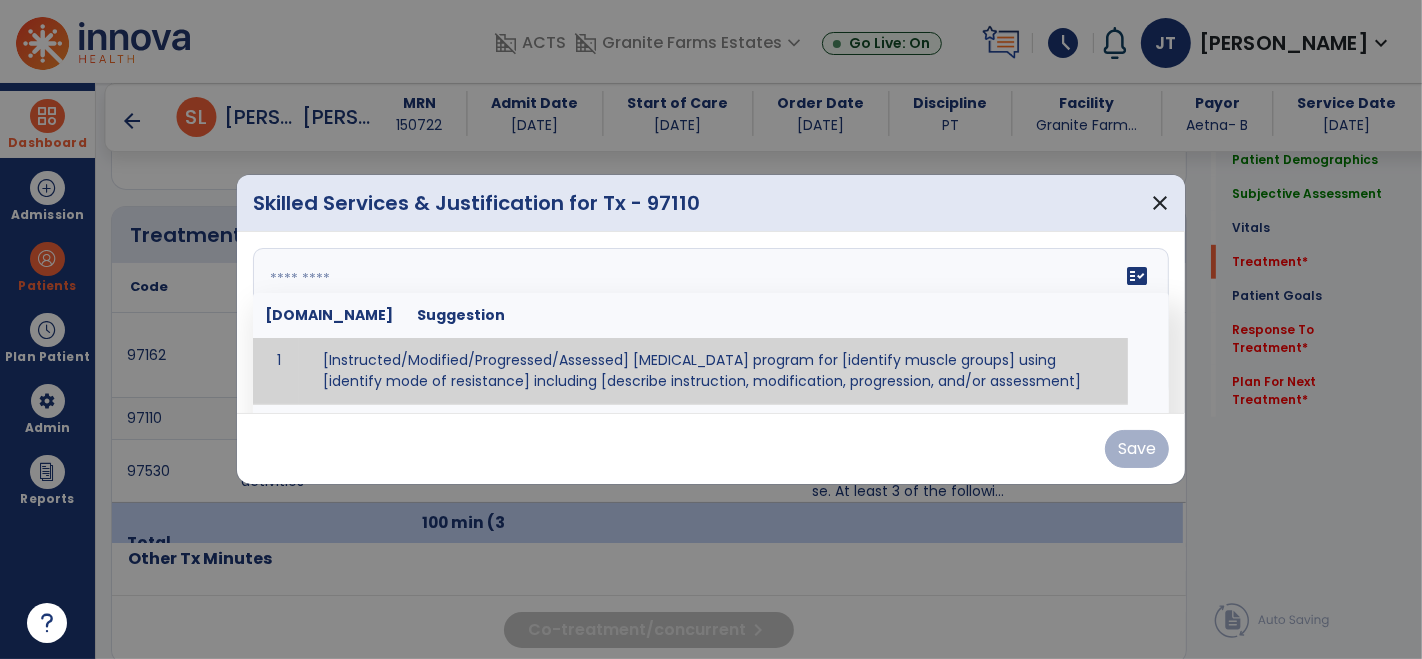 paste on "**********" 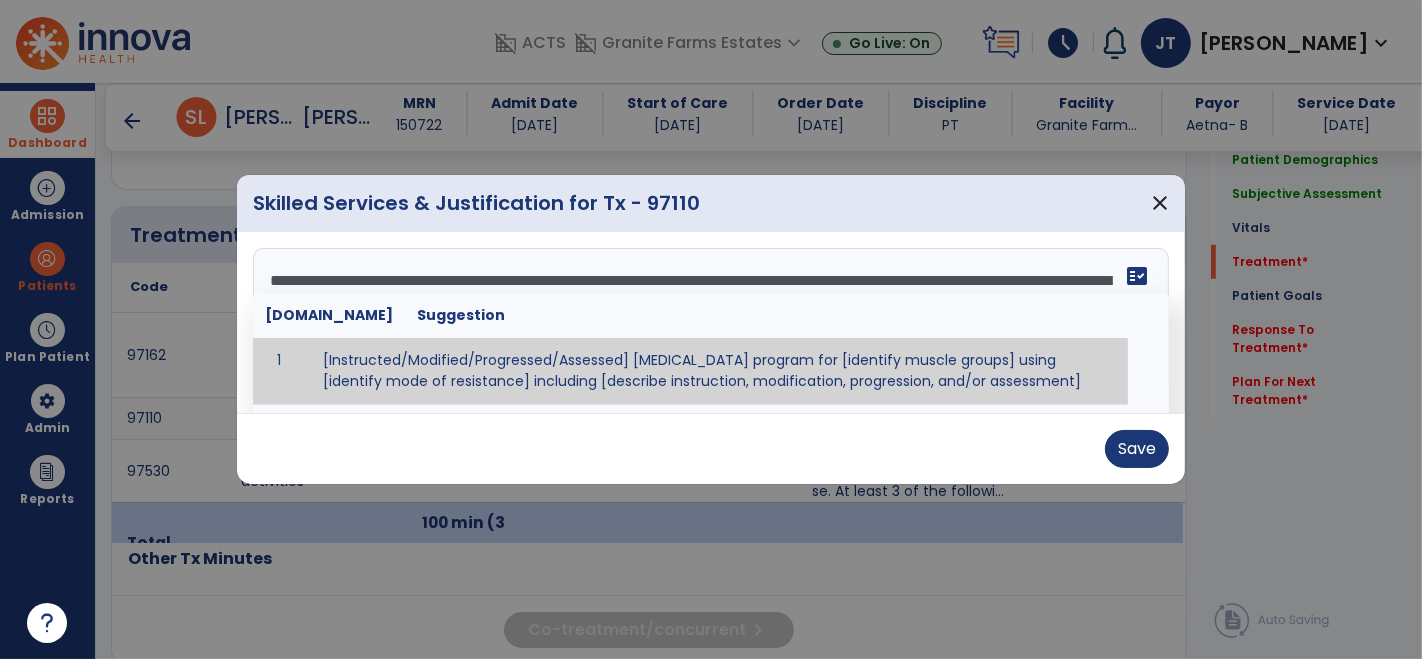 scroll, scrollTop: 15, scrollLeft: 0, axis: vertical 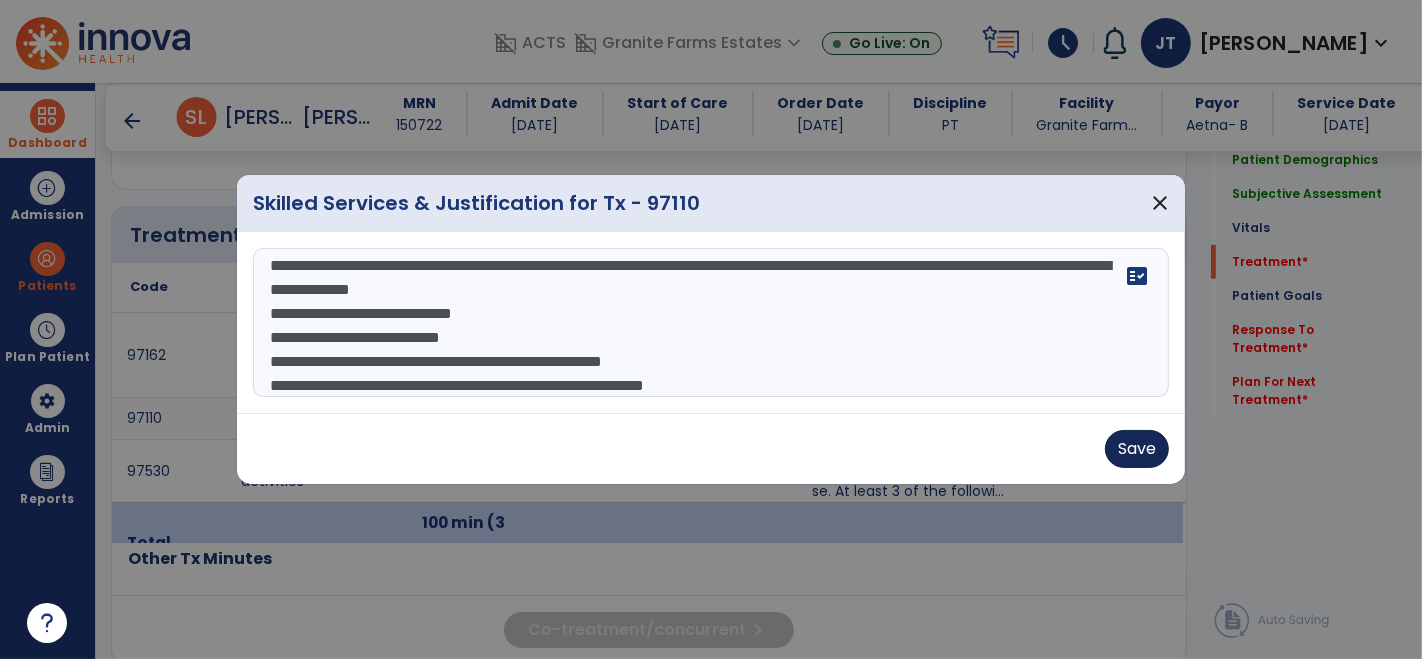 type on "**********" 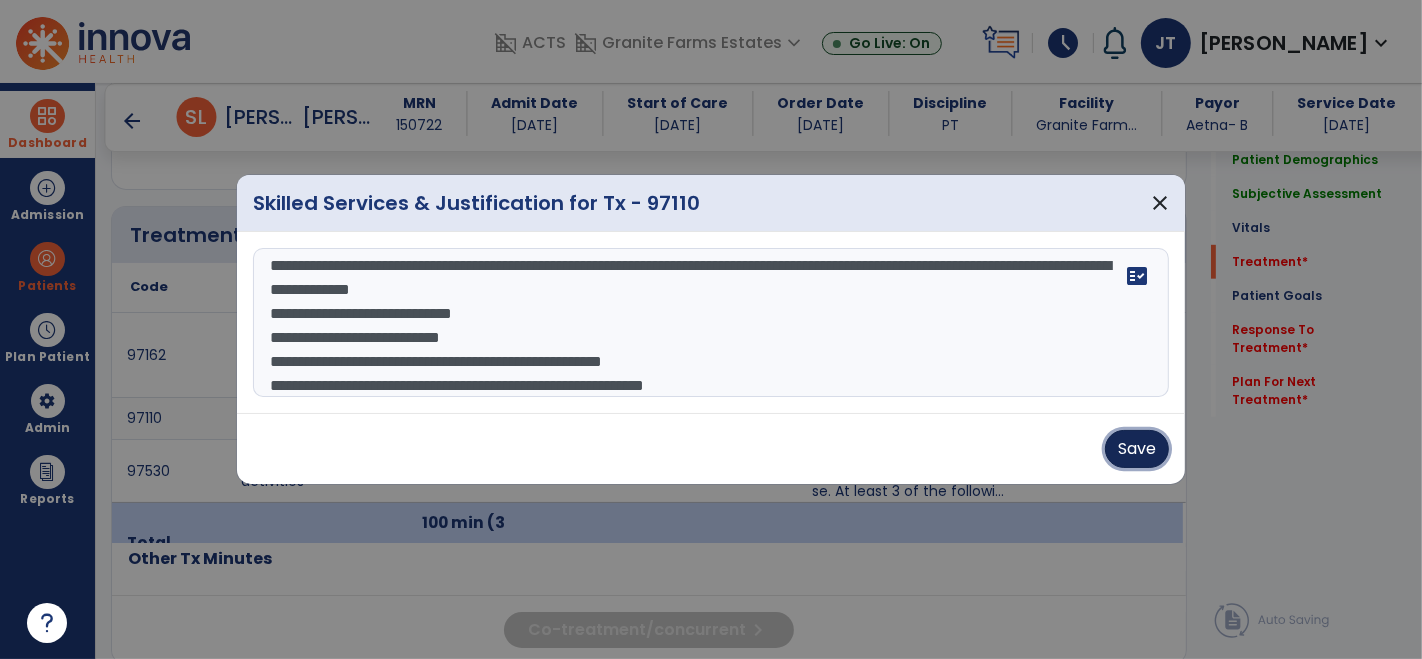click on "Save" at bounding box center (1137, 449) 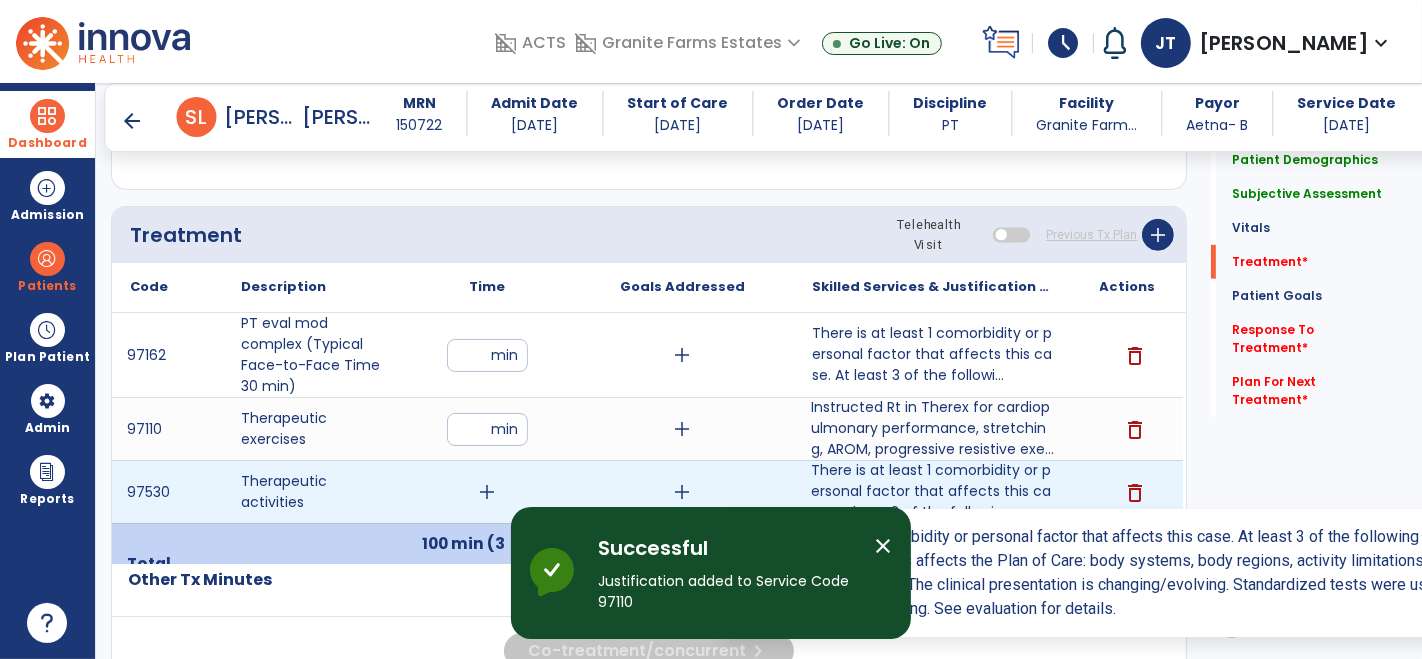 click on "There is at least 1 comorbidity or personal factor that affects this case. At least 3 of the followi..." at bounding box center (933, 491) 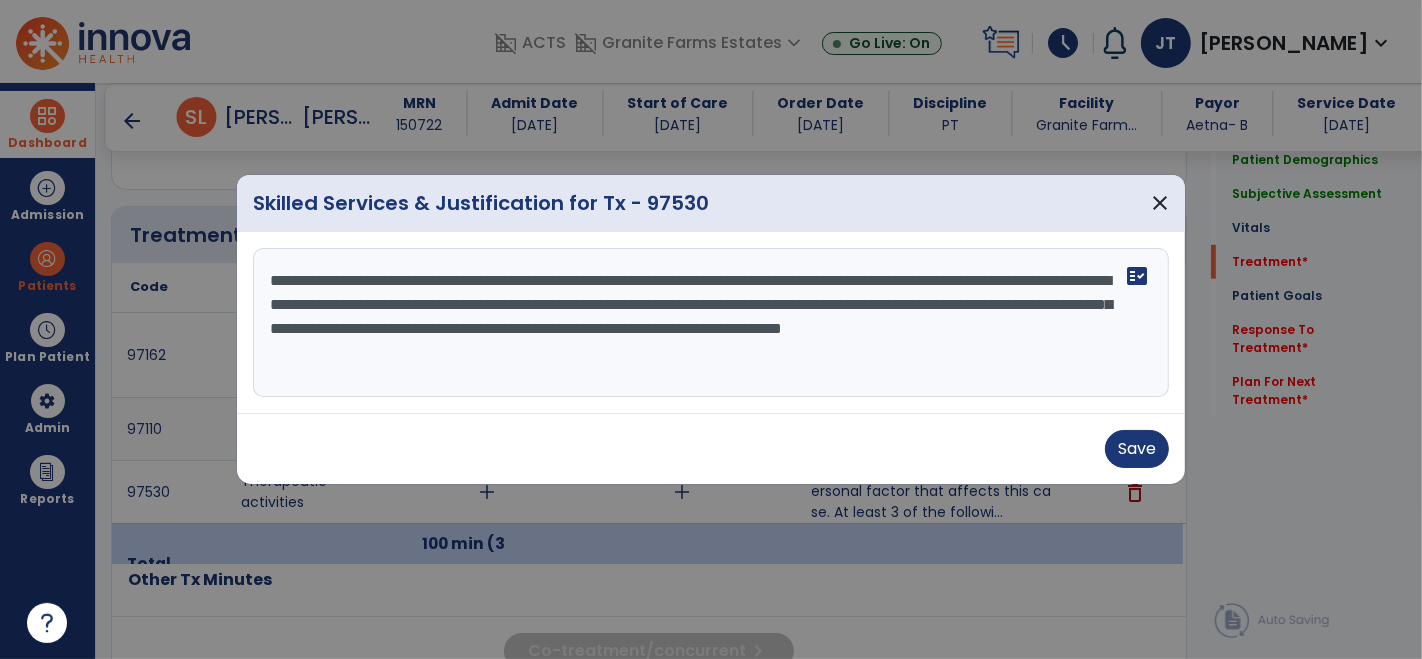 drag, startPoint x: 742, startPoint y: 381, endPoint x: 237, endPoint y: 263, distance: 518.6029 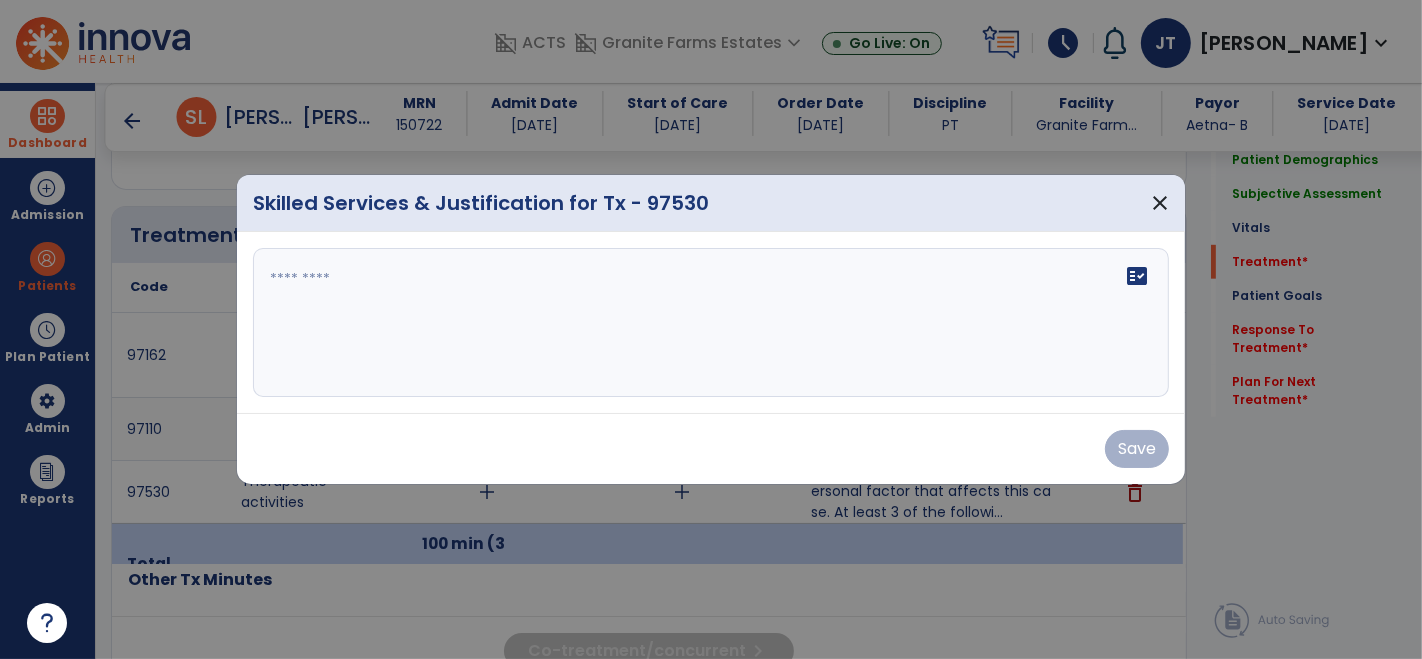 click 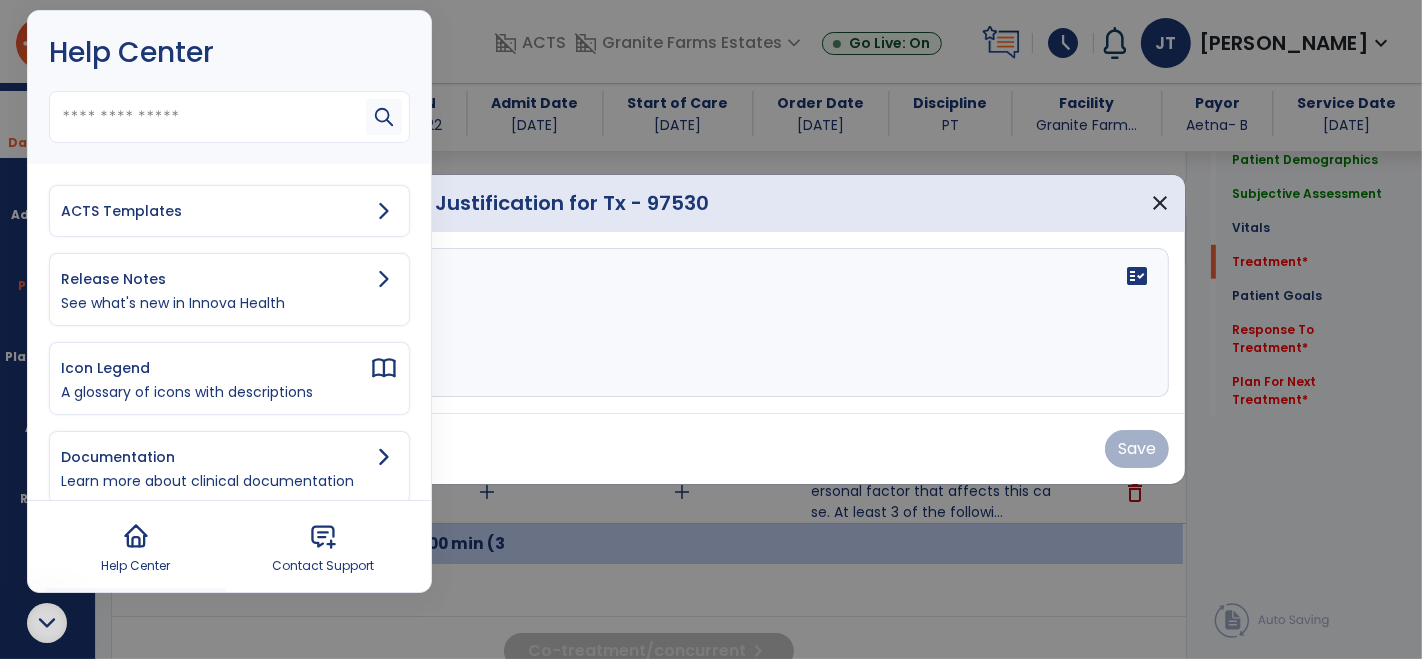 click on "ACTS Templates" at bounding box center (215, 211) 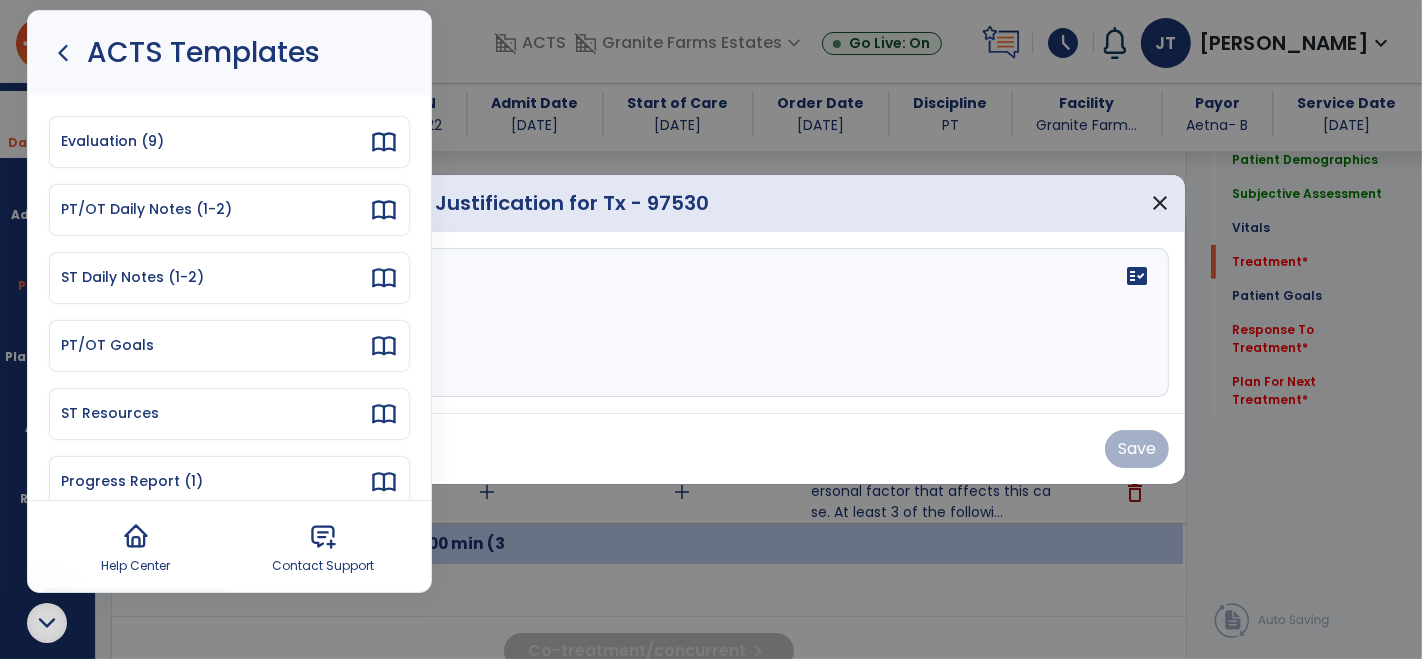 click on "PT/OT Daily Notes (1-2)" at bounding box center (215, 209) 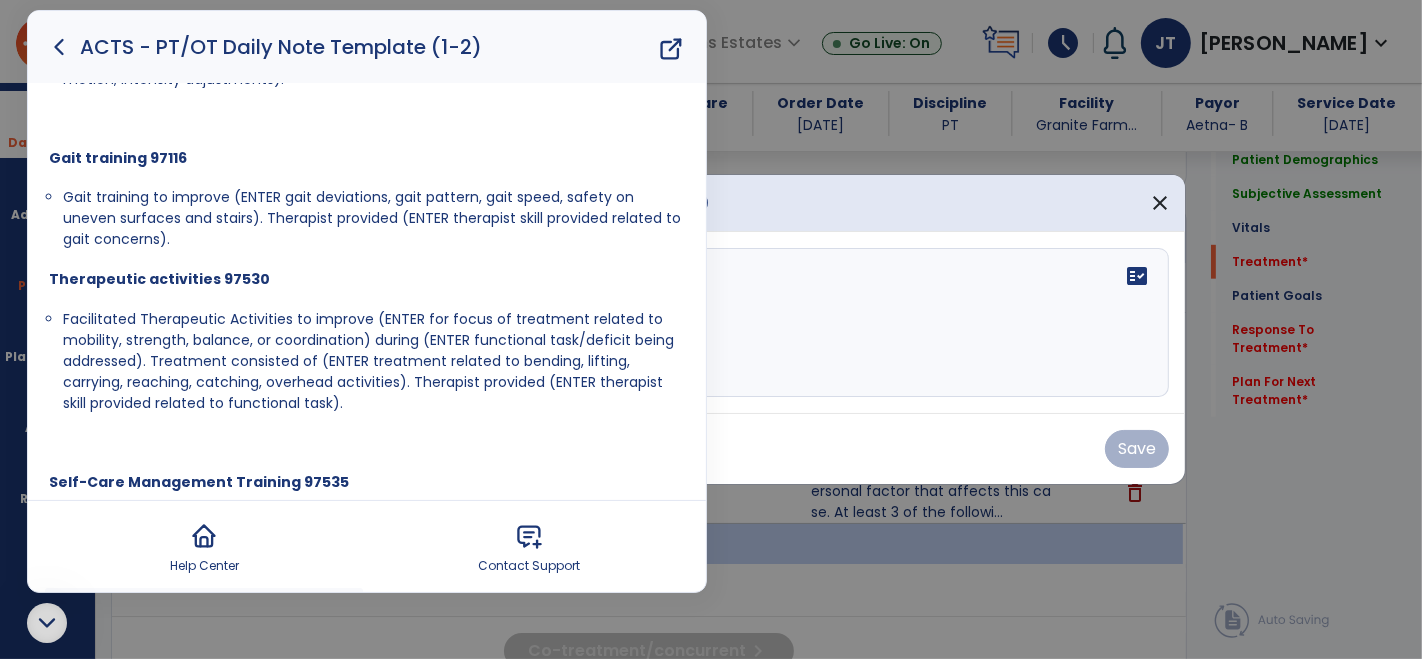 scroll, scrollTop: 617, scrollLeft: 0, axis: vertical 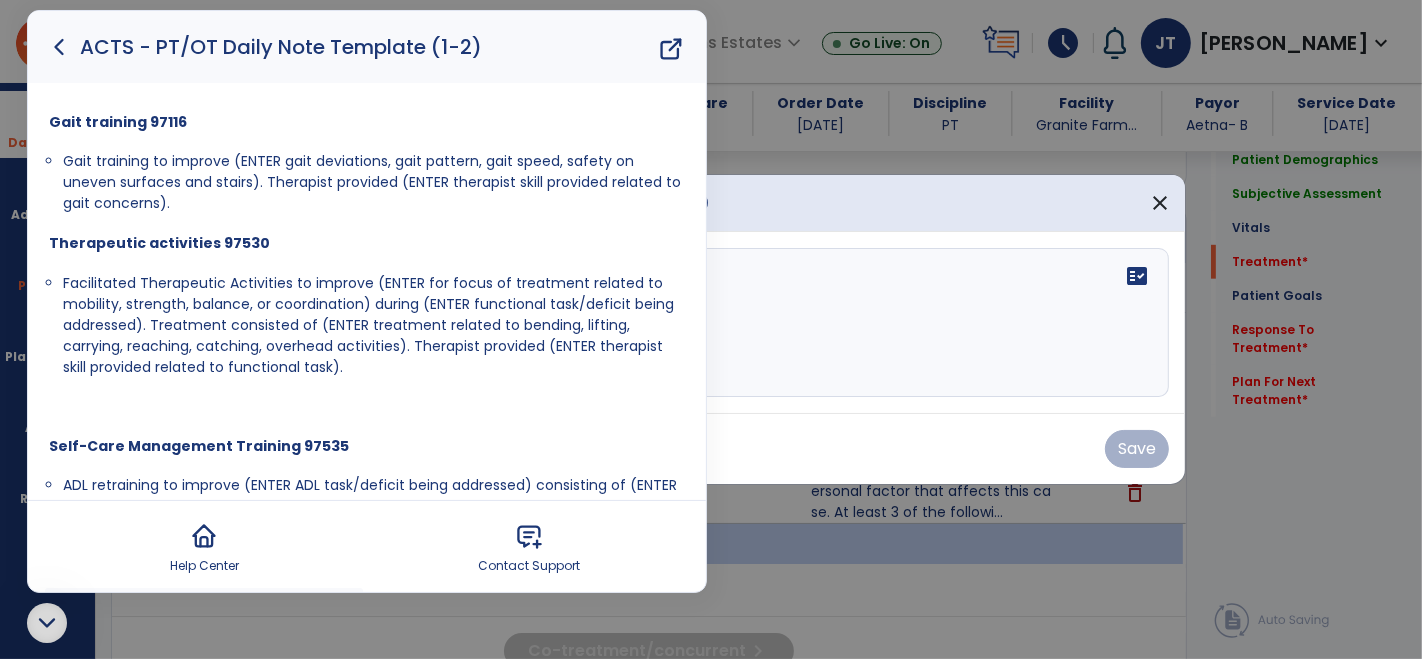 drag, startPoint x: 156, startPoint y: 215, endPoint x: 61, endPoint y: 281, distance: 115.67627 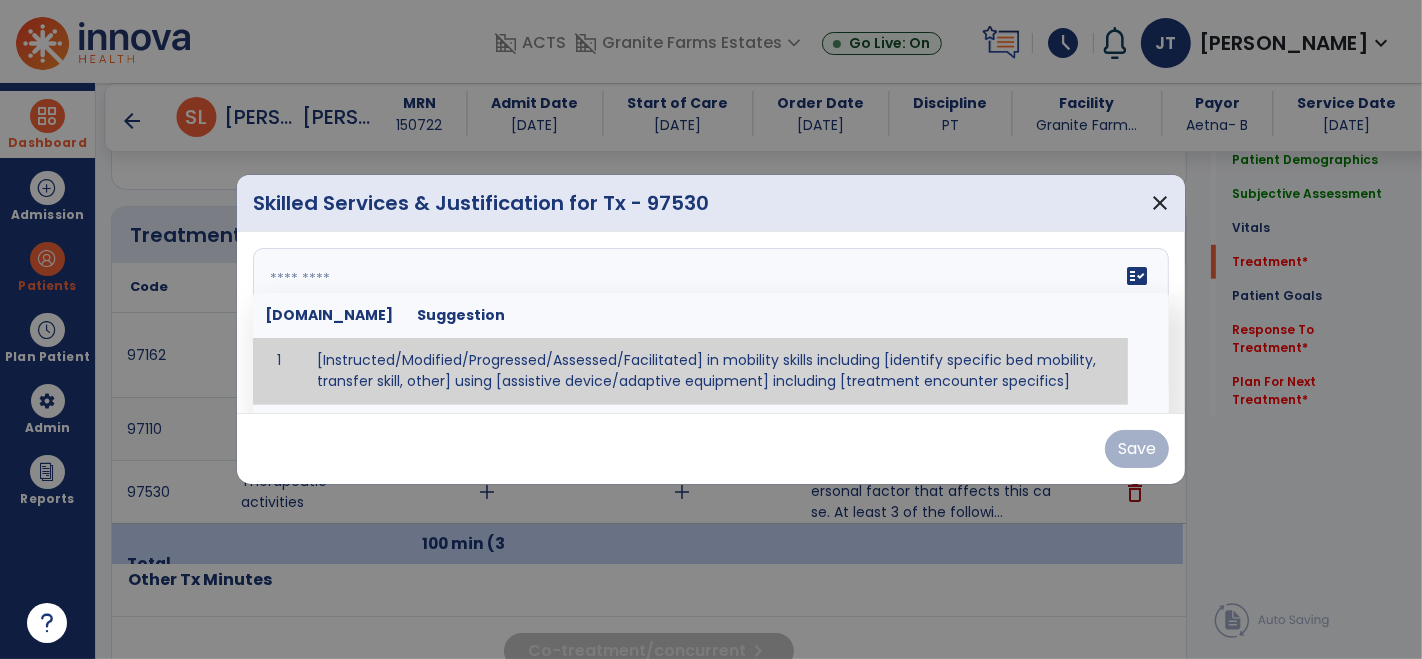 click on "fact_check  [DOMAIN_NAME] Suggestion 1 [Instructed/Modified/Progressed/Assessed/Facilitated] in mobility skills including [identify specific bed mobility, transfer skill, other] using [assistive device/adaptive equipment] including [treatment encounter specifics]" at bounding box center (711, 323) 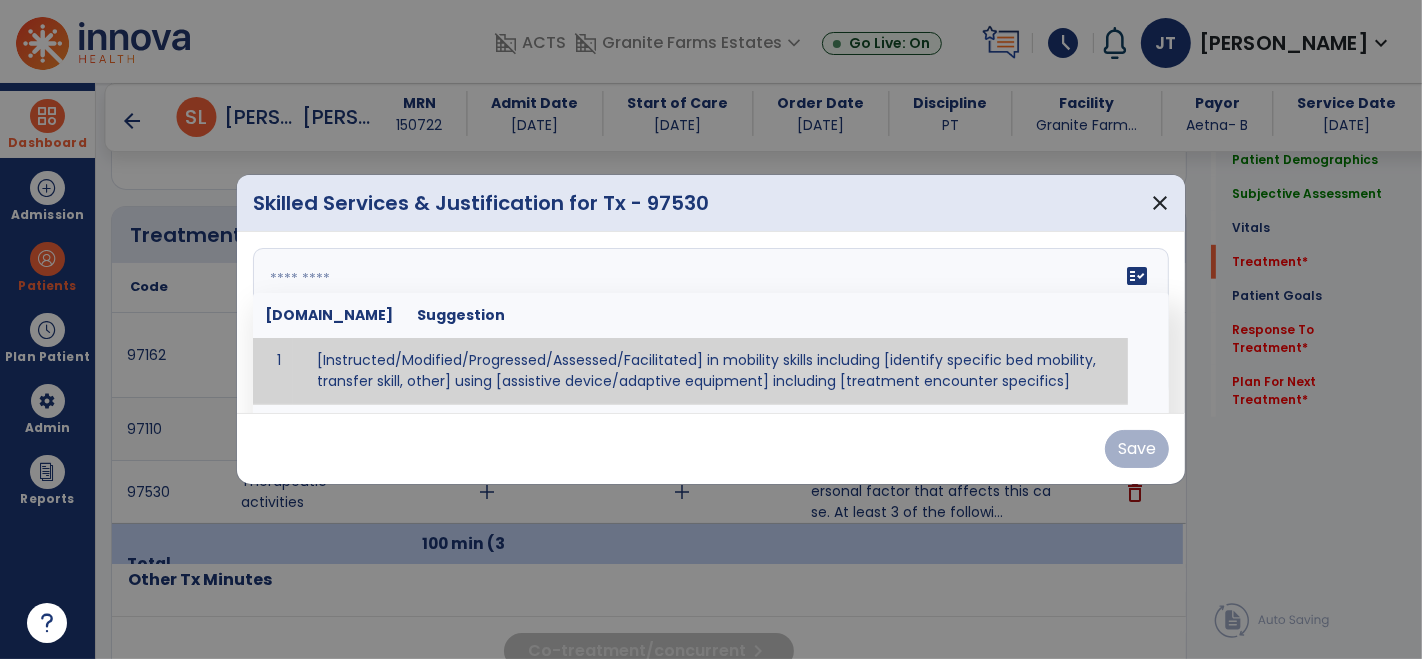 paste on "**********" 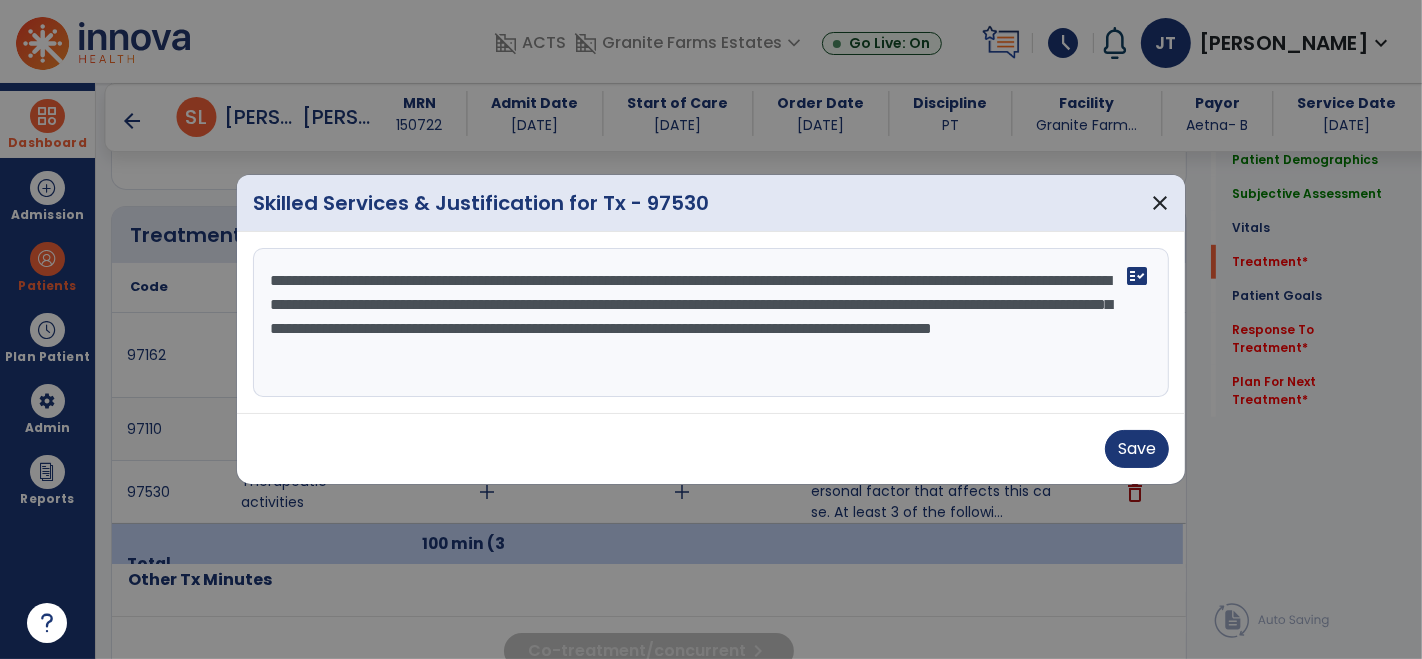 drag, startPoint x: 622, startPoint y: 288, endPoint x: 474, endPoint y: 302, distance: 148.66069 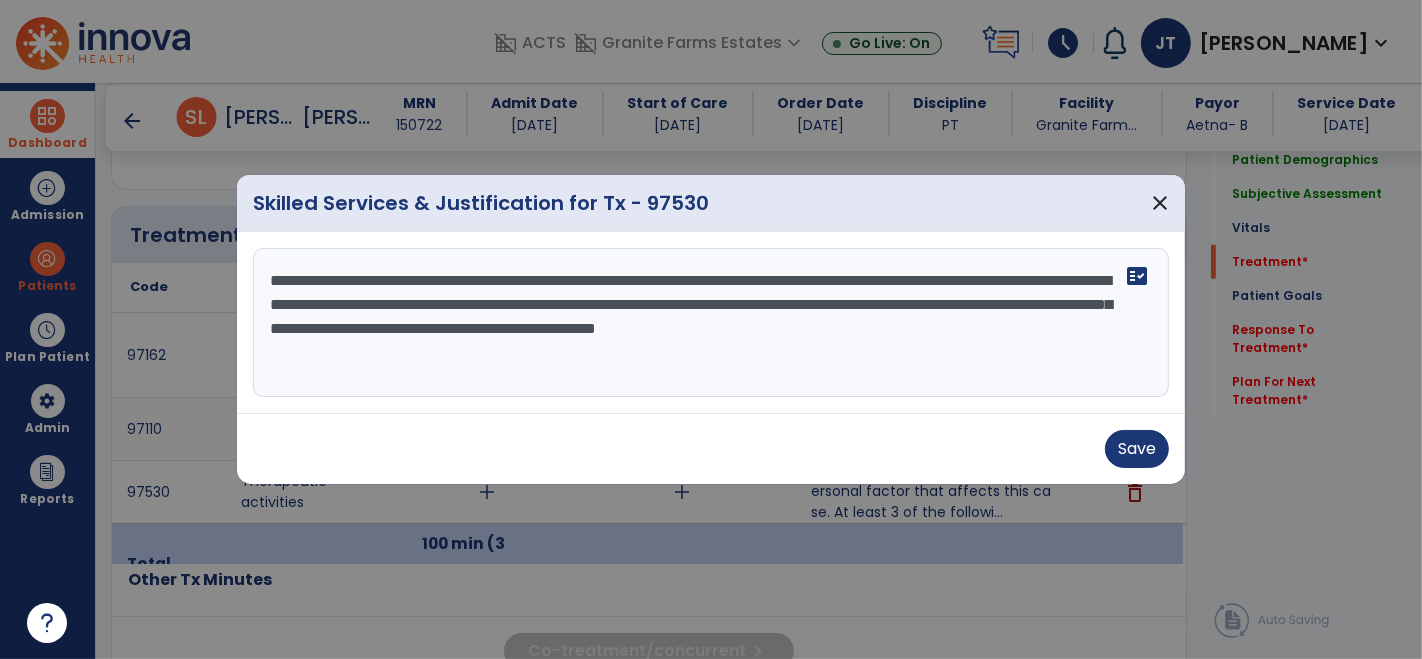 drag, startPoint x: 911, startPoint y: 281, endPoint x: 505, endPoint y: 297, distance: 406.31516 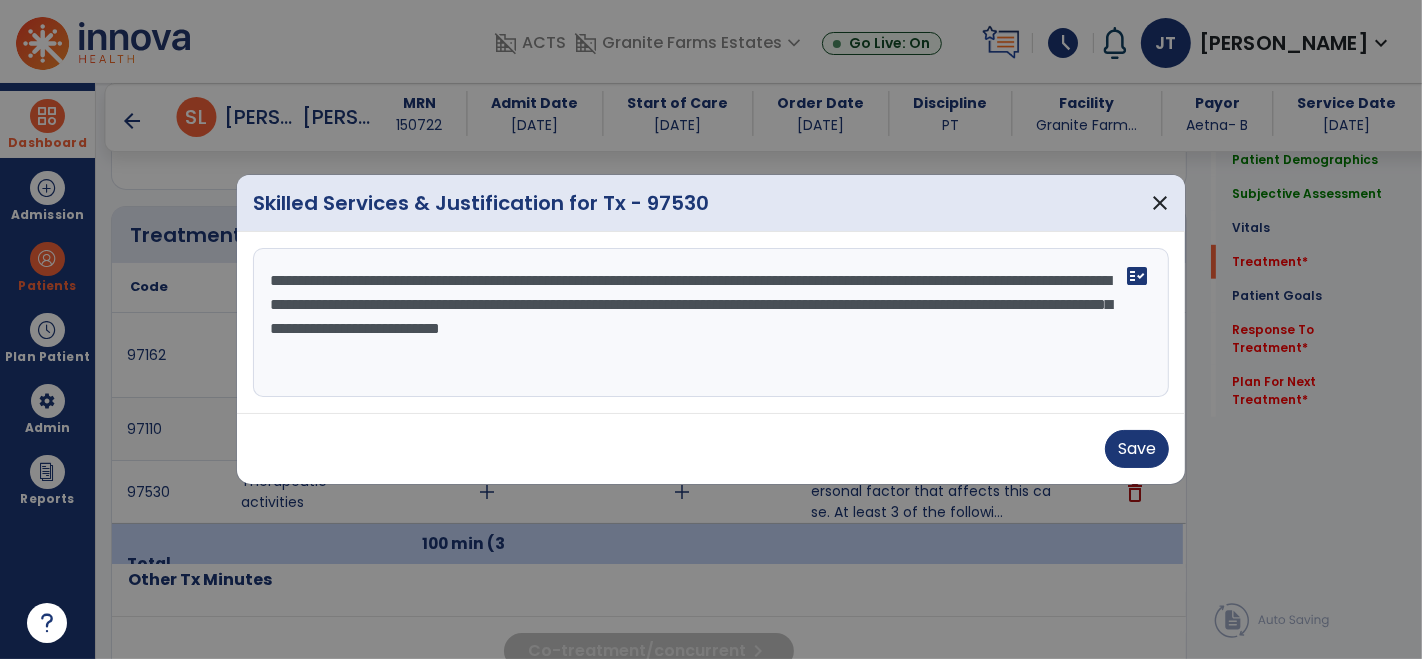 drag, startPoint x: 460, startPoint y: 304, endPoint x: 1029, endPoint y: 332, distance: 569.68854 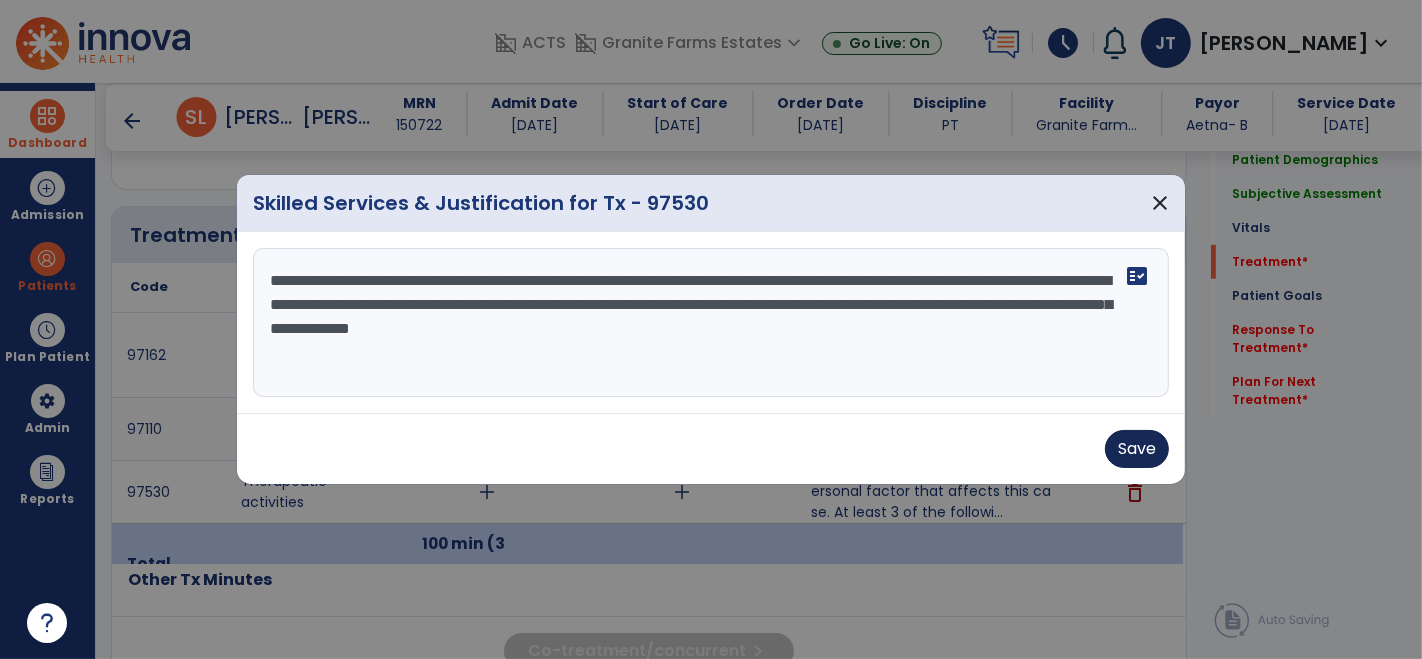 type on "**********" 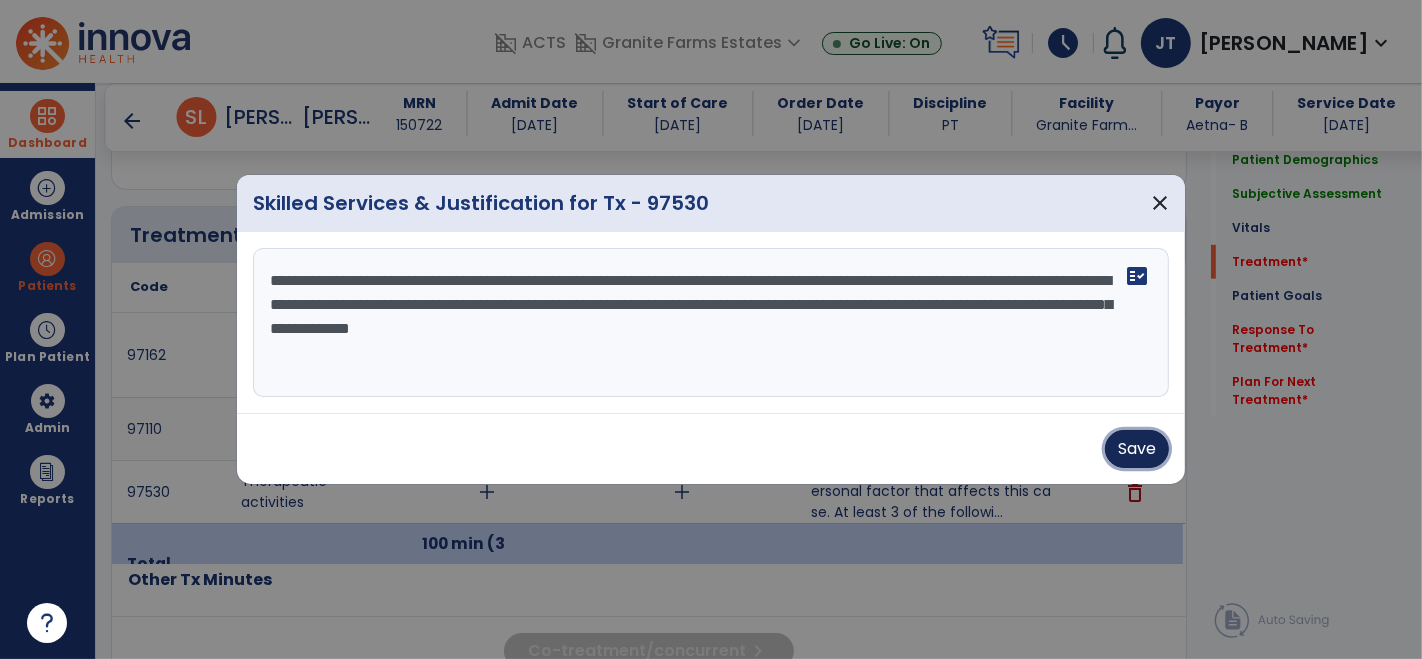 click on "Save" at bounding box center [1137, 449] 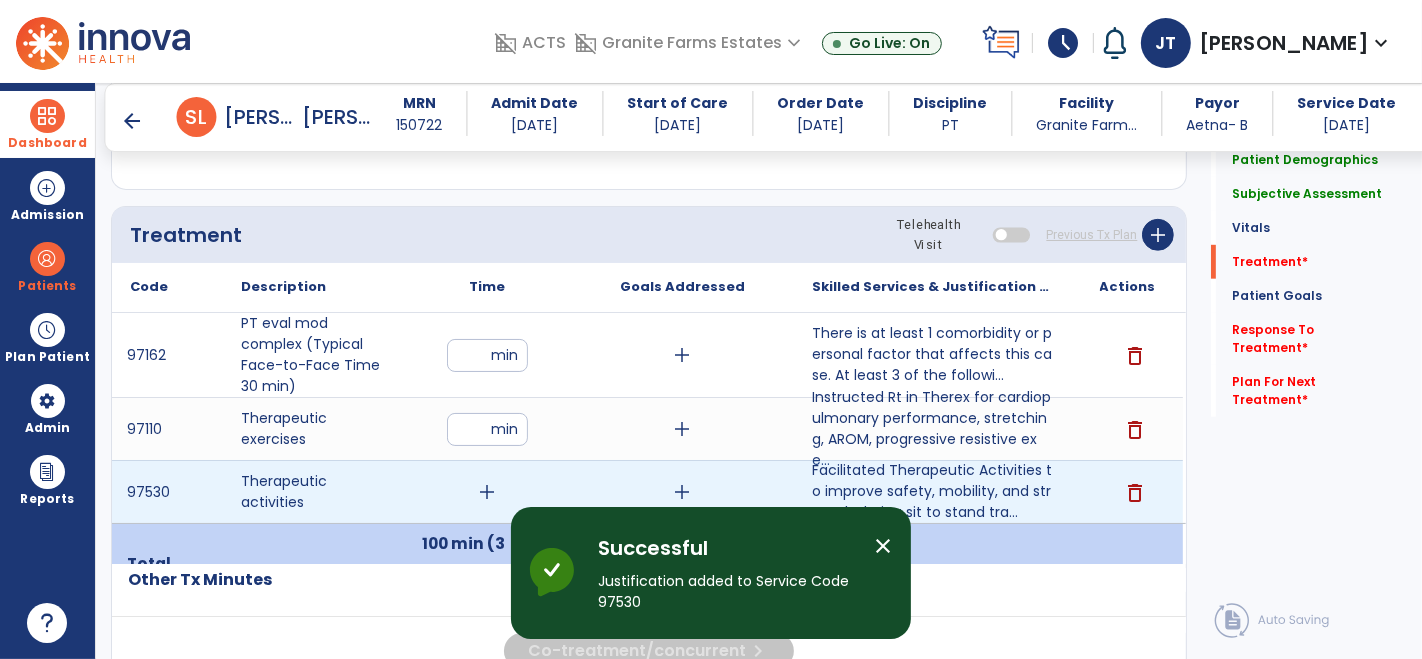 click on "add" at bounding box center [488, 492] 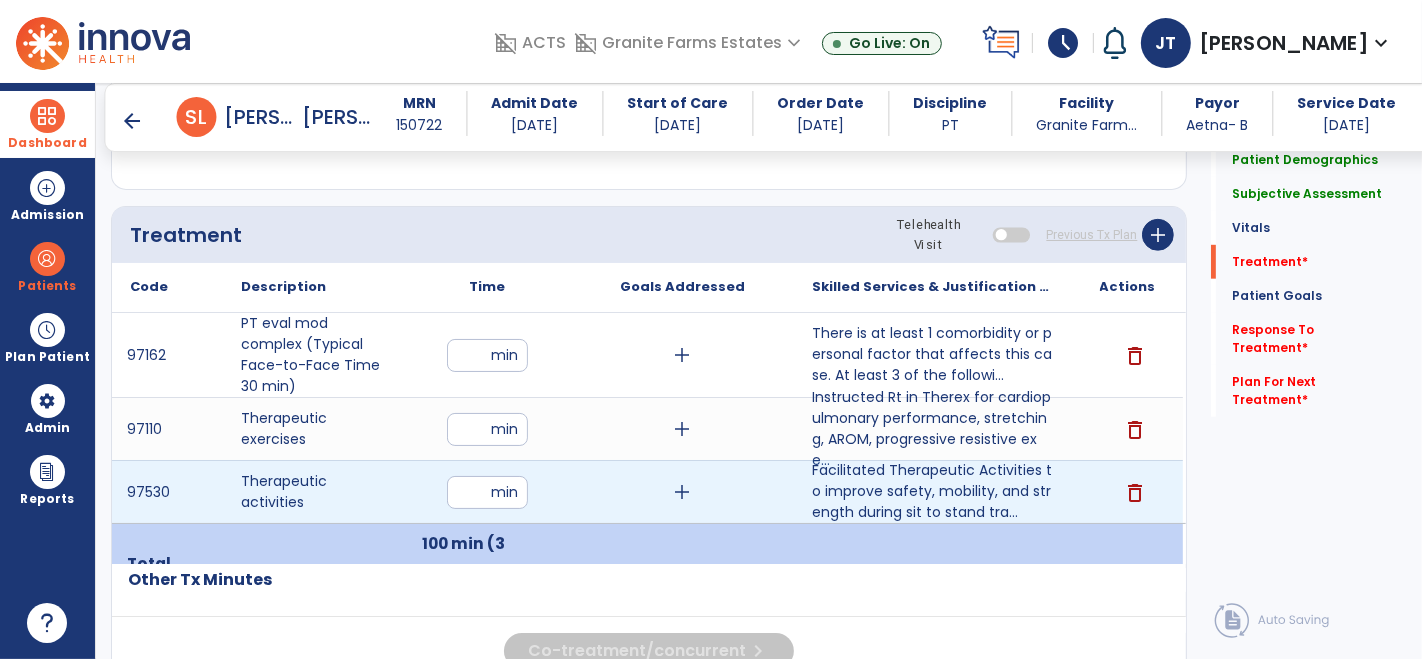 type on "**" 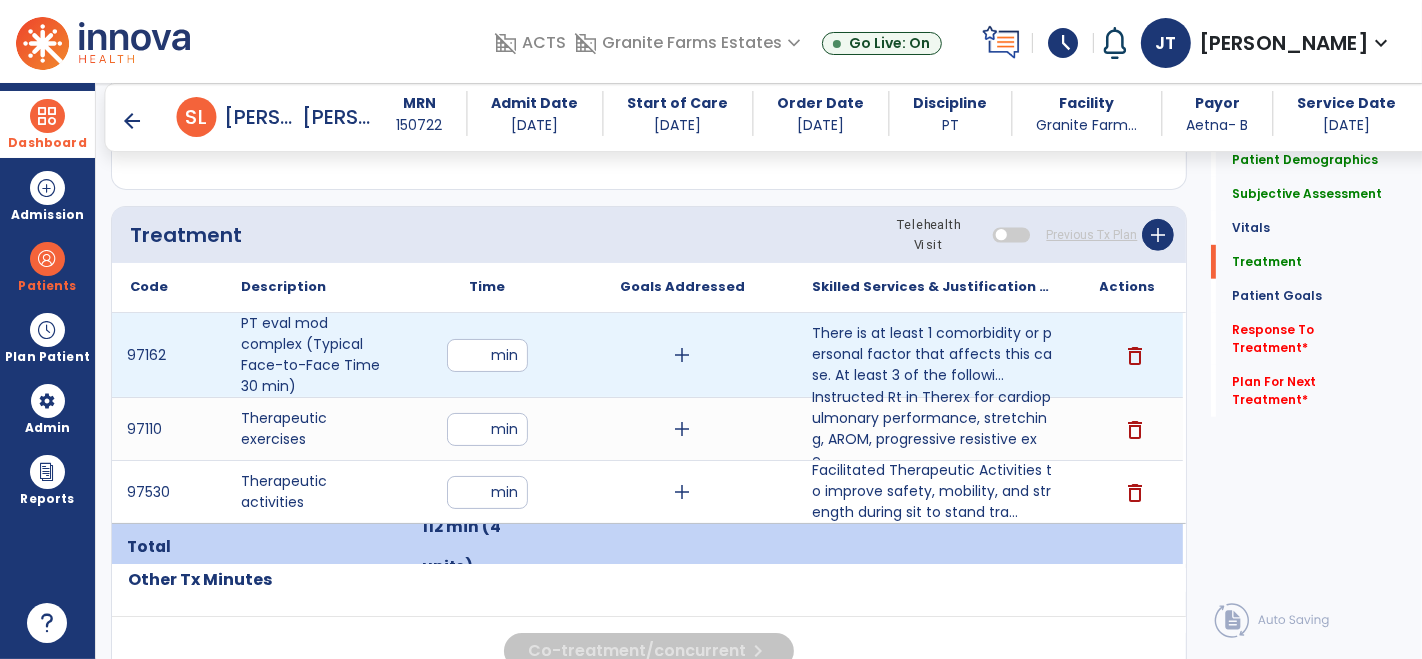 click on "**" at bounding box center (487, 355) 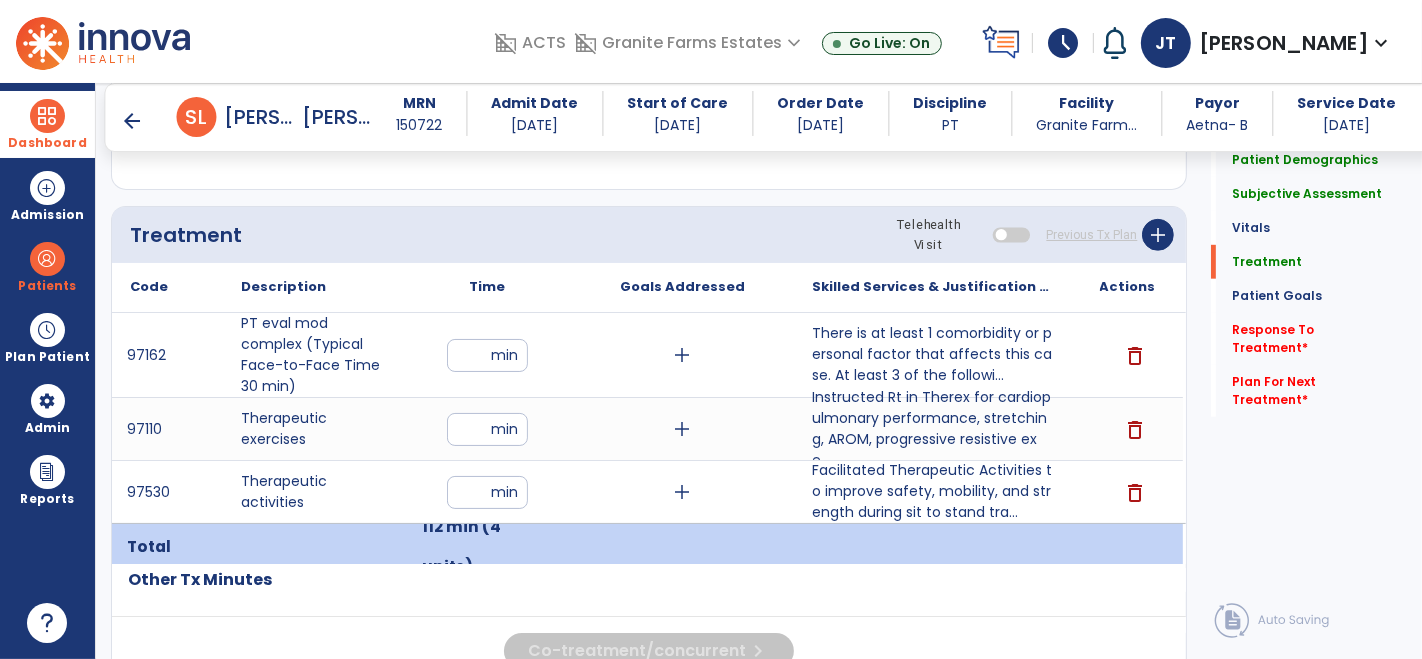 click on "Quick Links  Patient Demographics   Patient Demographics   Subjective Assessment   Subjective Assessment   Vitals   Vitals   Treatment   Treatment   Patient Goals   Patient Goals   Response To Treatment   *  Response To Treatment   *  Plan For Next Treatment   *  Plan For Next Treatment   *" 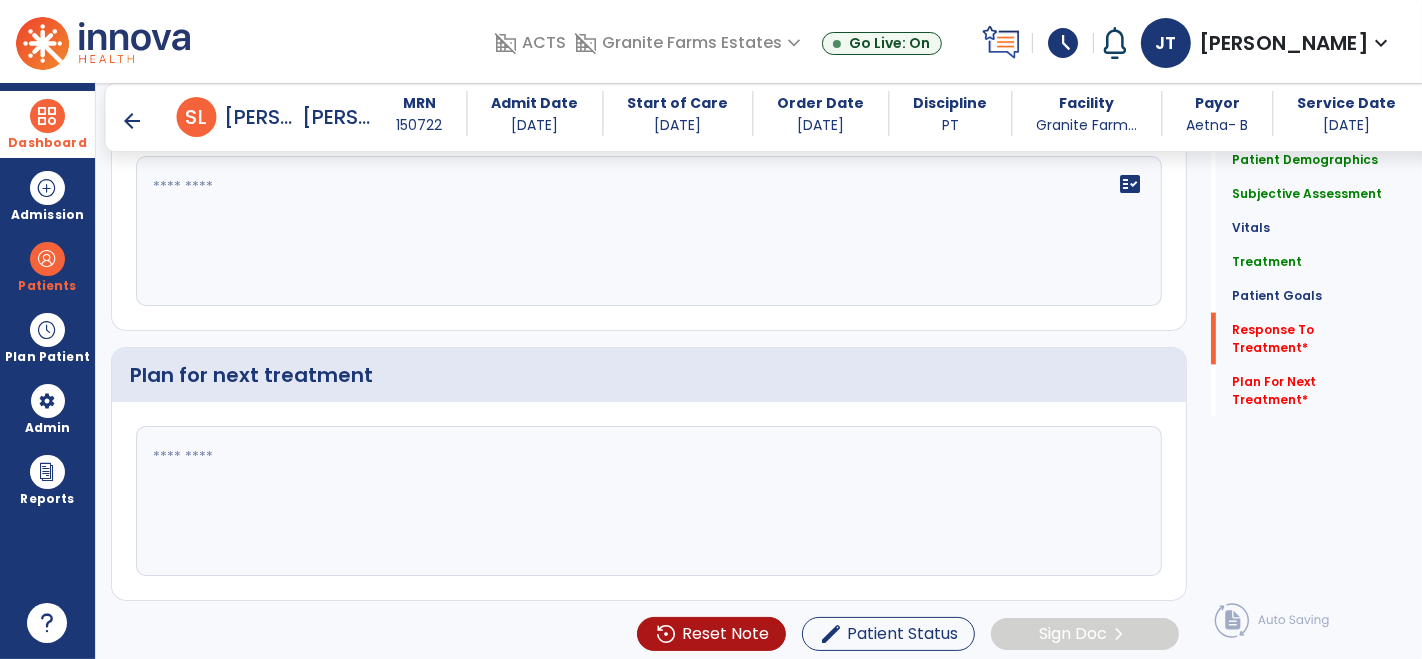 scroll, scrollTop: 2171, scrollLeft: 0, axis: vertical 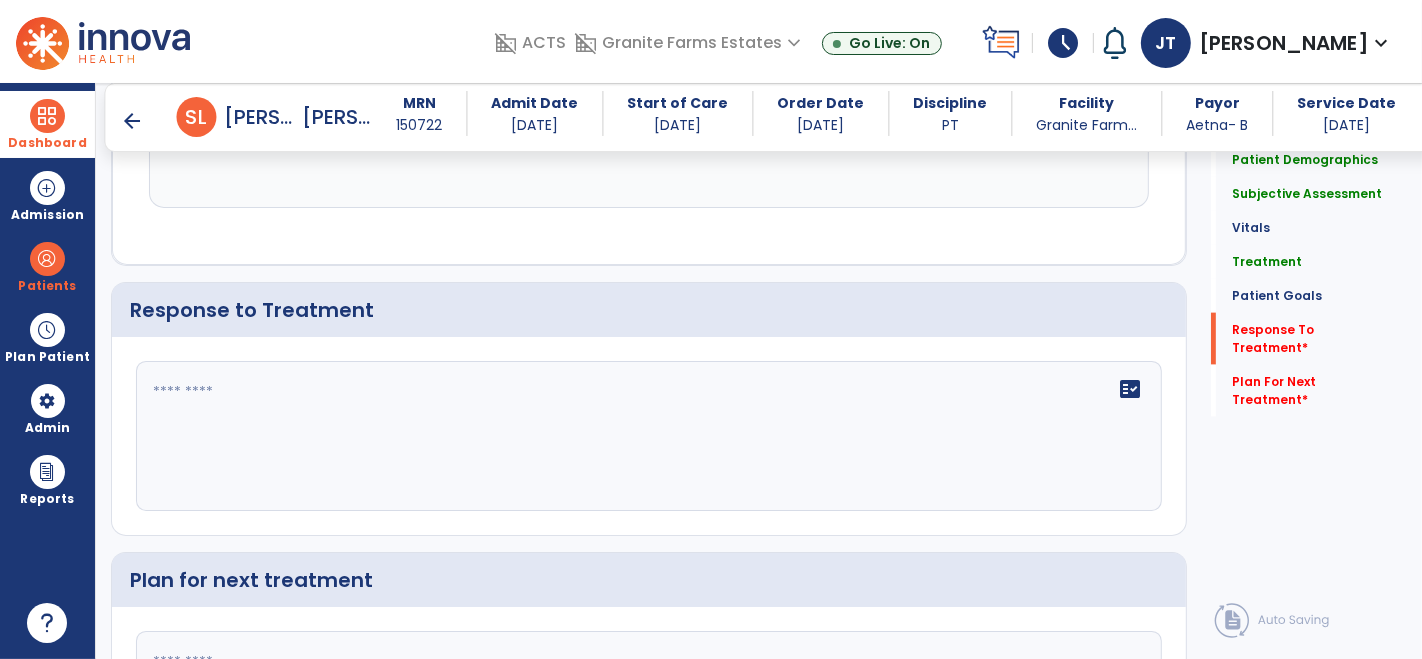 drag, startPoint x: 559, startPoint y: 468, endPoint x: 413, endPoint y: 312, distance: 213.66328 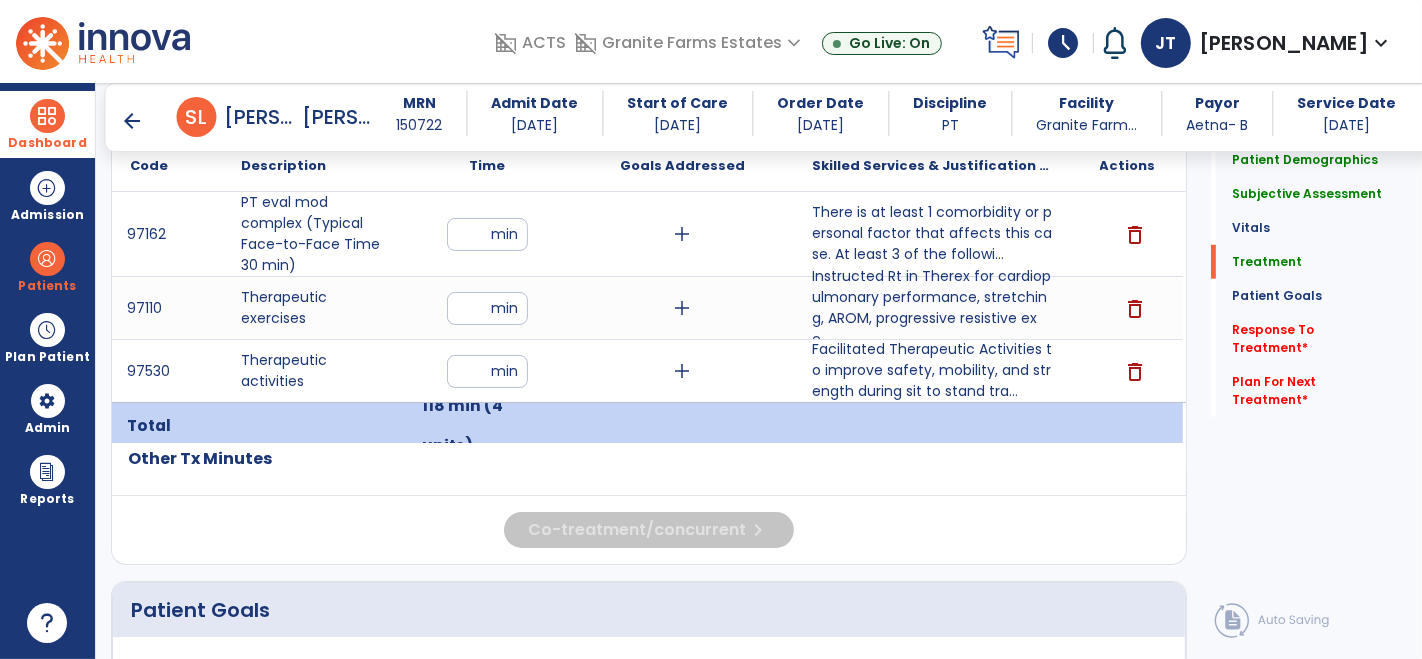 scroll, scrollTop: 1111, scrollLeft: 0, axis: vertical 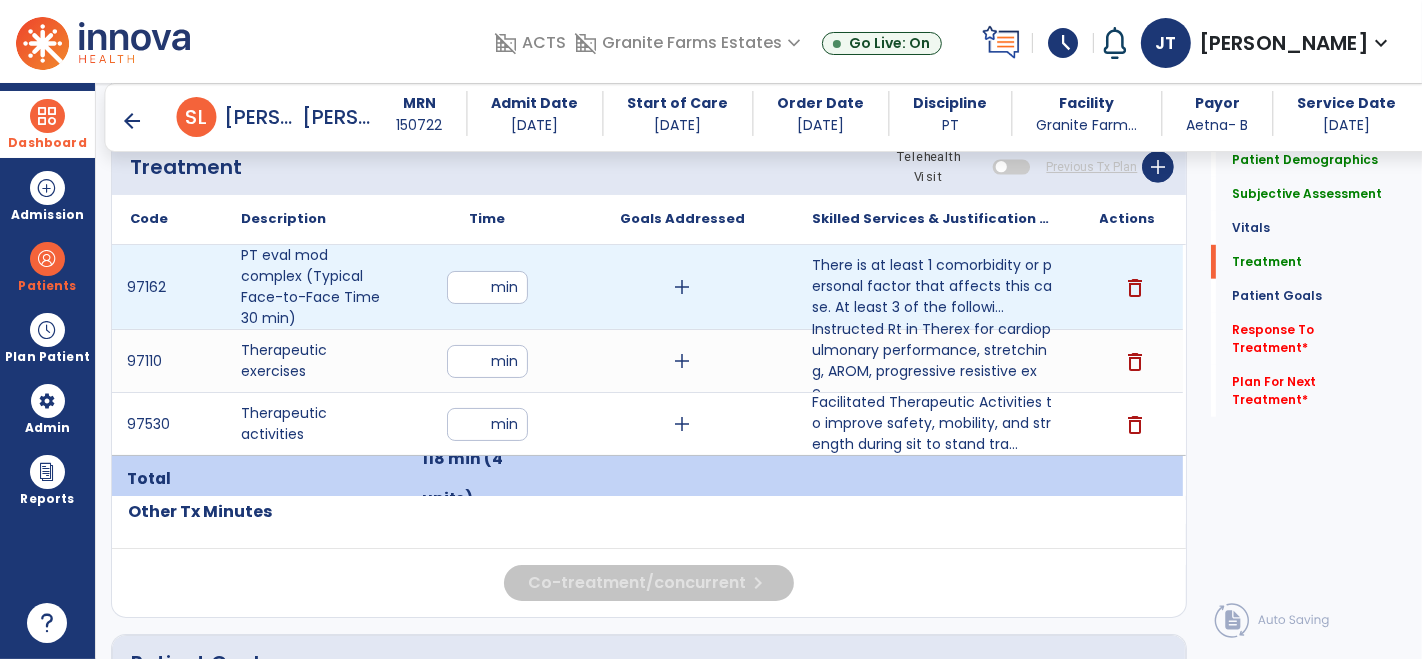 click on "**" at bounding box center (487, 287) 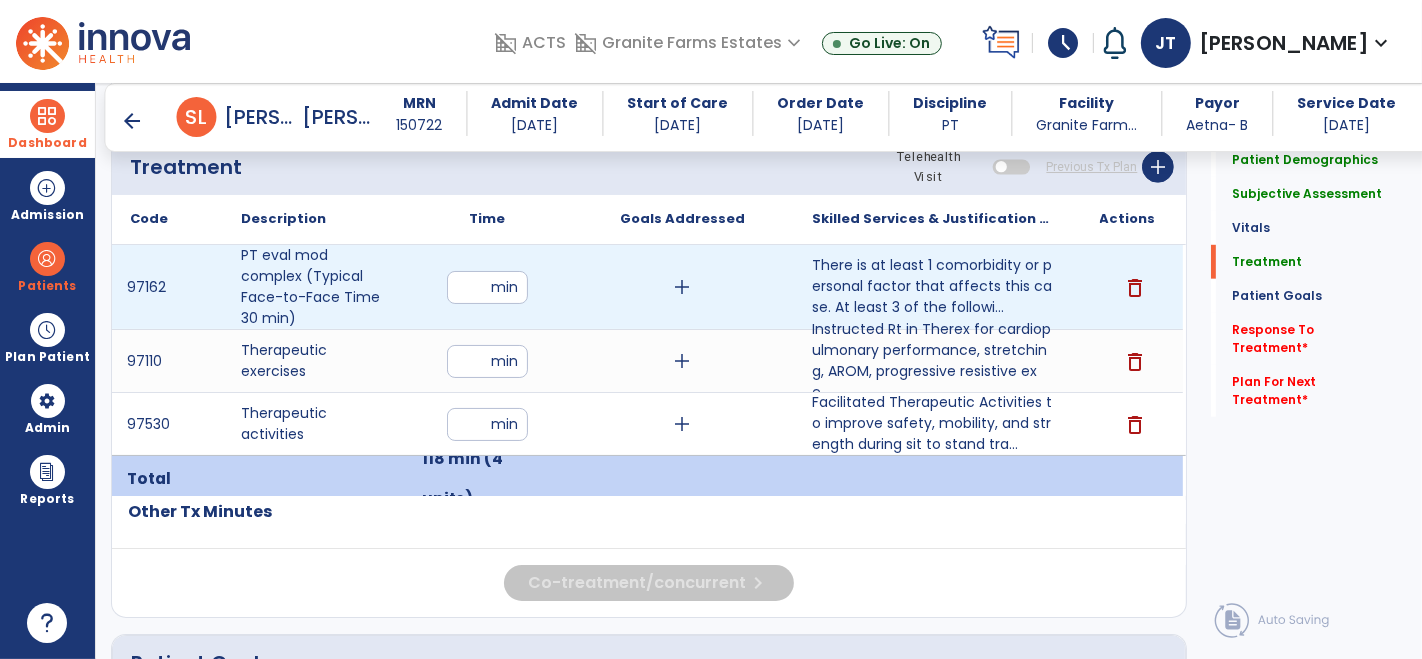 type on "*" 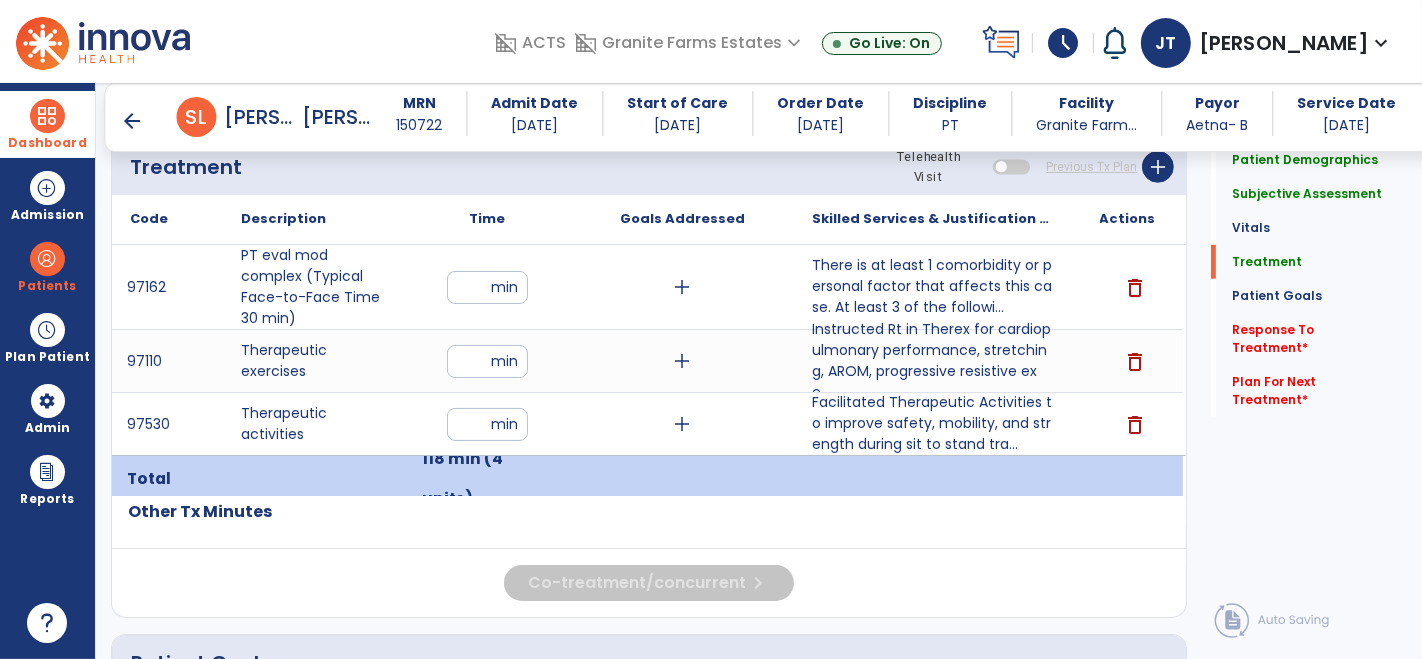 click on "Quick Links  Patient Demographics   Patient Demographics   Subjective Assessment   Subjective Assessment   Vitals   Vitals   Treatment   Treatment   Patient Goals   Patient Goals   Response To Treatment   *  Response To Treatment   *  Plan For Next Treatment   *  Plan For Next Treatment   *" 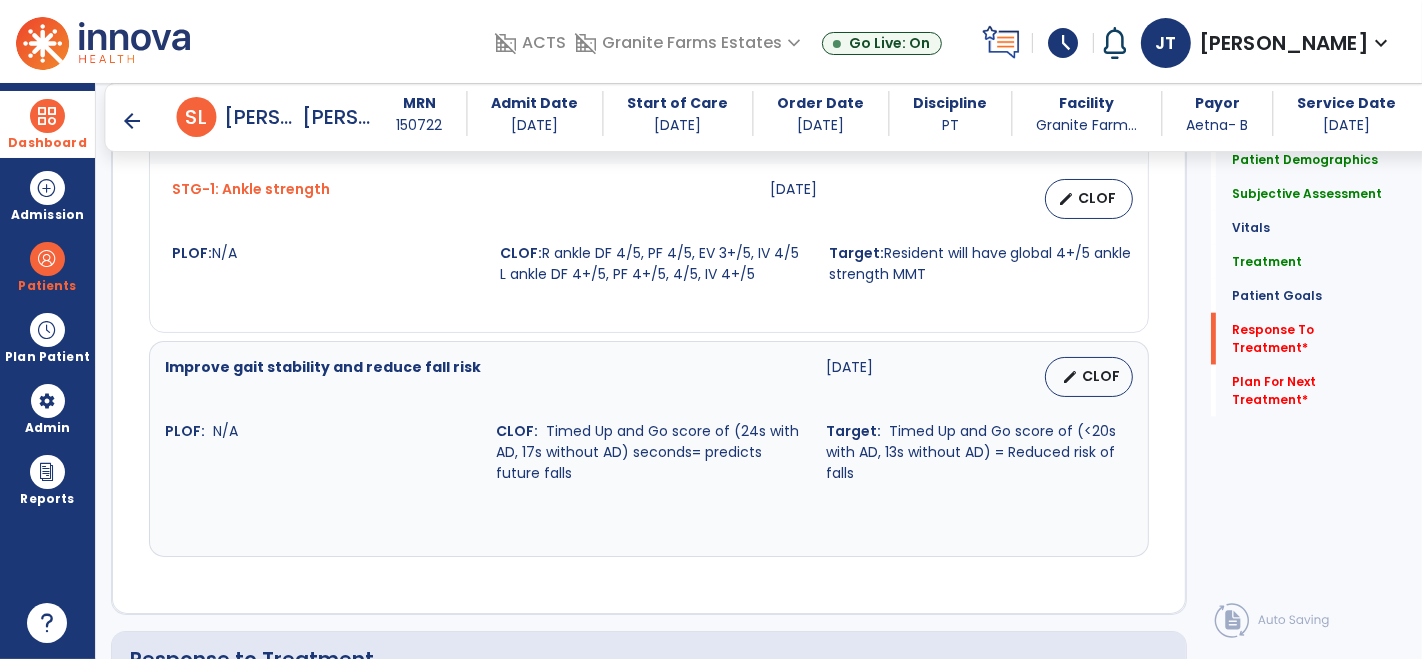 scroll, scrollTop: 2376, scrollLeft: 0, axis: vertical 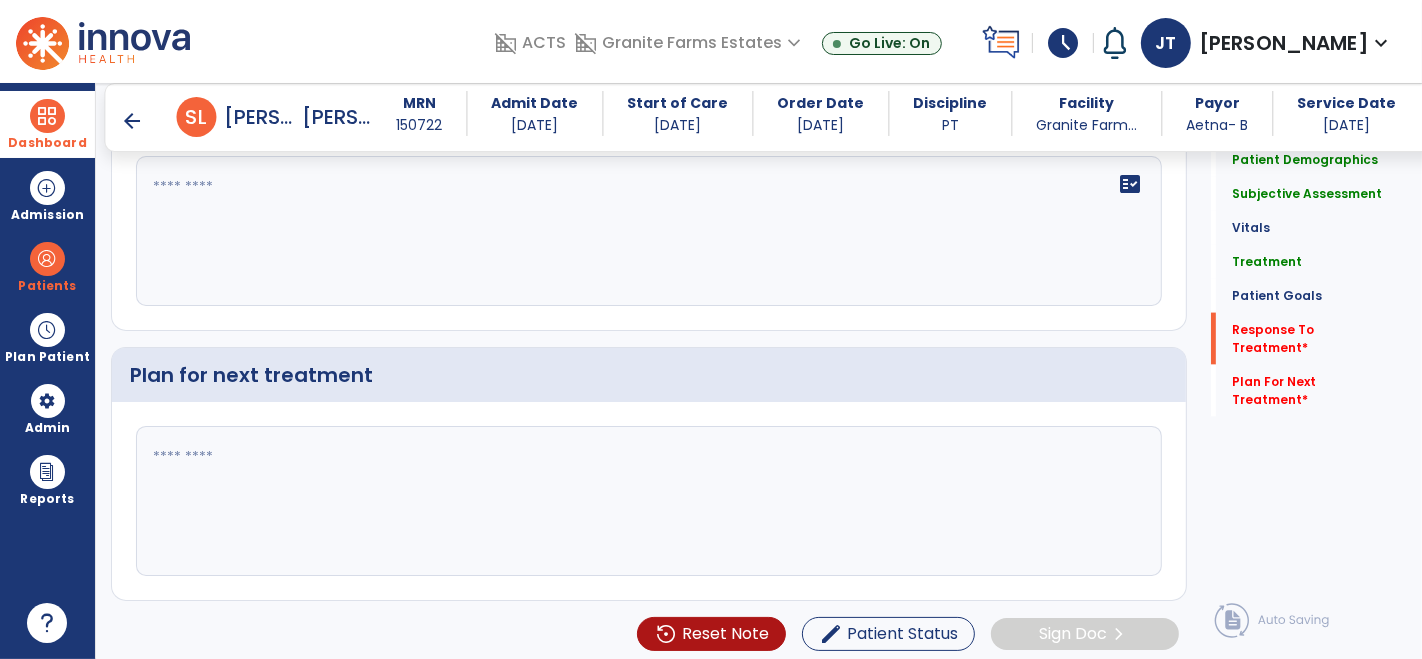 click 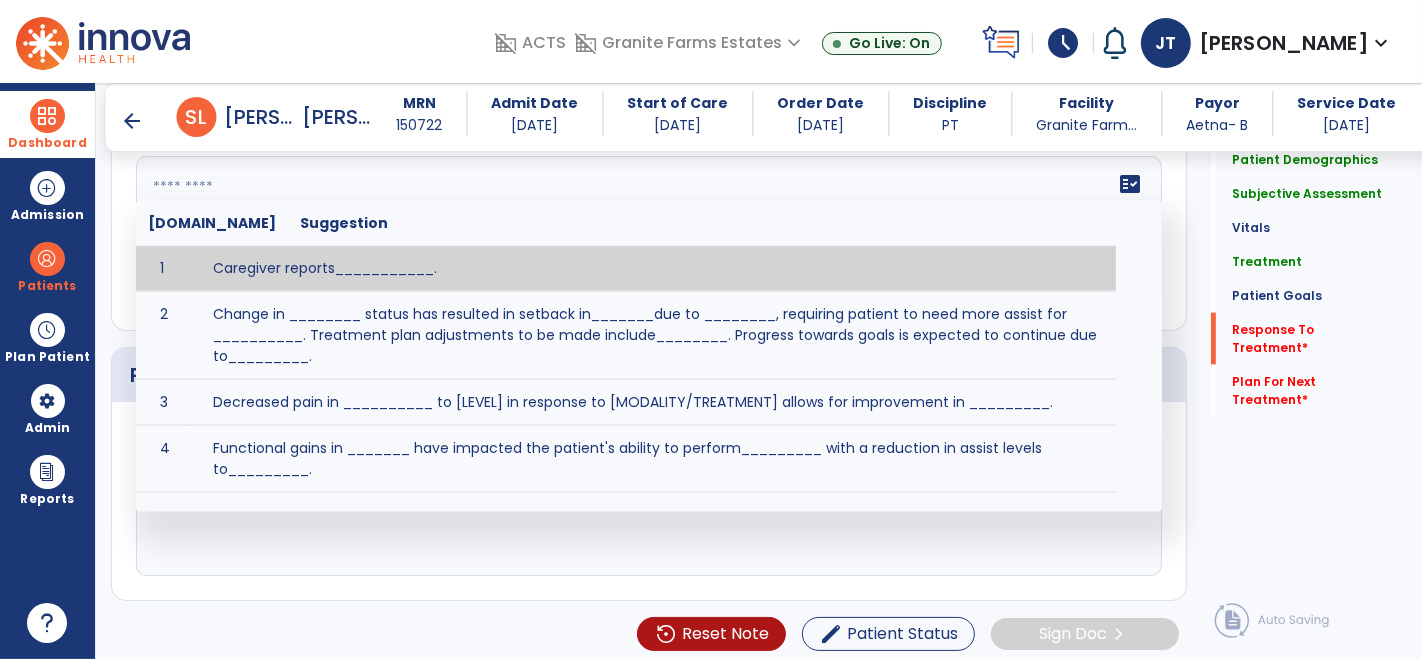 click on "fact_check  [DOMAIN_NAME] Suggestion 1 Caregiver reports___________. 2 Change in ________ status has resulted in setback in_______due to ________, requiring patient to need more assist for __________.   Treatment plan adjustments to be made include________.  Progress towards goals is expected to continue due to_________. 3 Decreased pain in __________ to [LEVEL] in response to [MODALITY/TREATMENT] allows for improvement in _________. 4 Functional gains in _______ have impacted the patient's ability to perform_________ with a reduction in assist levels to_________. 5 Functional progress this week has been significant due to__________. 6 Gains in ________ have improved the patient's ability to perform ______with decreased levels of assist to___________. 7 Improvement in ________allows patient to tolerate higher levels of challenges in_________. 8 Pain in [AREA] has decreased to [LEVEL] in response to [TREATMENT/MODALITY], allowing fore ease in completing__________. 9 10 11 12 13 14 15 16 17 18 19 20 21" 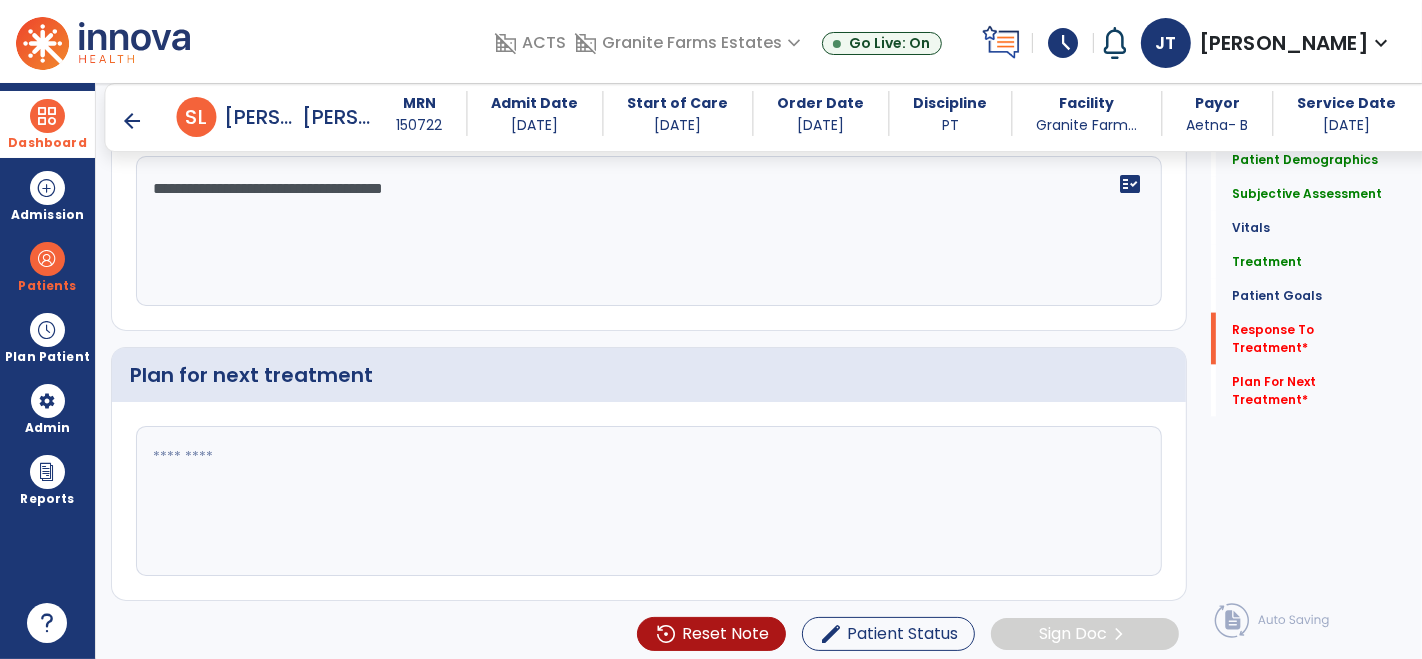 type on "**********" 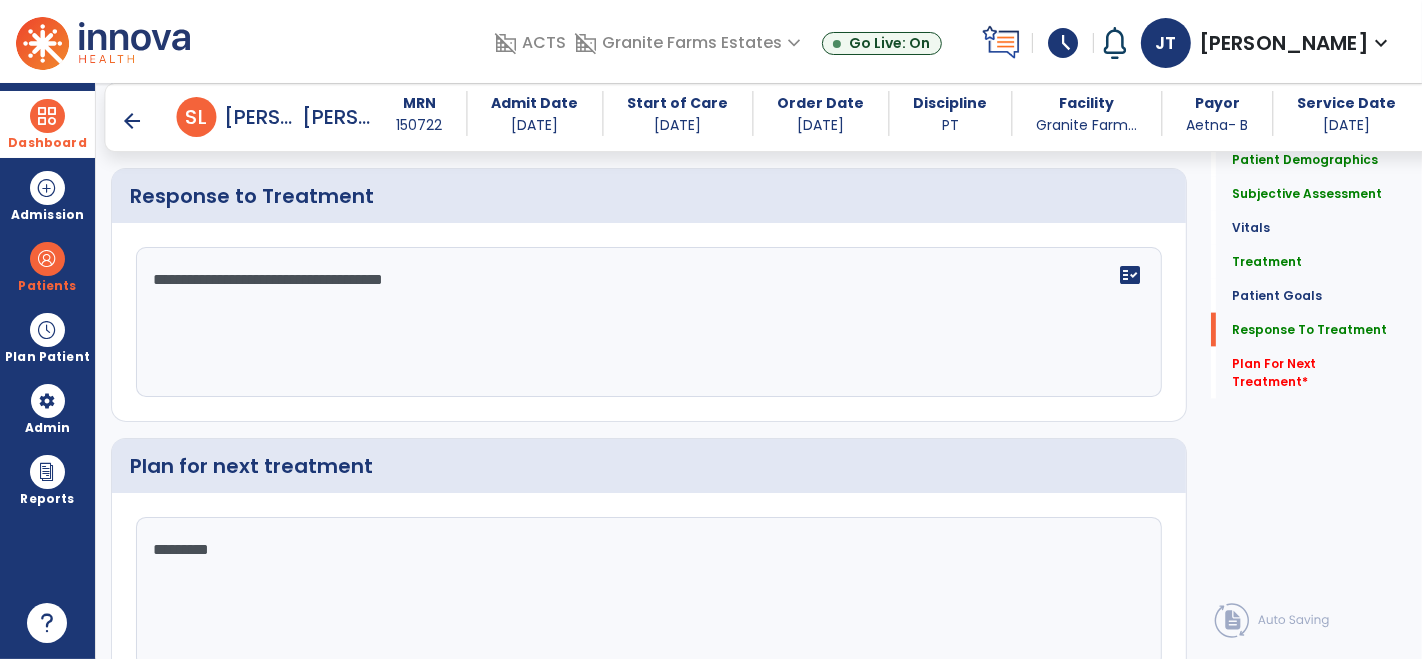scroll, scrollTop: 2376, scrollLeft: 0, axis: vertical 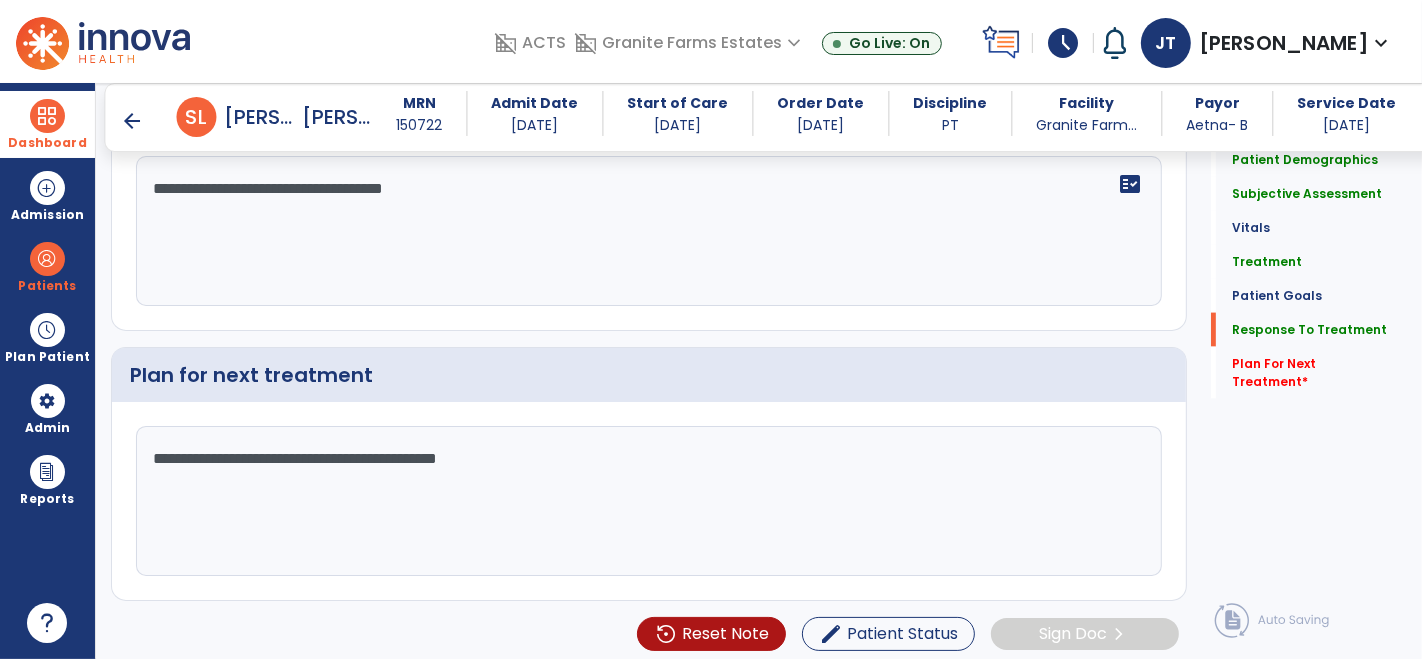 type on "**********" 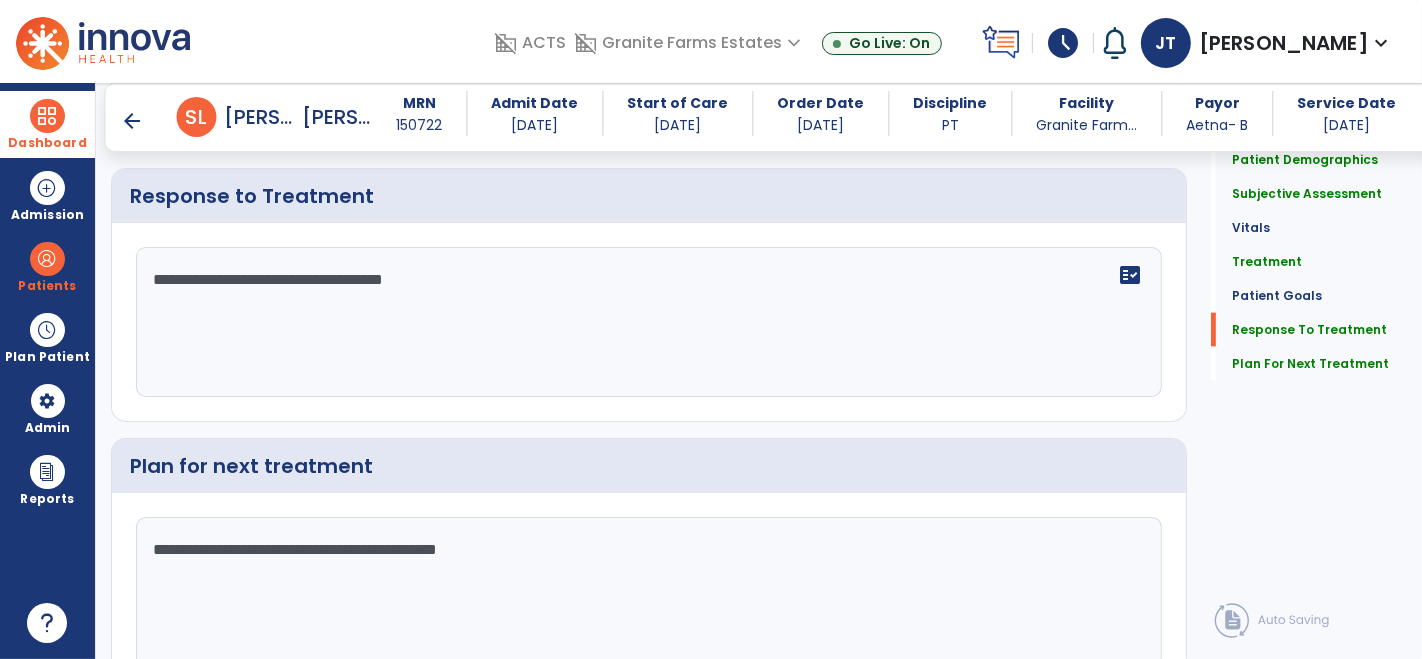 scroll, scrollTop: 2376, scrollLeft: 0, axis: vertical 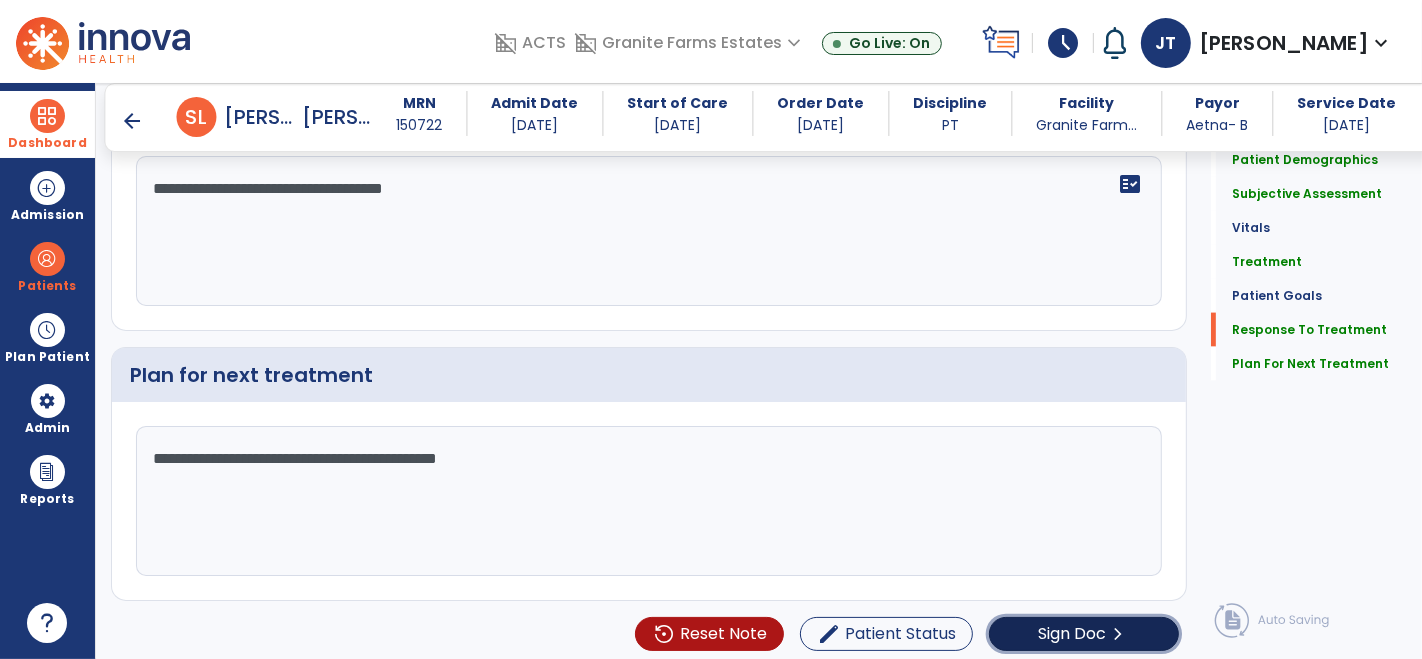 click on "Sign Doc  chevron_right" 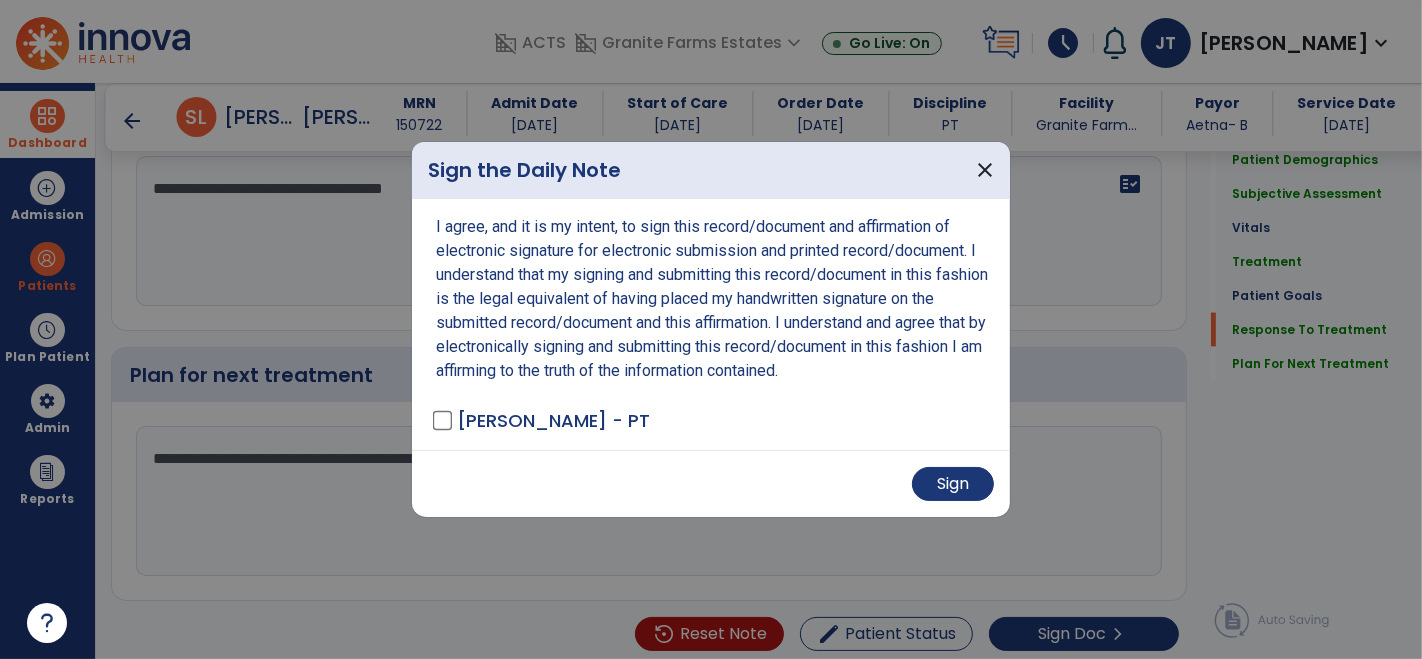 click on "Sign" at bounding box center [711, 483] 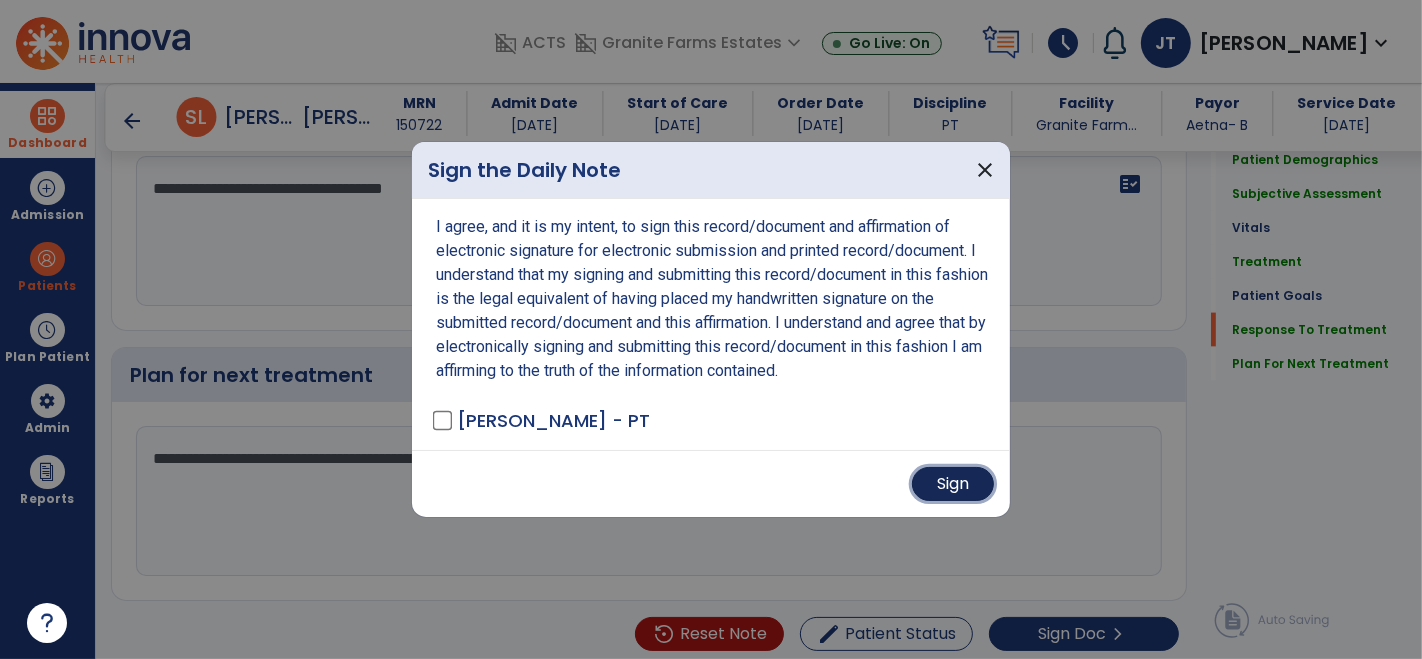 drag, startPoint x: 961, startPoint y: 476, endPoint x: 945, endPoint y: 485, distance: 18.35756 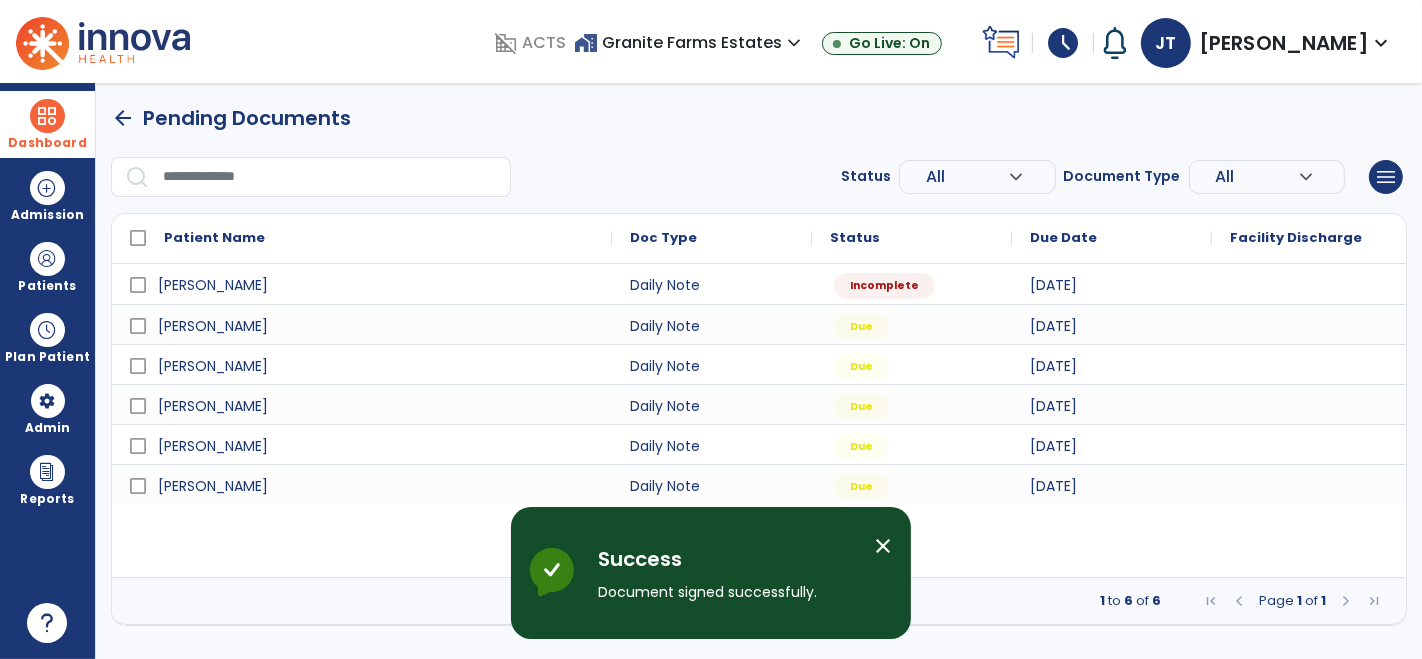 scroll, scrollTop: 0, scrollLeft: 0, axis: both 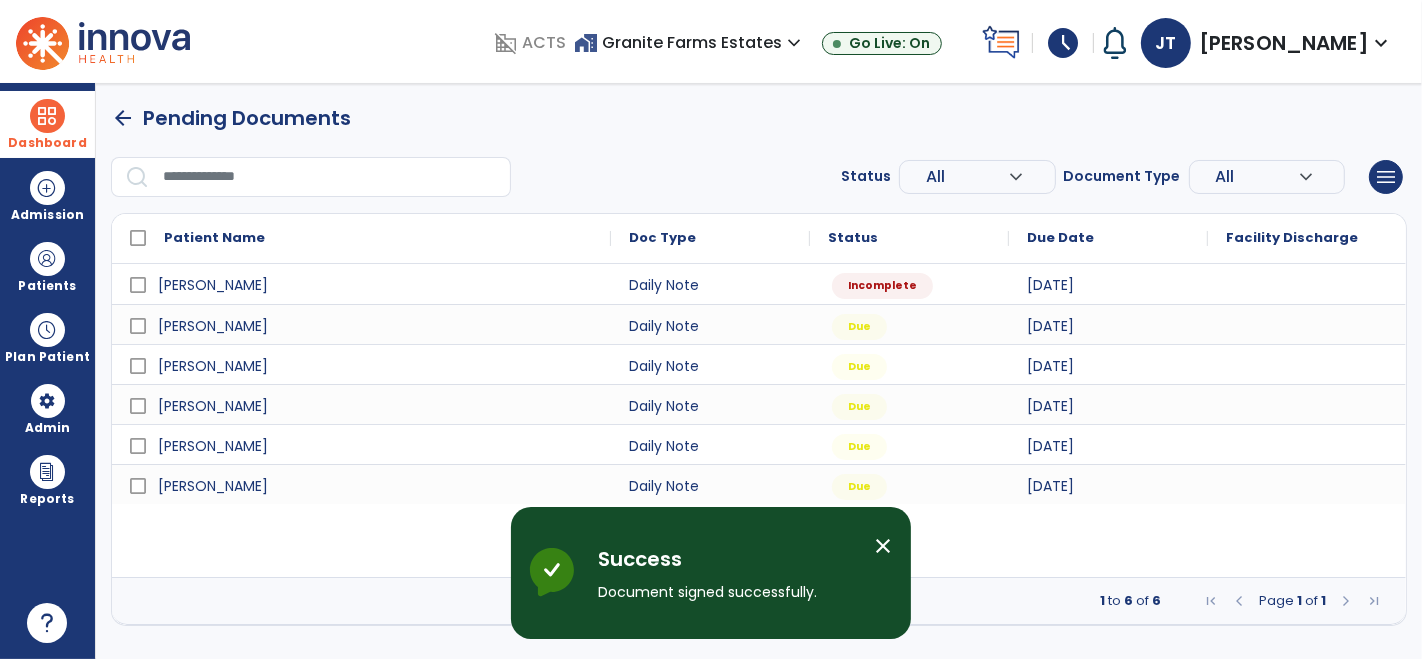 click at bounding box center (47, 116) 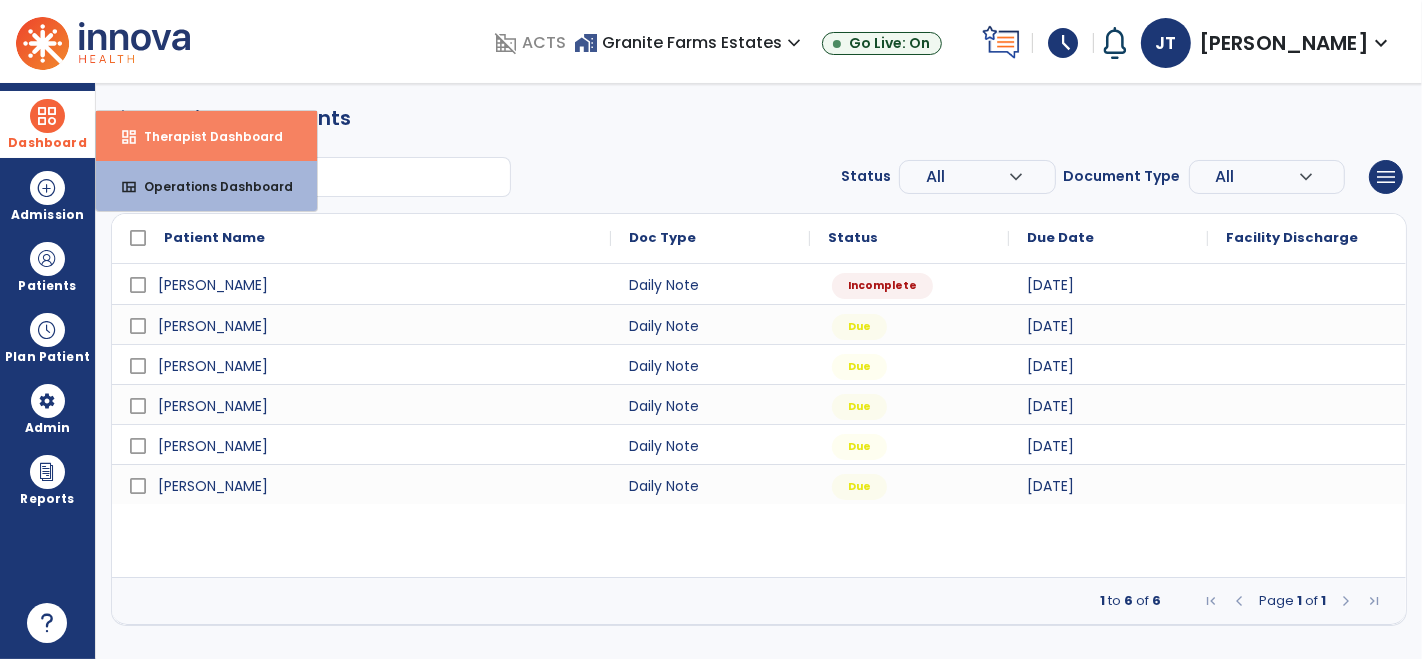 click on "dashboard" at bounding box center [129, 137] 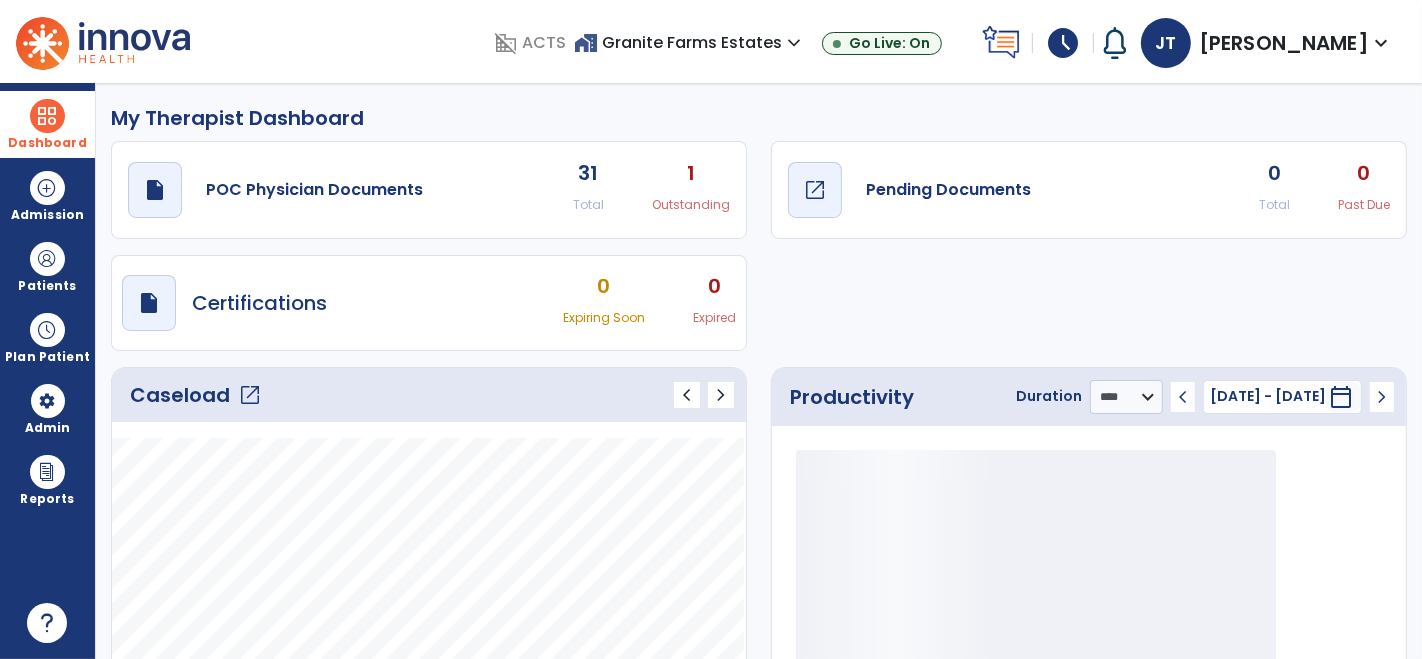 click on "Pending Documents" 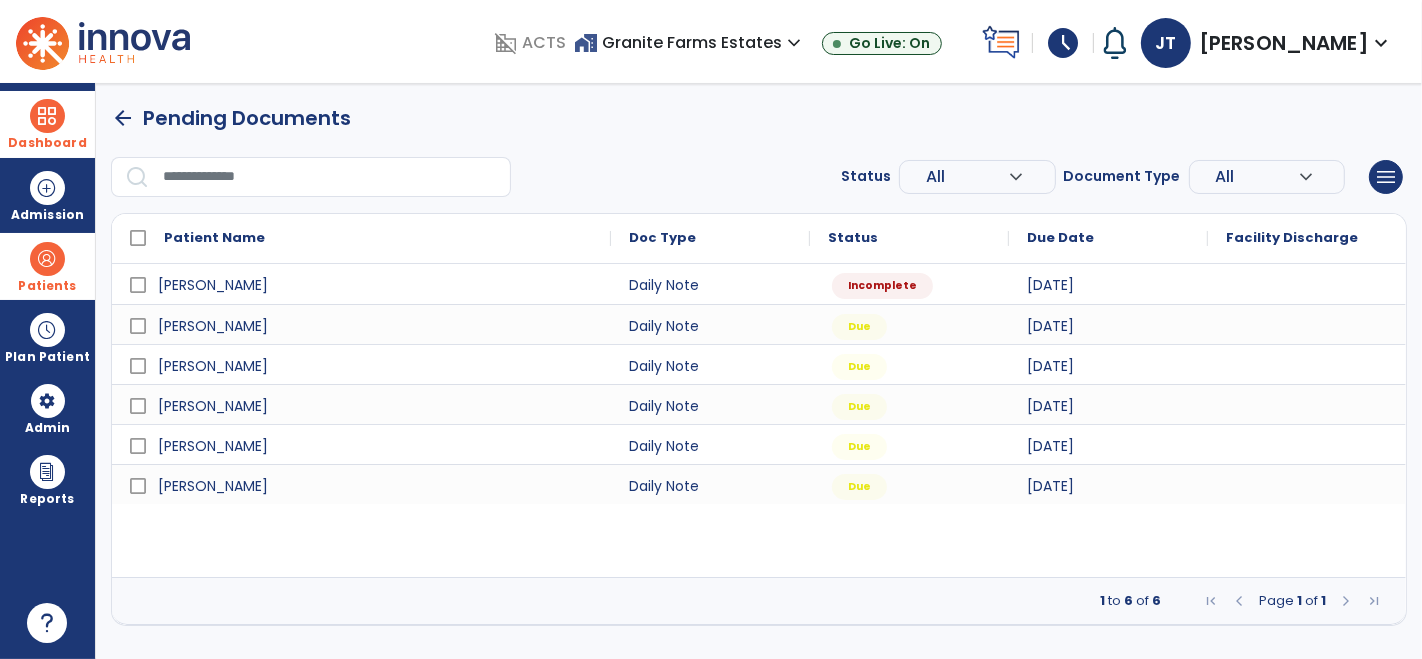click at bounding box center (47, 259) 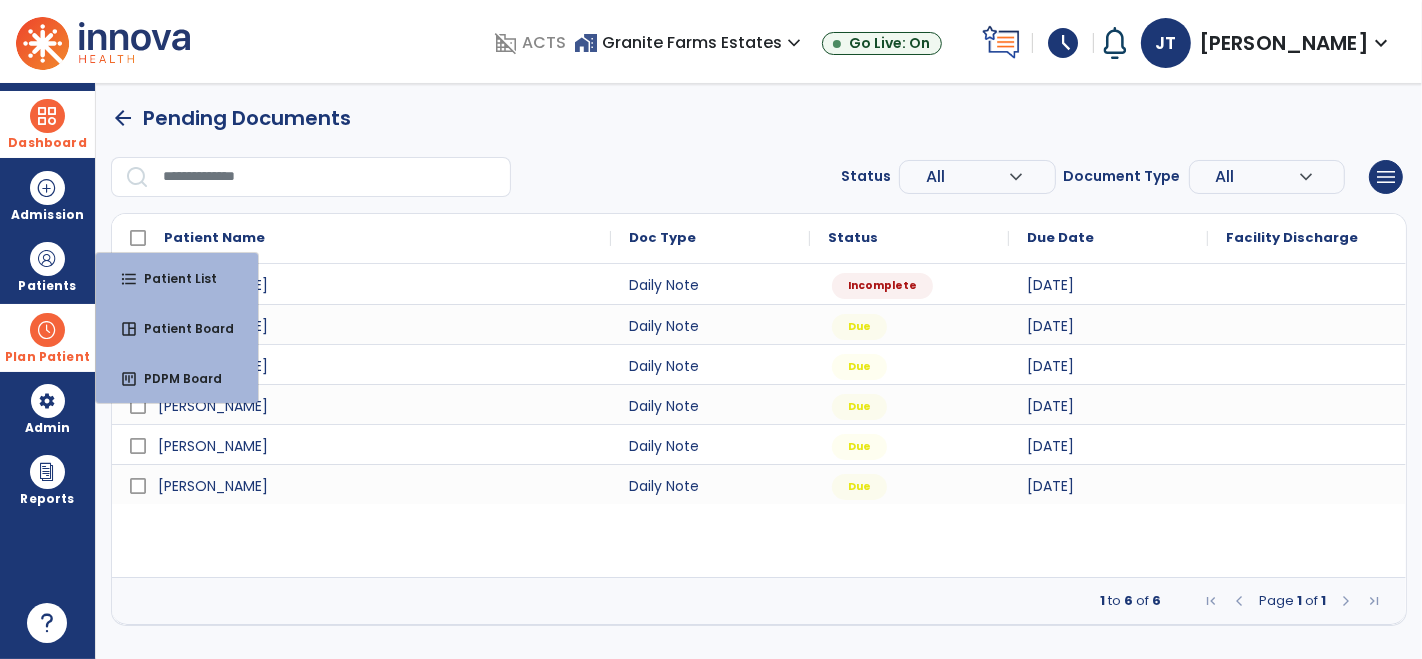 click at bounding box center [47, 330] 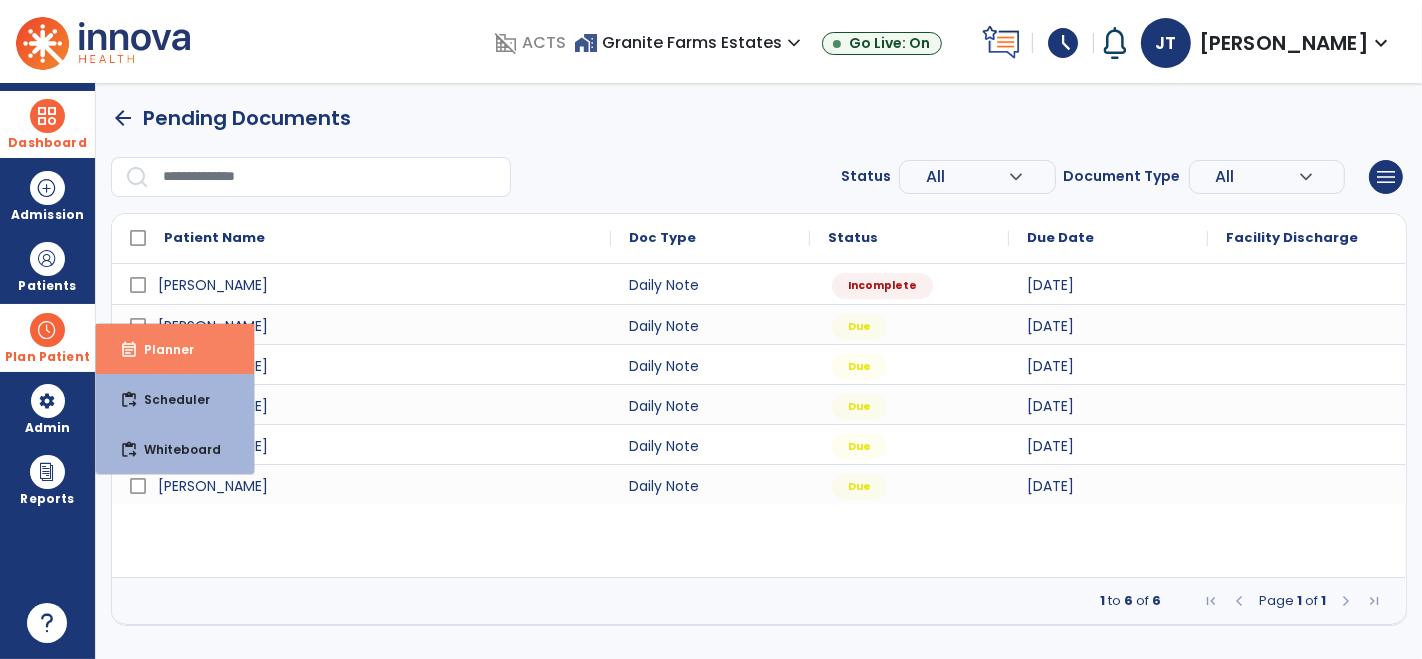 click on "event_note" at bounding box center (129, 350) 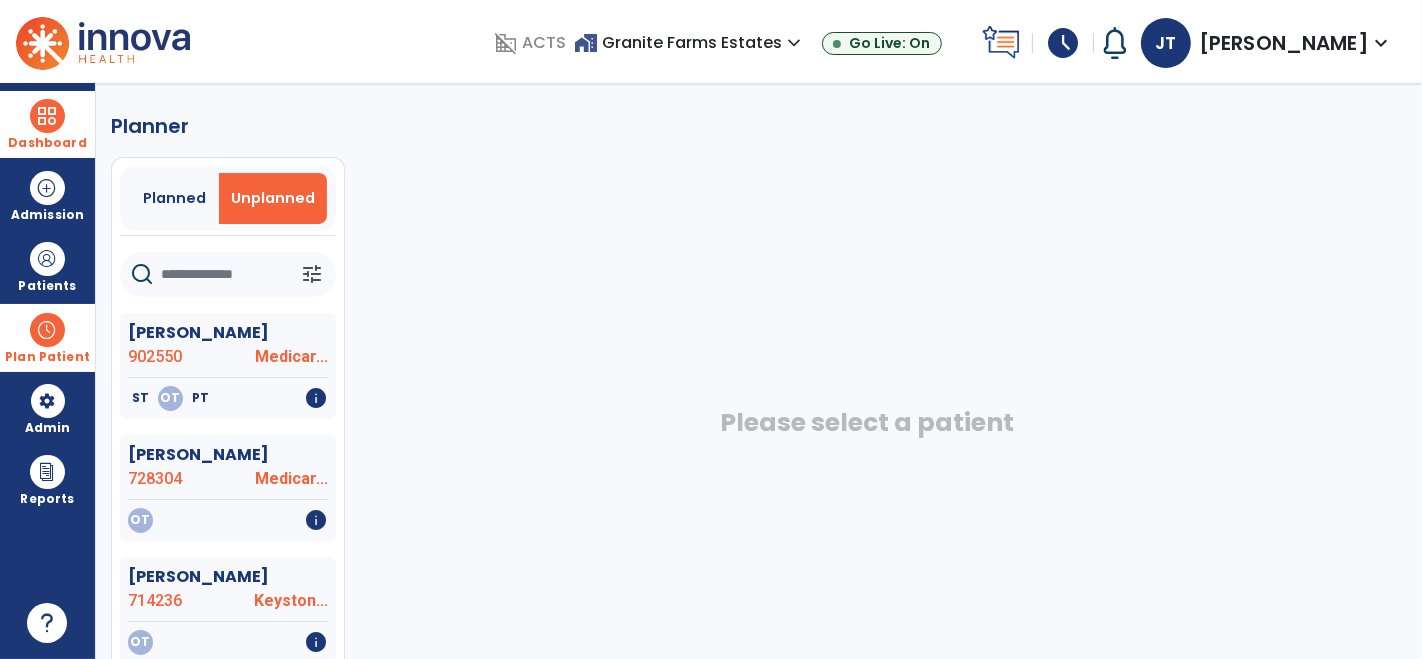 click 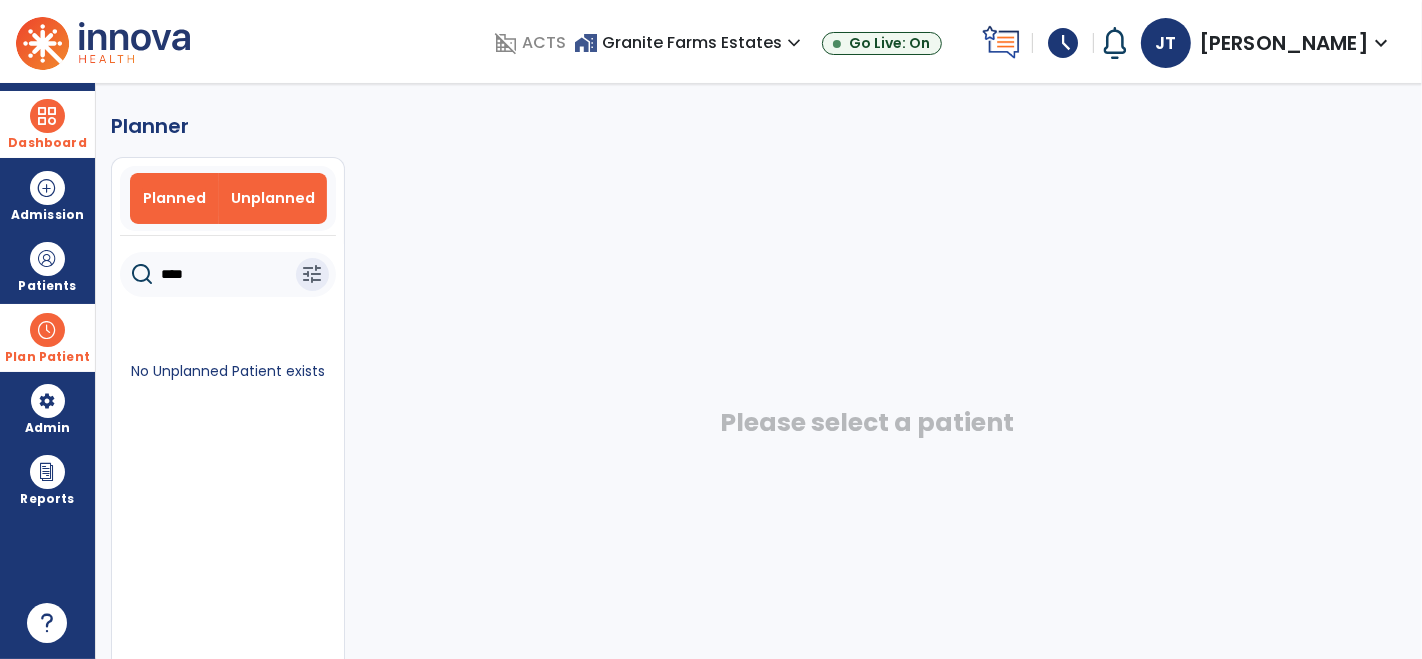 type on "****" 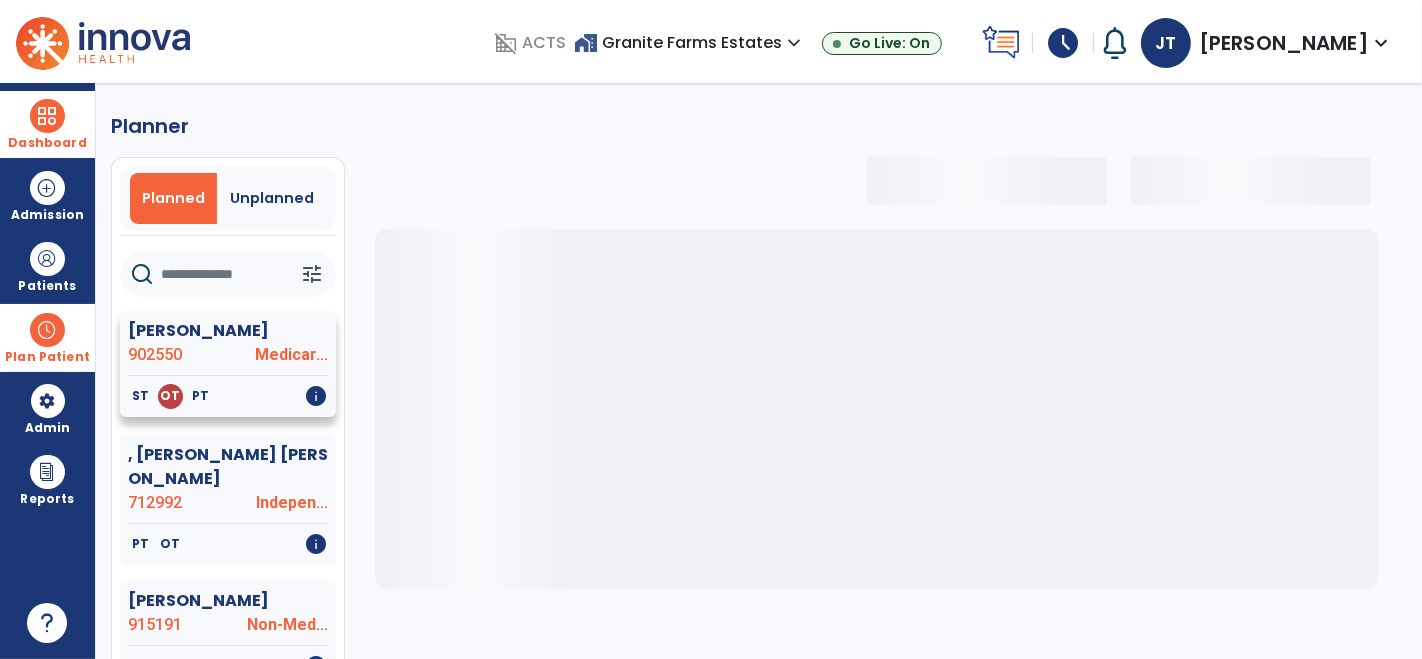 select on "***" 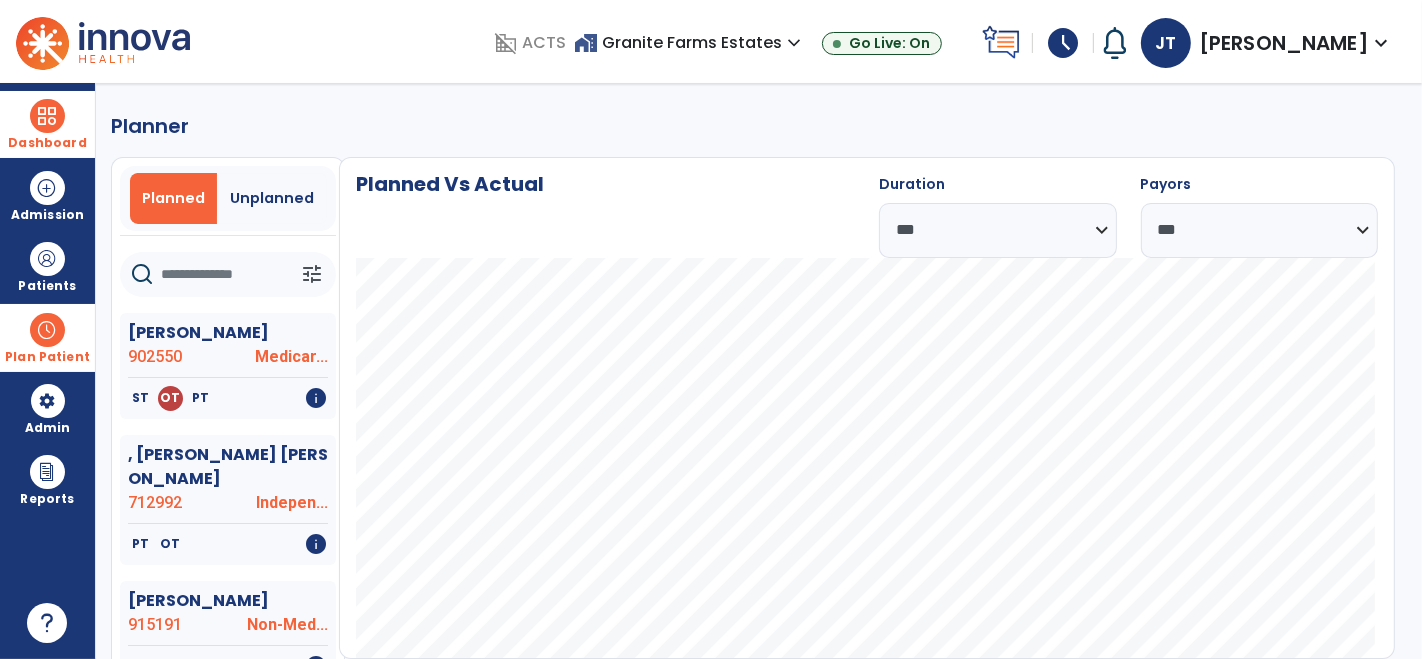 click 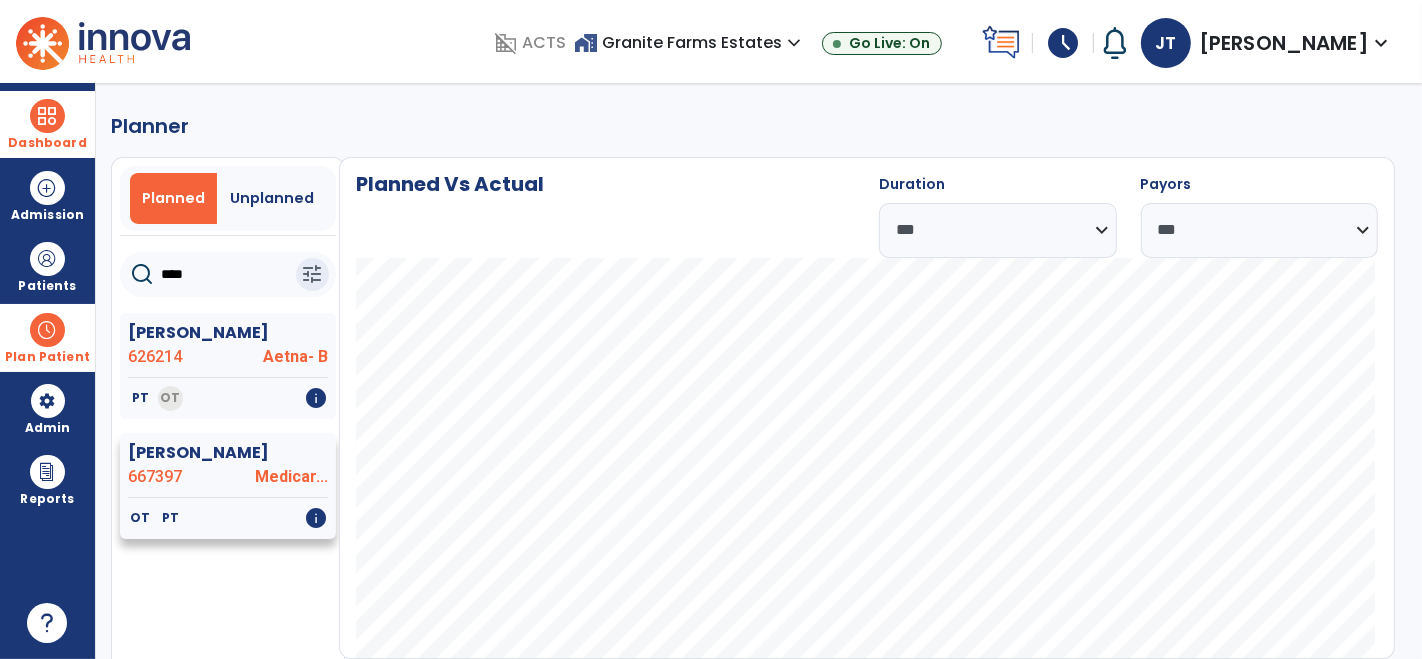 type on "****" 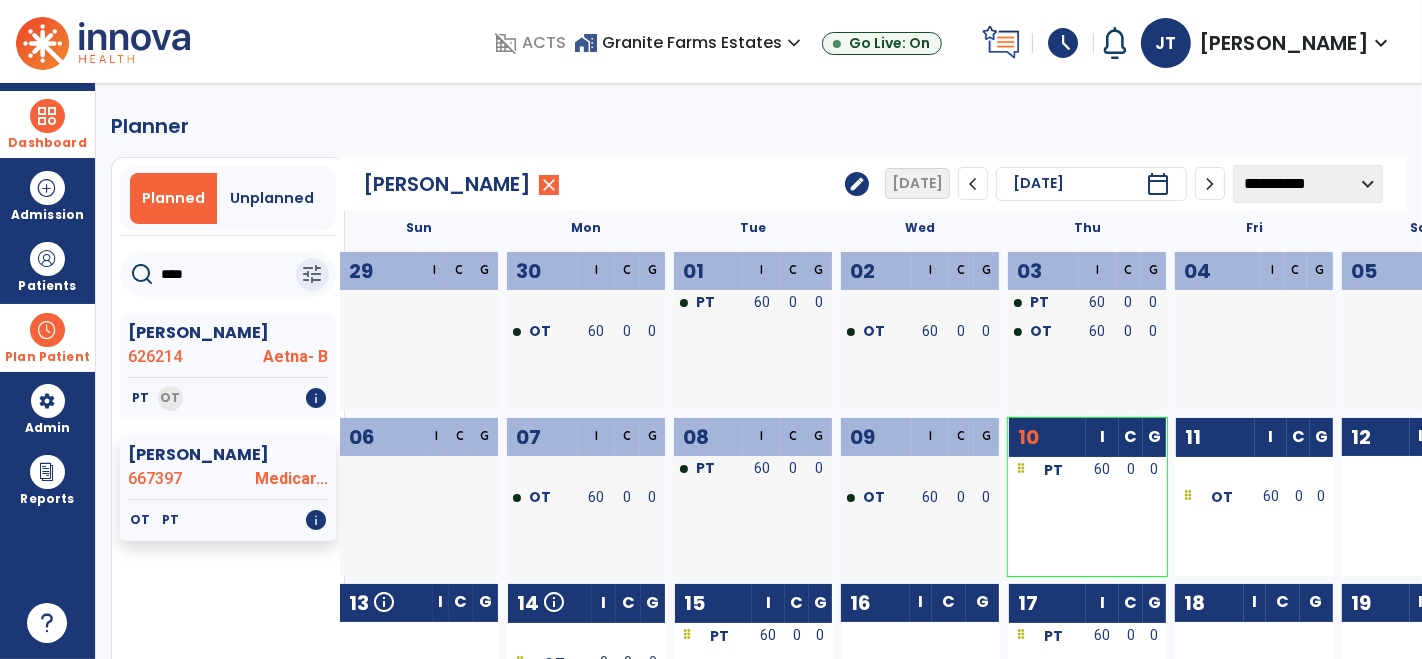 scroll, scrollTop: 15, scrollLeft: 0, axis: vertical 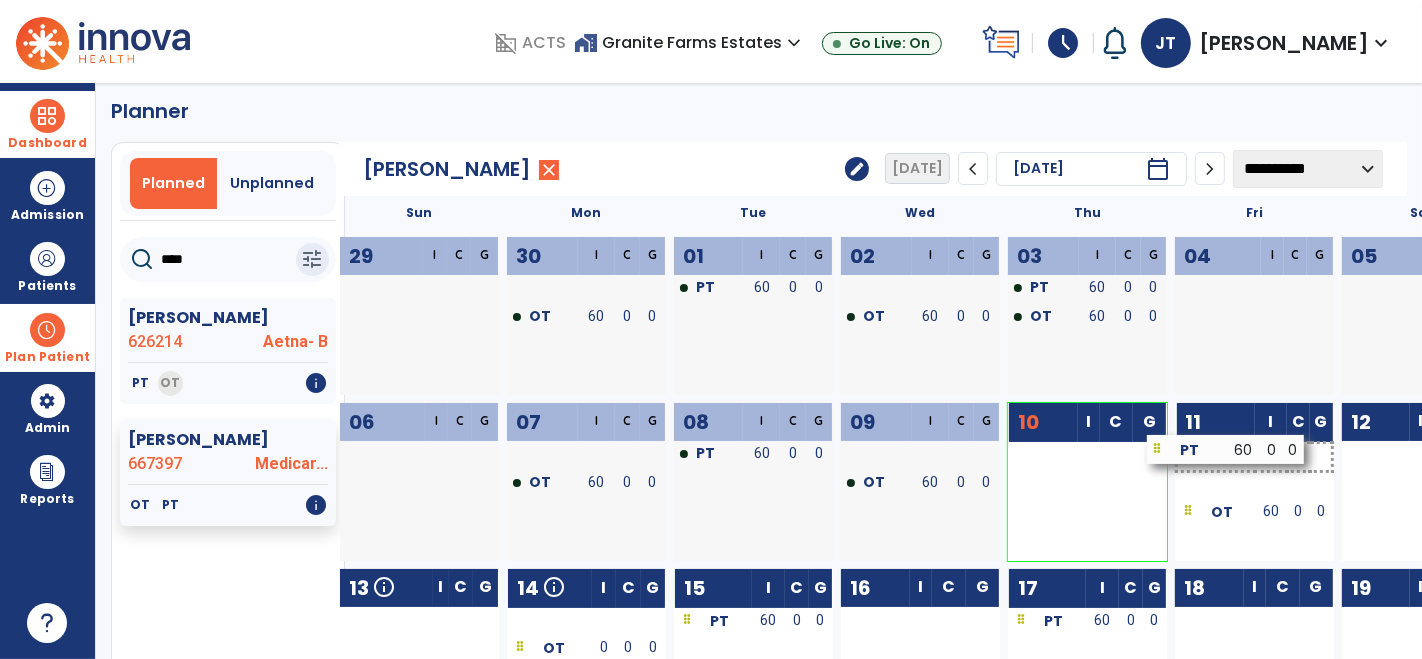drag, startPoint x: 1101, startPoint y: 466, endPoint x: 1240, endPoint y: 461, distance: 139.0899 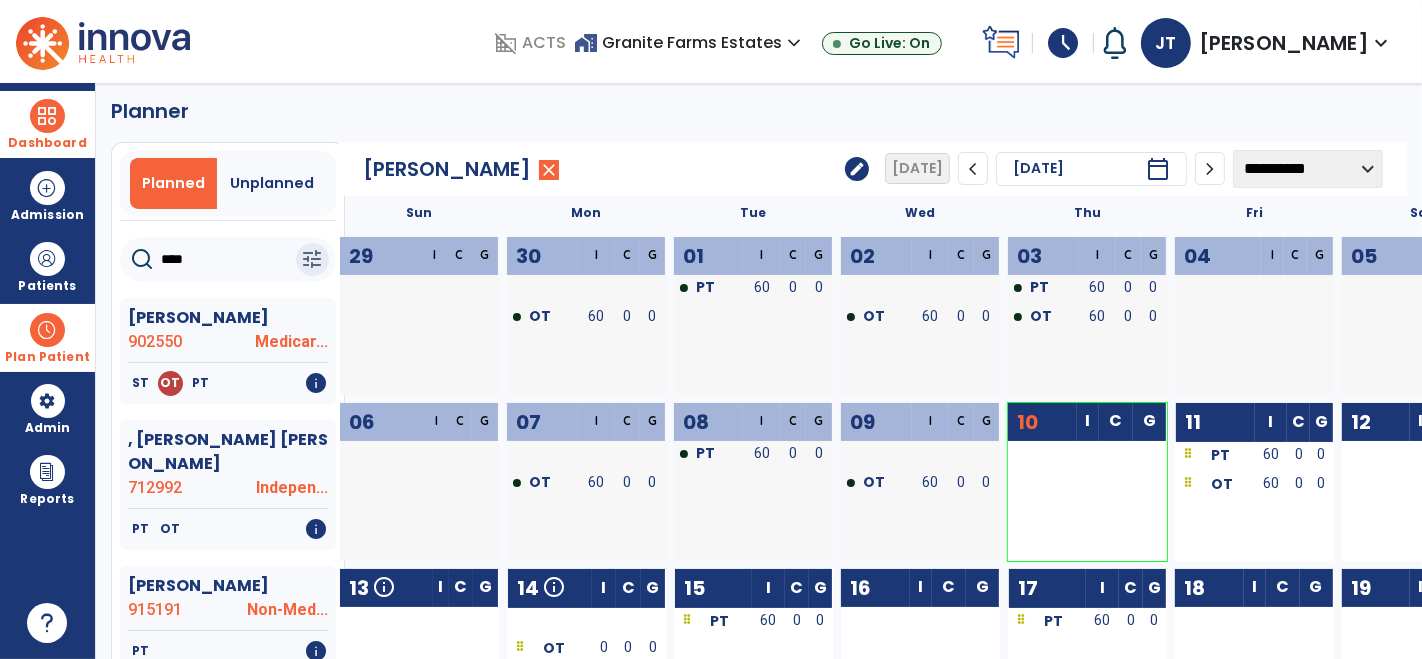 click at bounding box center [47, 116] 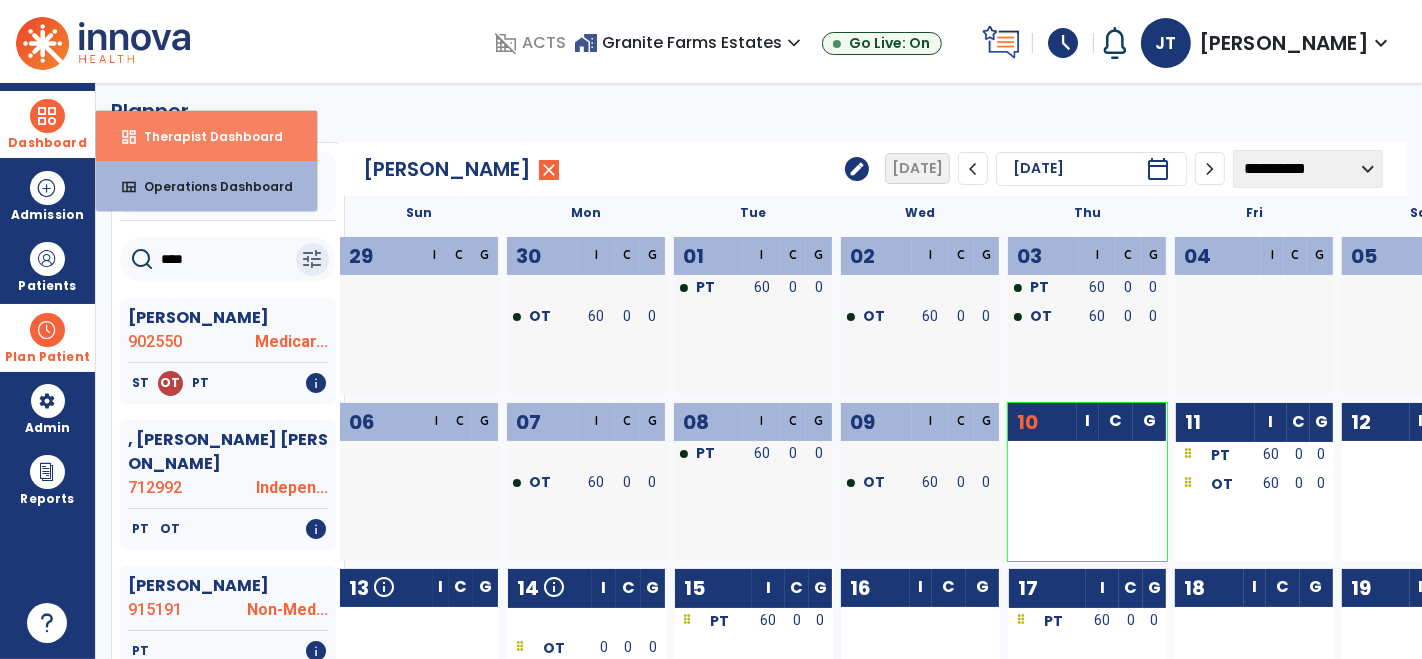 click on "Therapist Dashboard" at bounding box center (205, 136) 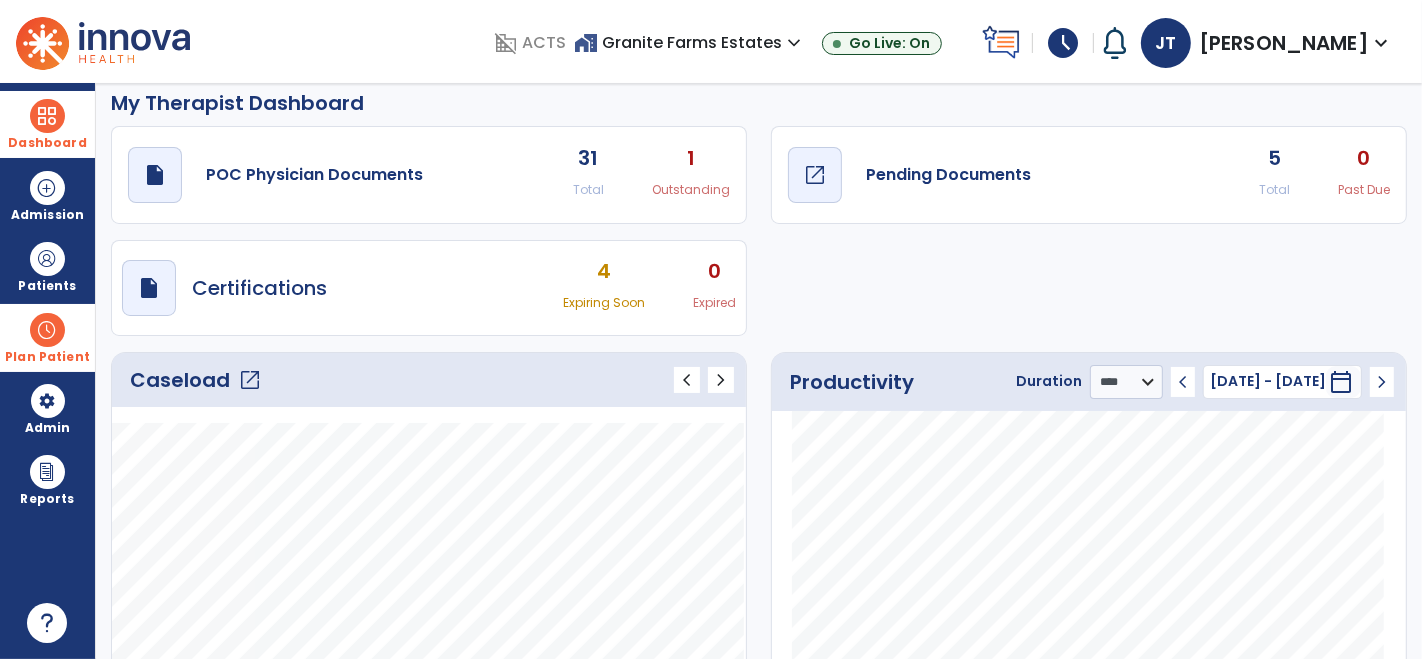 click on "Pending Documents" 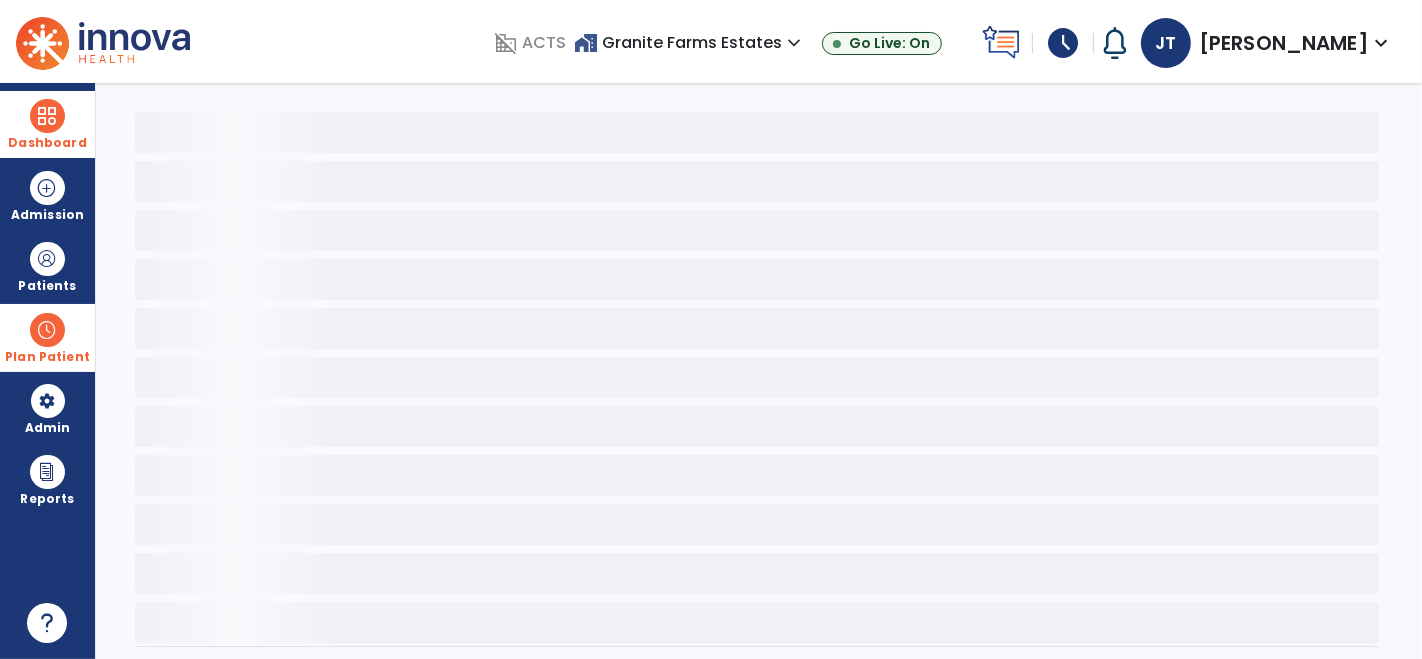 scroll, scrollTop: 0, scrollLeft: 0, axis: both 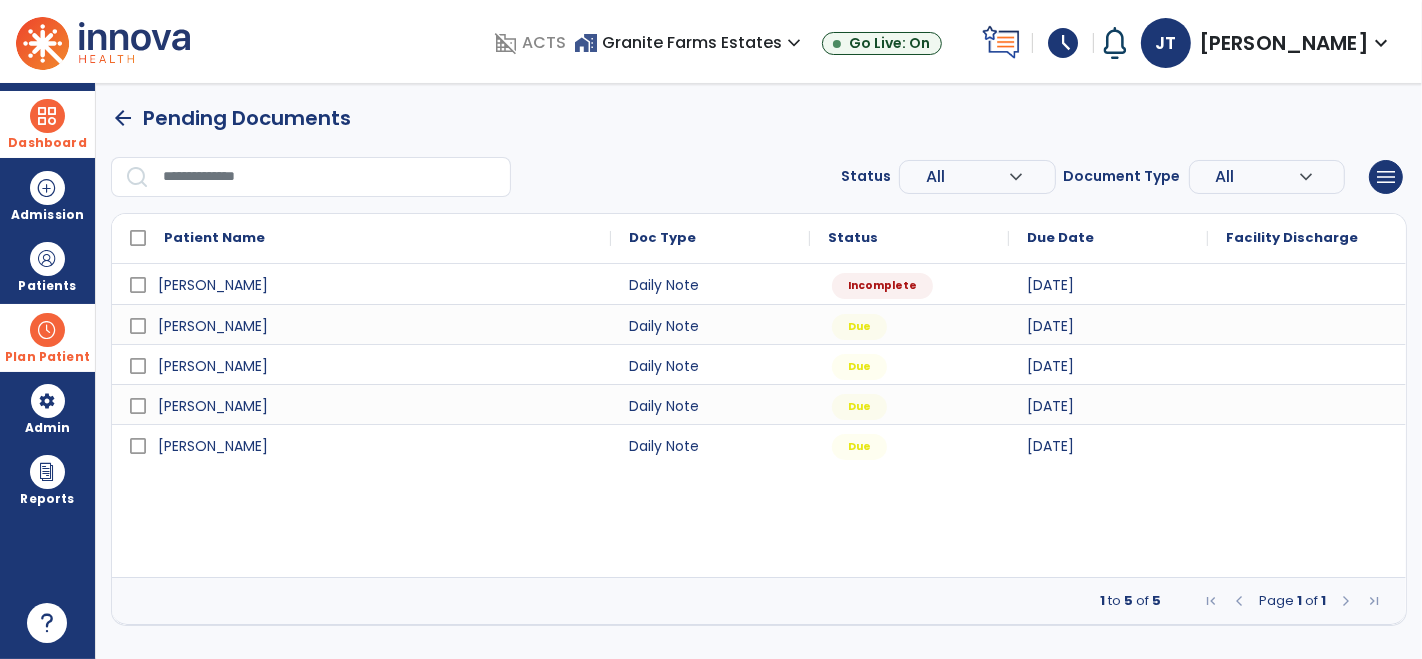 click at bounding box center (47, 116) 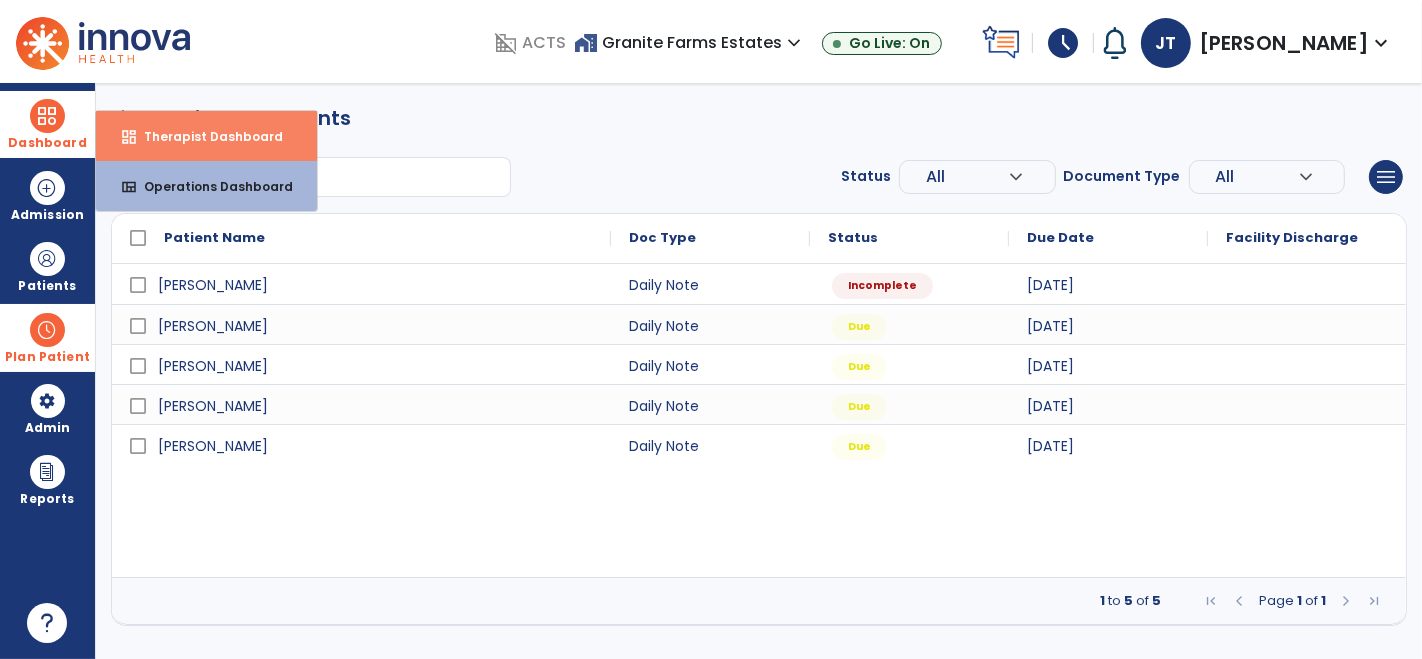 click on "dashboard  Therapist Dashboard" at bounding box center (206, 136) 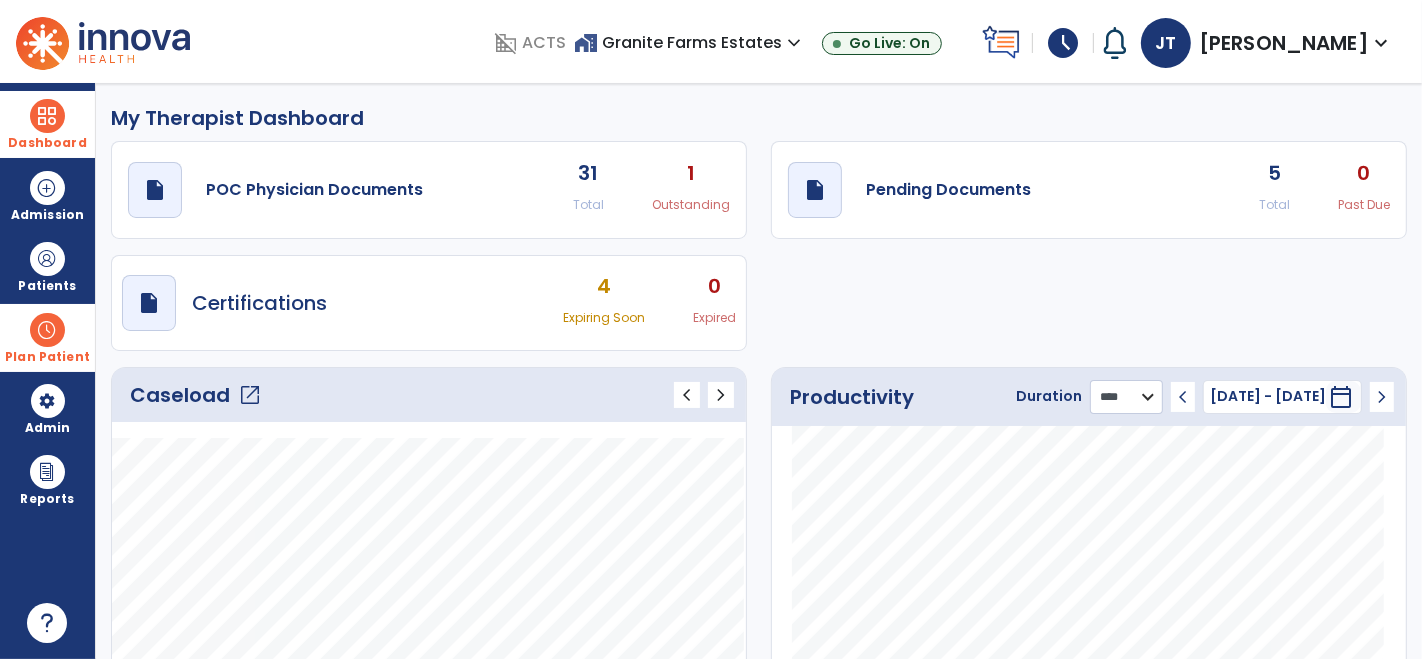 click on "******** **** ***" 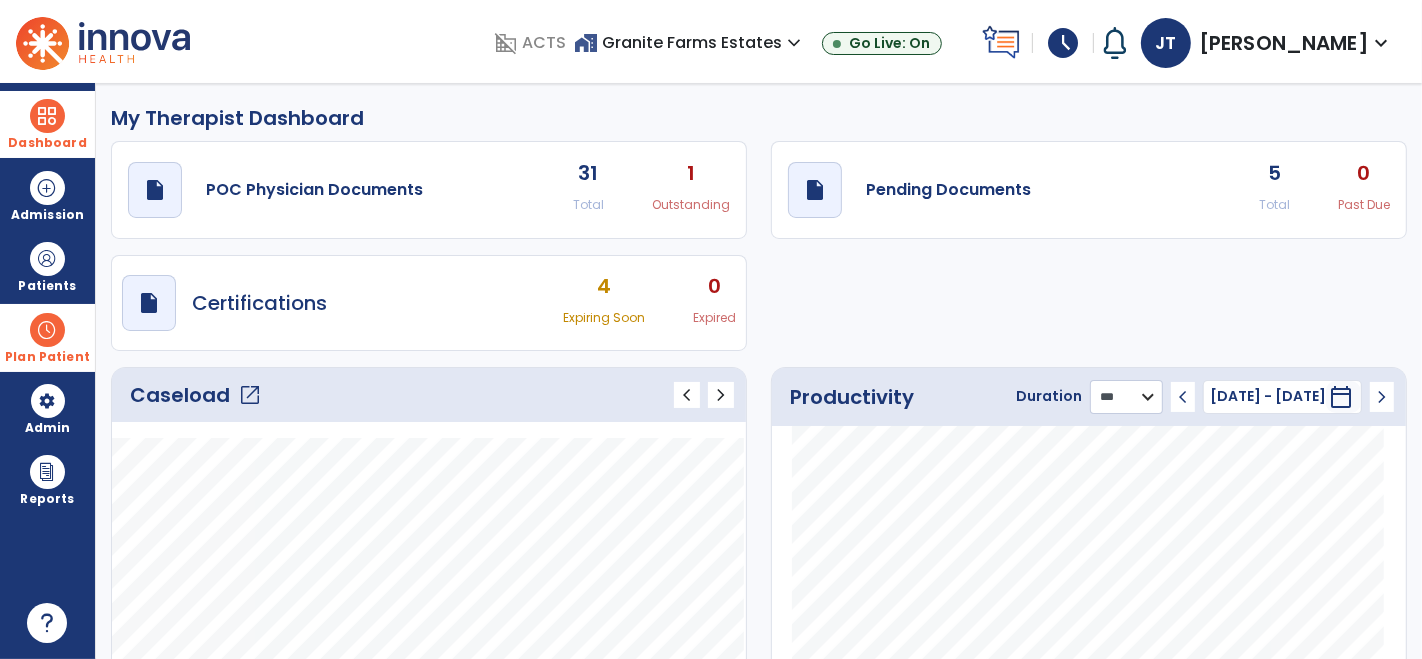 click on "******** **** ***" 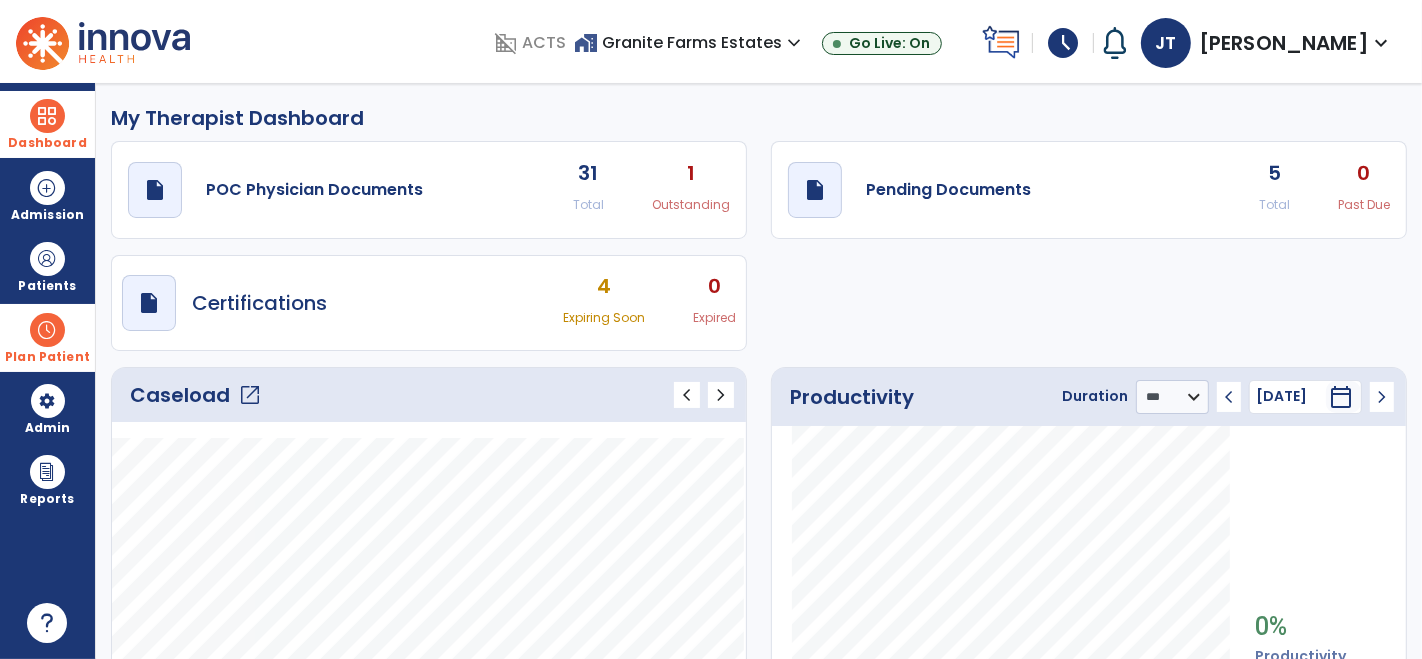 click on "chevron_left" 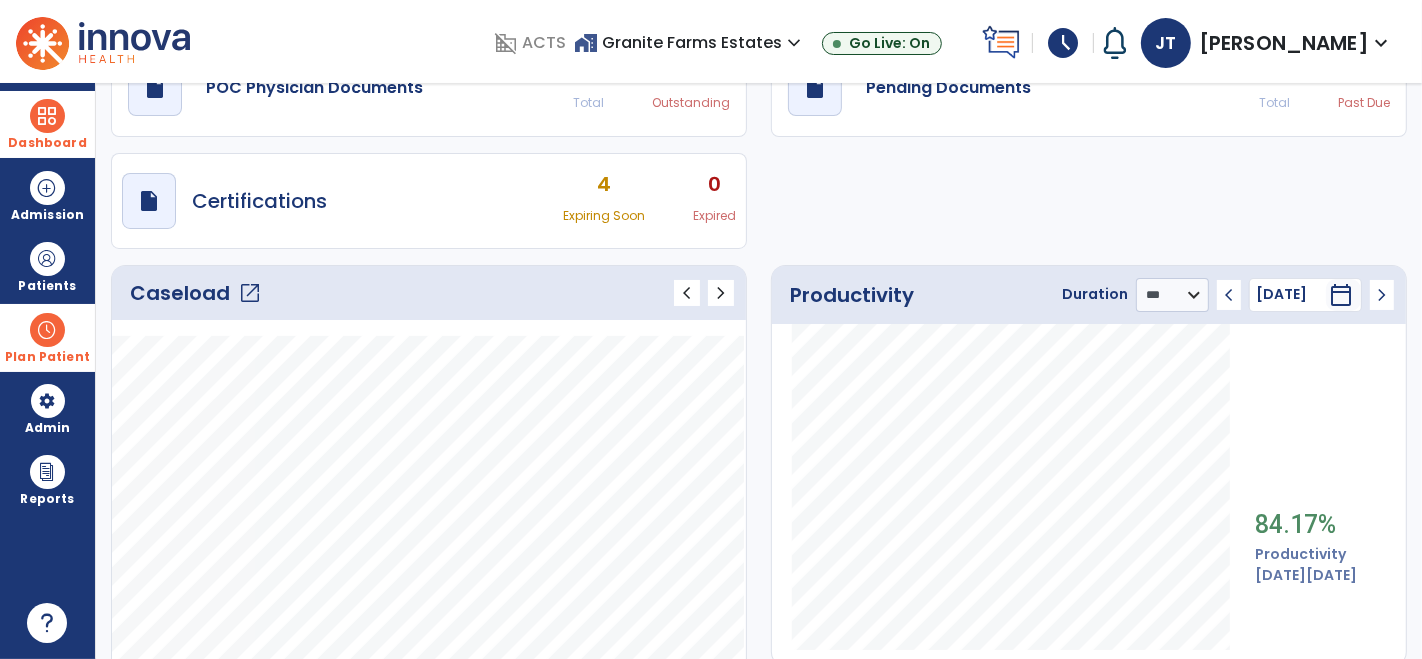 scroll, scrollTop: 184, scrollLeft: 0, axis: vertical 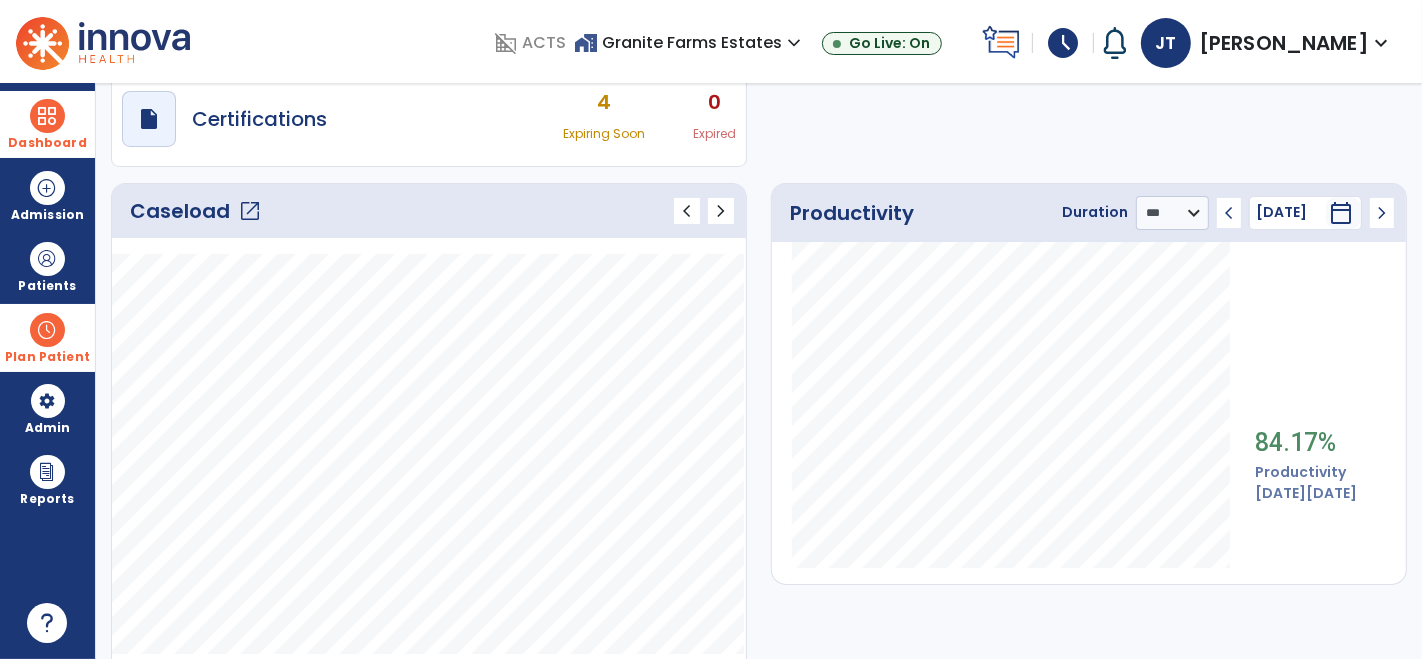 click on "chevron_left" 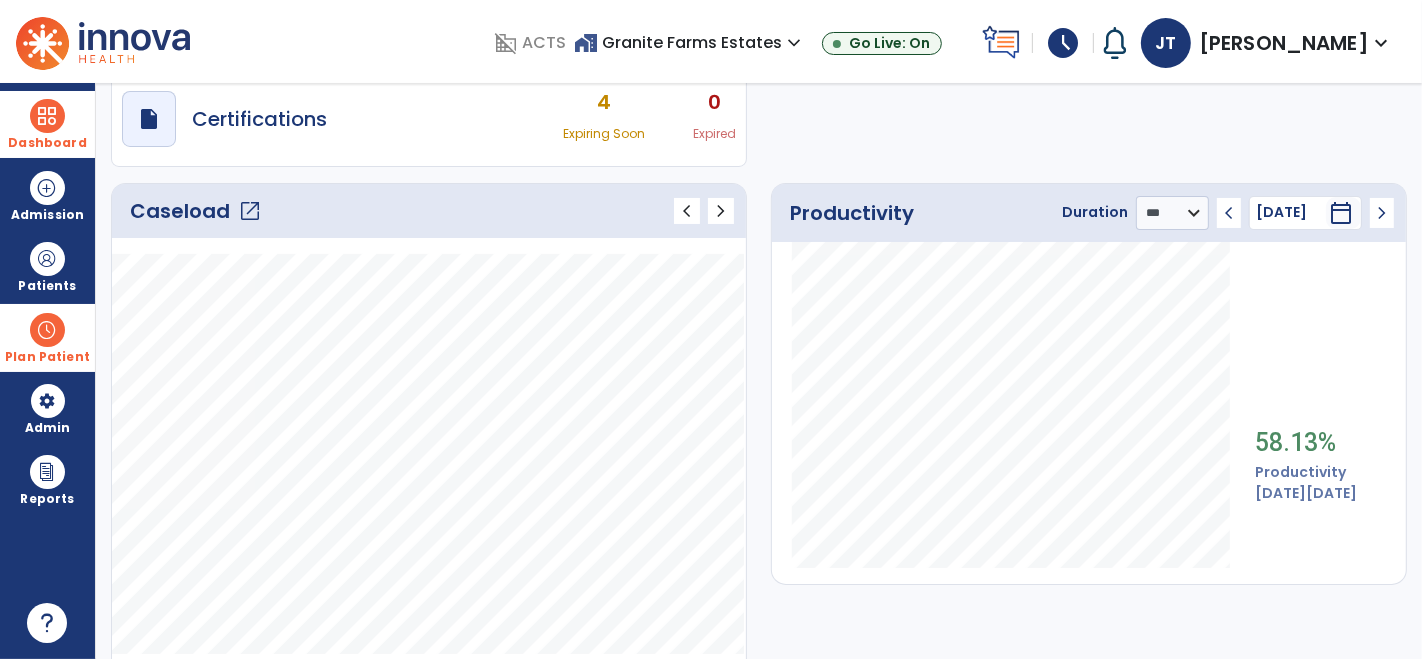 click on "chevron_left" 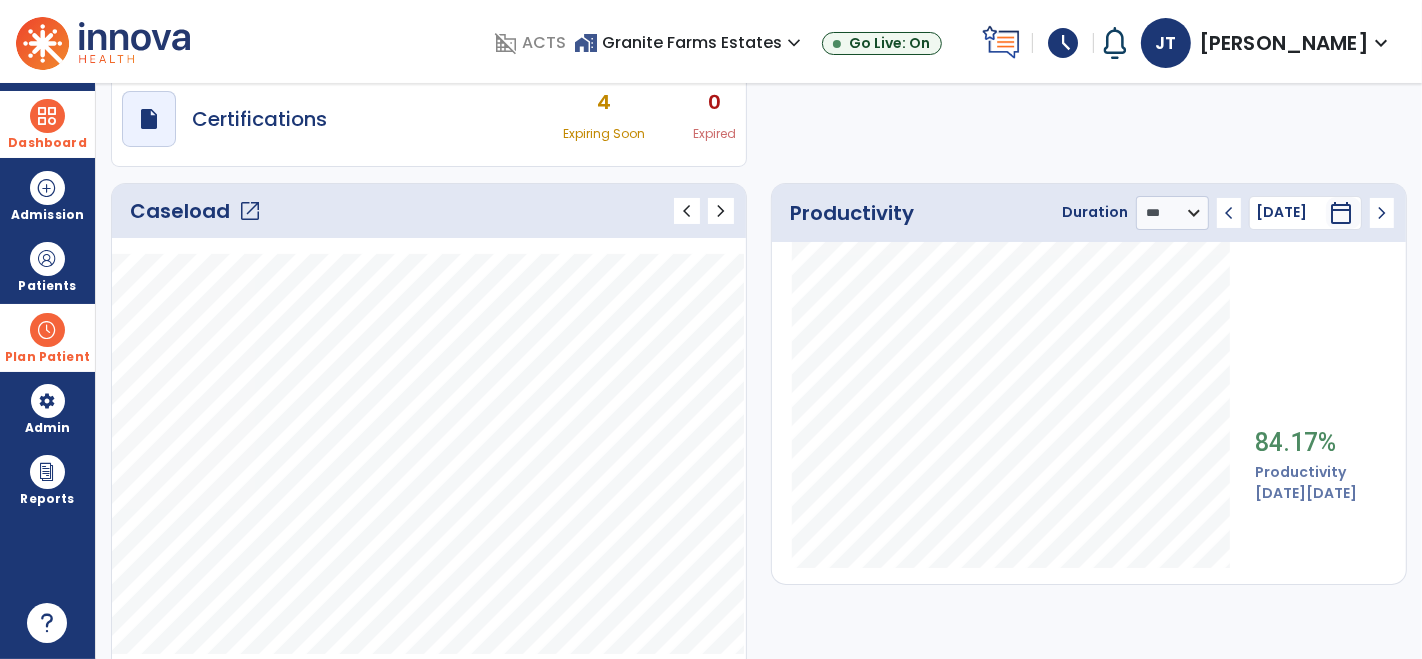 click on "chevron_right" 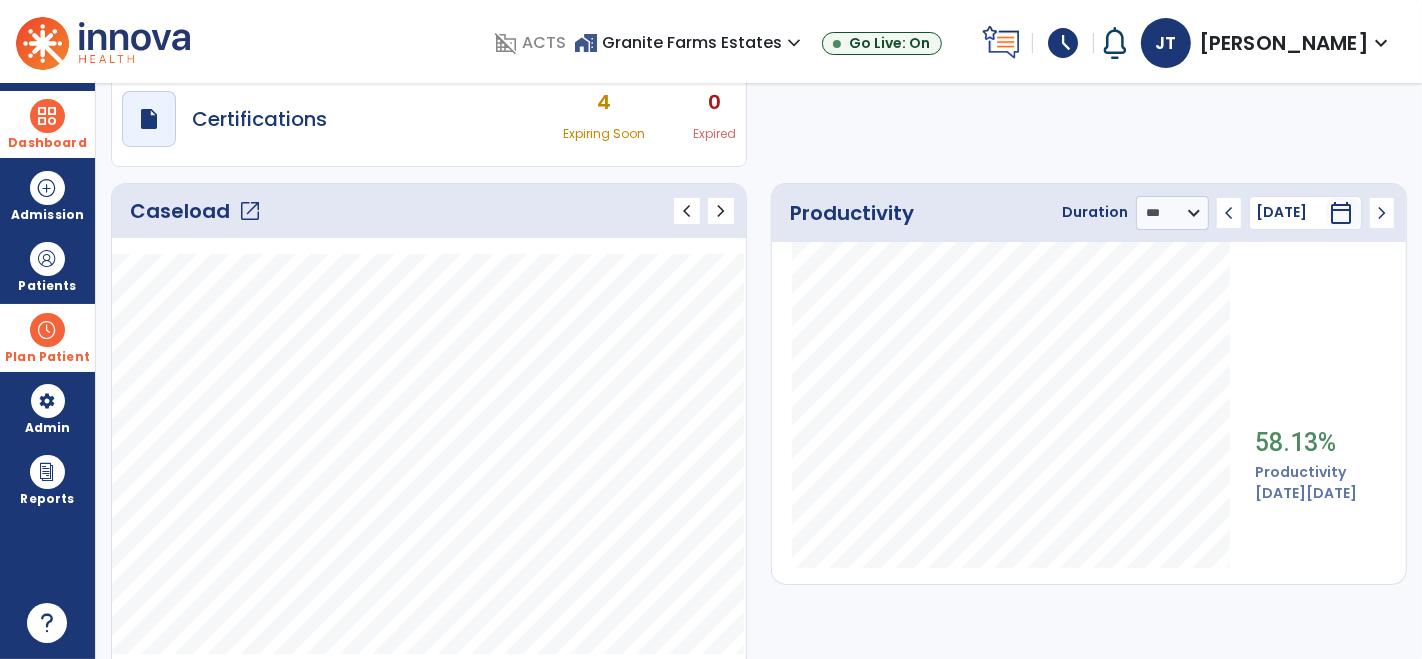 click on "chevron_right" 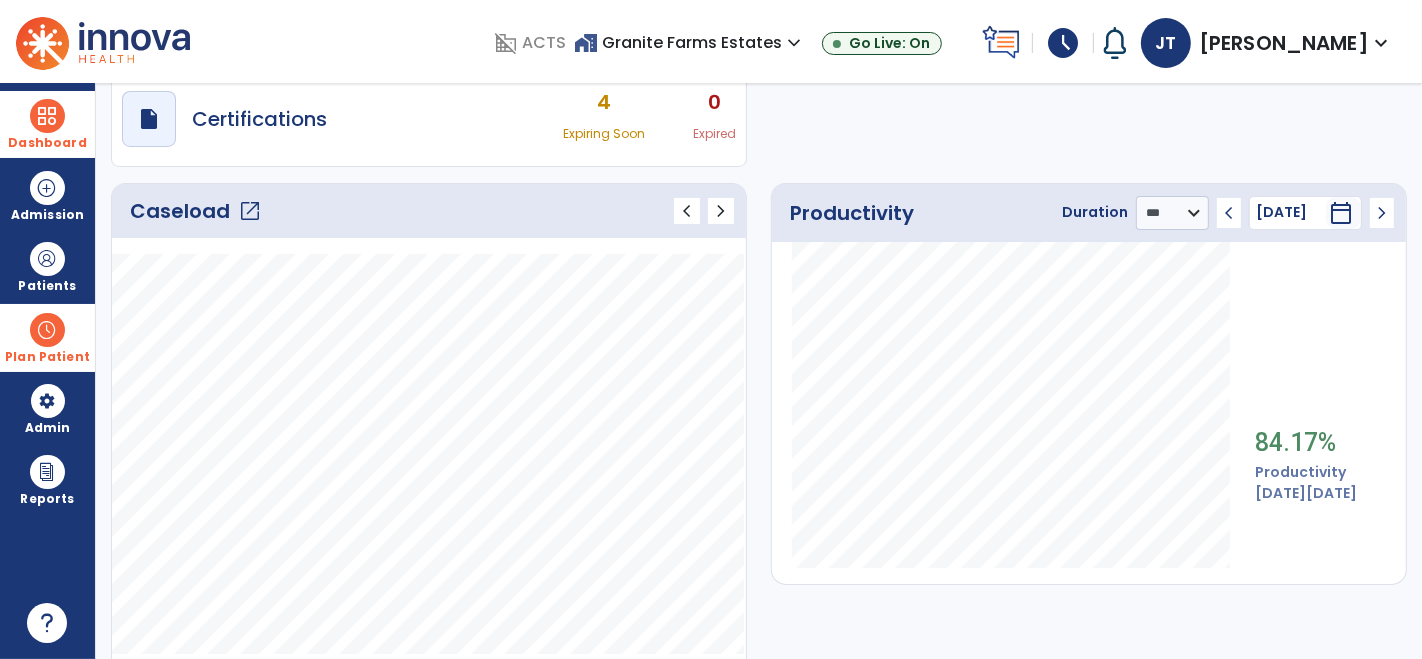 click on "chevron_right" 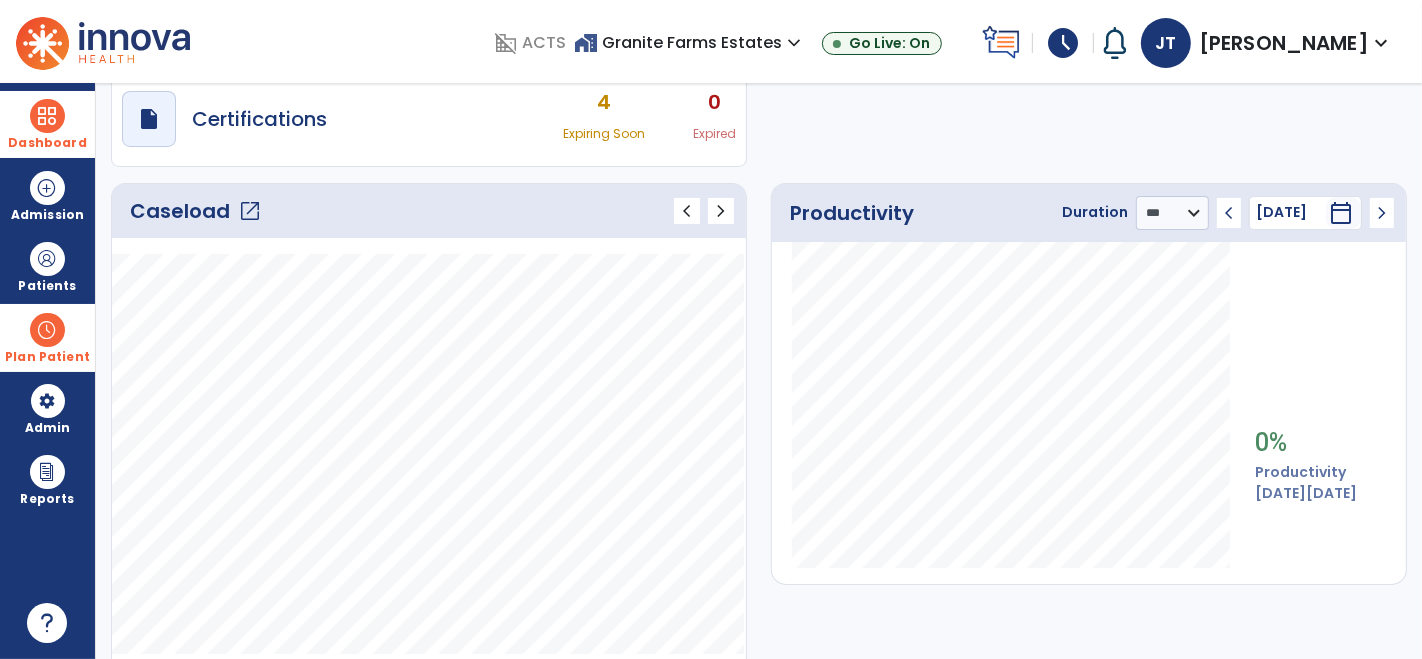 click at bounding box center [47, 116] 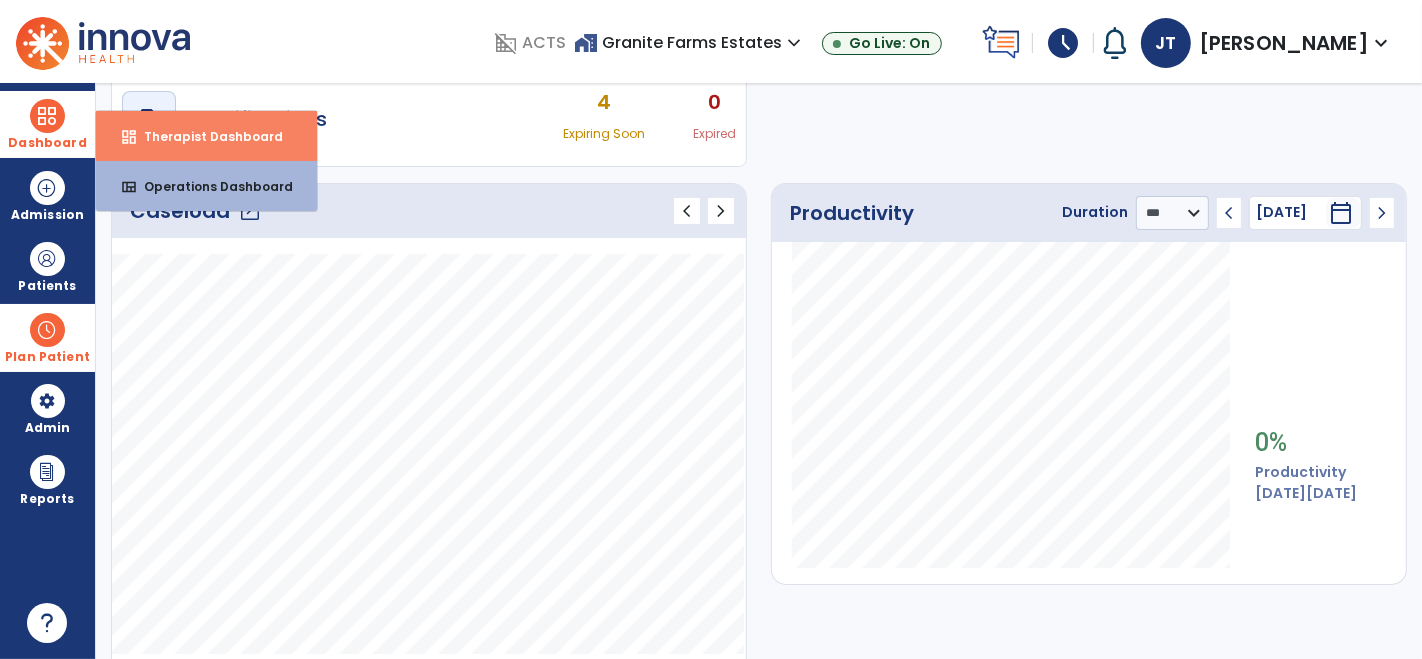 click on "dashboard  Therapist Dashboard" at bounding box center (206, 136) 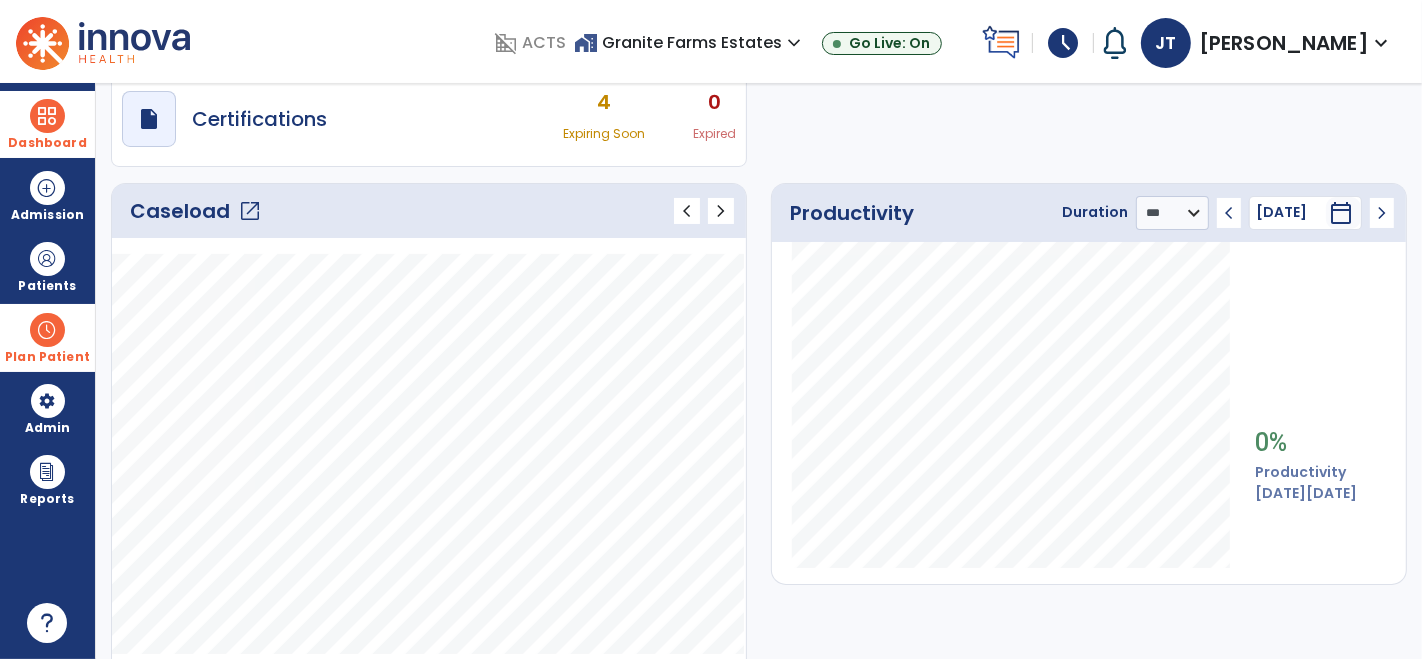 scroll, scrollTop: 0, scrollLeft: 0, axis: both 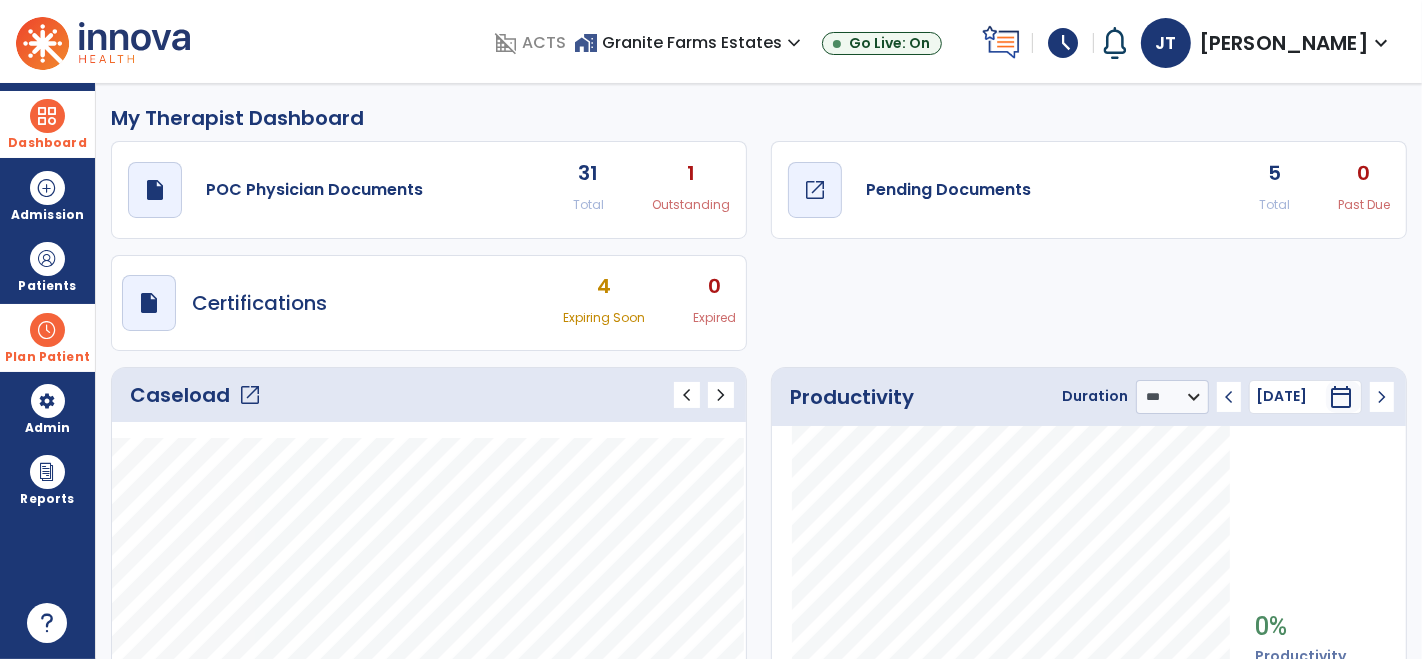 click on "Pending Documents" 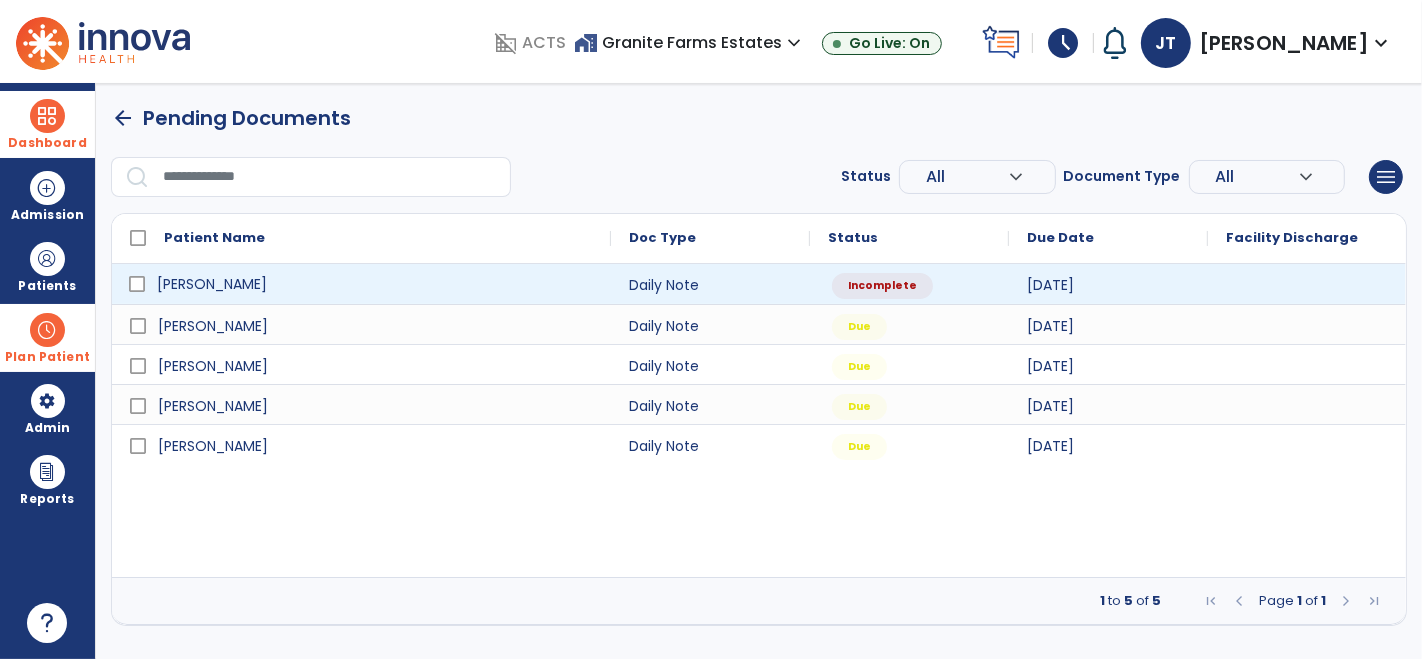 click on "[PERSON_NAME]" at bounding box center [212, 284] 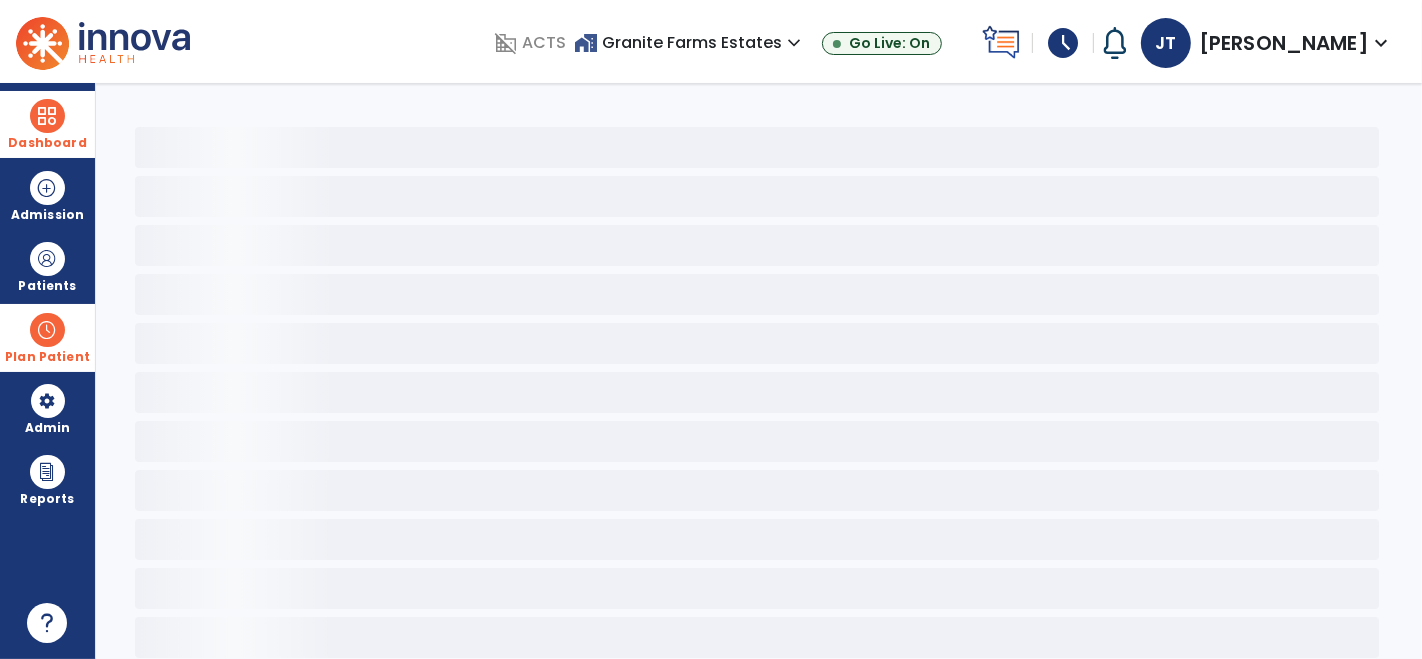 select on "*" 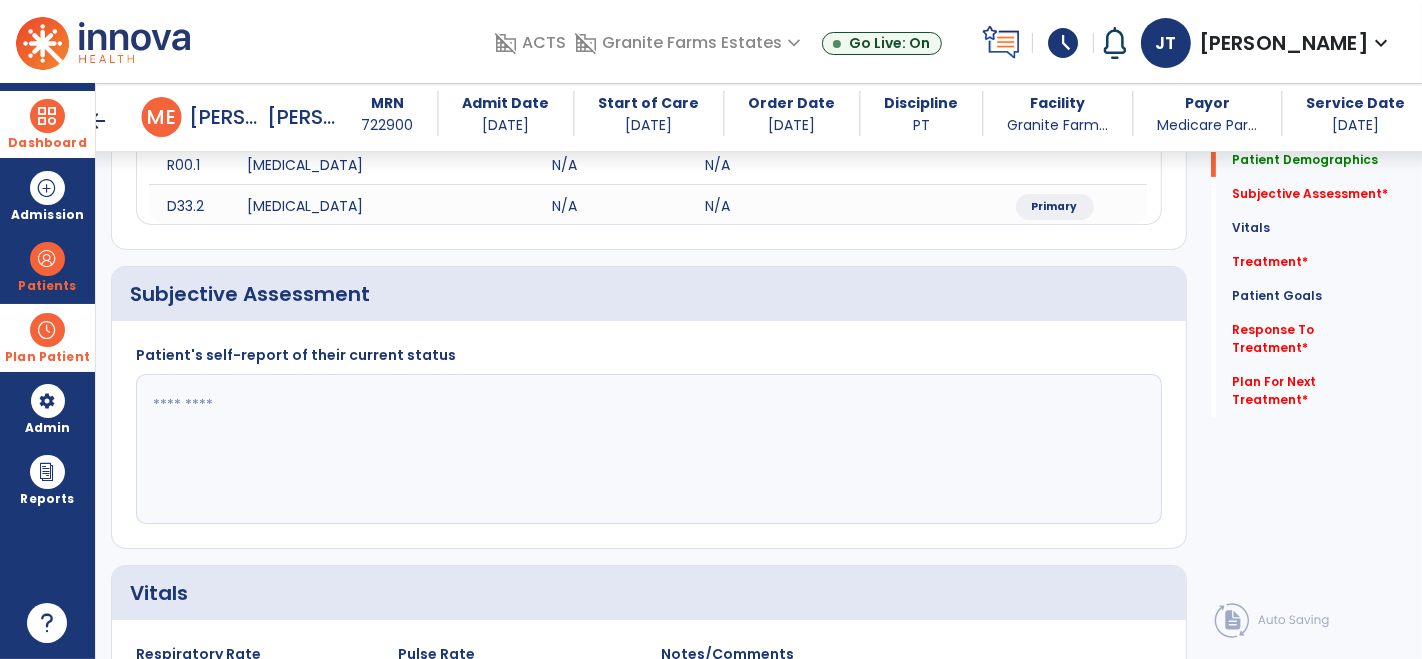 scroll, scrollTop: 303, scrollLeft: 0, axis: vertical 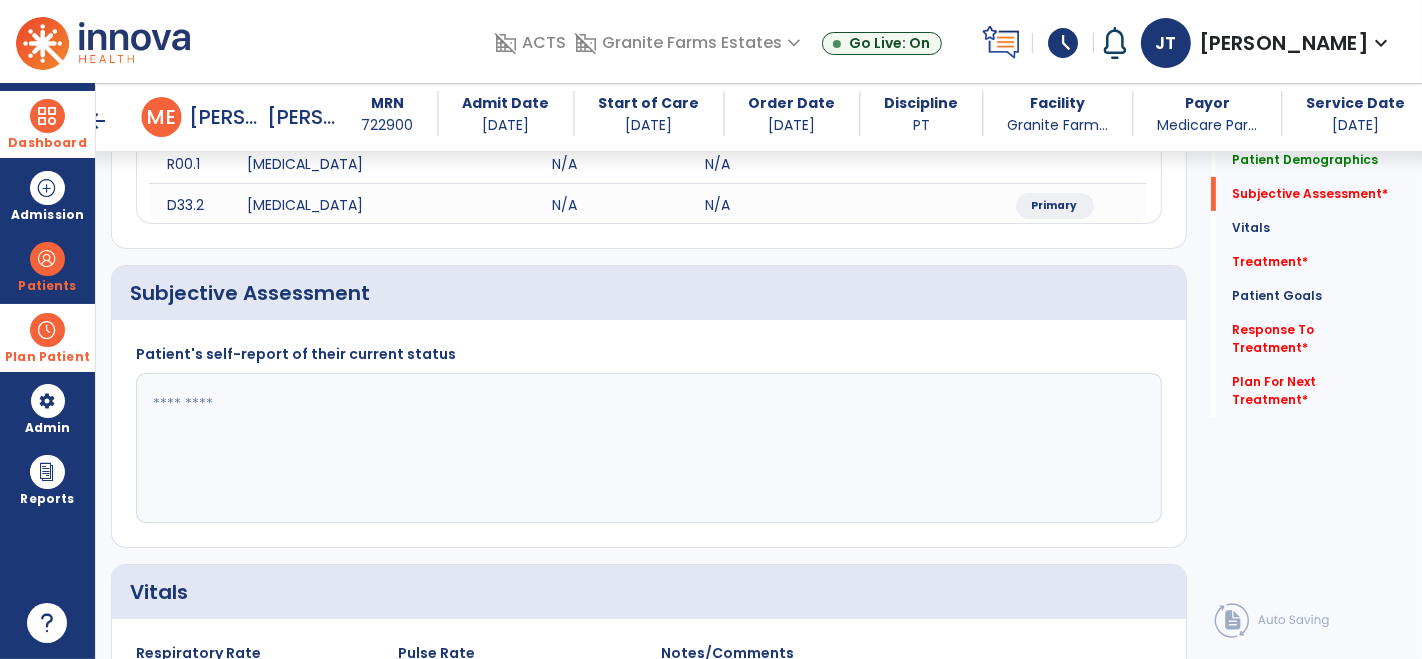 click 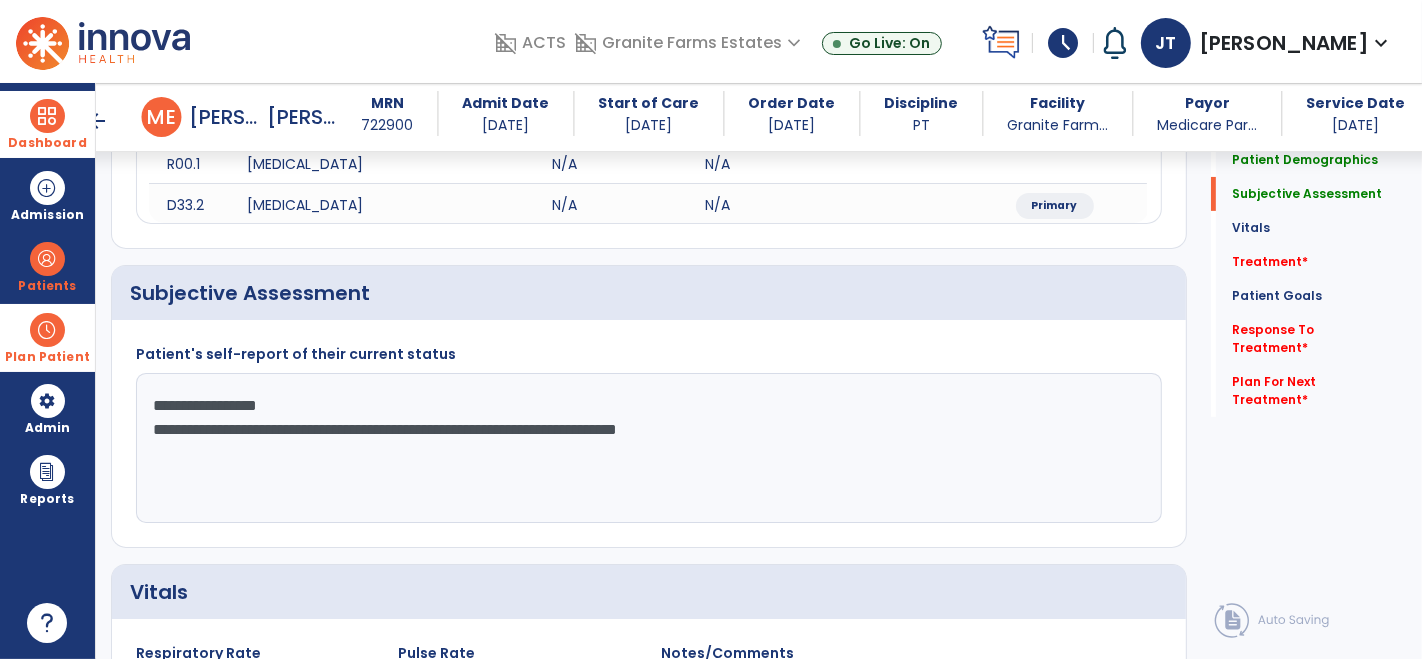 type on "**********" 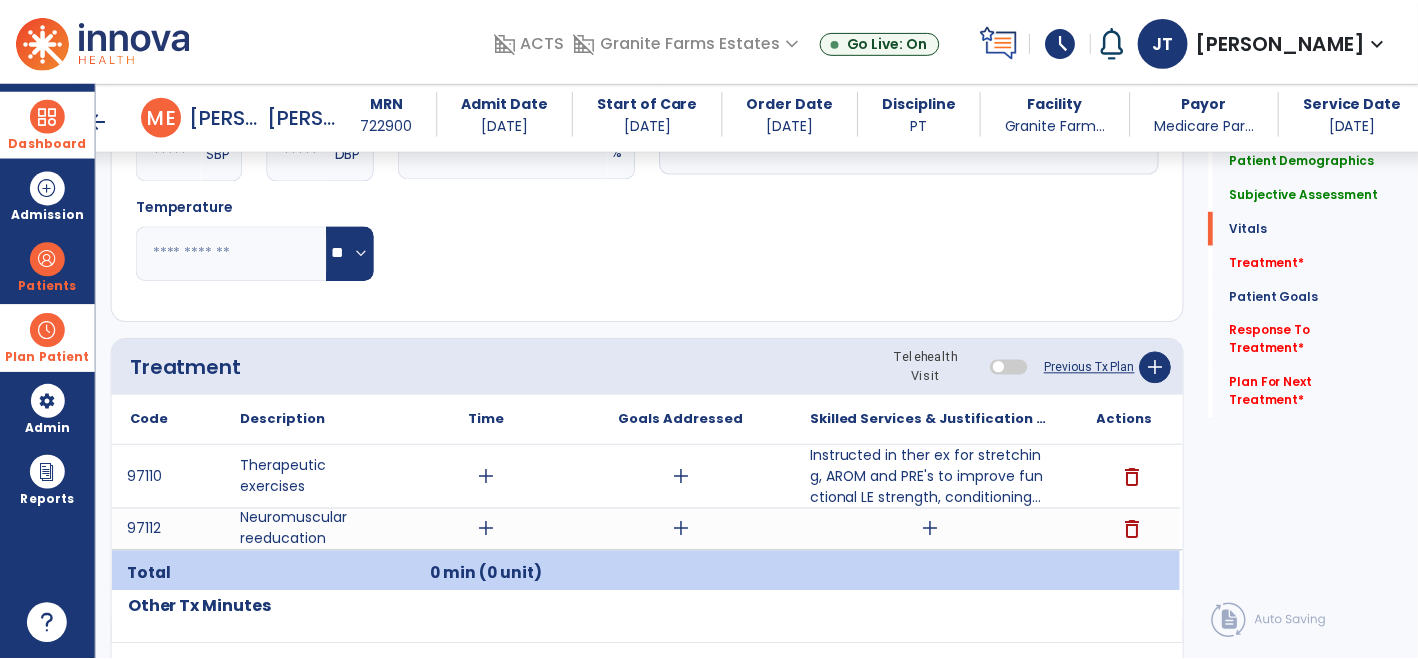 scroll, scrollTop: 948, scrollLeft: 0, axis: vertical 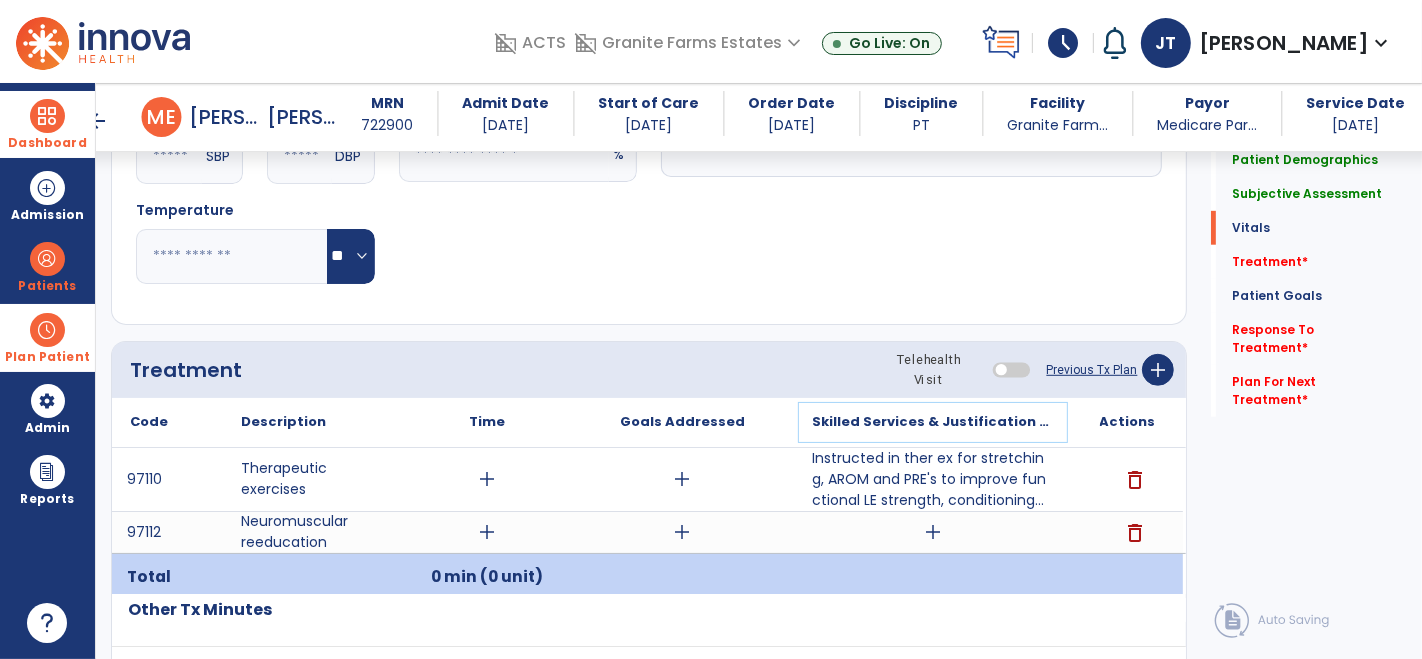 click on "Skilled Services & Justification for Tx" at bounding box center (933, 422) 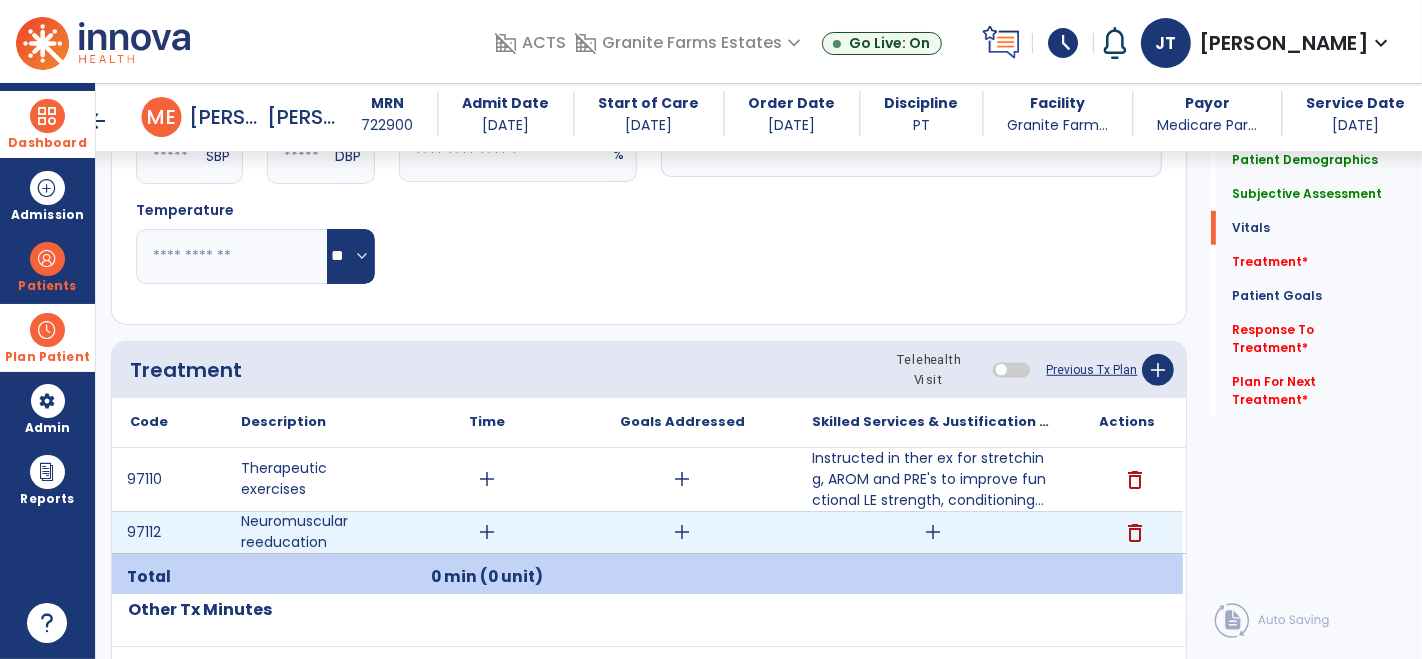 click on "add" at bounding box center (933, 532) 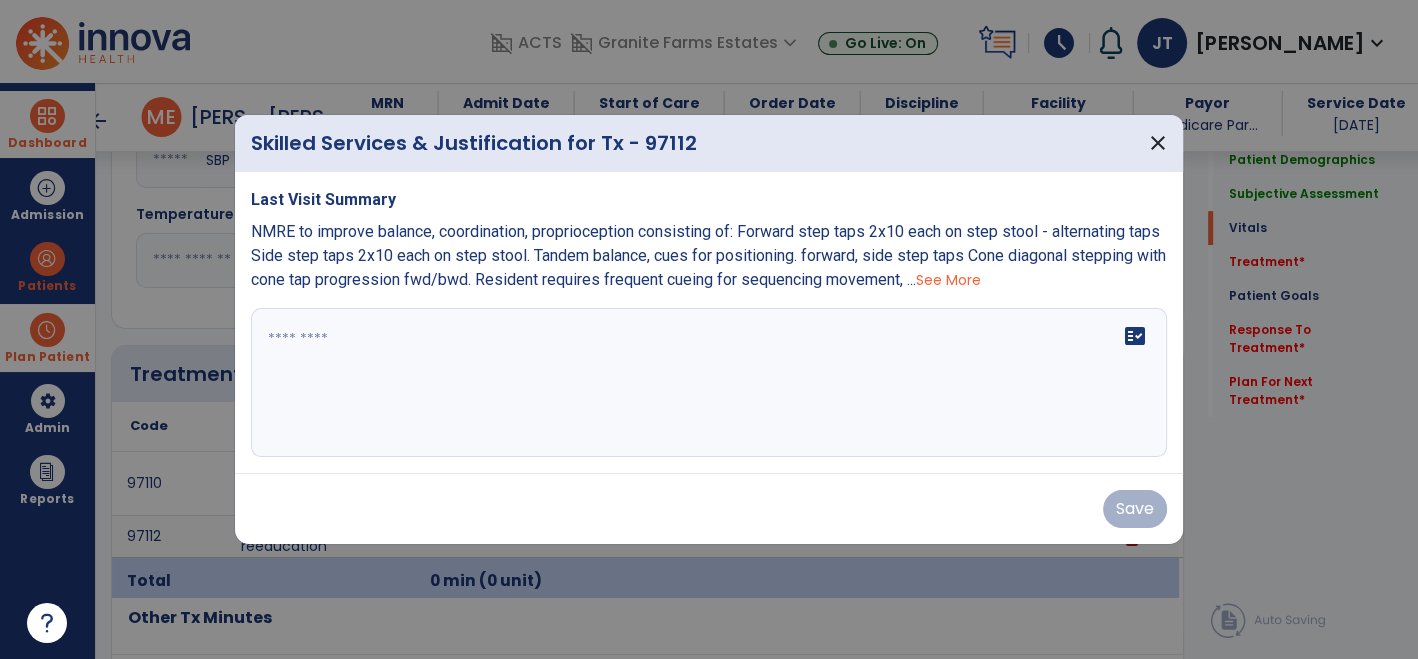 scroll, scrollTop: 948, scrollLeft: 0, axis: vertical 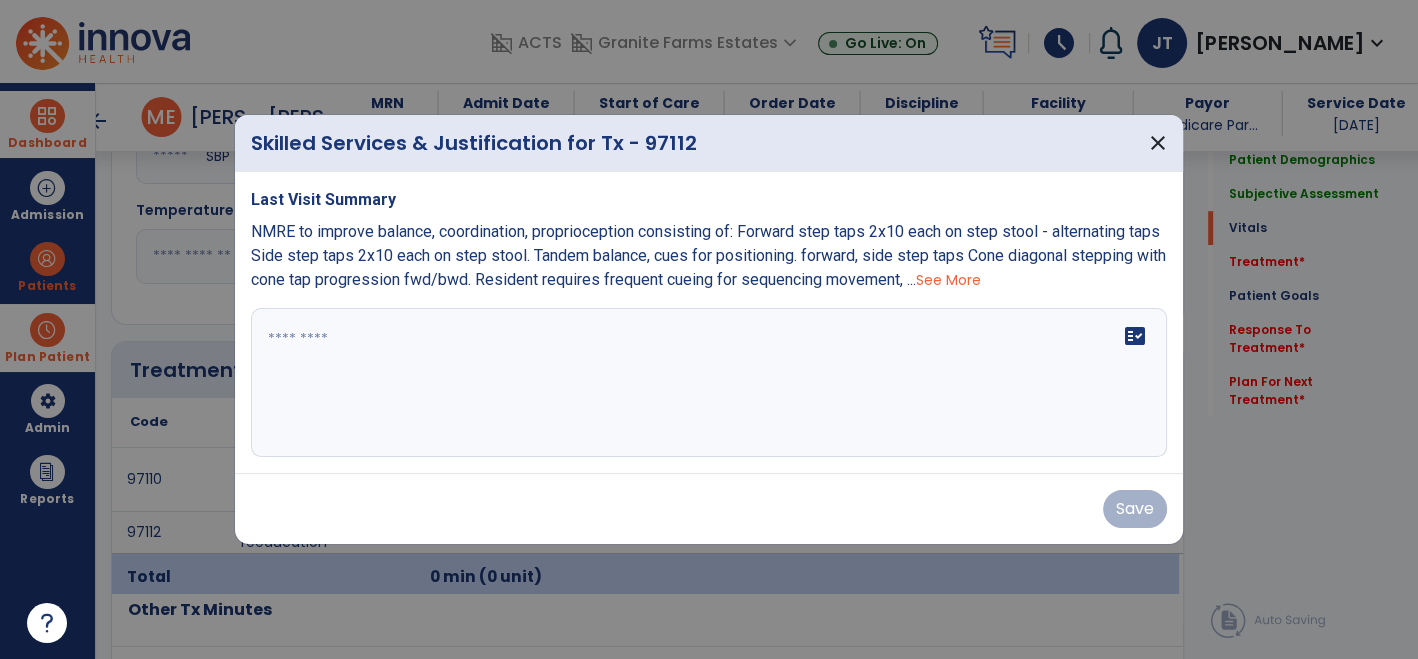 click on "See More" at bounding box center [948, 280] 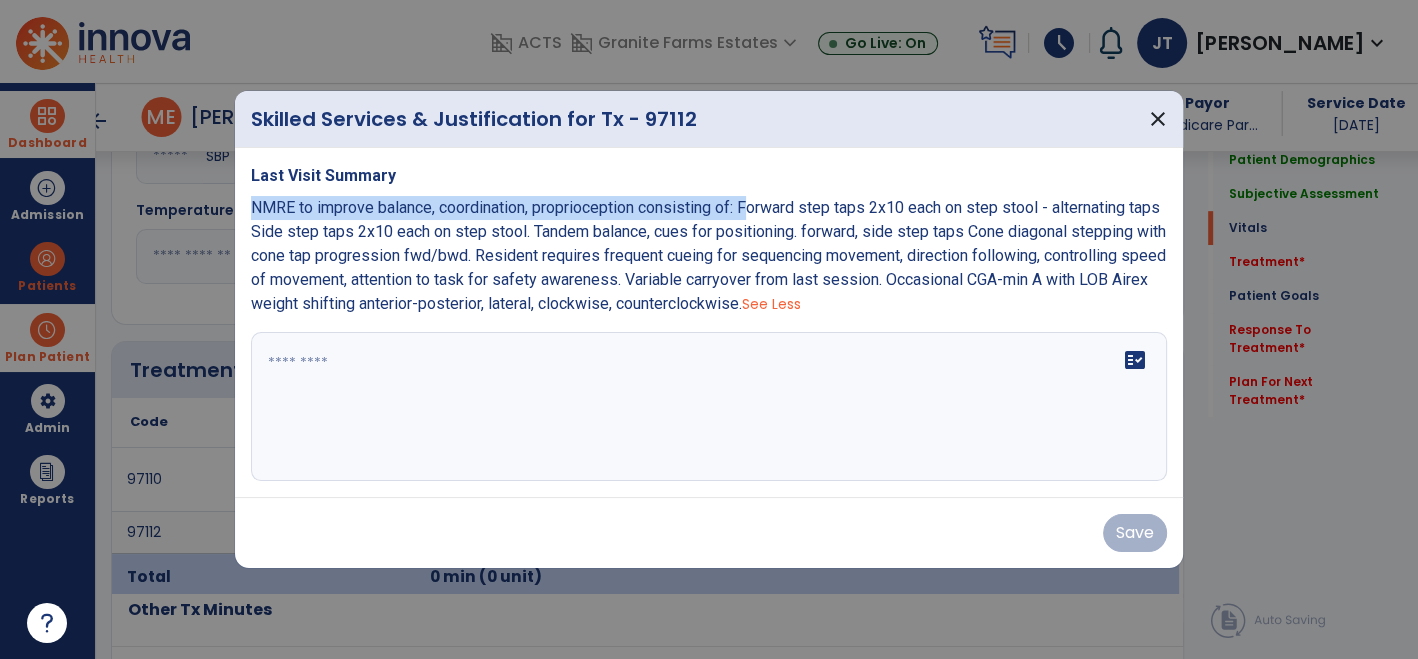 drag, startPoint x: 251, startPoint y: 203, endPoint x: 751, endPoint y: 200, distance: 500.009 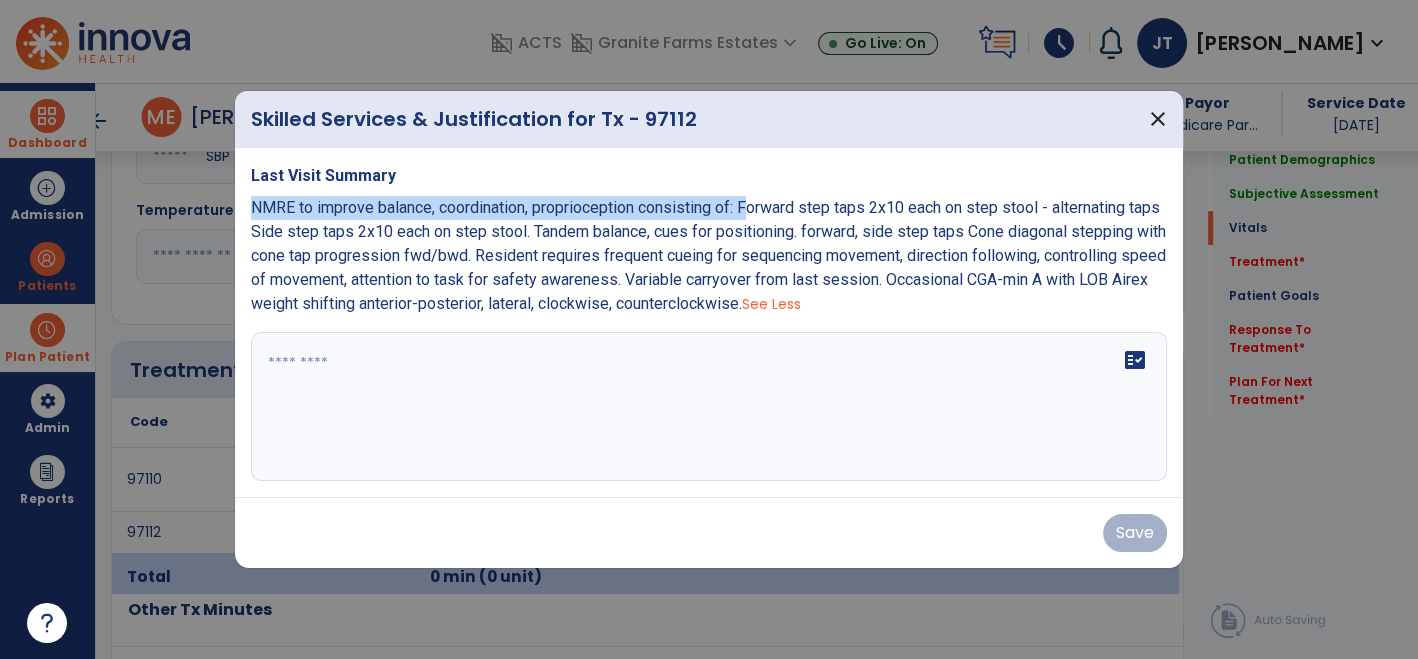 click on "NMRE to improve balance, coordination, proprioception consisting of:
Forward step taps 2x10 each on step stool - alternating taps Side step taps 2x10 each on step stool. Tandem balance, cues for positioning. forward, side step taps
Cone diagonal stepping with cone tap progression fwd/bwd. Resident requires frequent cueing for sequencing movement, direction following, controlling speed of movement, attention to task for safety awareness. Variable carryover from last session.
Occasional CGA-min A with LOB
Airex weight shifting anterior-posterior, lateral, clockwise, counterclockwise." at bounding box center (708, 255) 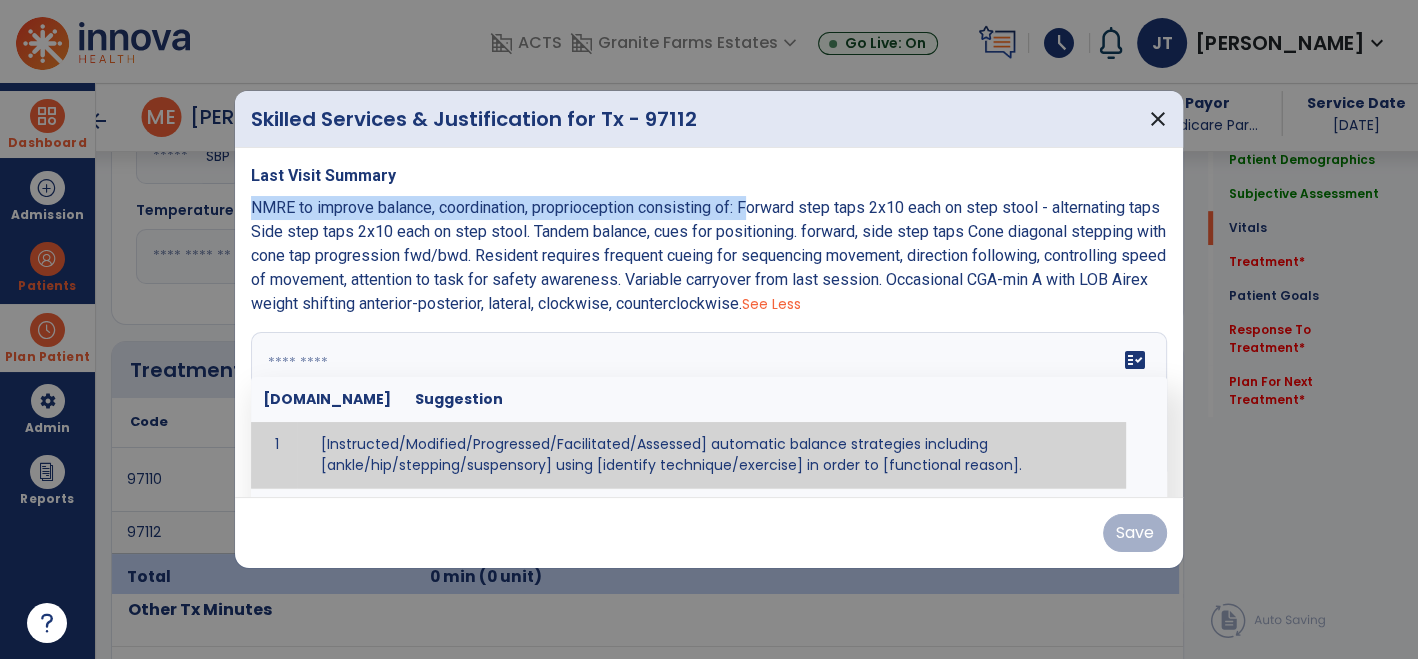 click on "fact_check  [DOMAIN_NAME] Suggestion 1 [Instructed/Modified/Progressed/Facilitated/Assessed] automatic balance strategies including [ankle/hip/stepping/suspensory] using [identify technique/exercise] in order to [functional reason]. 2 [Instructed/Modified/Progressed/Facilitated/Assessed] sensory integration techniques including [visual inhibition/somatosensory inhibition/visual excitatory/somatosensory excitatory/vestibular excitatory] using [identify technique/exercise] in order to [functional reason]. 3 [Instructed/Modified/Progressed/Facilitated/Assessed] visual input including [oculomotor exercises, smooth pursuits, saccades, visual field, other] in order to [functional reasons]. 4 [Instructed/Modified/Progressed/Assessed] somatosensory techniques including [joint compression, proprioceptive activities, other] in order to [functional reasons]. 5 [Instructed/Modified/Progressed/Assessed] vestibular techniques including [gaze stabilization, [PERSON_NAME]-Darhoff, Epley, other] in order to [functional reasons]. 6 7" at bounding box center (709, 407) 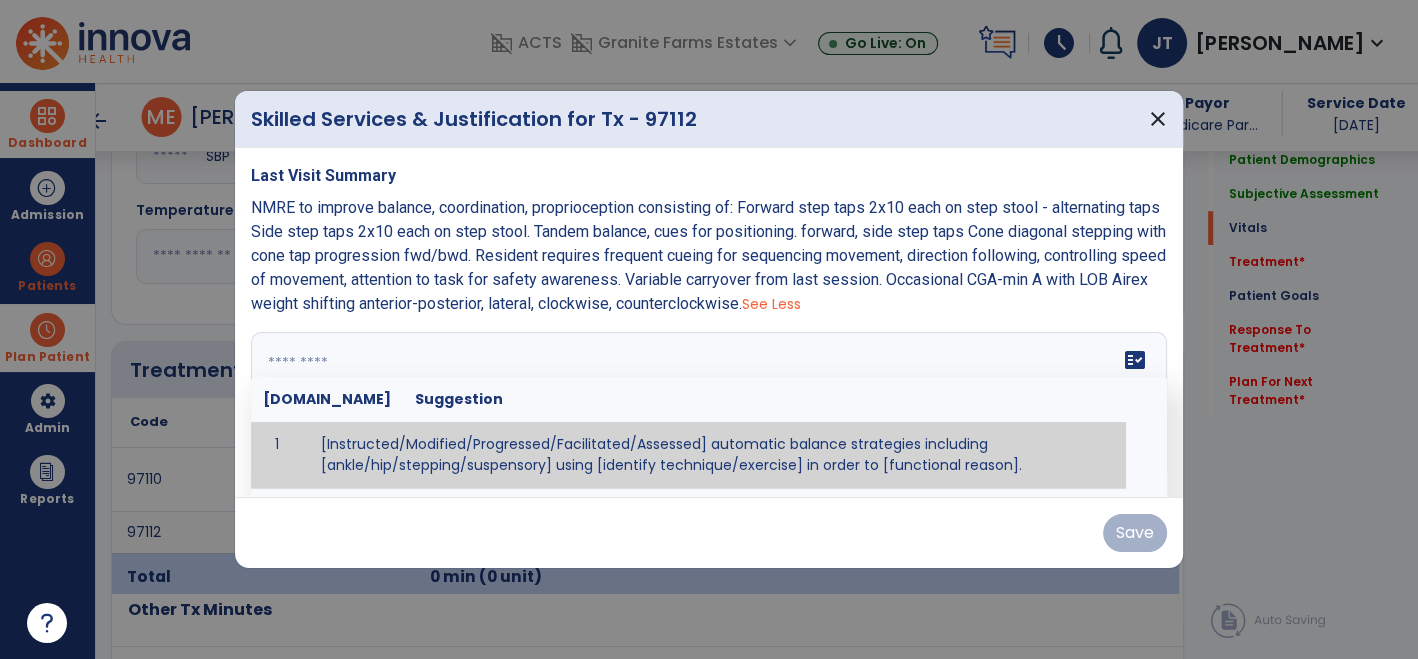 paste on "**********" 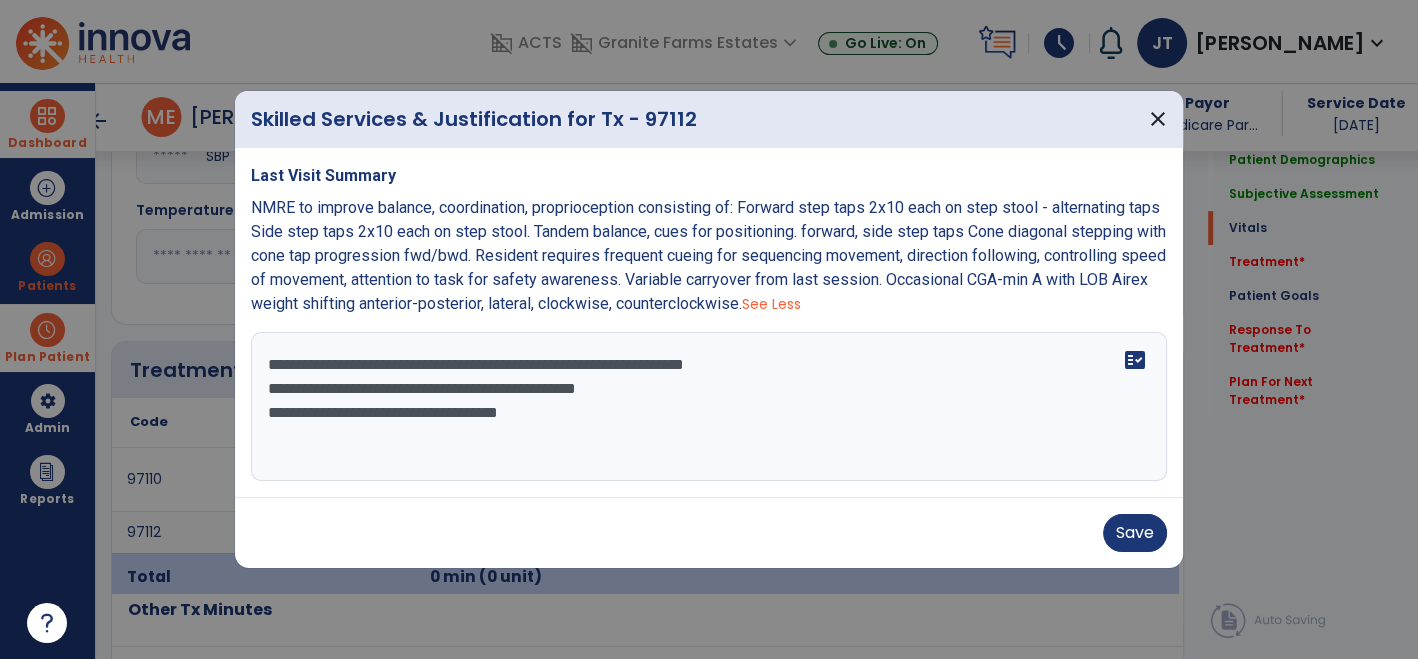 click on "**********" at bounding box center (709, 407) 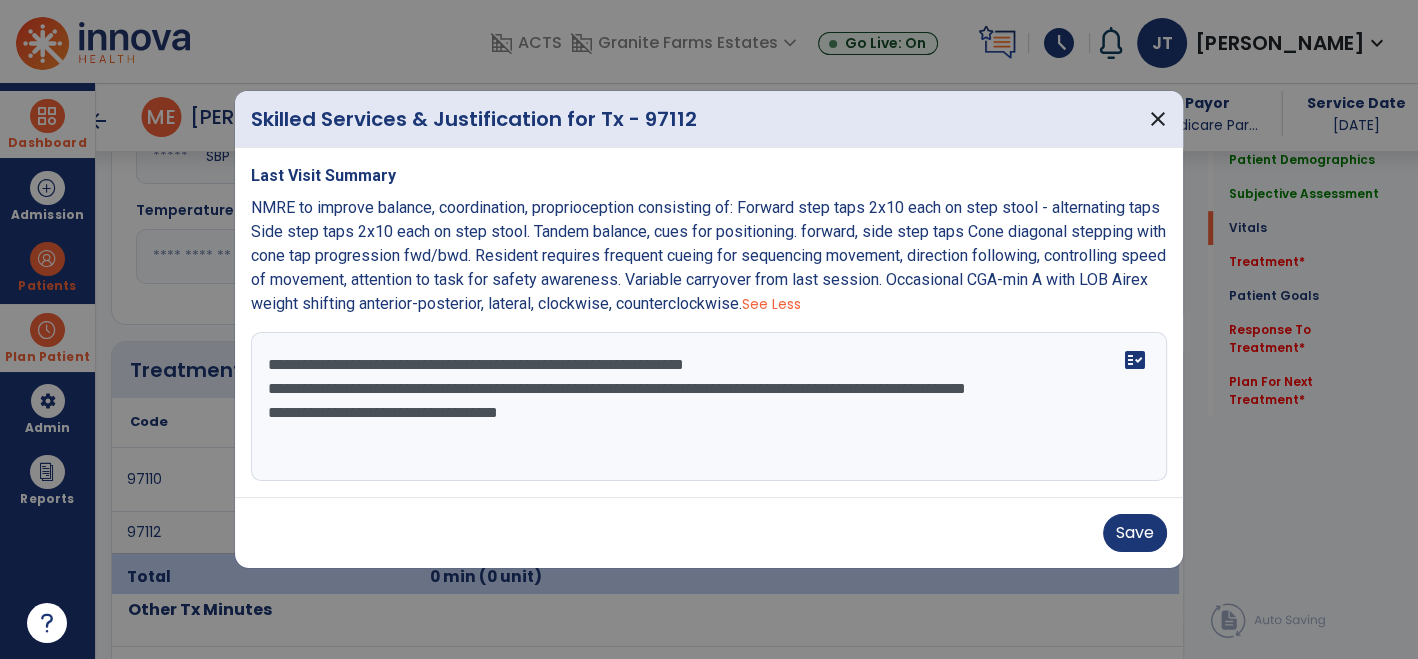 click on "**********" at bounding box center [709, 407] 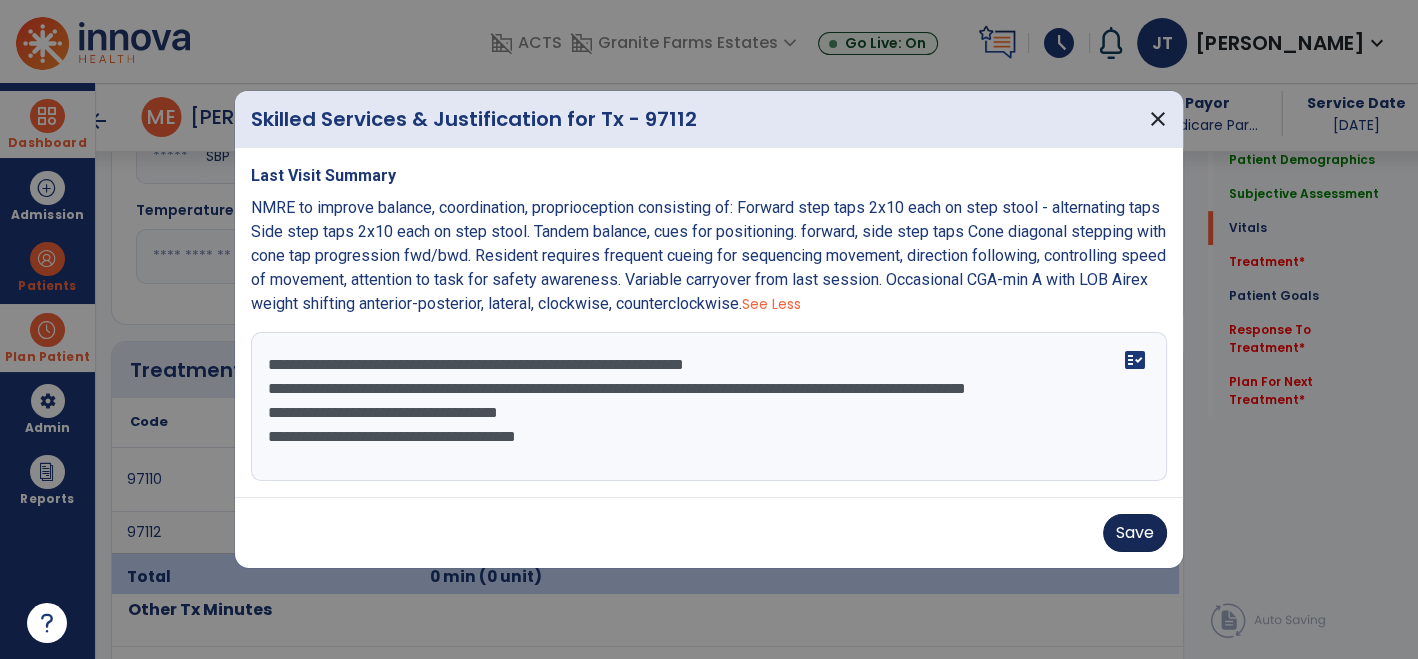 type on "**********" 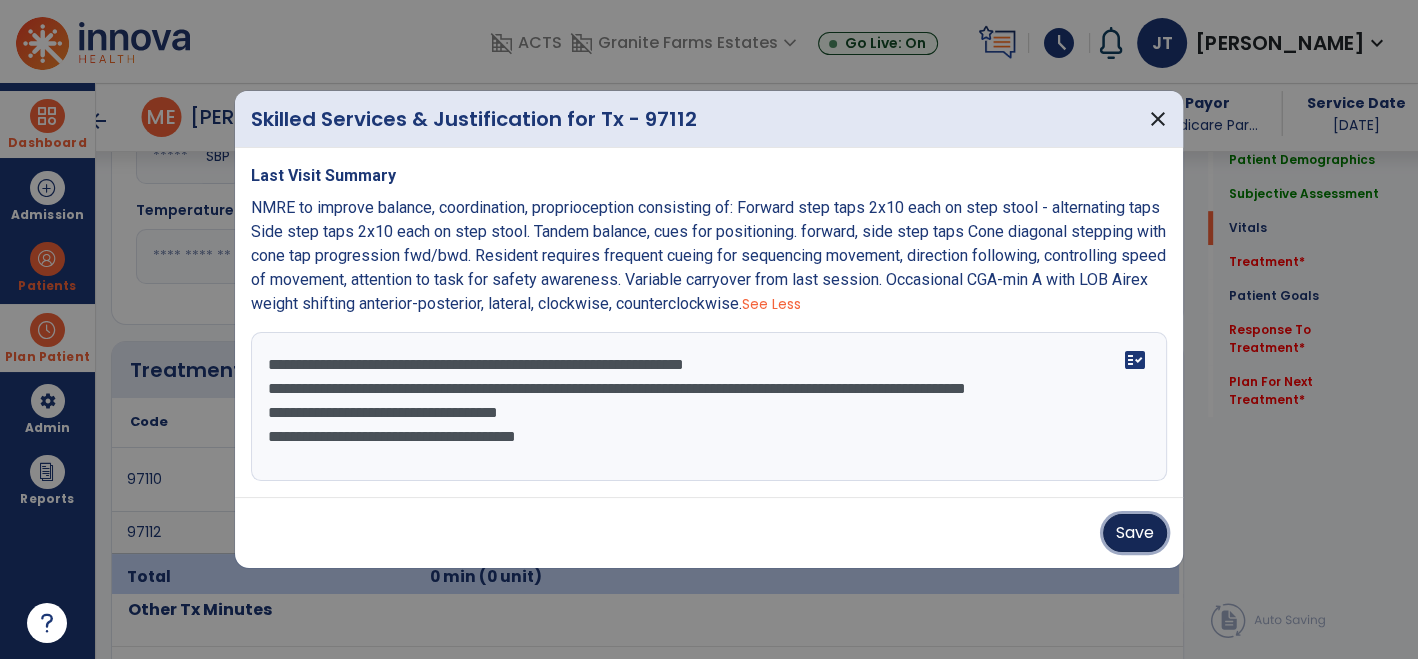 click on "Save" at bounding box center [1135, 533] 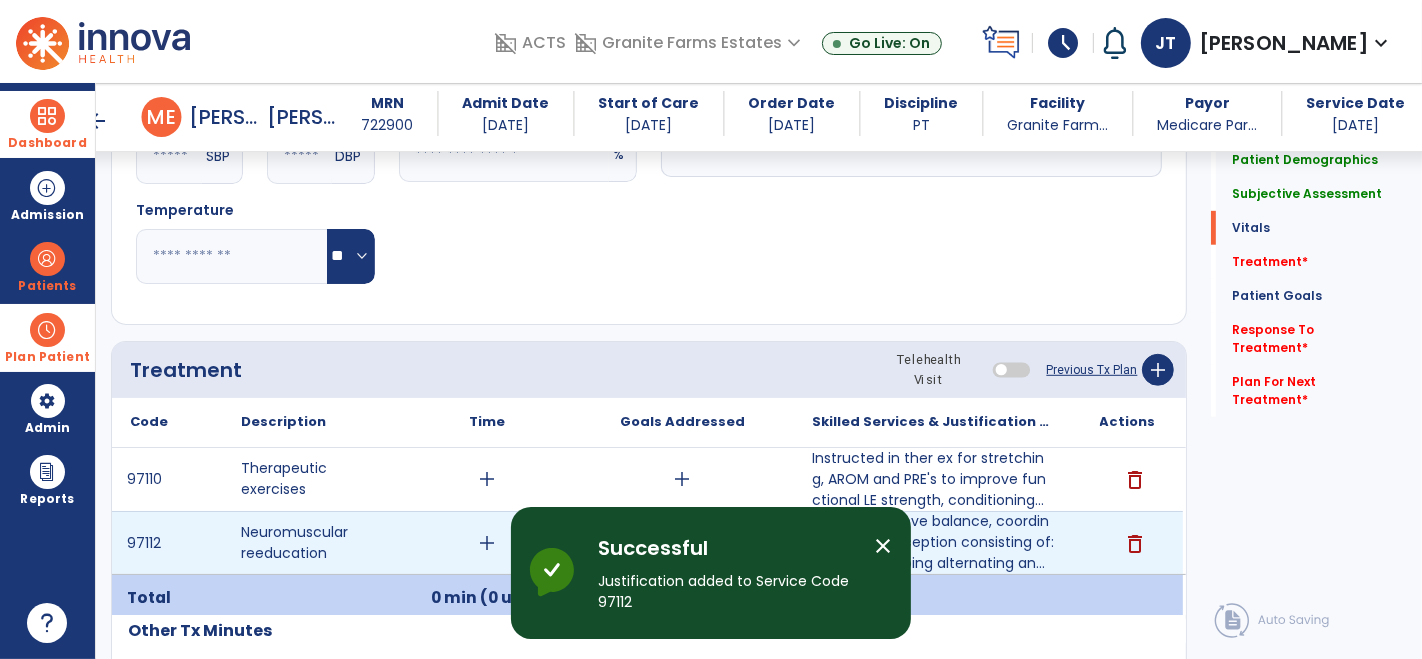 click on "add" at bounding box center [488, 543] 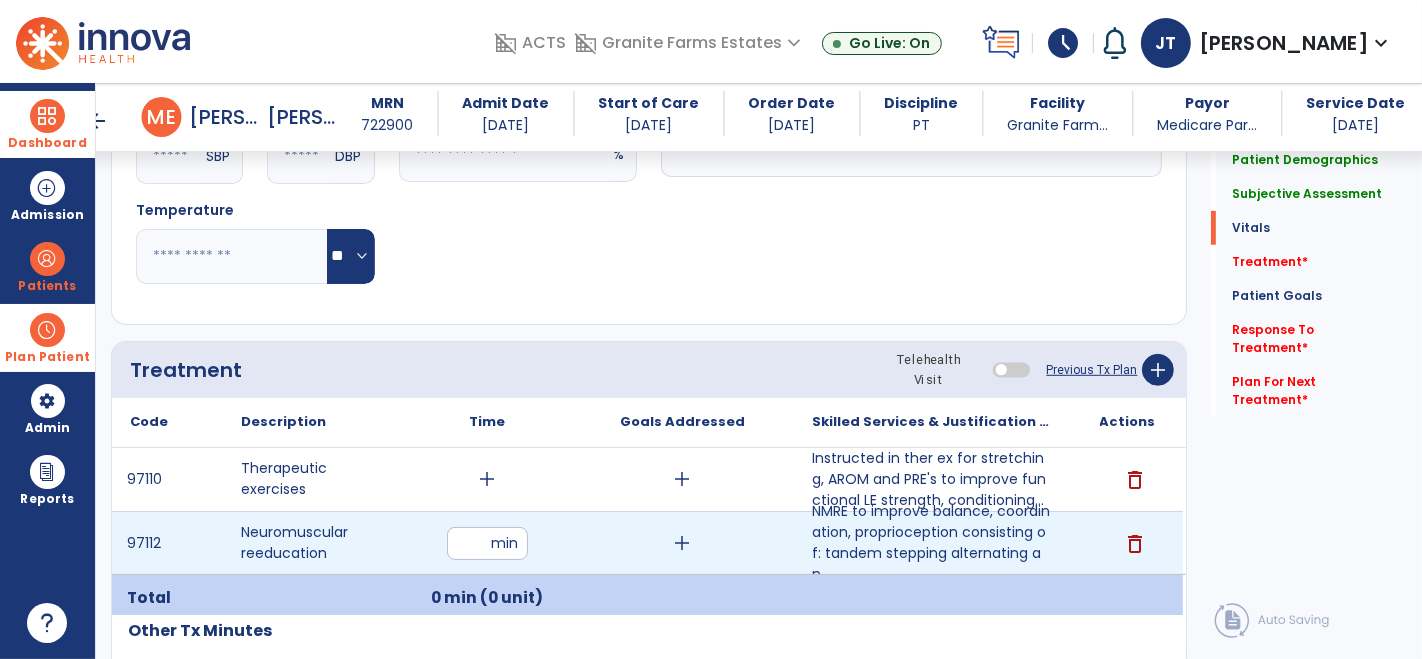 type on "**" 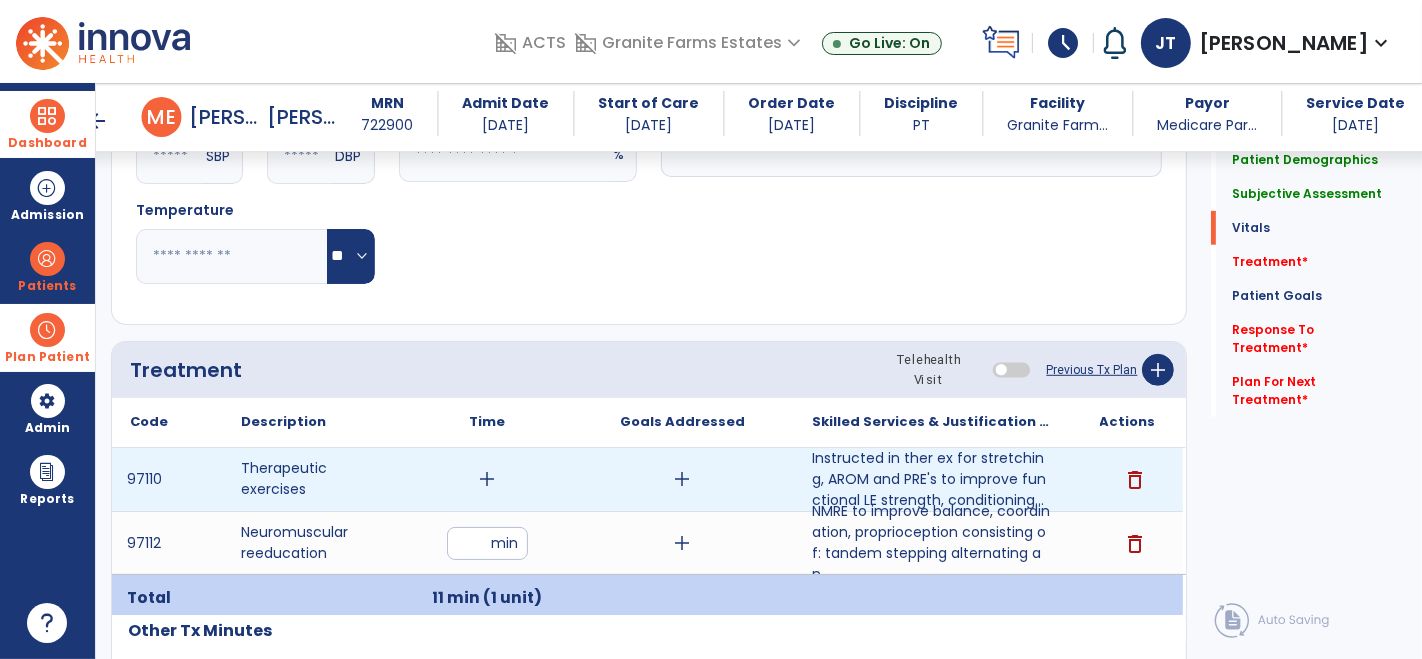 click on "add" at bounding box center (488, 479) 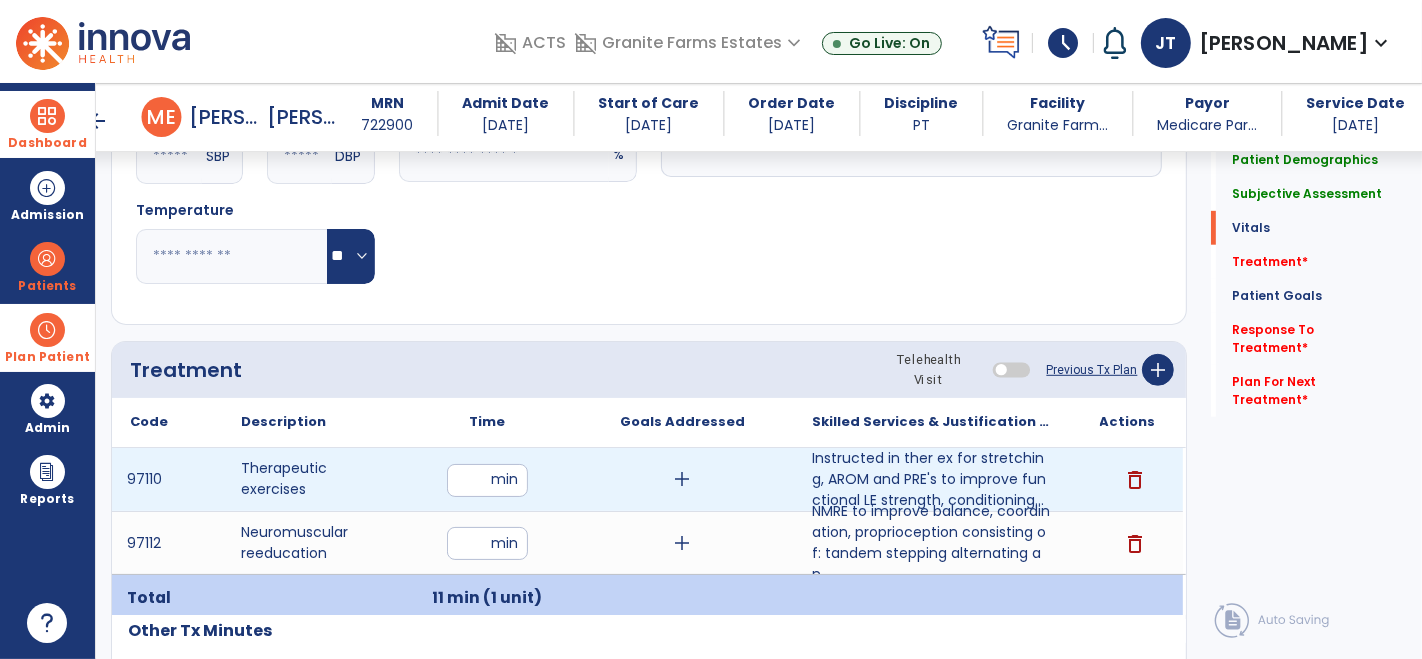 type on "**" 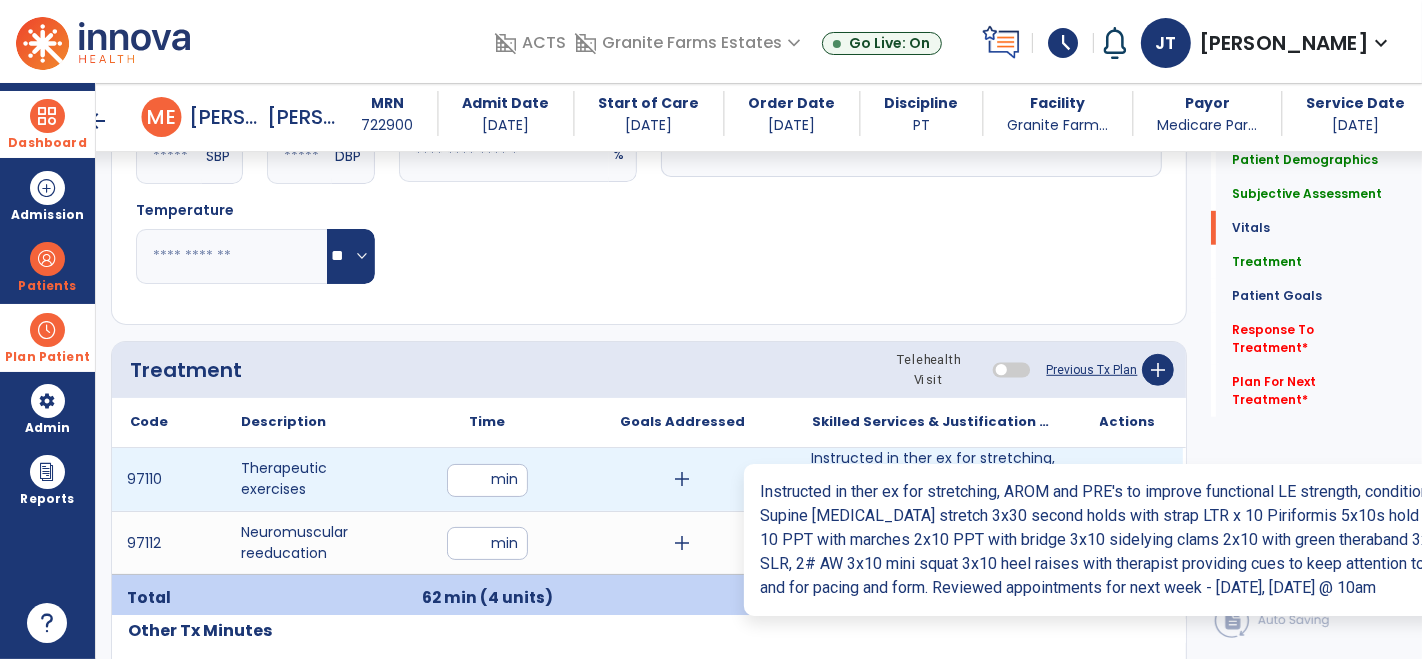 click on "Instructed in ther ex for stretching, AROM and PRE's to improve functional LE strength, conditioning..." at bounding box center [933, 479] 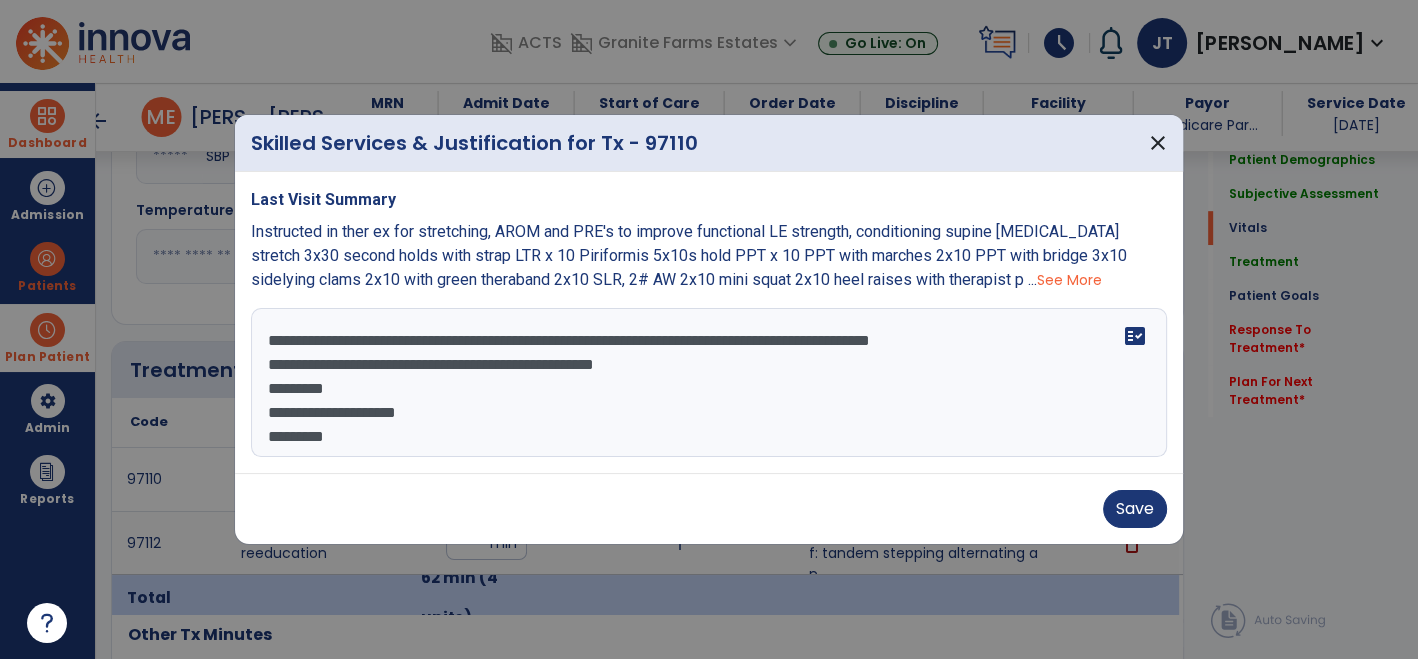 scroll, scrollTop: 948, scrollLeft: 0, axis: vertical 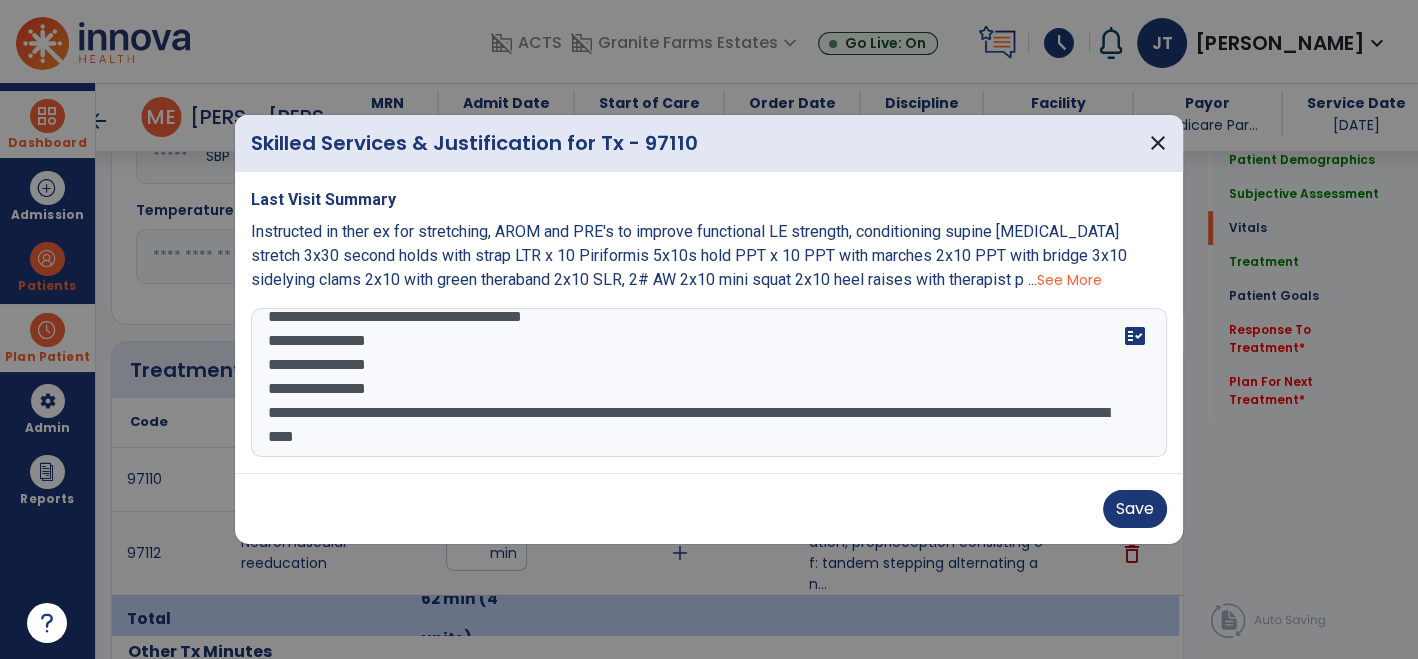 click on "**********" at bounding box center (709, 383) 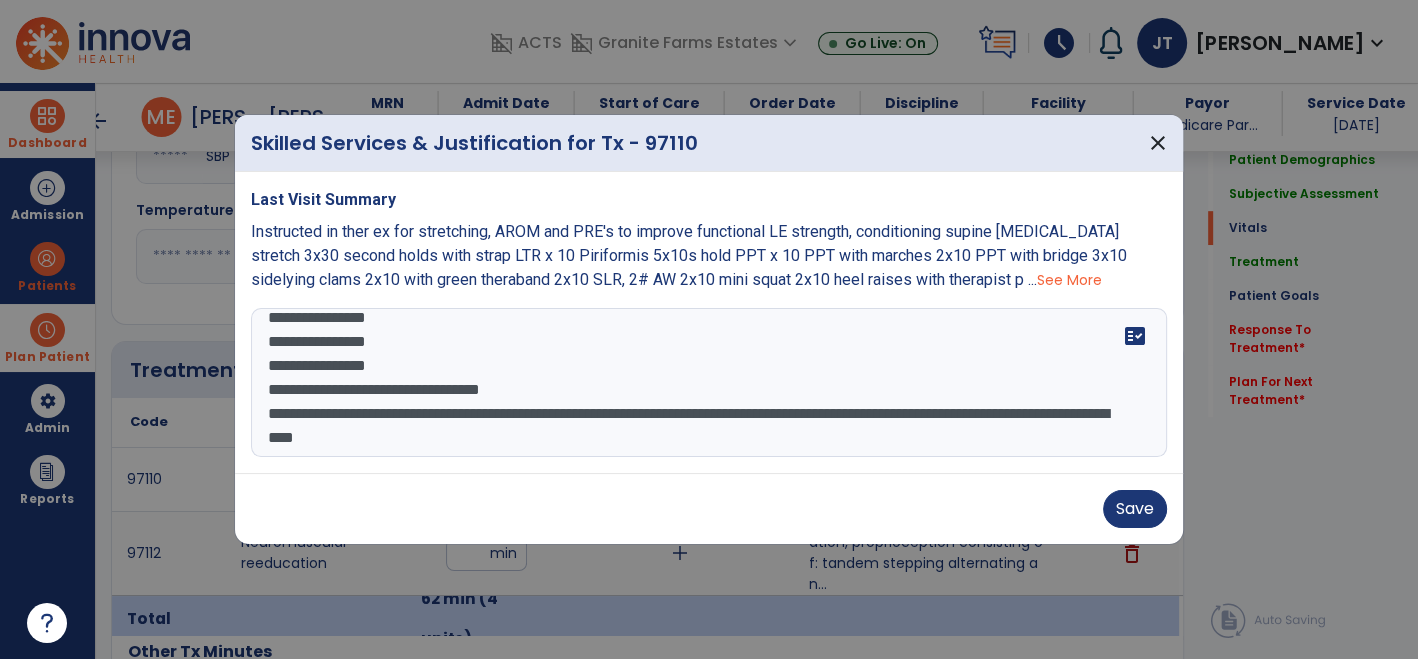 scroll, scrollTop: 240, scrollLeft: 0, axis: vertical 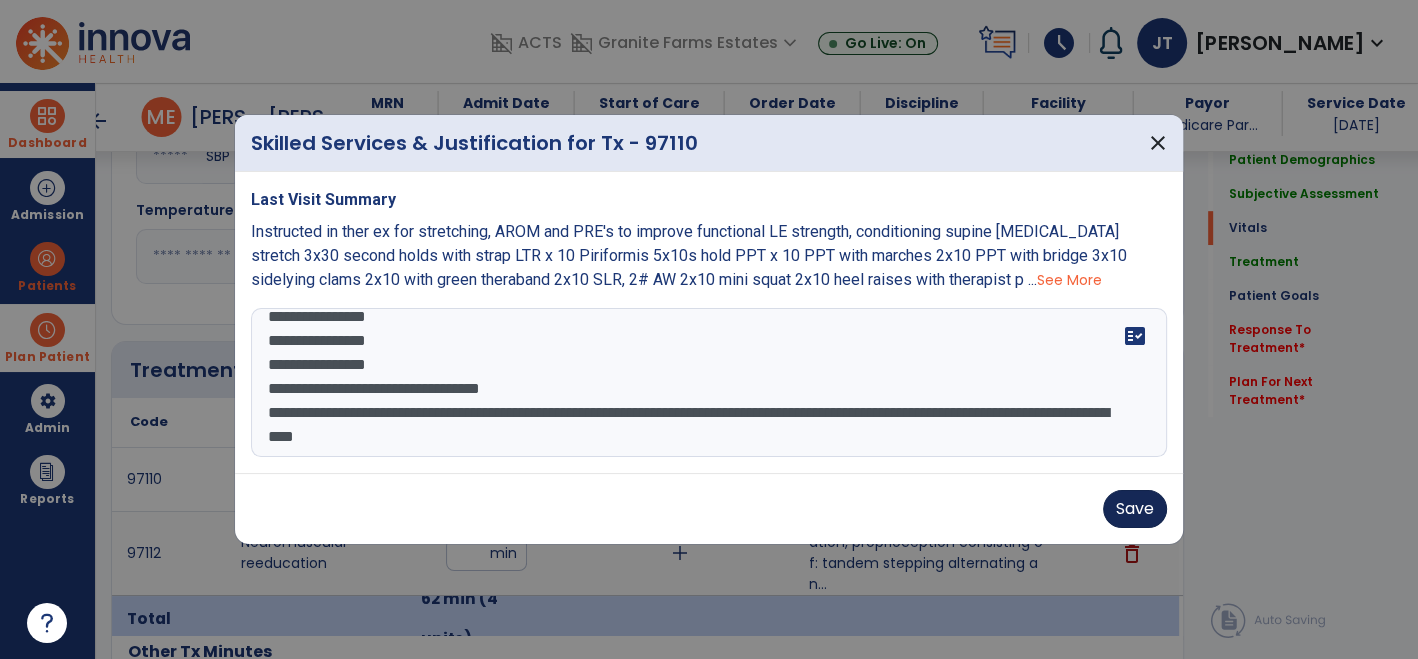 type on "**********" 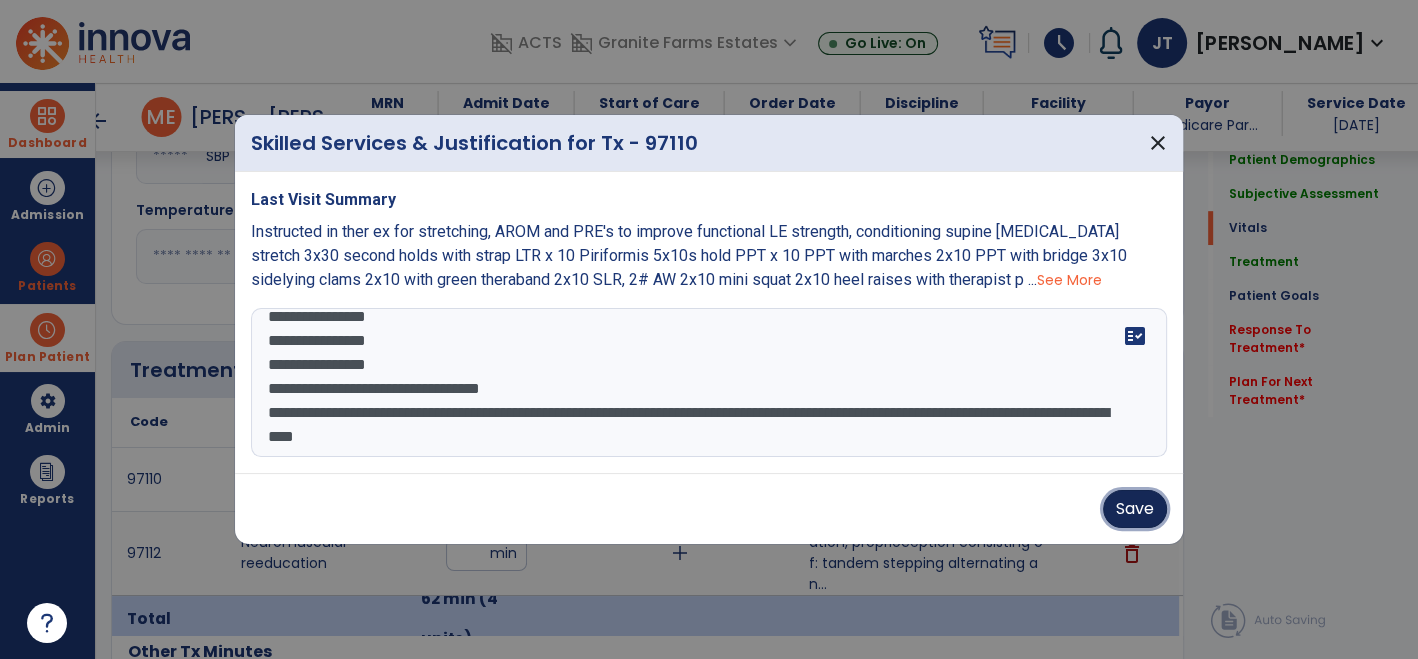 click on "Save" at bounding box center [1135, 509] 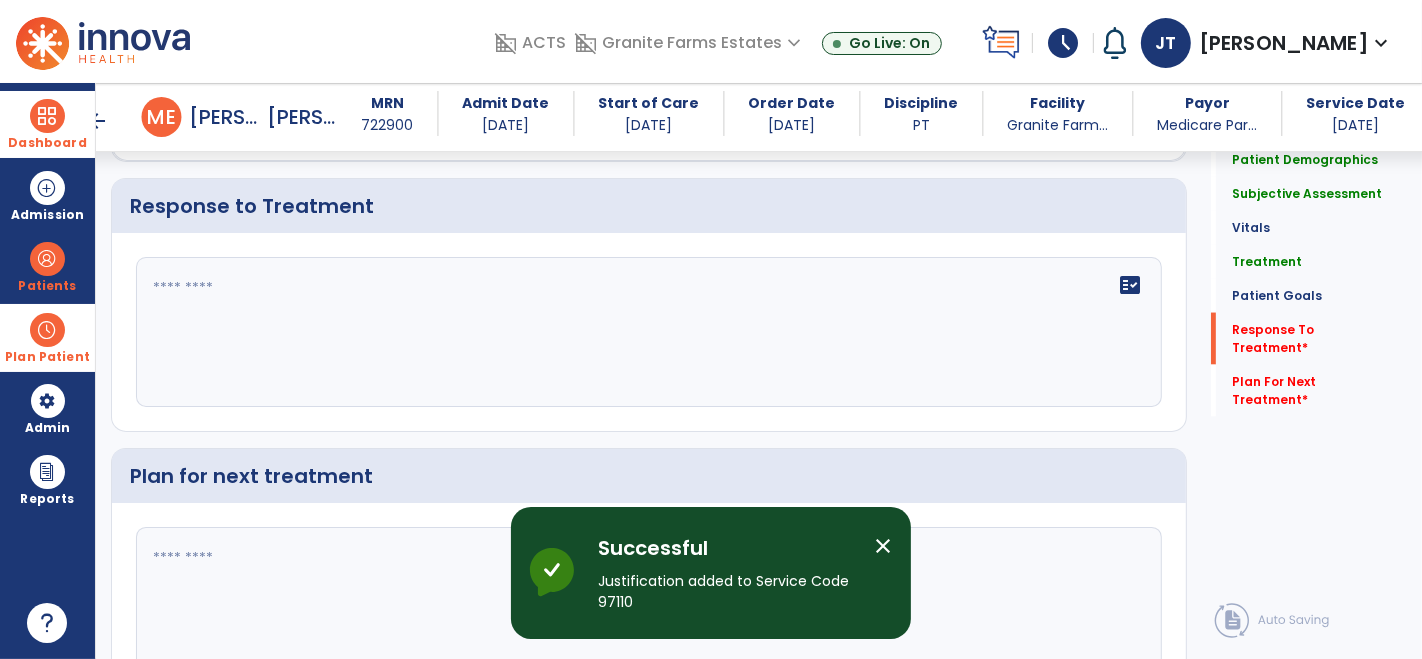 scroll, scrollTop: 2708, scrollLeft: 0, axis: vertical 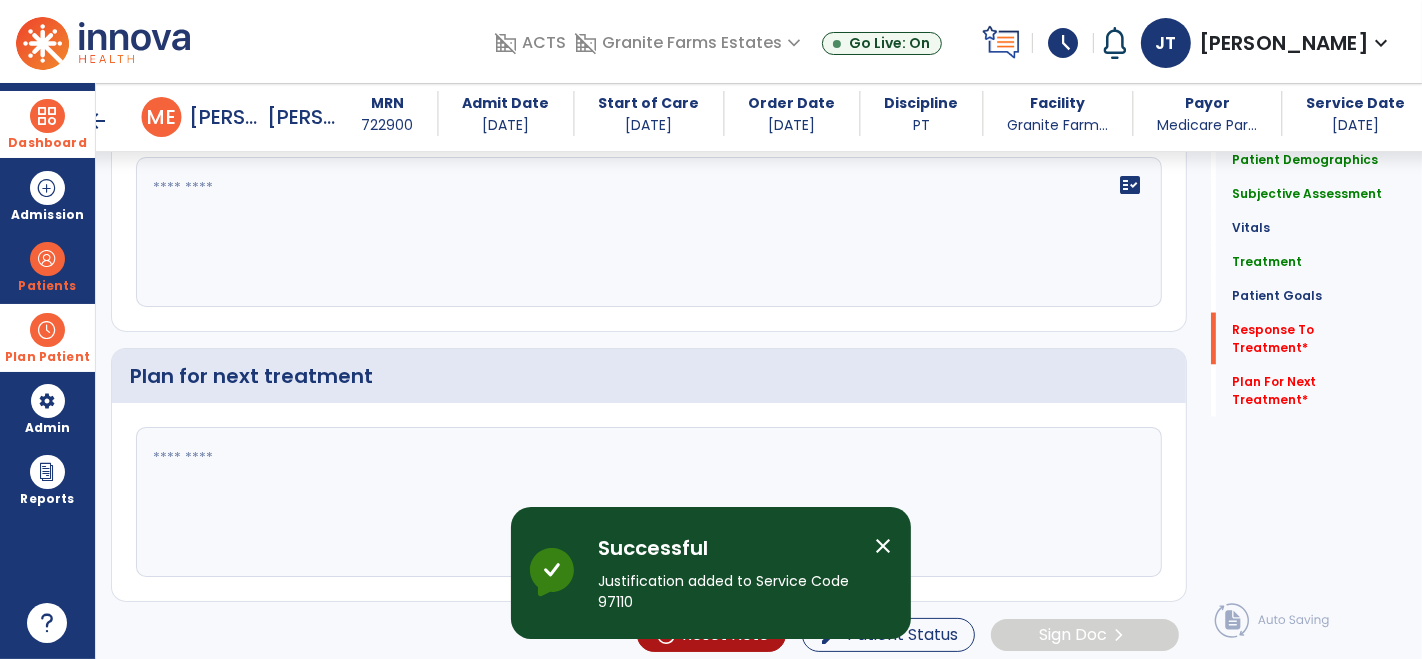click on "fact_check" 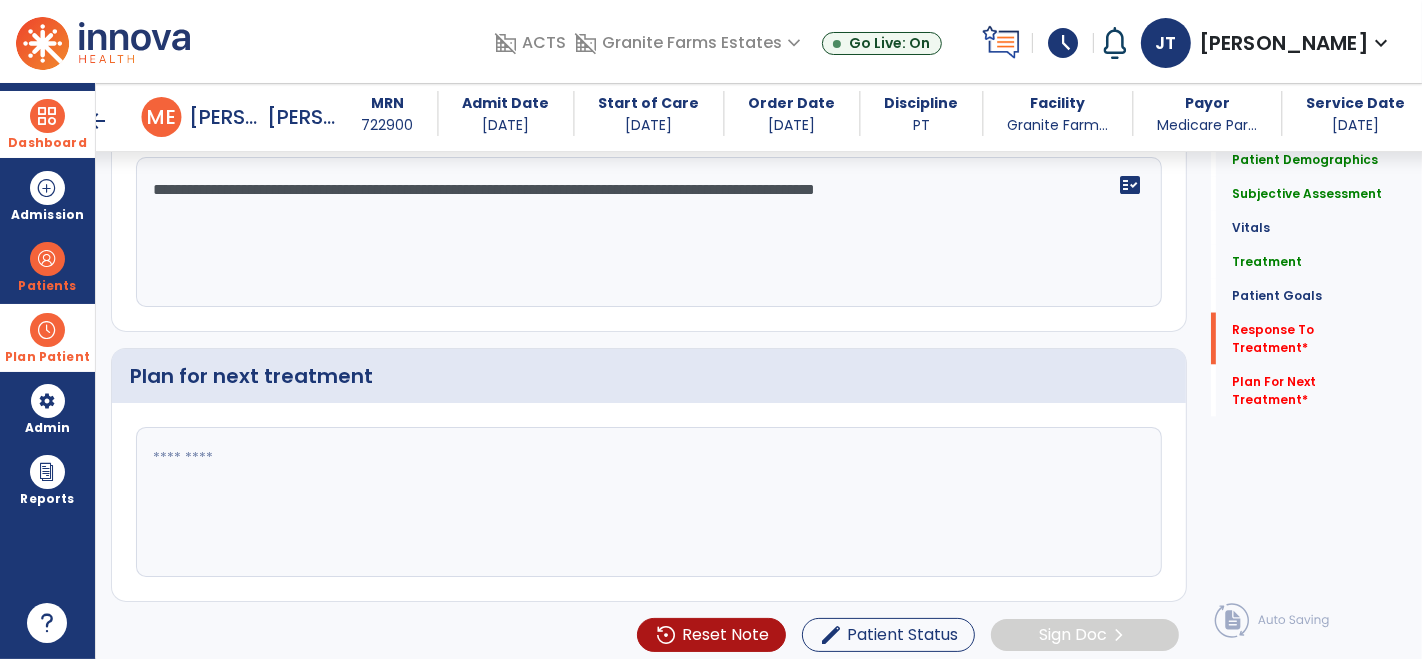 type on "**********" 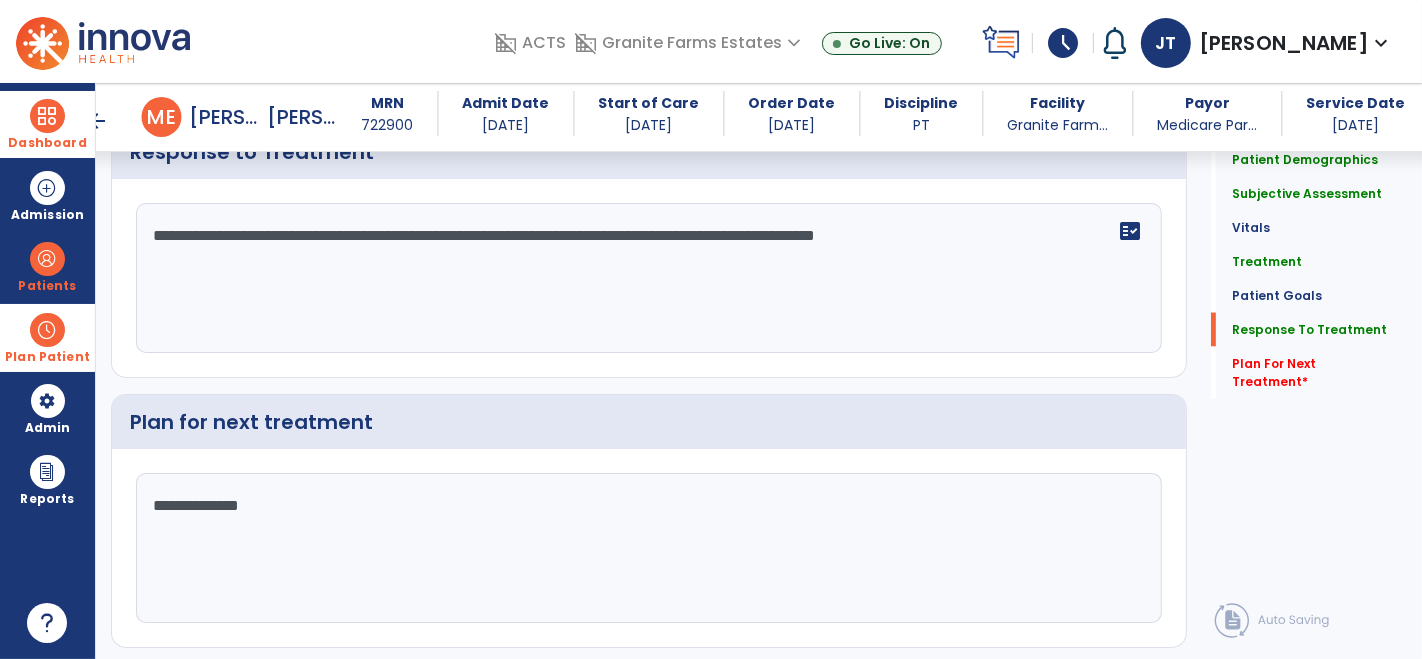 scroll, scrollTop: 2708, scrollLeft: 0, axis: vertical 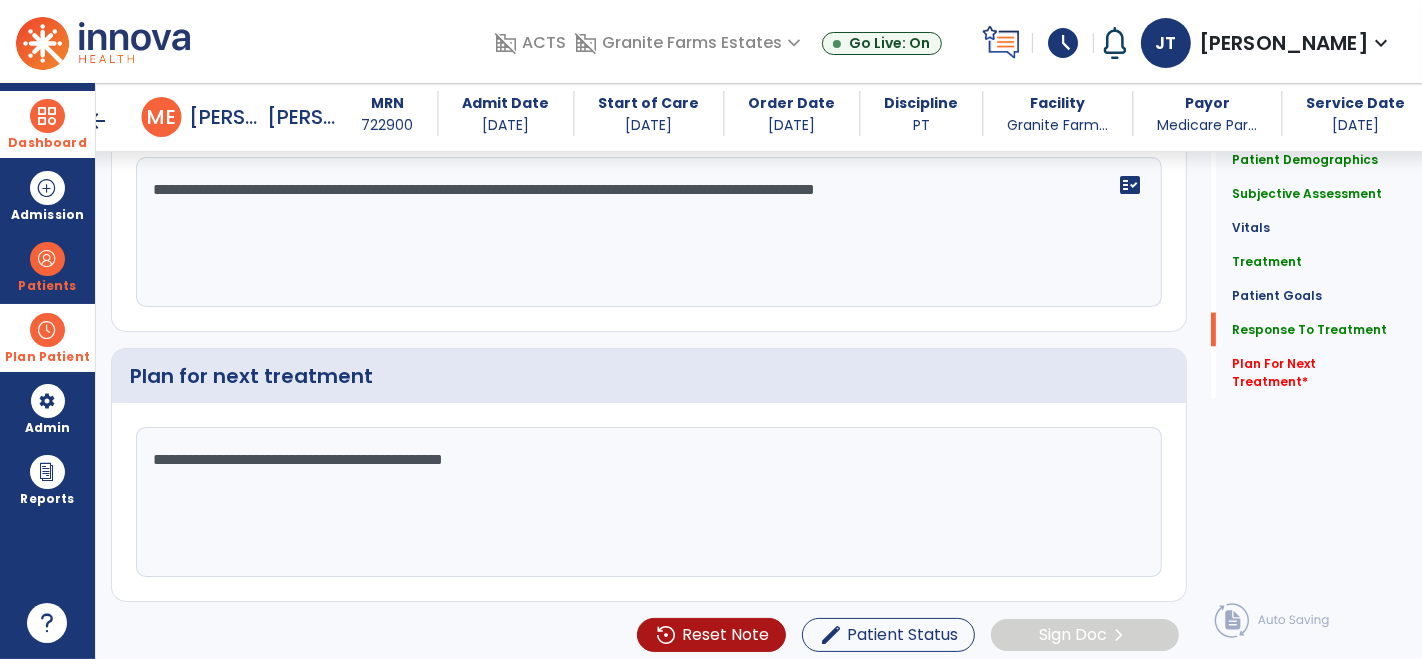 click on "**********" 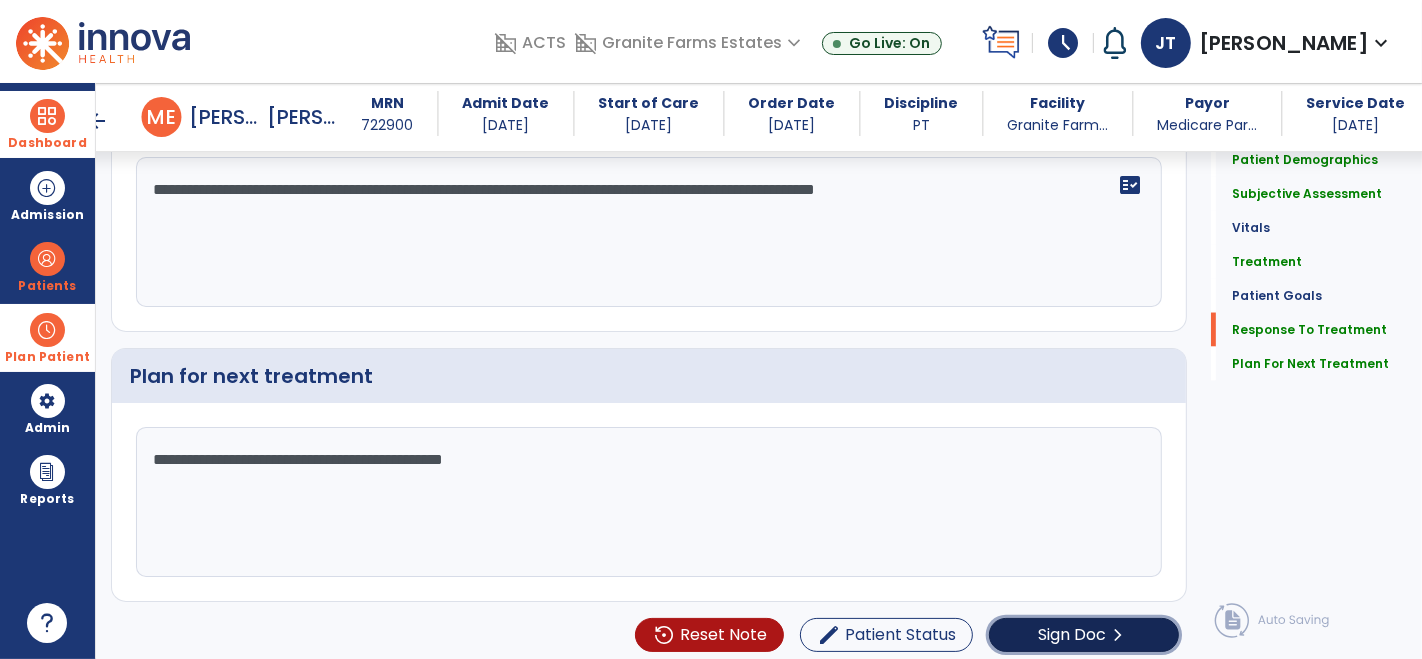click on "Sign Doc" 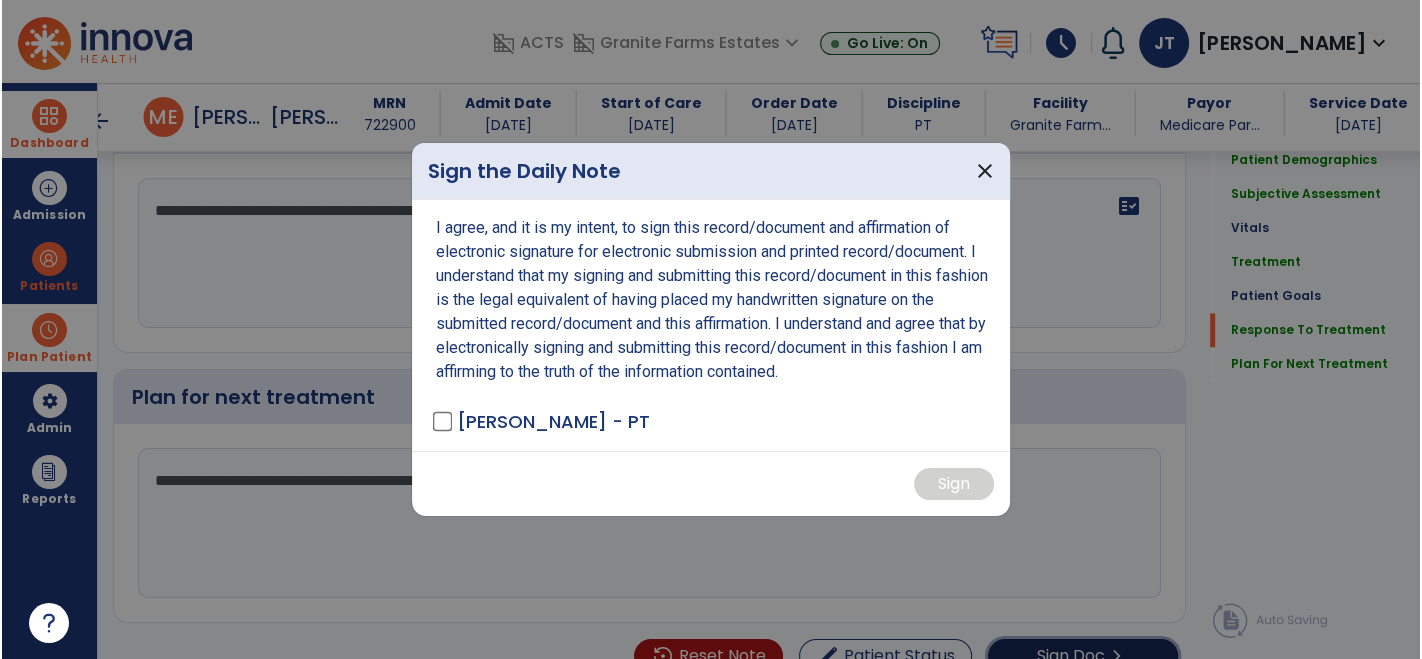 scroll, scrollTop: 2729, scrollLeft: 0, axis: vertical 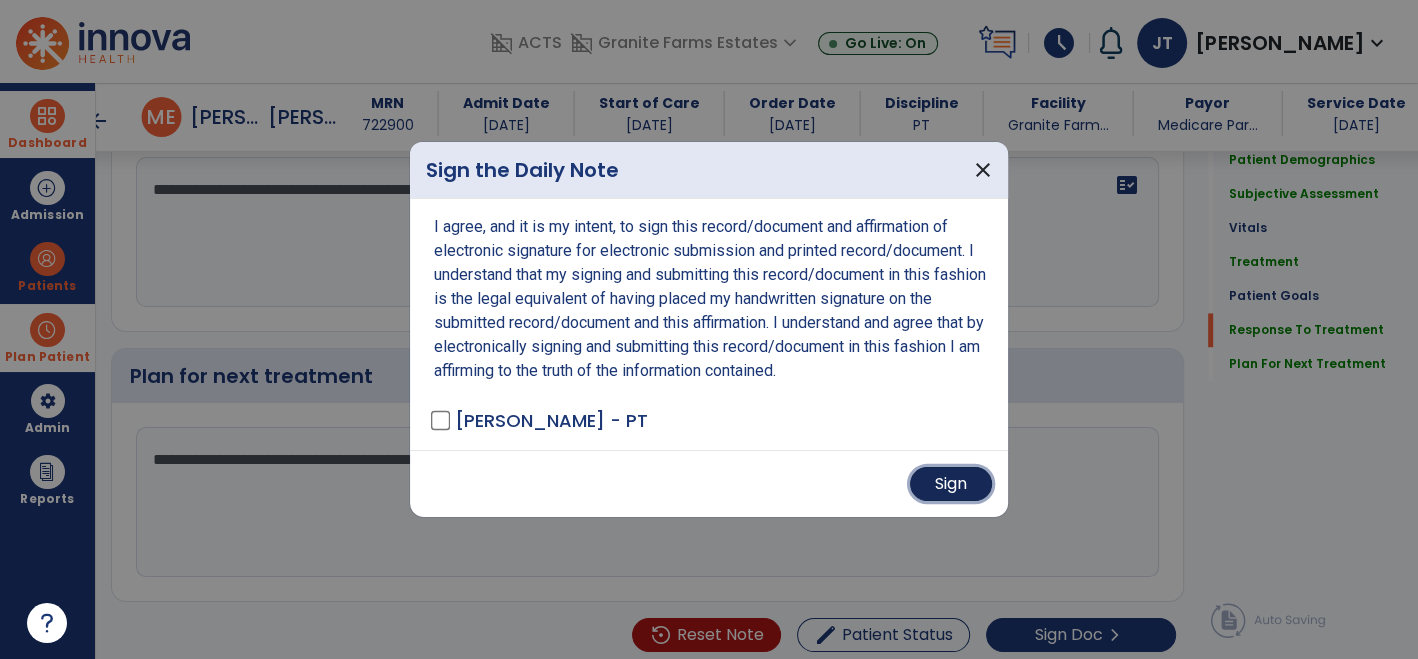 click on "Sign" at bounding box center [951, 484] 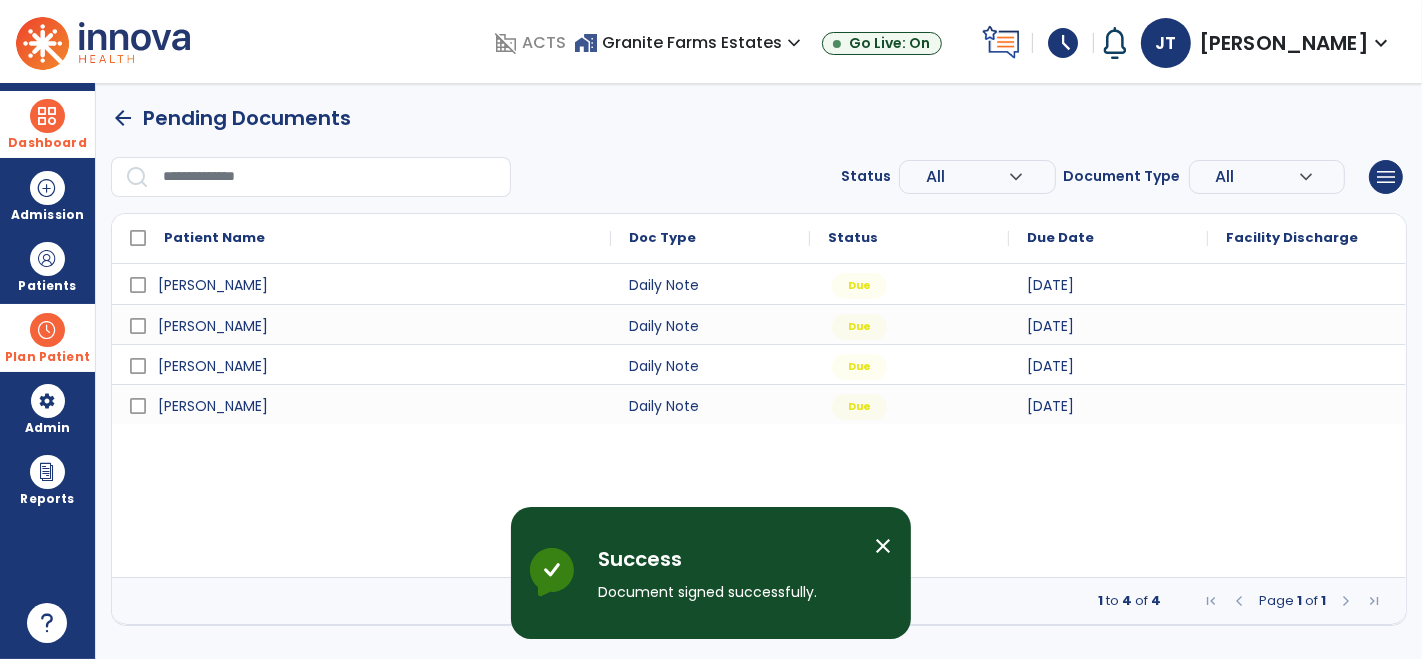 scroll, scrollTop: 0, scrollLeft: 0, axis: both 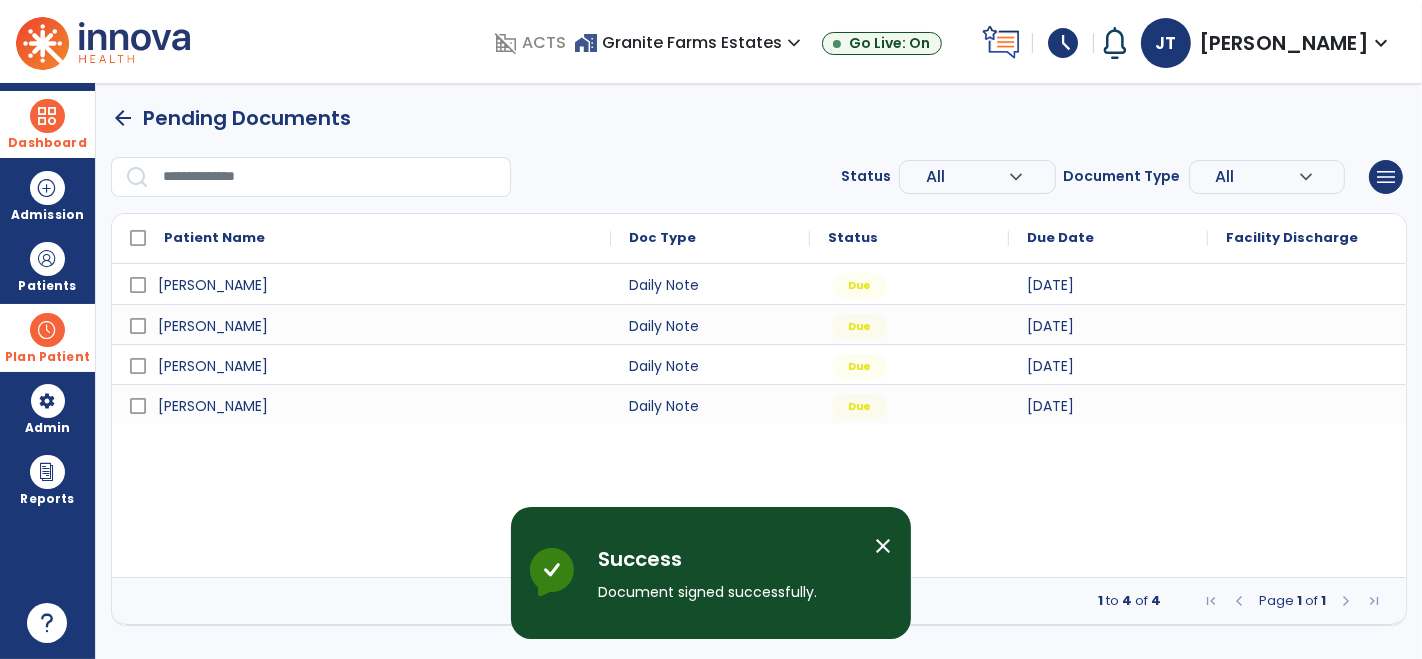 click on "Dashboard" at bounding box center [47, 124] 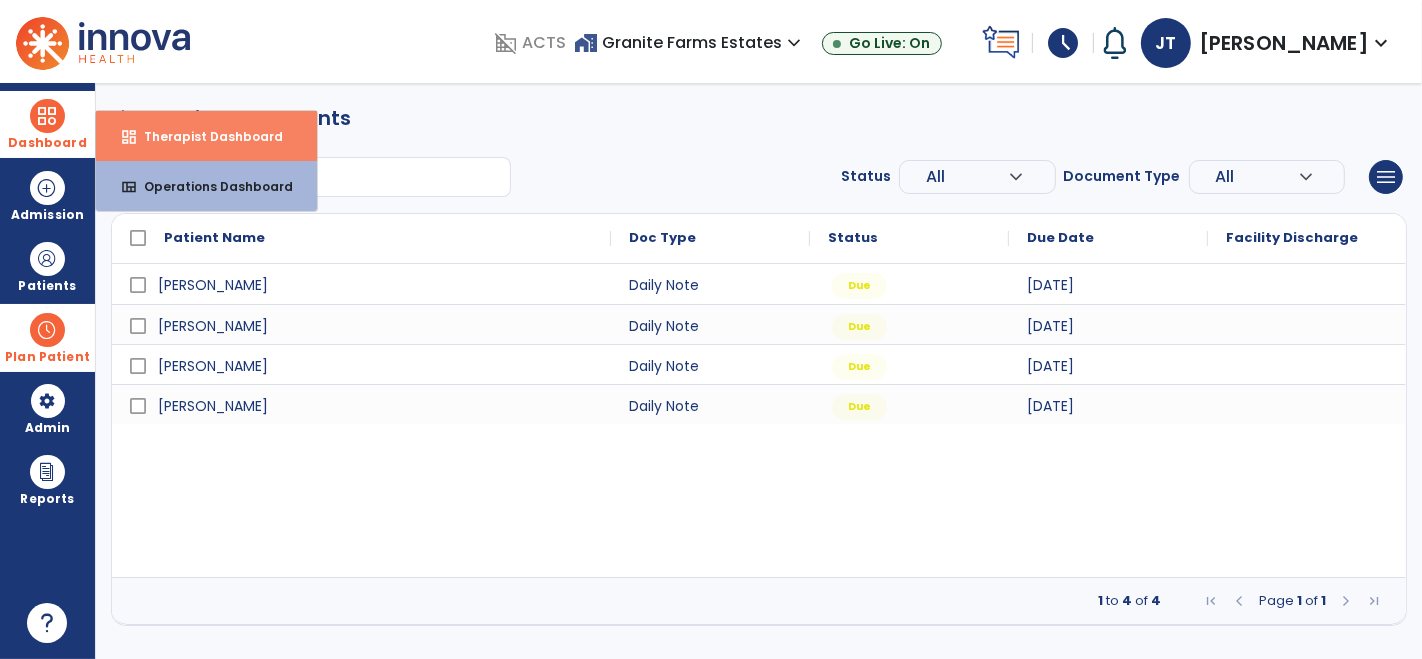 click on "dashboard" at bounding box center (129, 137) 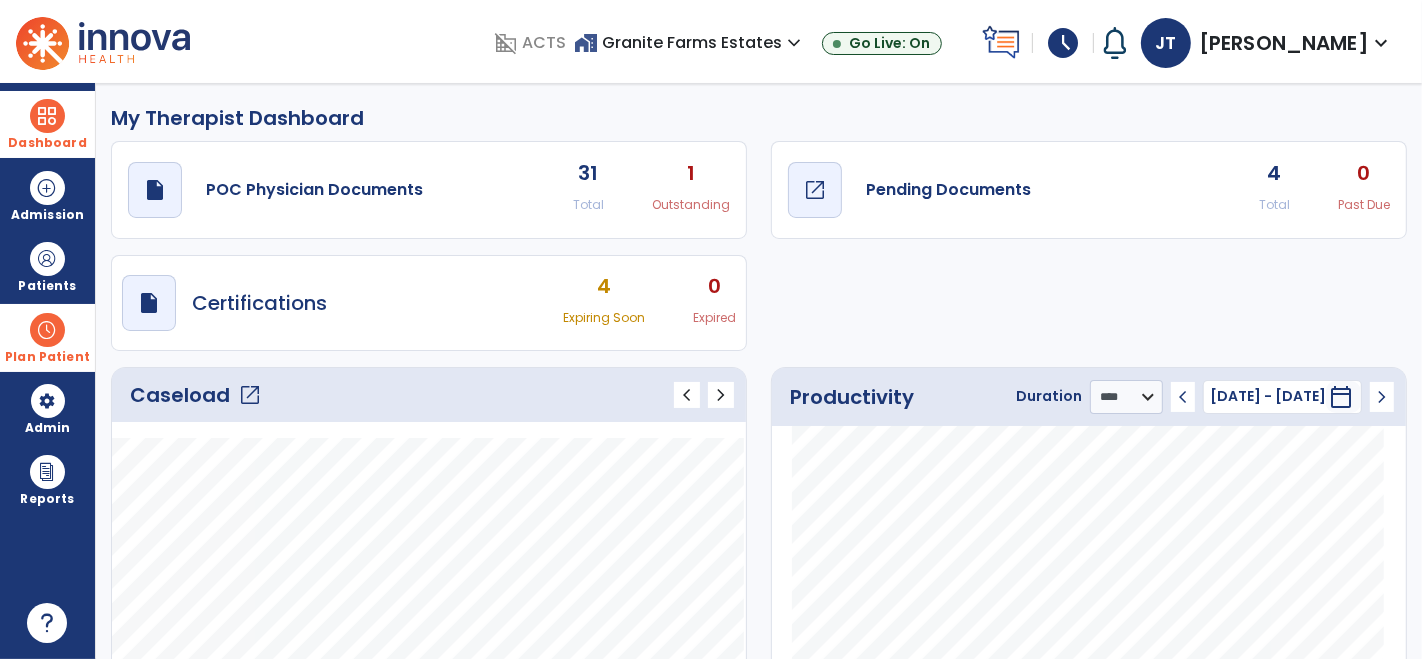 click on "draft   open_in_new  Pending Documents" 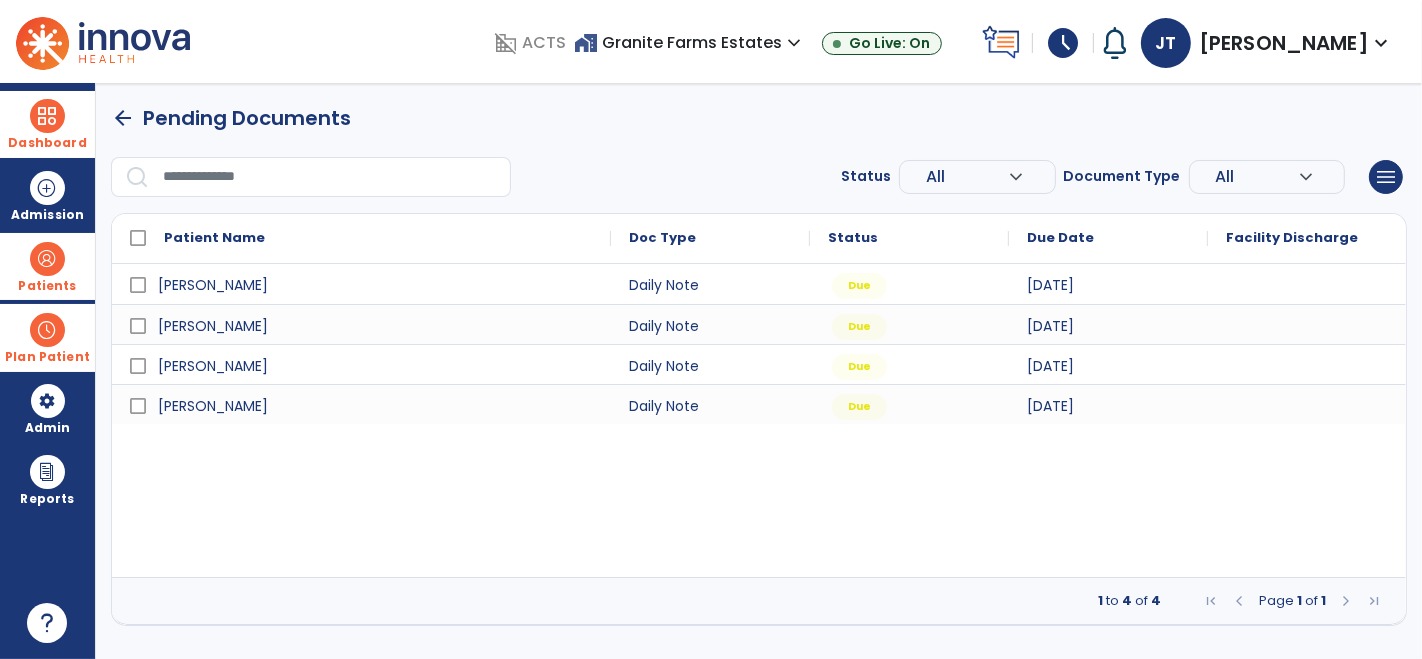 click on "Patients" at bounding box center (47, 286) 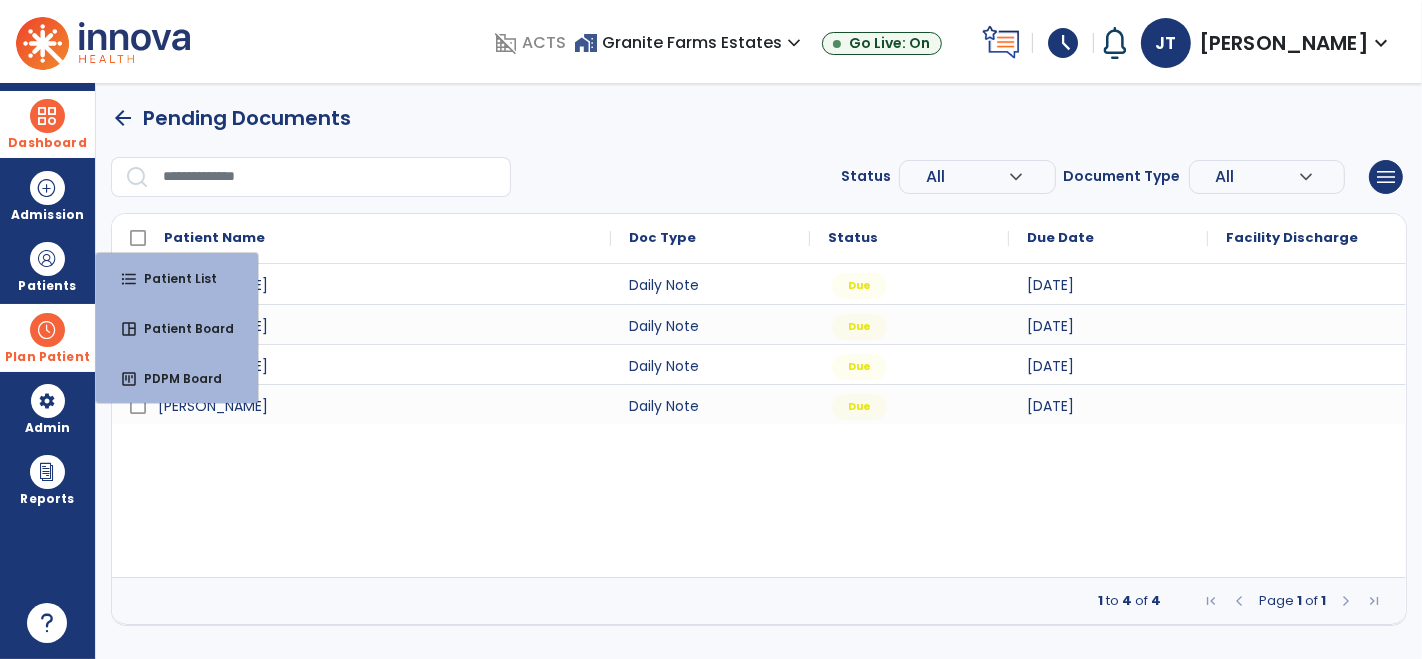 click at bounding box center (47, 330) 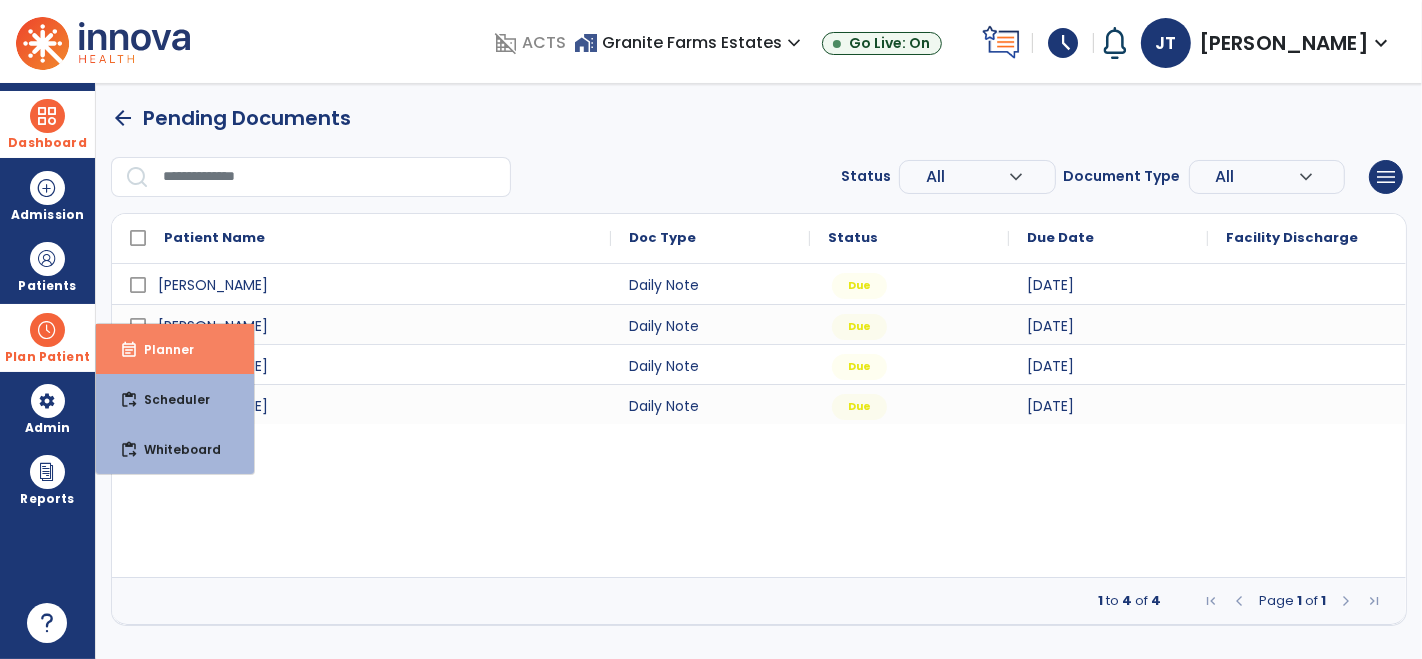 click on "event_note  Planner" at bounding box center [175, 349] 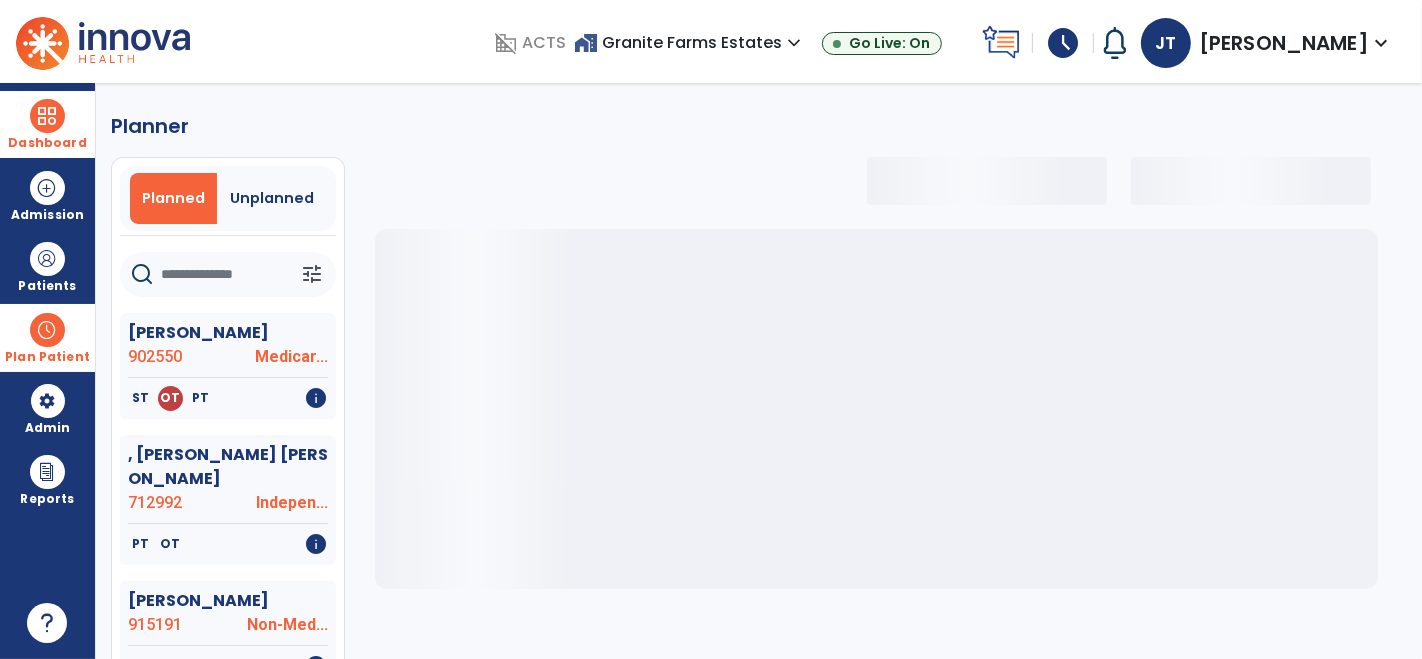 select on "***" 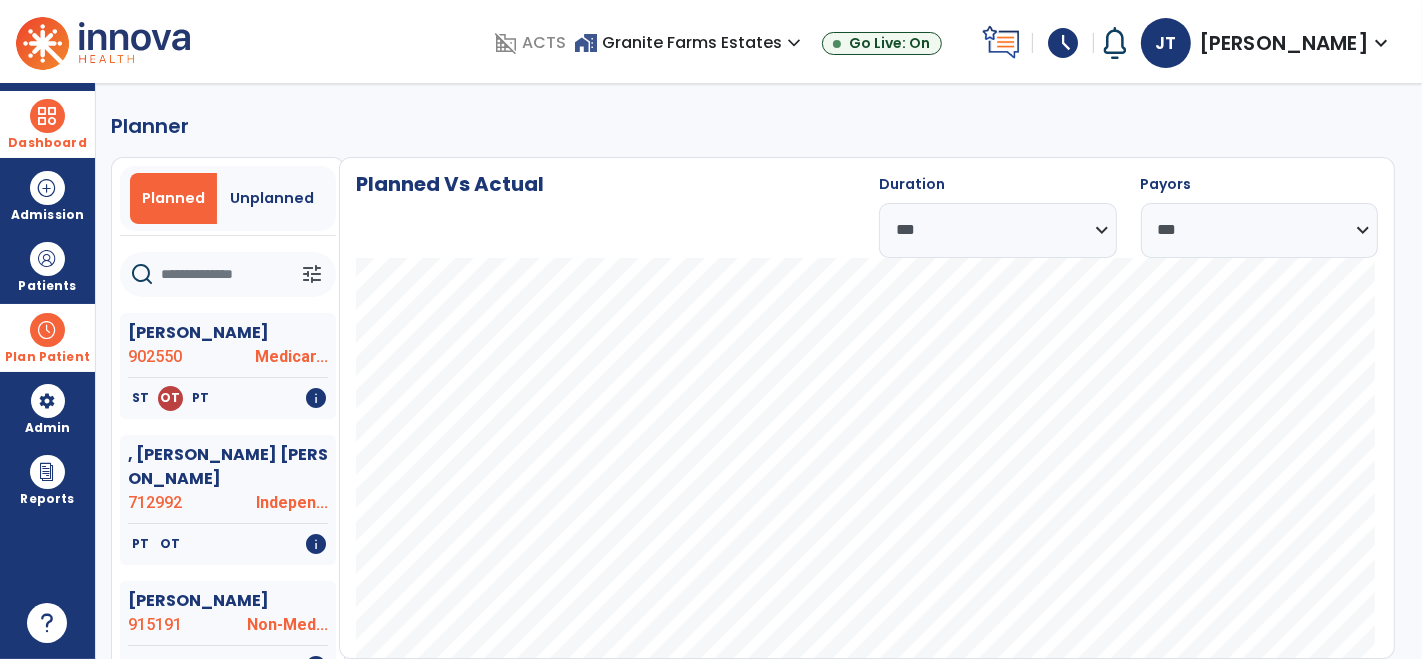 click 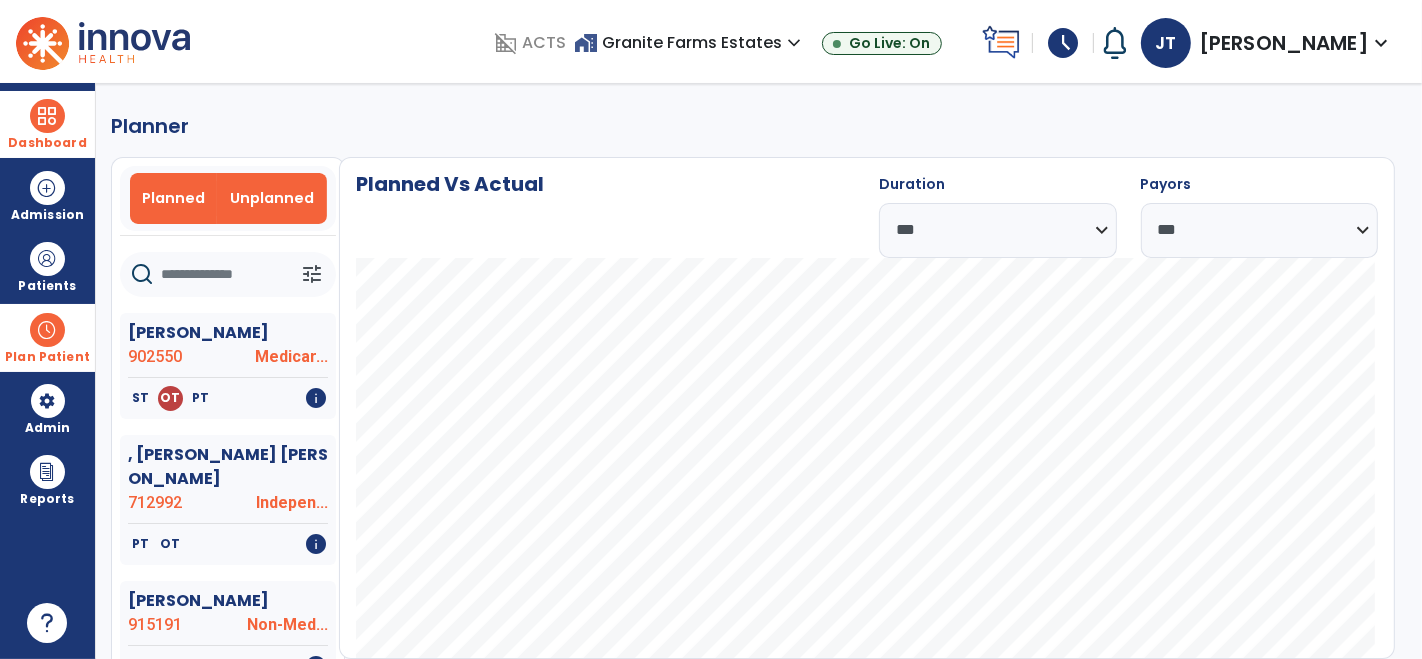 click on "Unplanned" at bounding box center (272, 198) 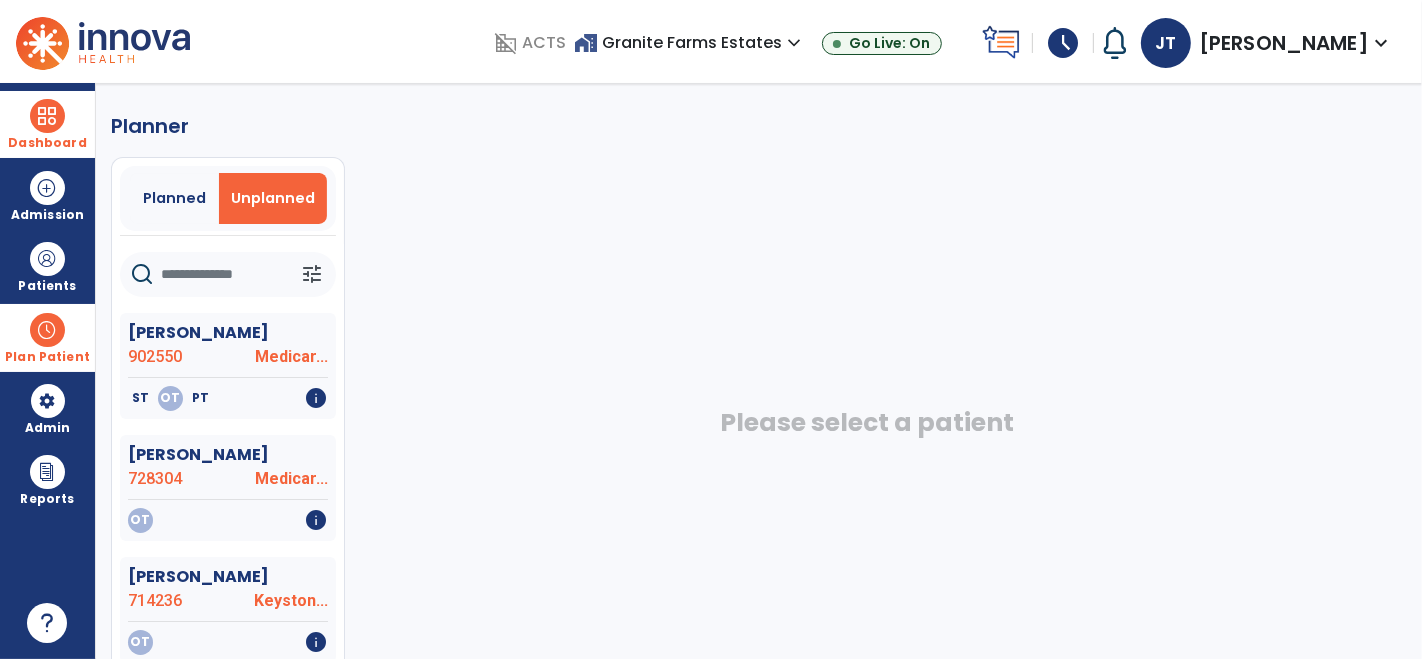 click 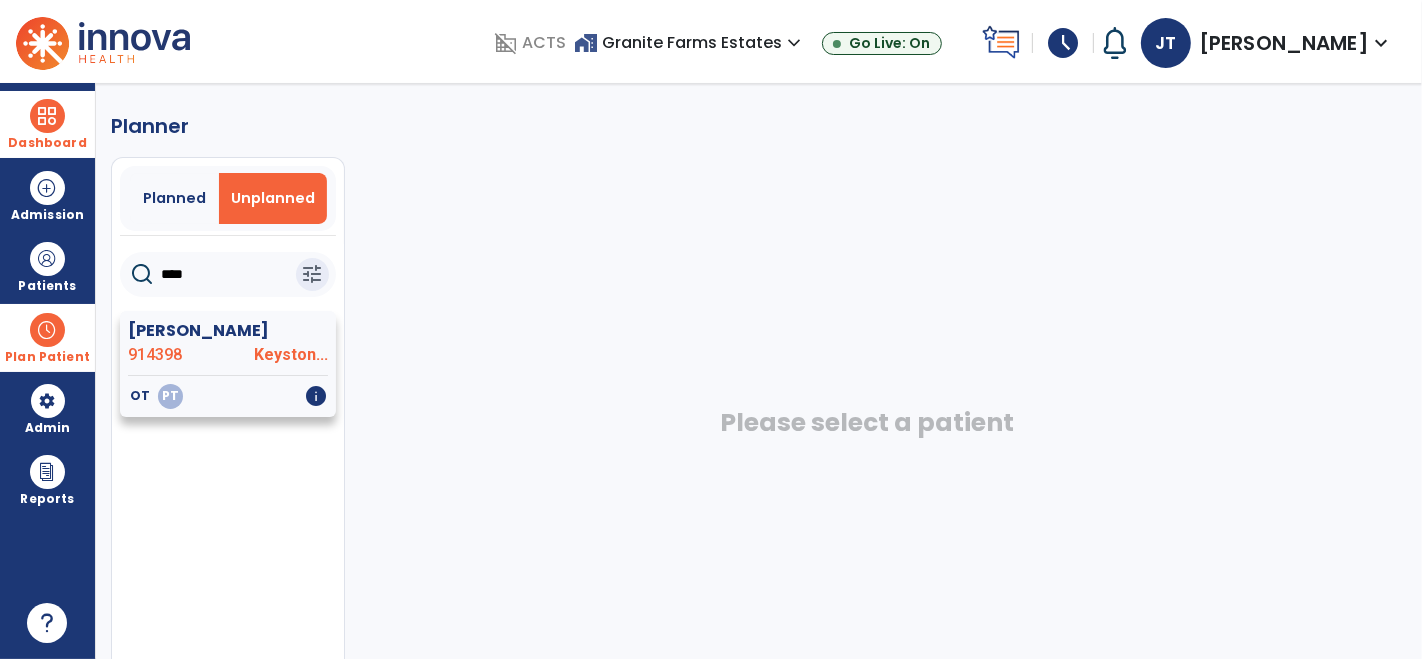 type on "****" 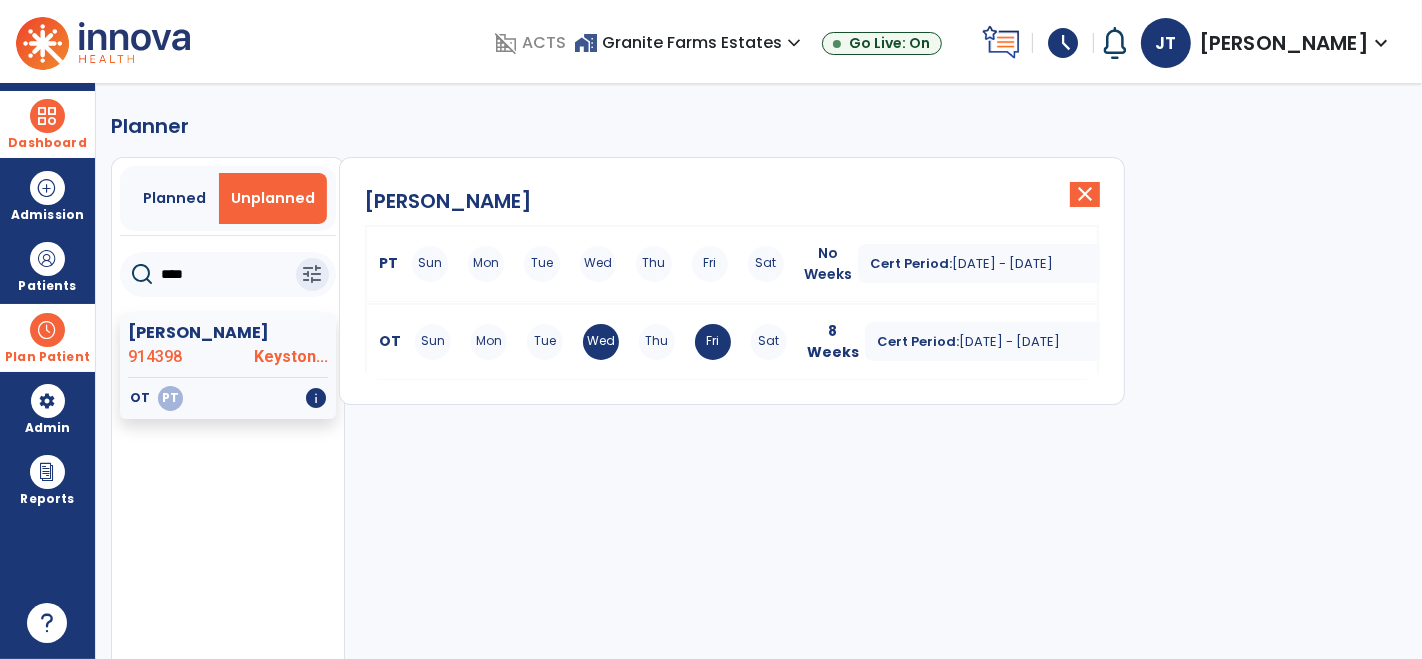 click on "Sun Mon Tue Wed Thu Fri Sat" at bounding box center [598, 264] 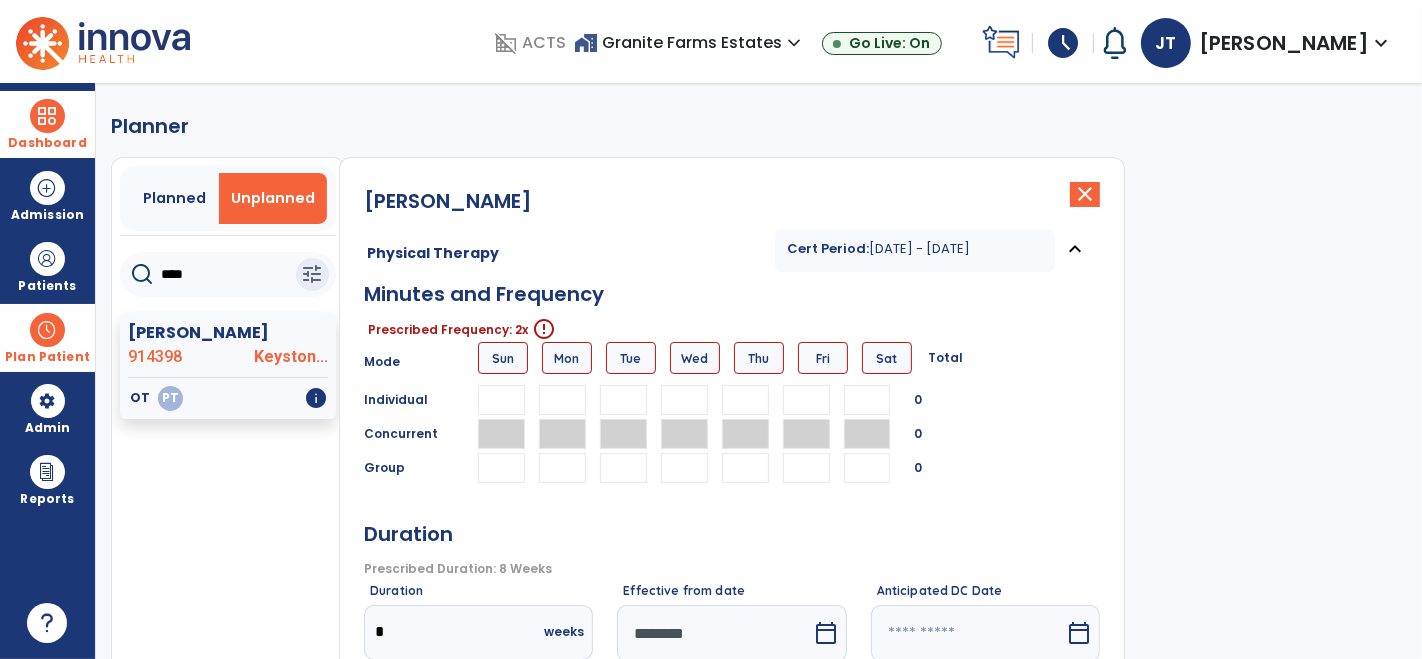 click at bounding box center [623, 400] 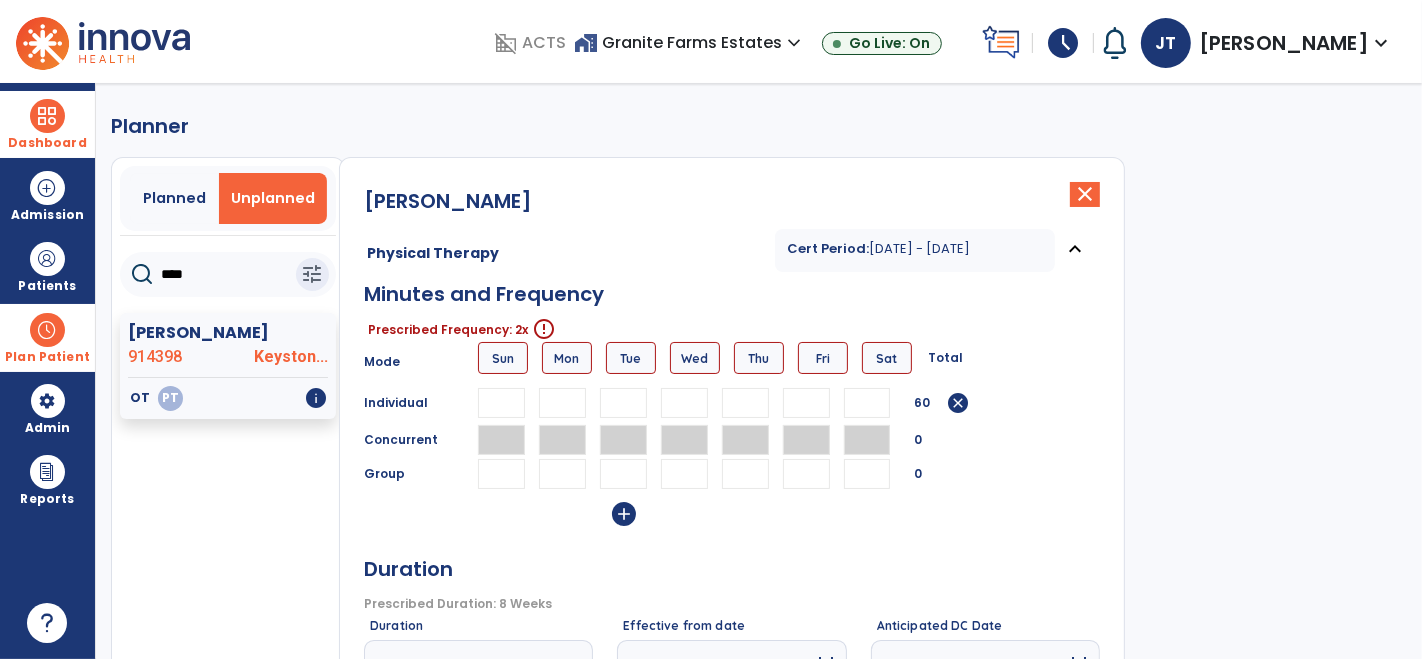 type on "**" 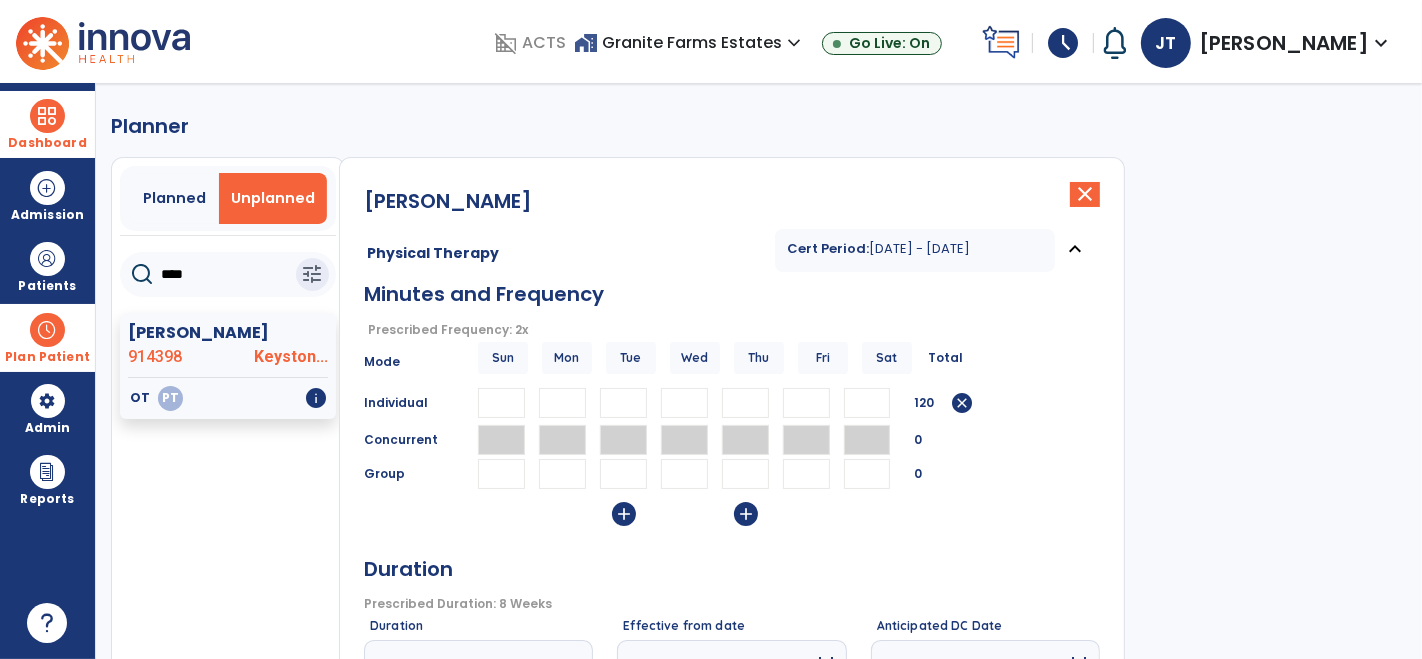 type on "**" 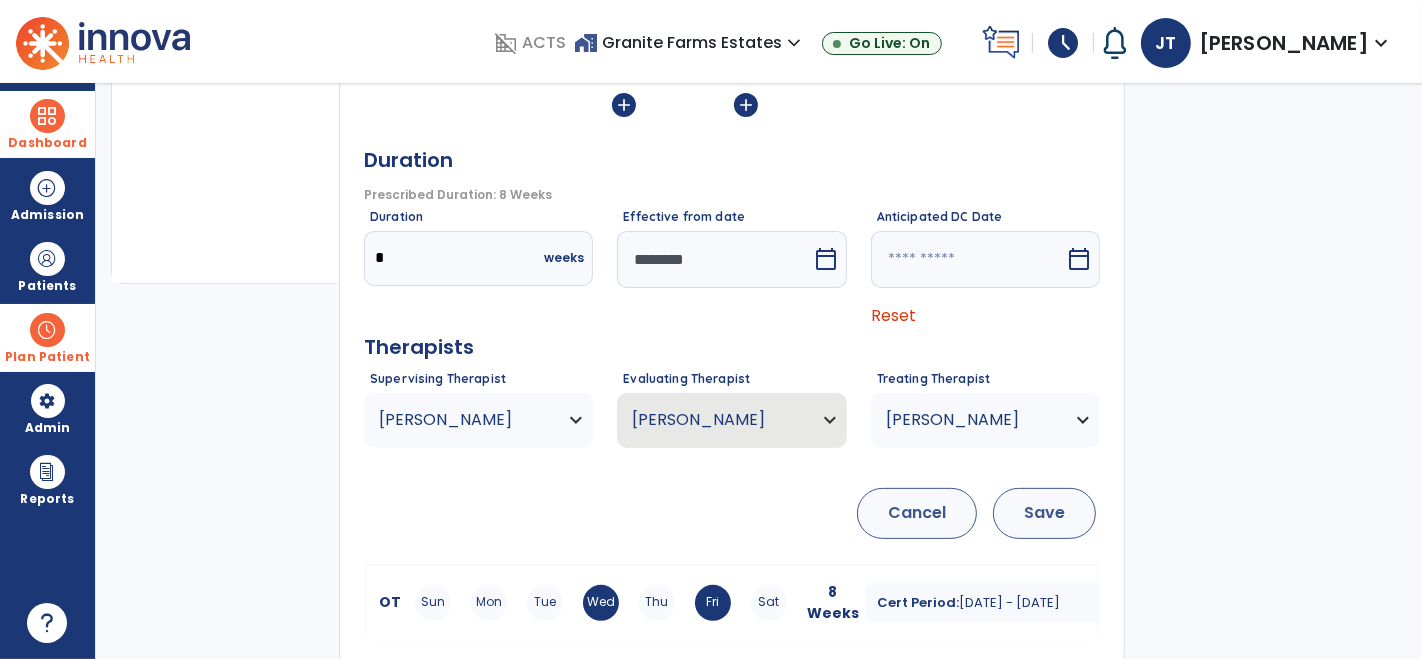 scroll, scrollTop: 411, scrollLeft: 0, axis: vertical 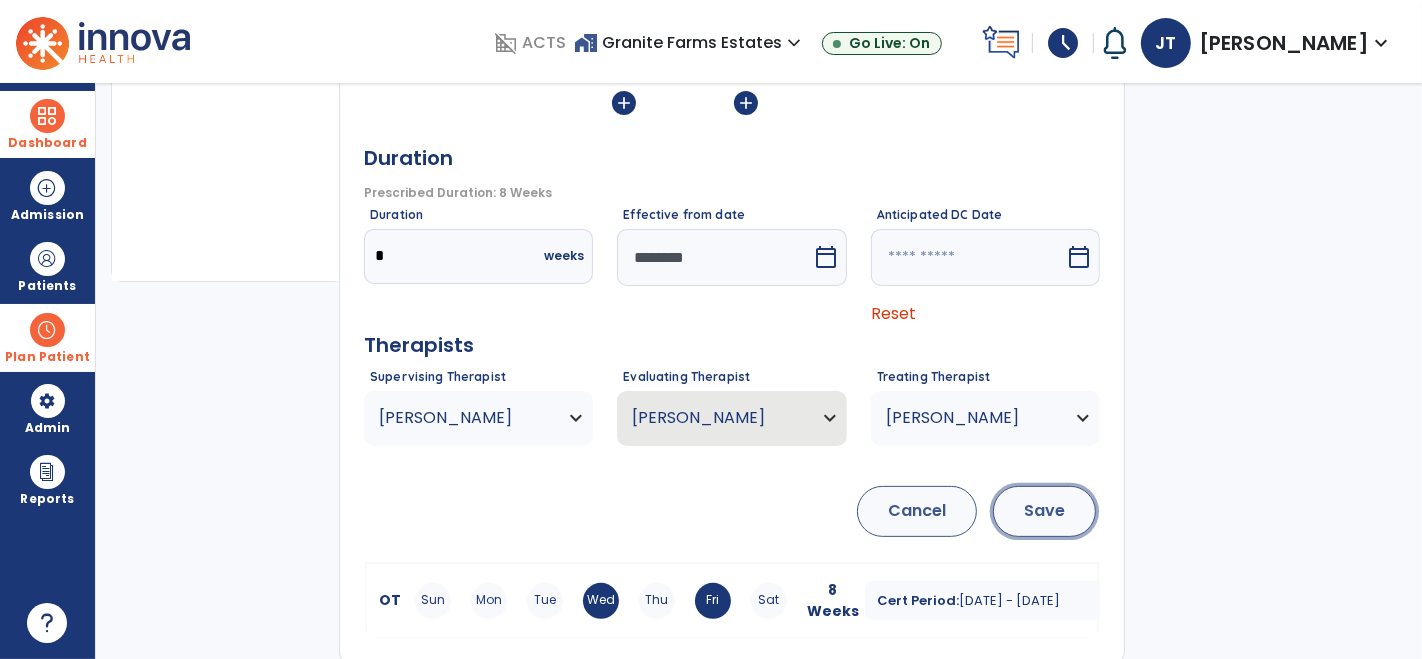 click on "Save" at bounding box center [1044, 511] 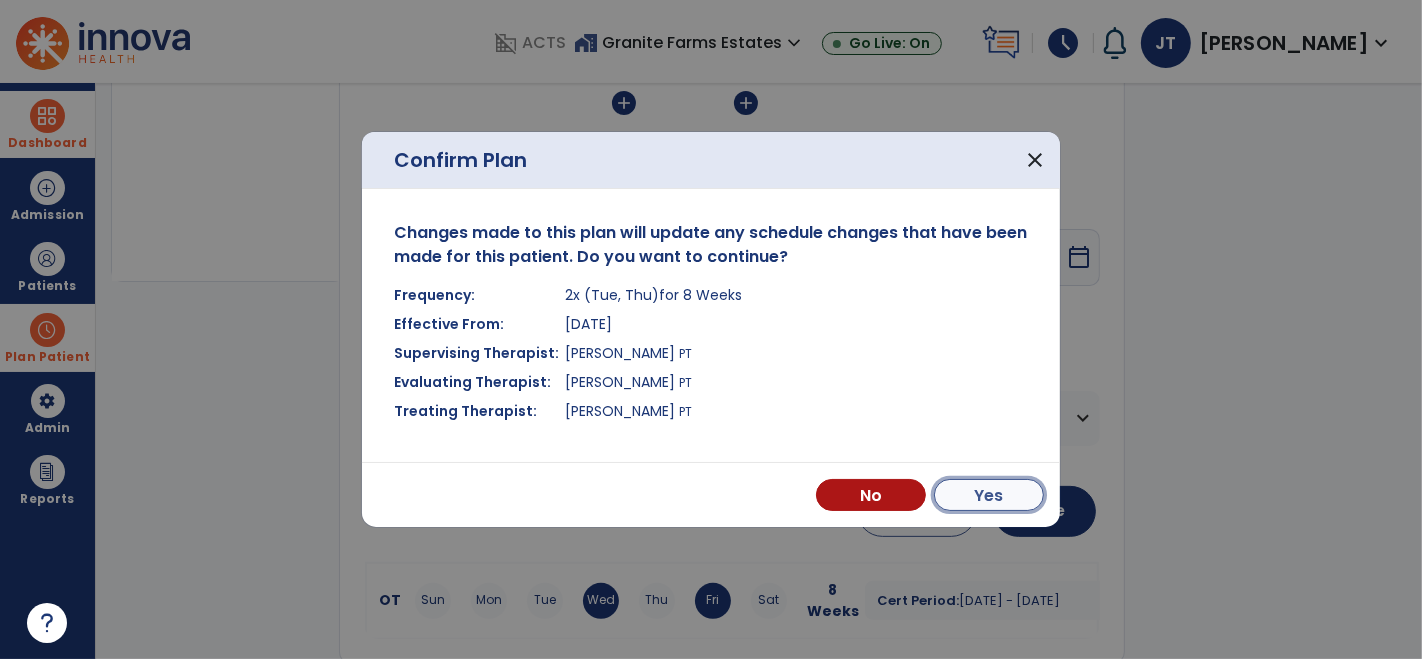 click on "Yes" at bounding box center (989, 495) 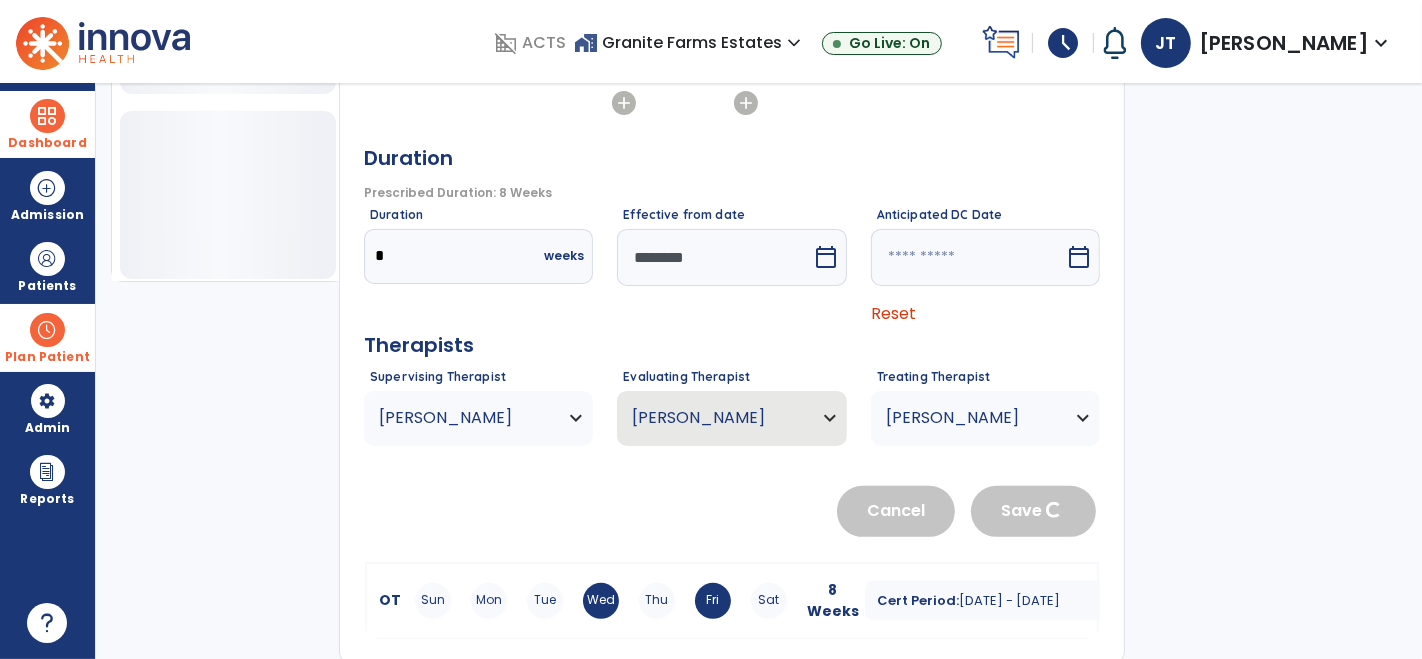 click at bounding box center (47, 116) 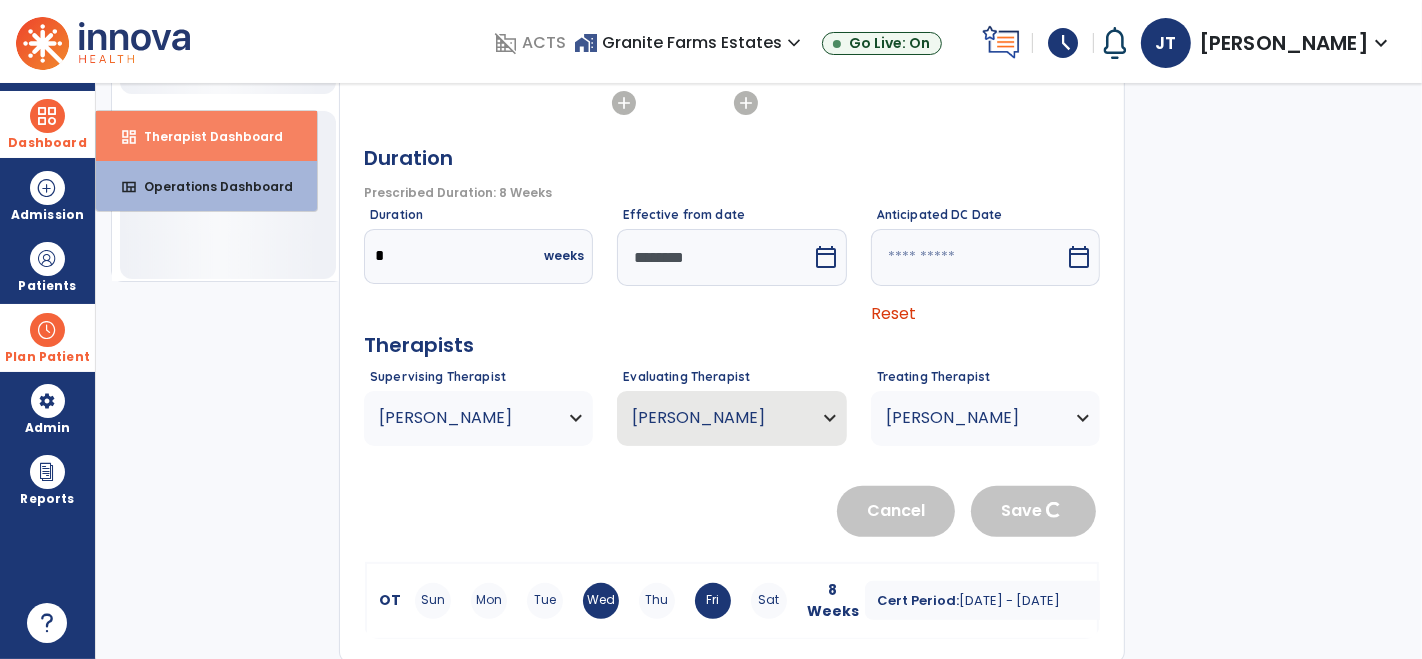 click on "Therapist Dashboard" at bounding box center (205, 136) 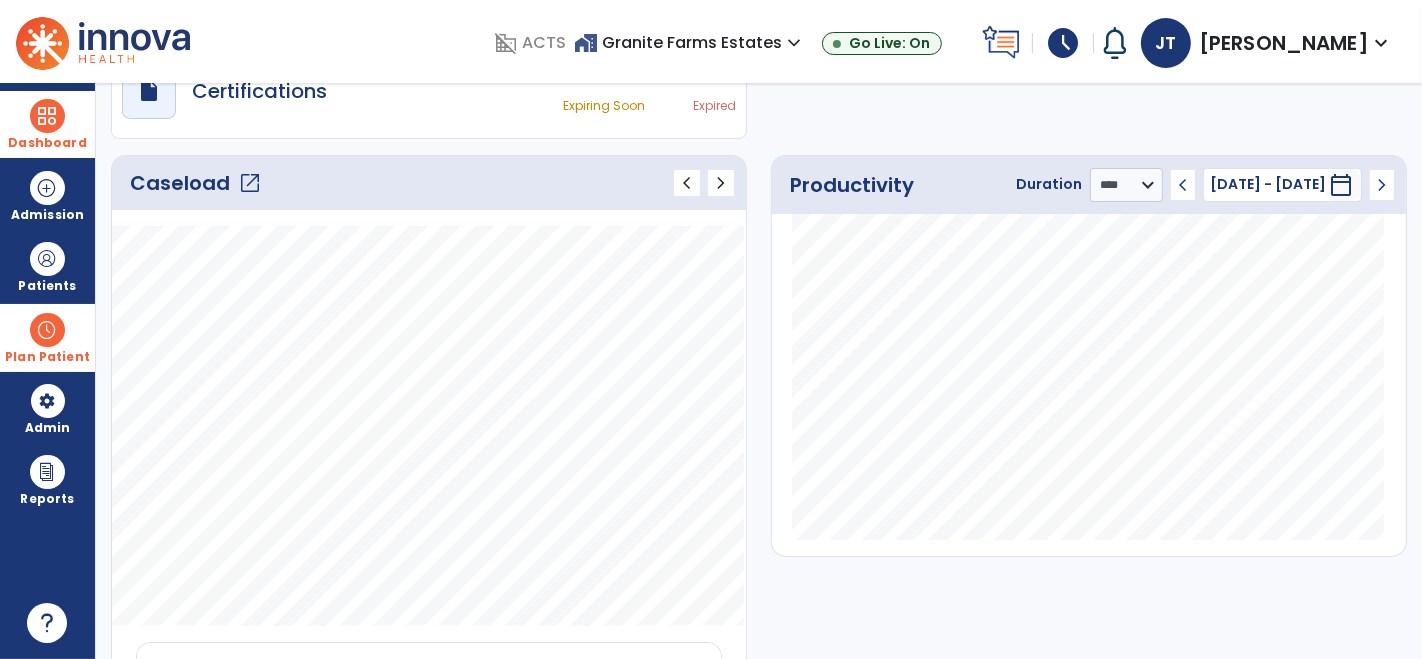 scroll, scrollTop: 0, scrollLeft: 0, axis: both 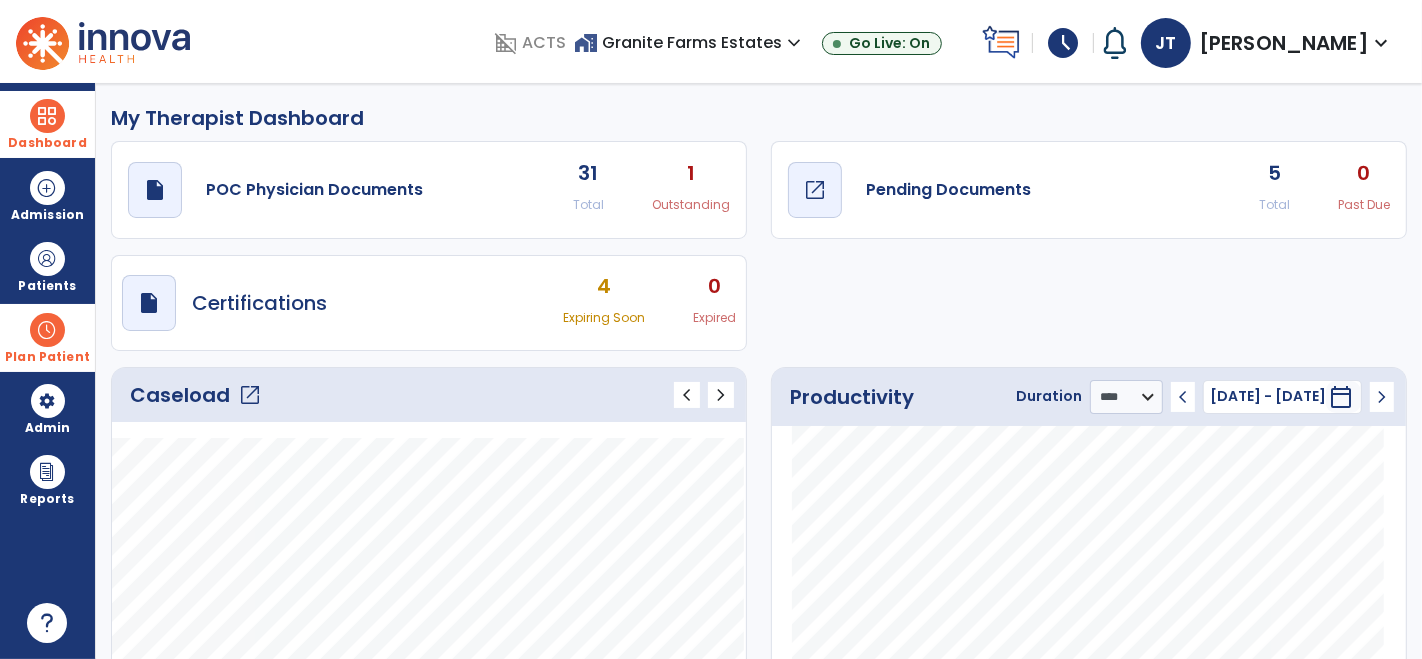 click on "draft   open_in_new  Pending Documents" 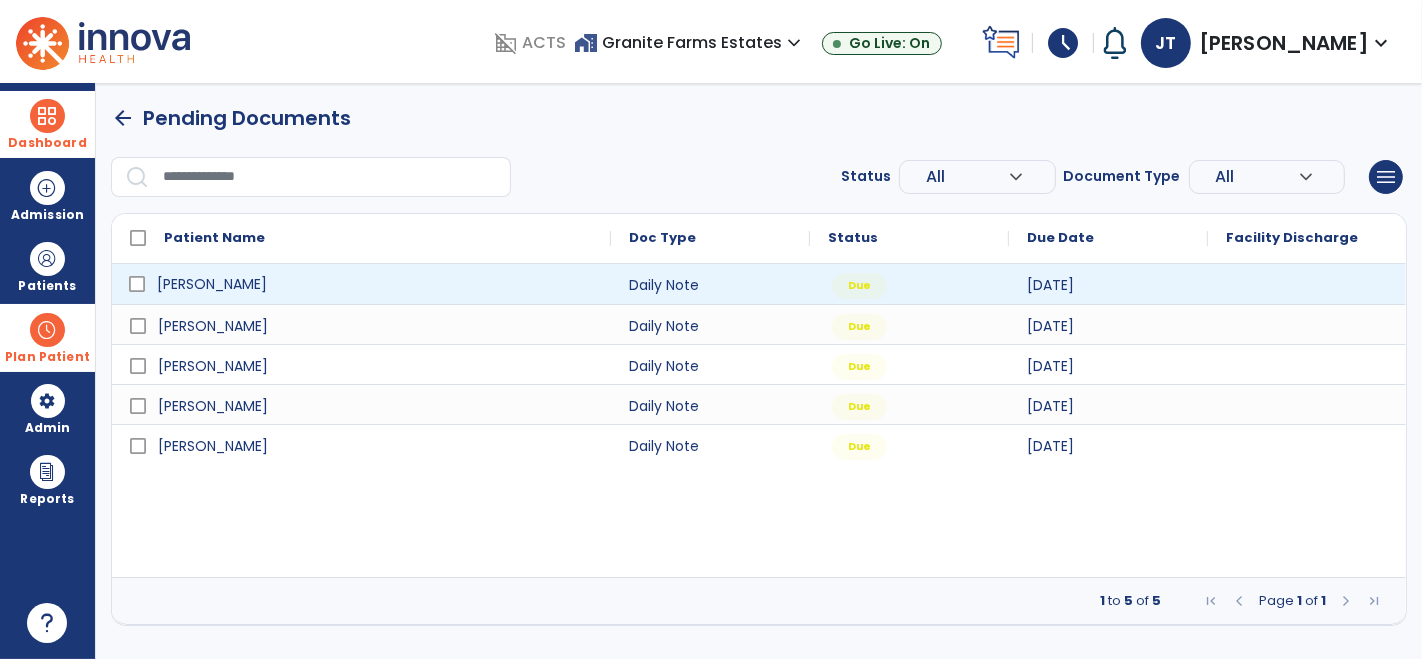 click on "[PERSON_NAME]" at bounding box center [212, 284] 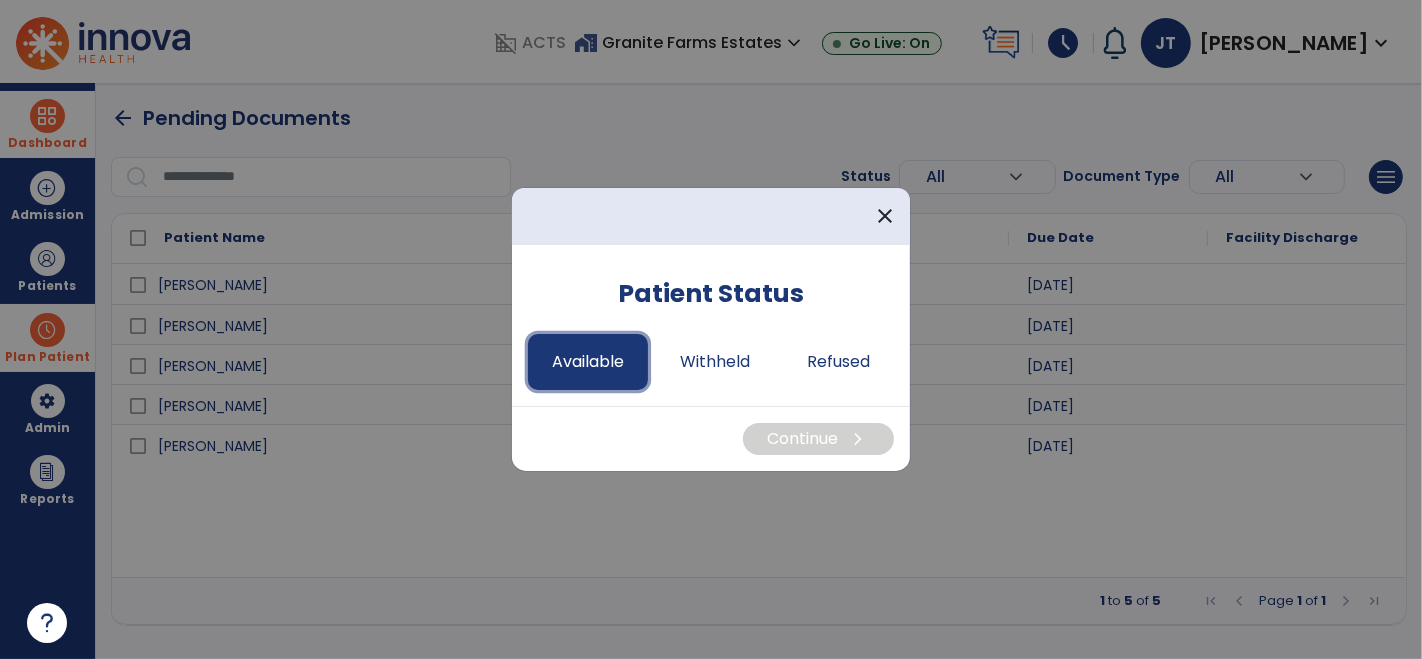 click on "Available" at bounding box center [588, 362] 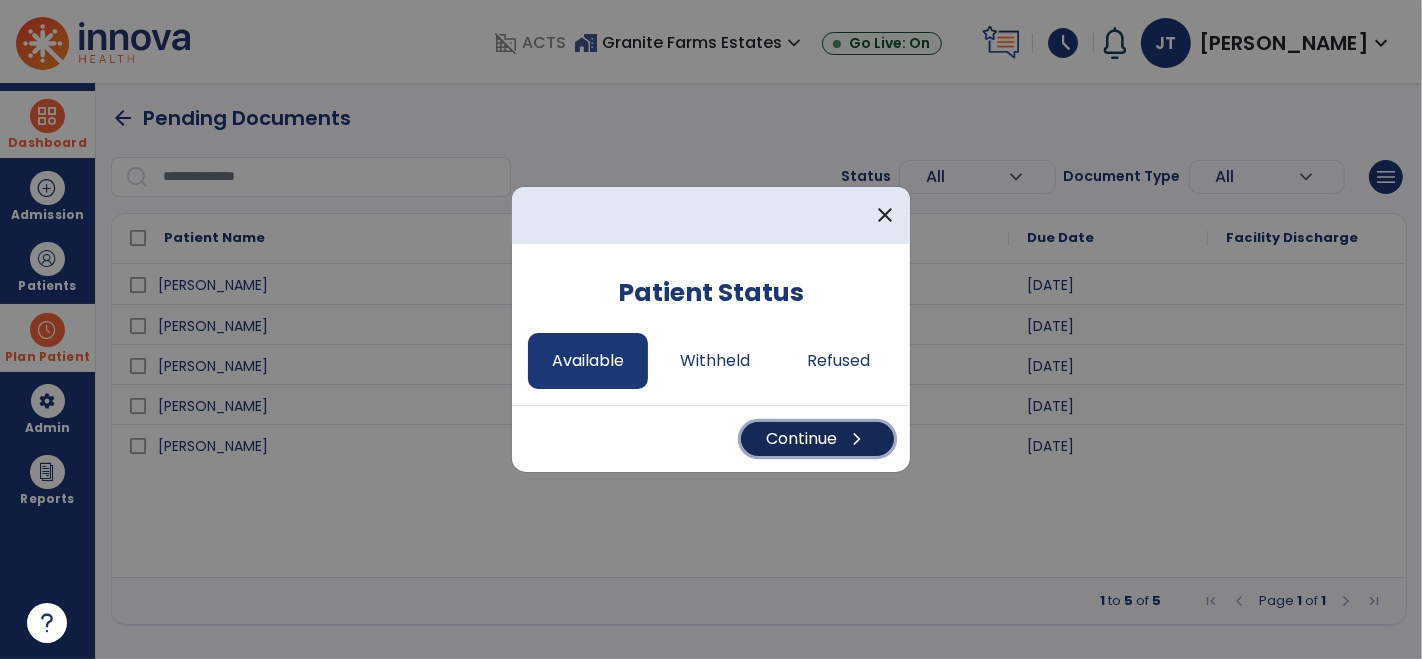 click on "Continue   chevron_right" at bounding box center (817, 439) 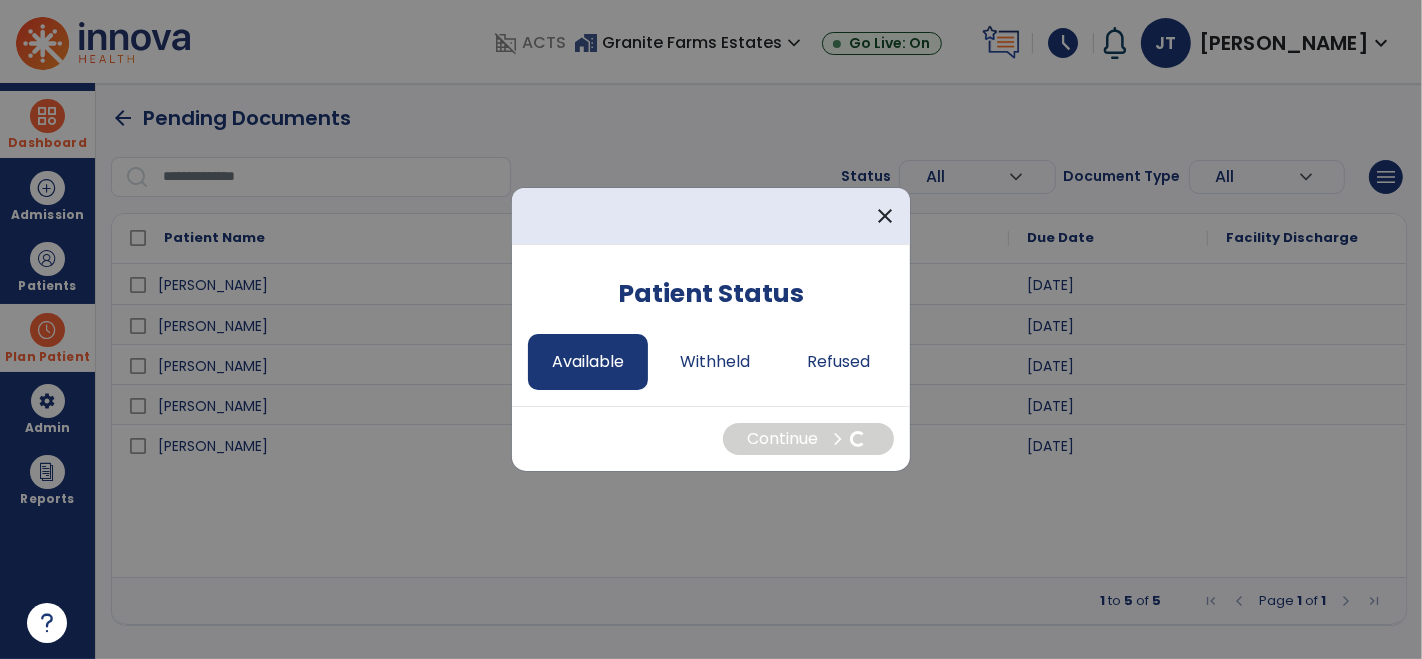 select on "*" 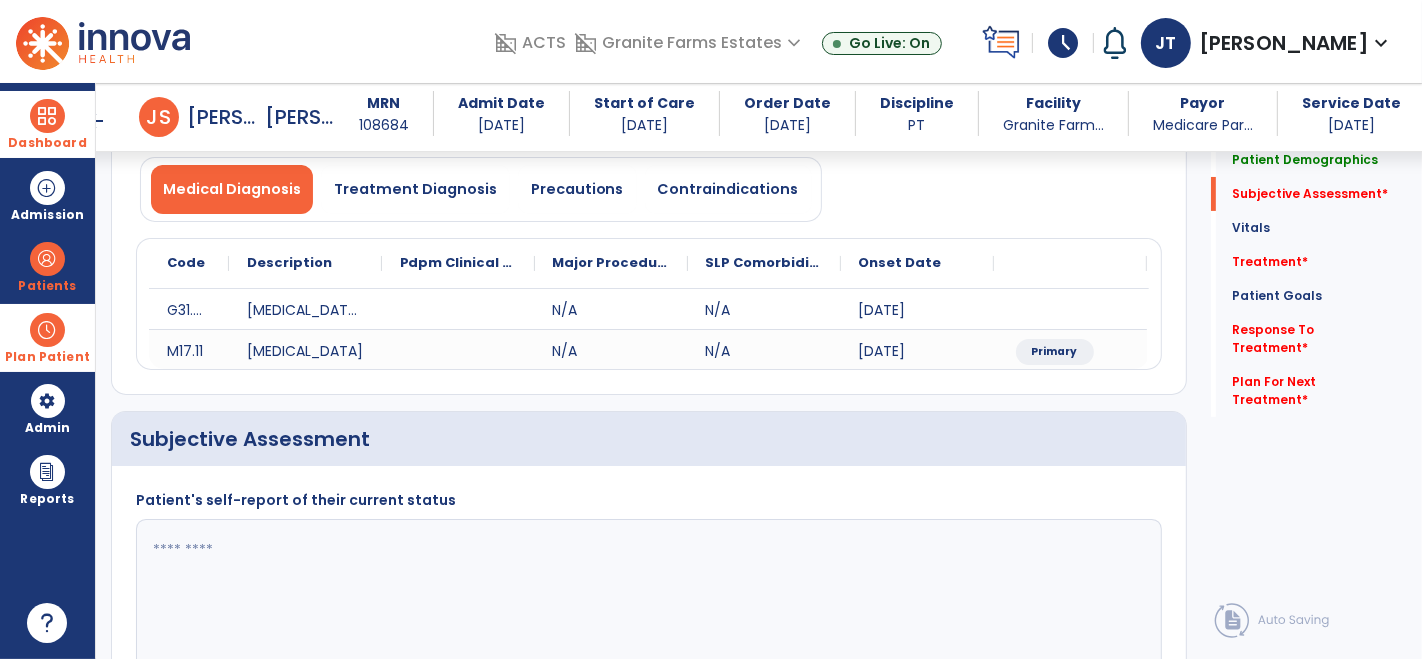 scroll, scrollTop: 300, scrollLeft: 0, axis: vertical 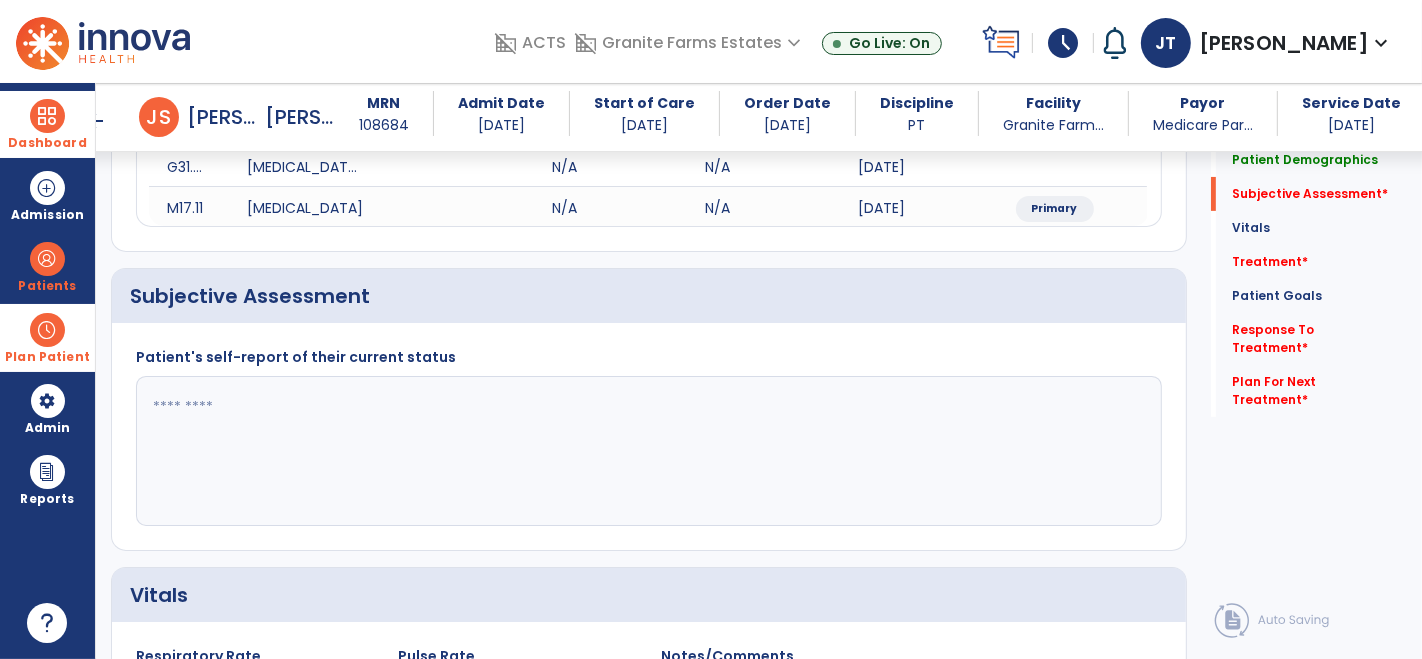 click 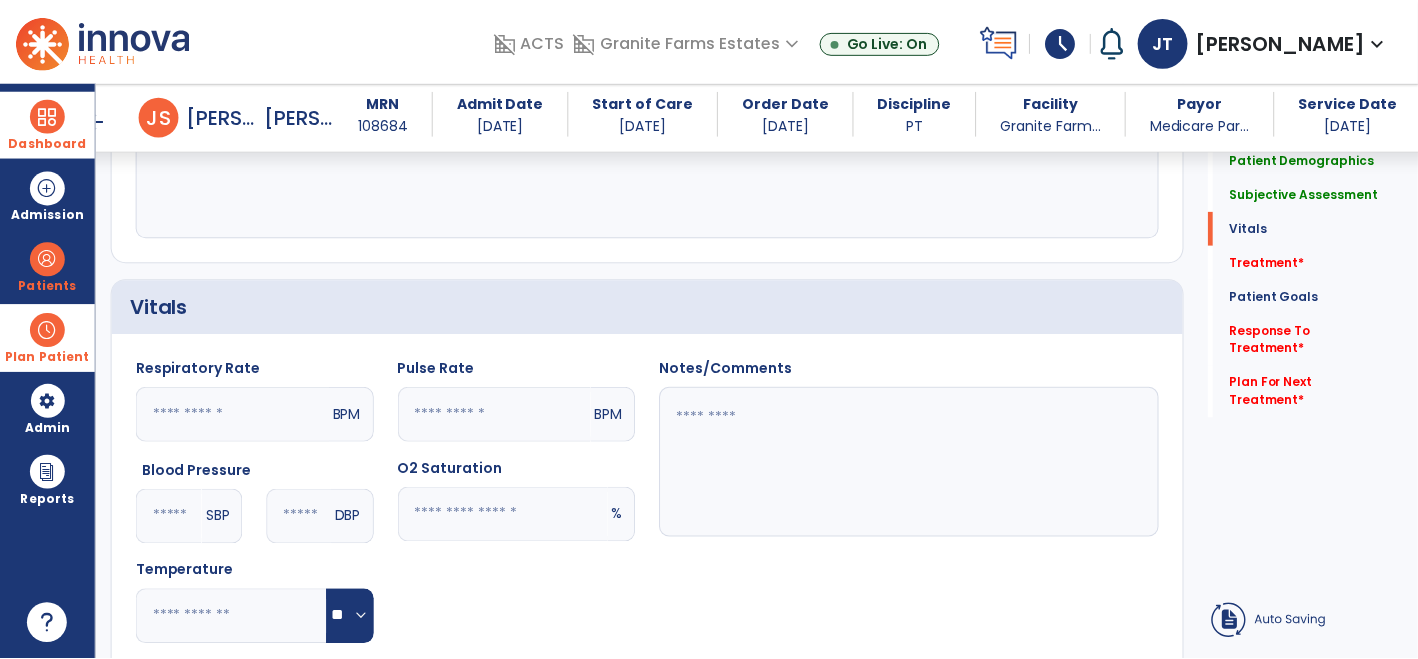 scroll, scrollTop: 962, scrollLeft: 0, axis: vertical 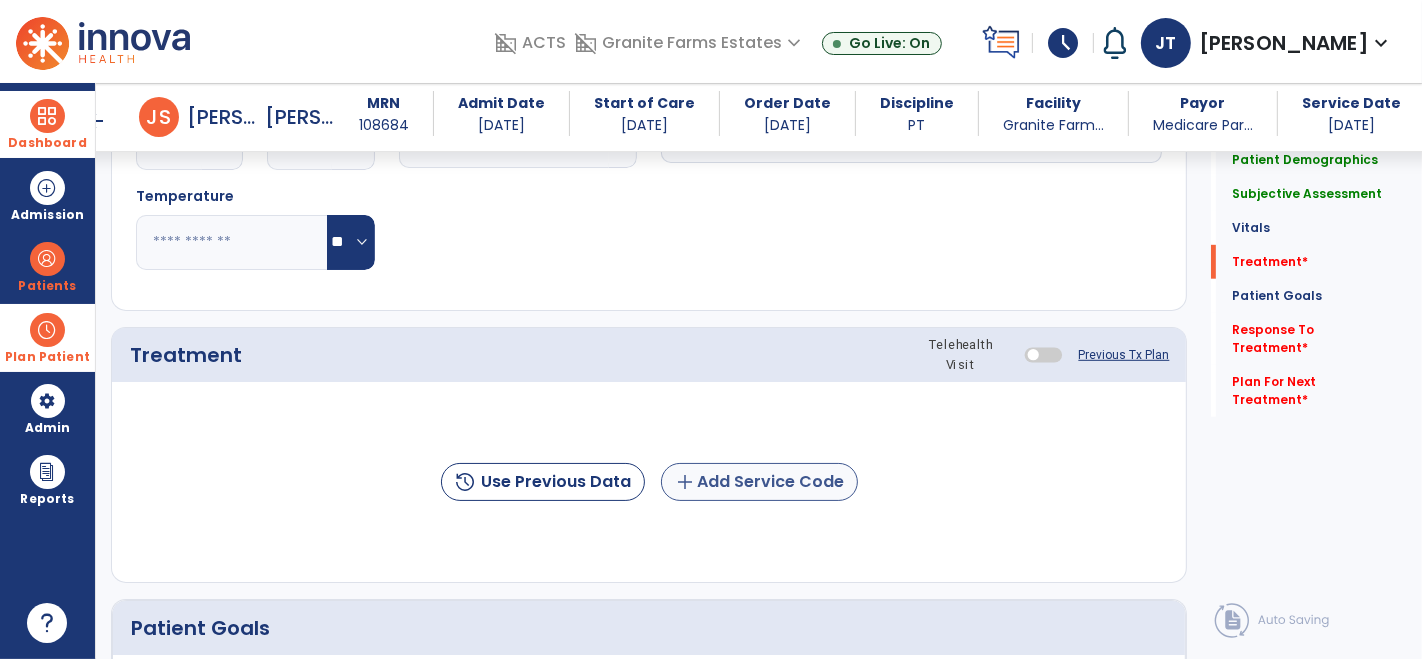 type on "**********" 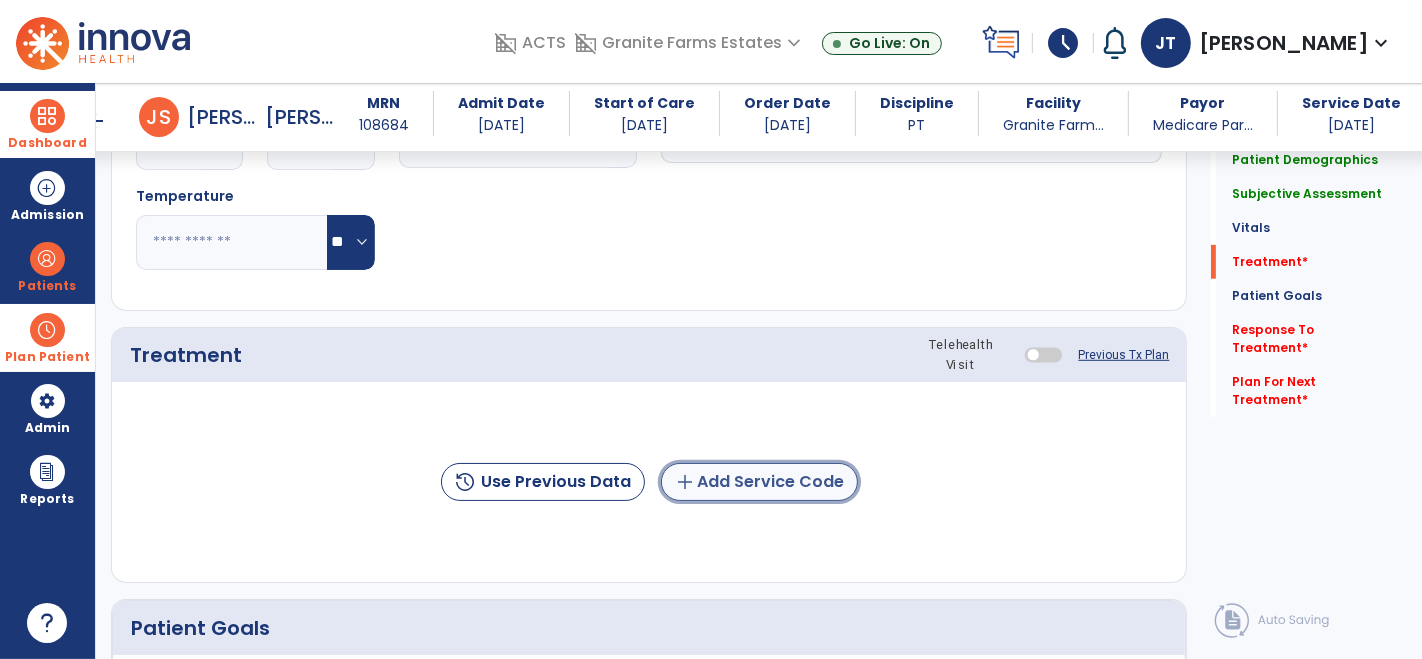 click on "add  Add Service Code" 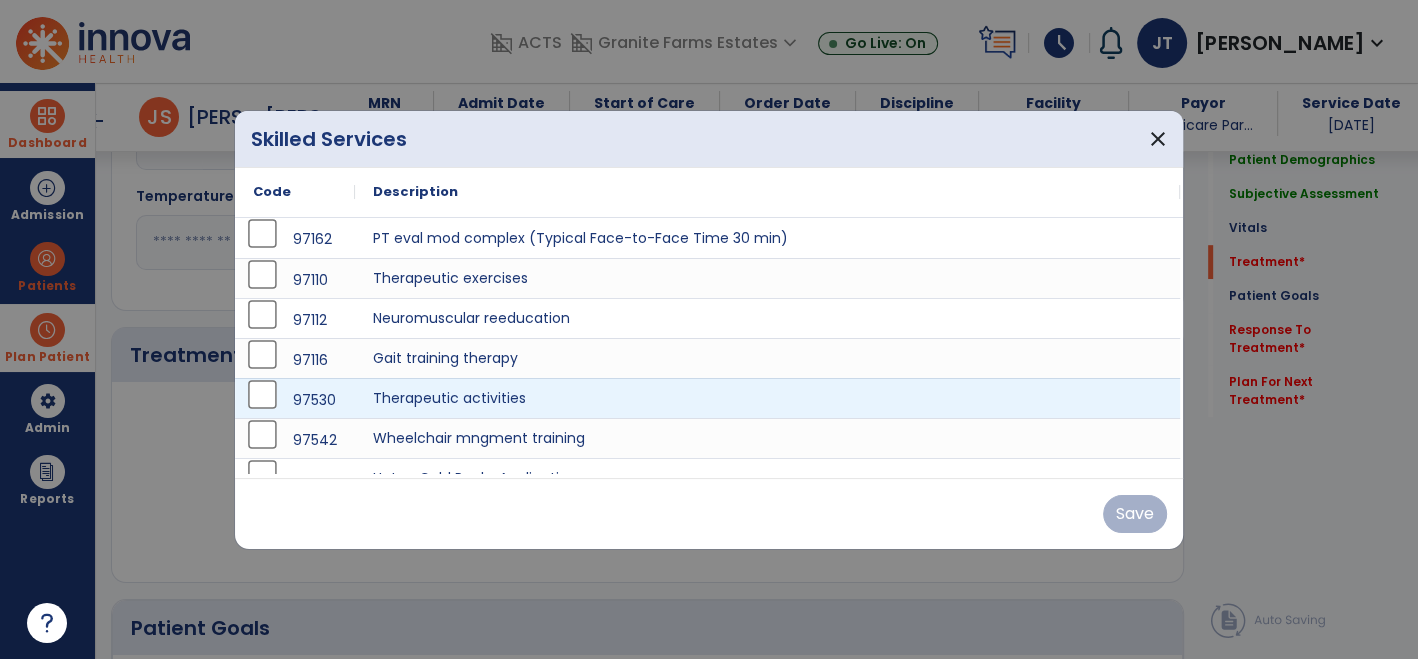 scroll, scrollTop: 962, scrollLeft: 0, axis: vertical 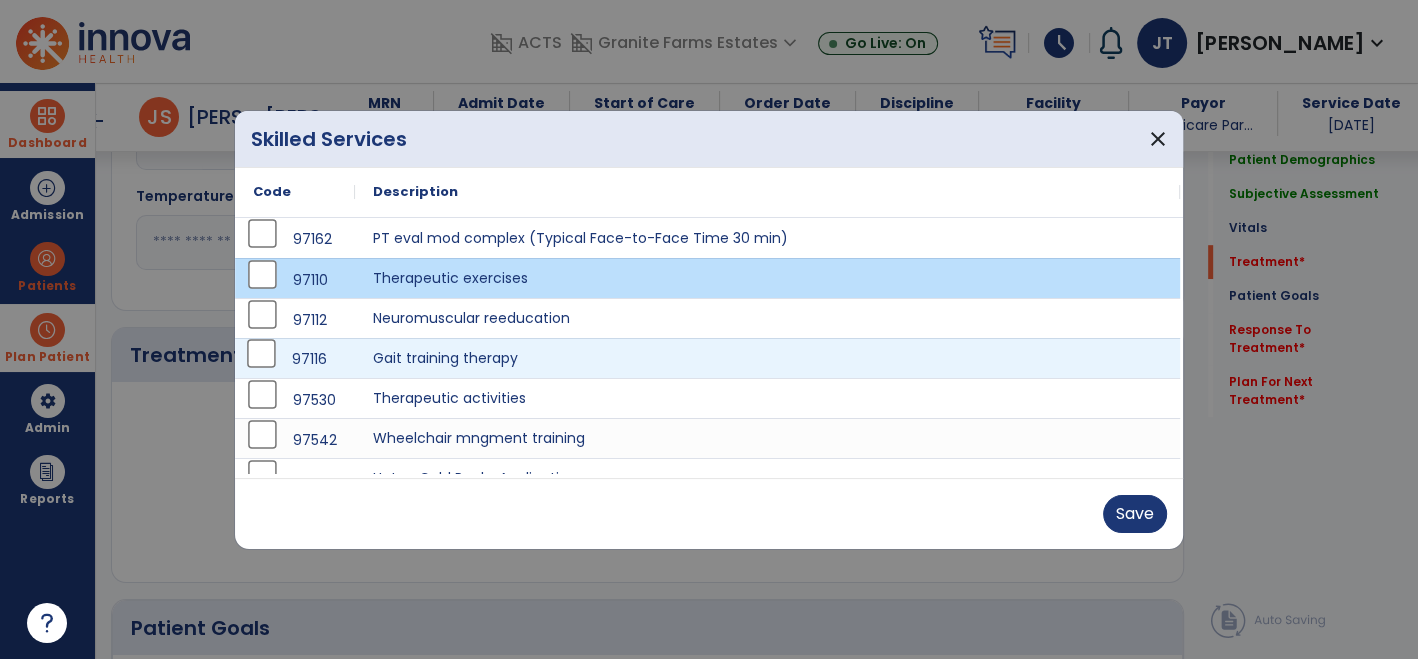 click on "97116" at bounding box center (295, 359) 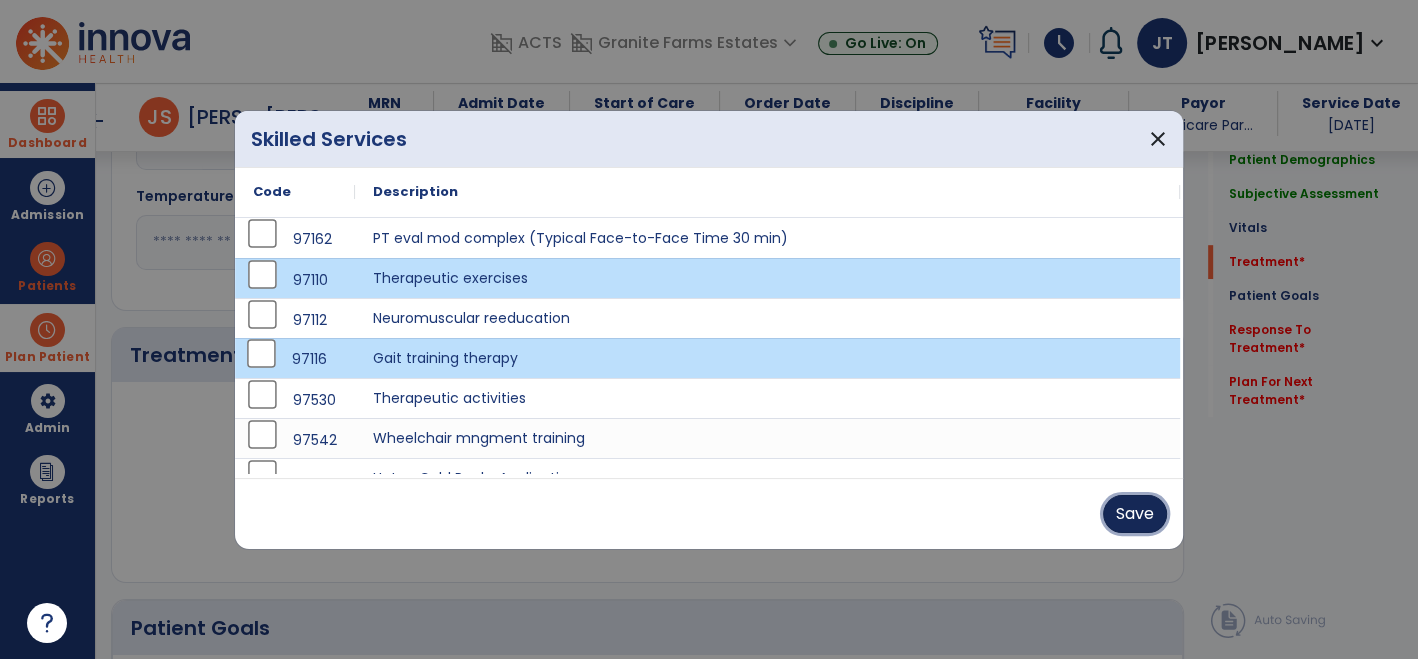 click on "Save" at bounding box center (1135, 514) 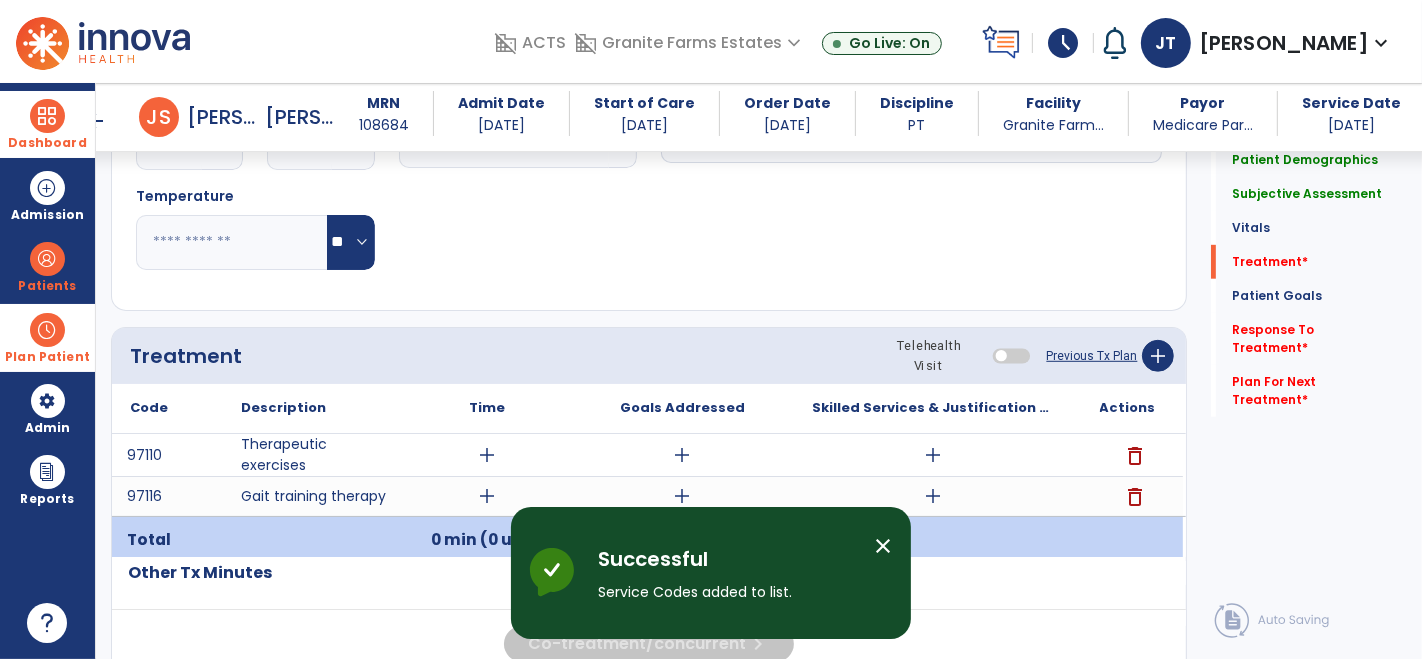 click on "Patient Demographics  Medical Diagnosis   Treatment Diagnosis   Precautions   Contraindications
Code
Description
Pdpm Clinical Category
G31.84" 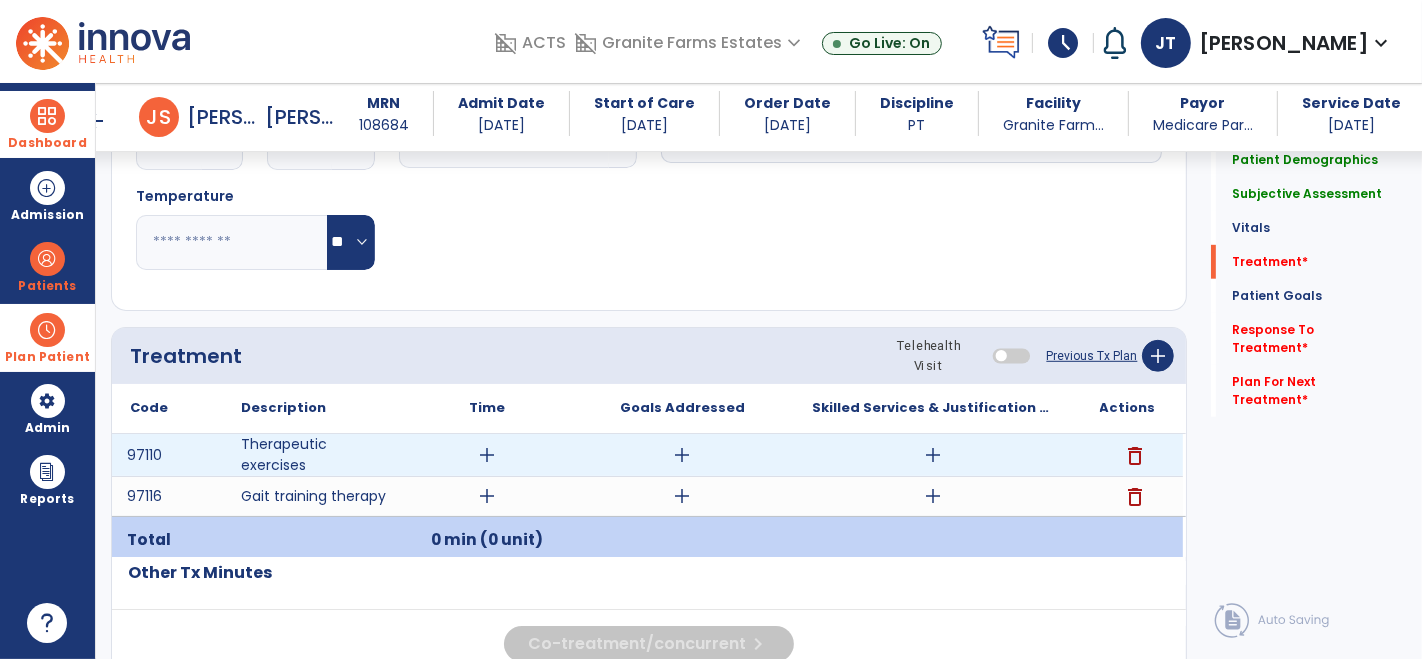 drag, startPoint x: 931, startPoint y: 448, endPoint x: 934, endPoint y: 462, distance: 14.3178215 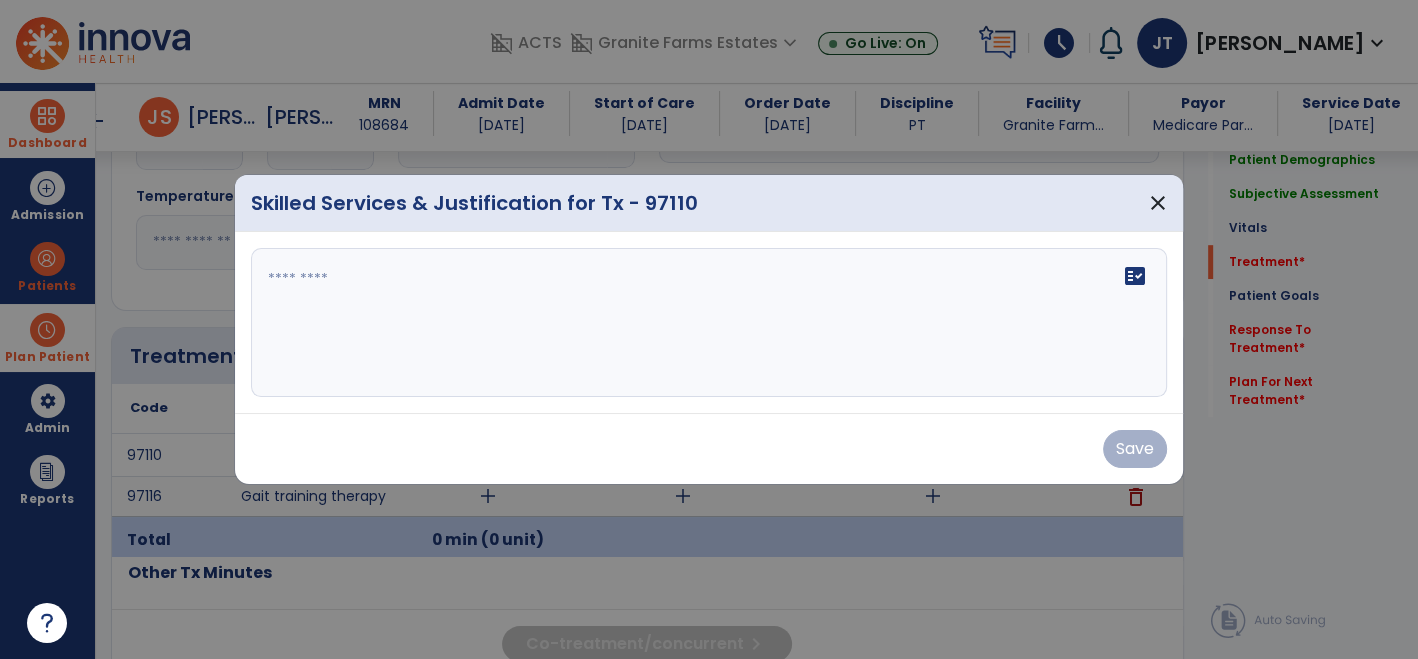 scroll, scrollTop: 962, scrollLeft: 0, axis: vertical 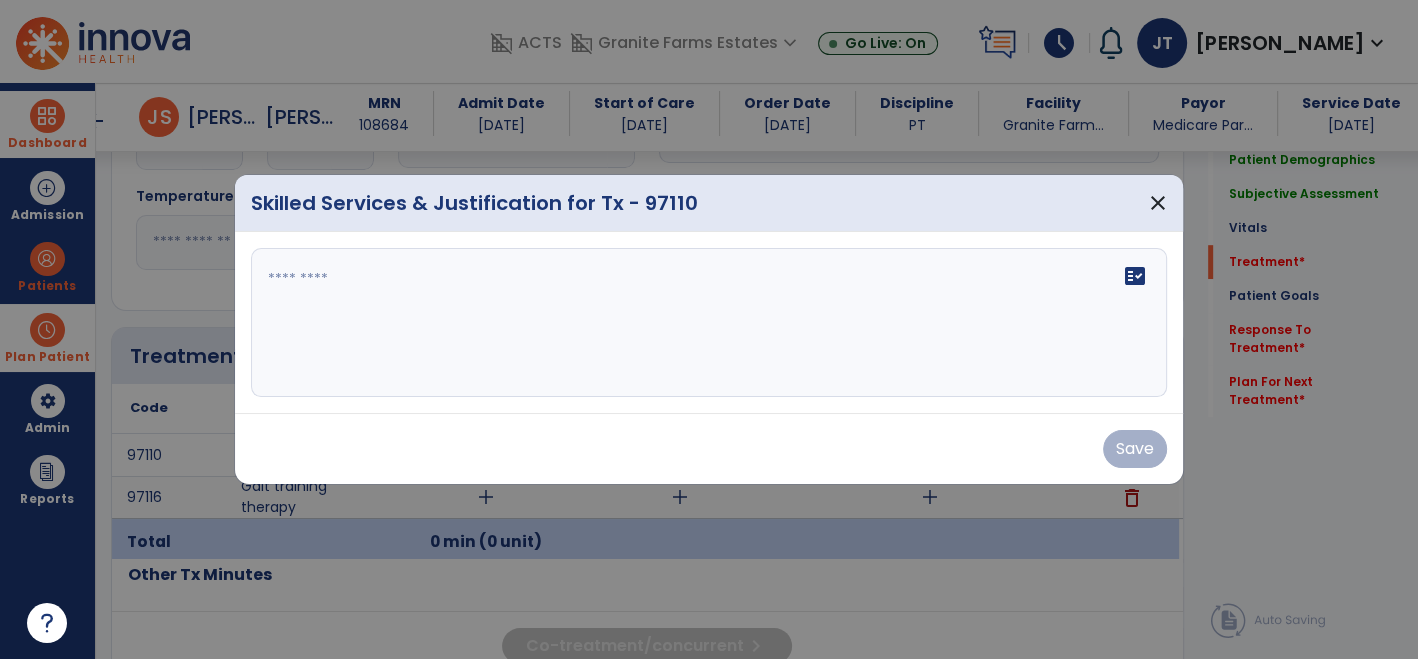 click at bounding box center [709, 323] 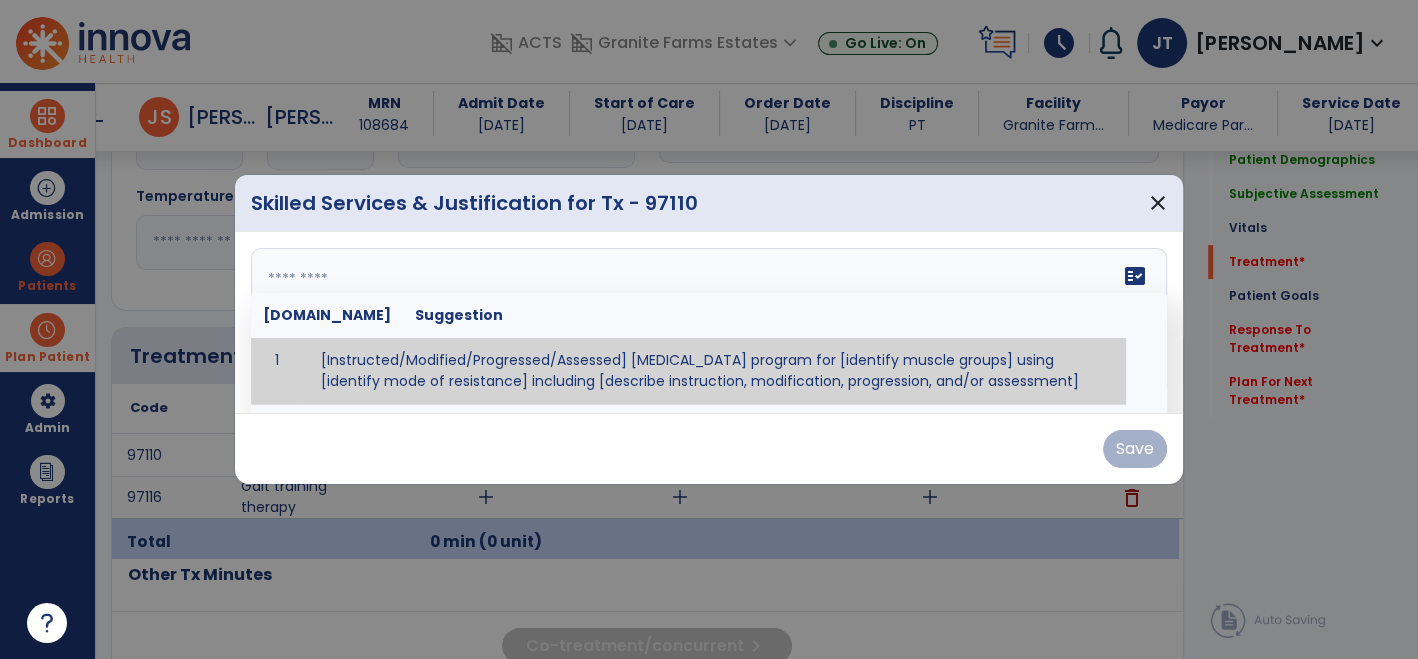 click 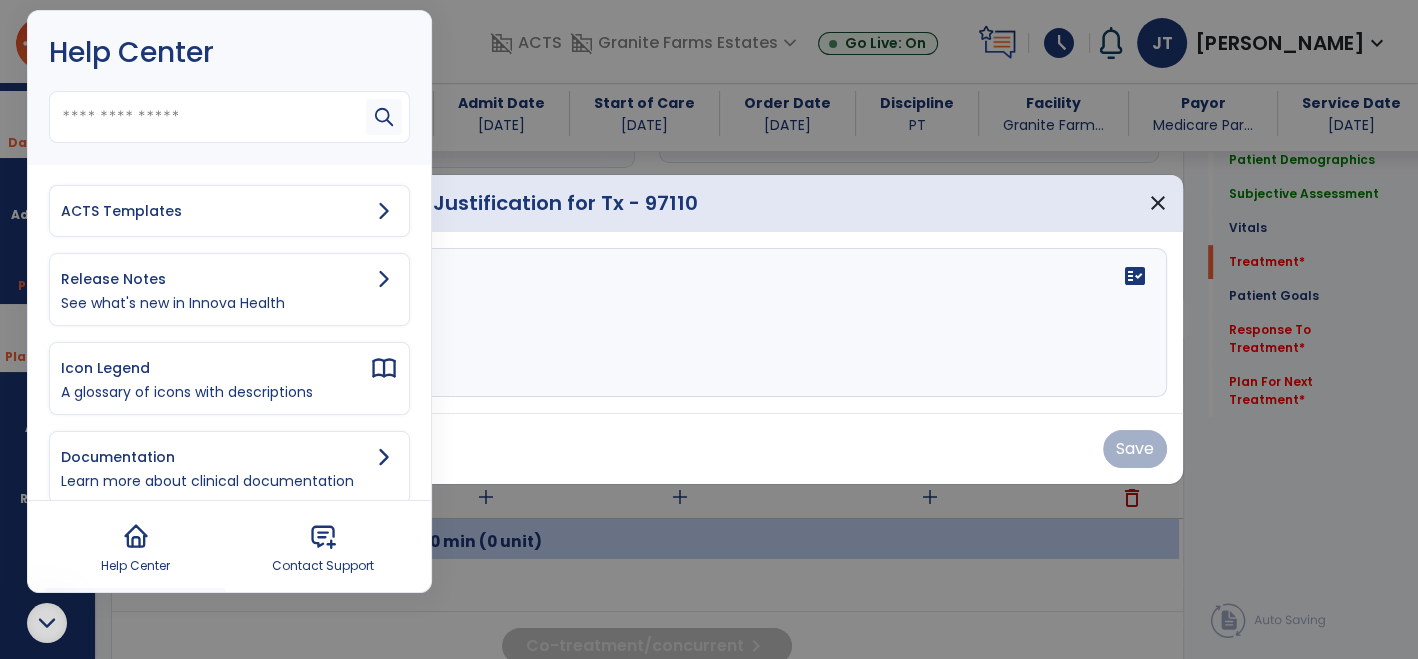 click on "ACTS Templates" at bounding box center [229, 211] 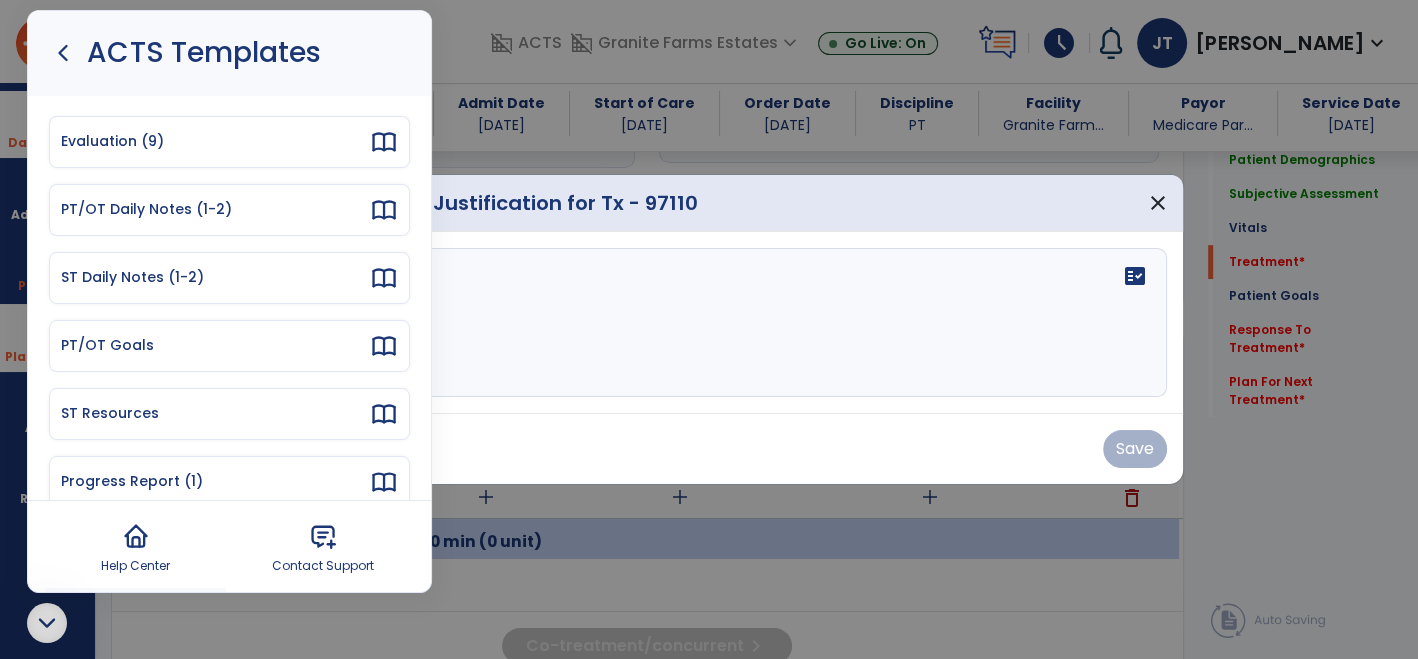 click on "PT/OT Daily Notes (1-2)" at bounding box center [215, 209] 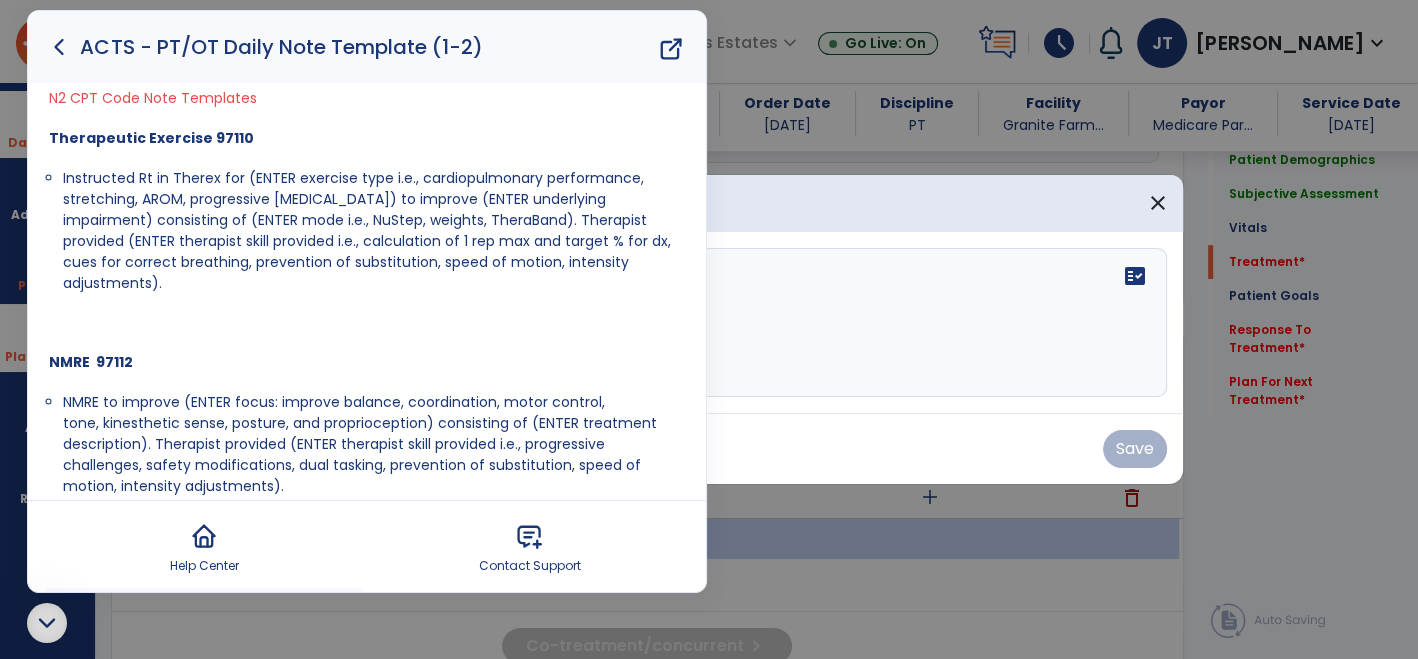 scroll, scrollTop: 328, scrollLeft: 0, axis: vertical 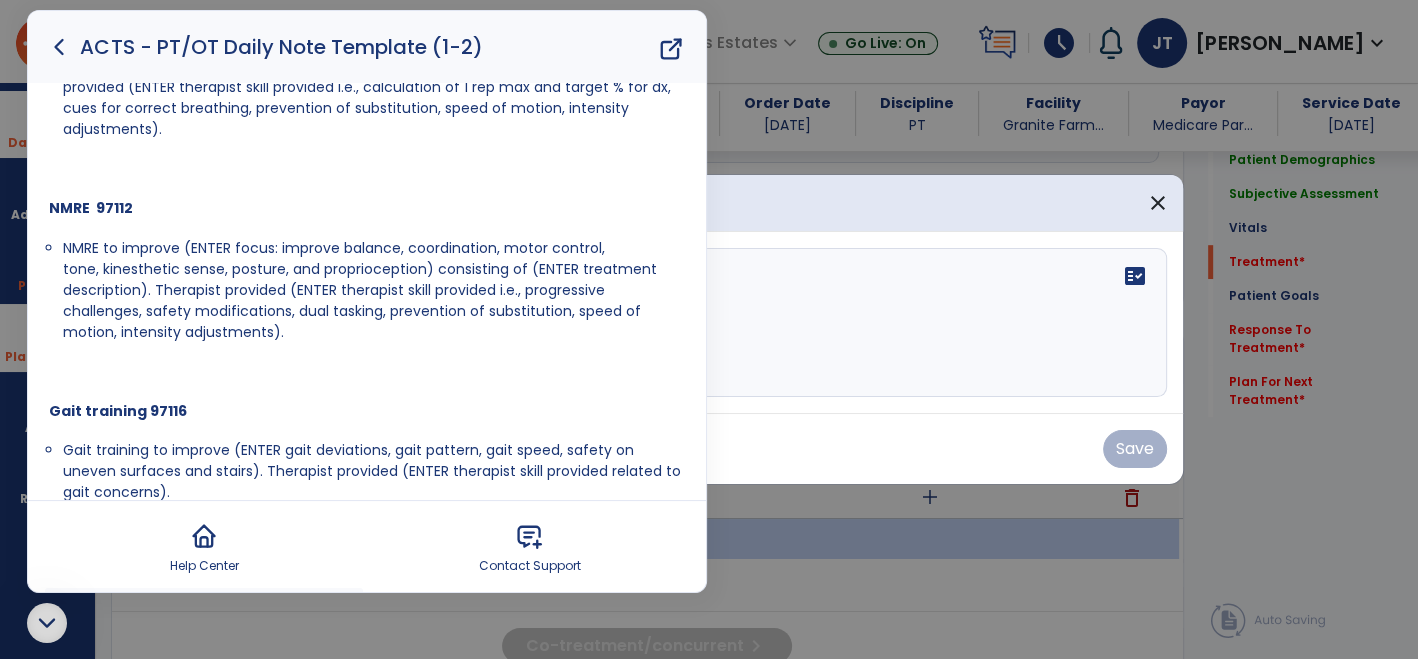 drag, startPoint x: 60, startPoint y: 342, endPoint x: 202, endPoint y: 124, distance: 260.1692 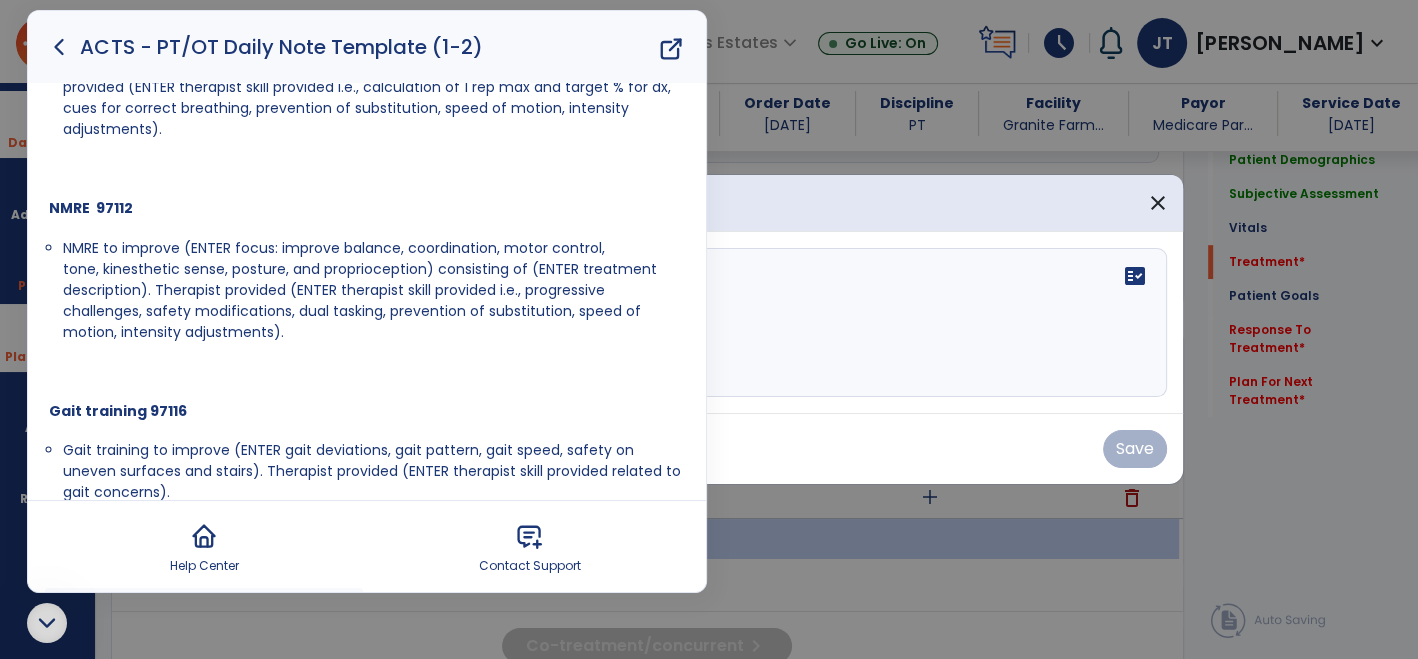 click 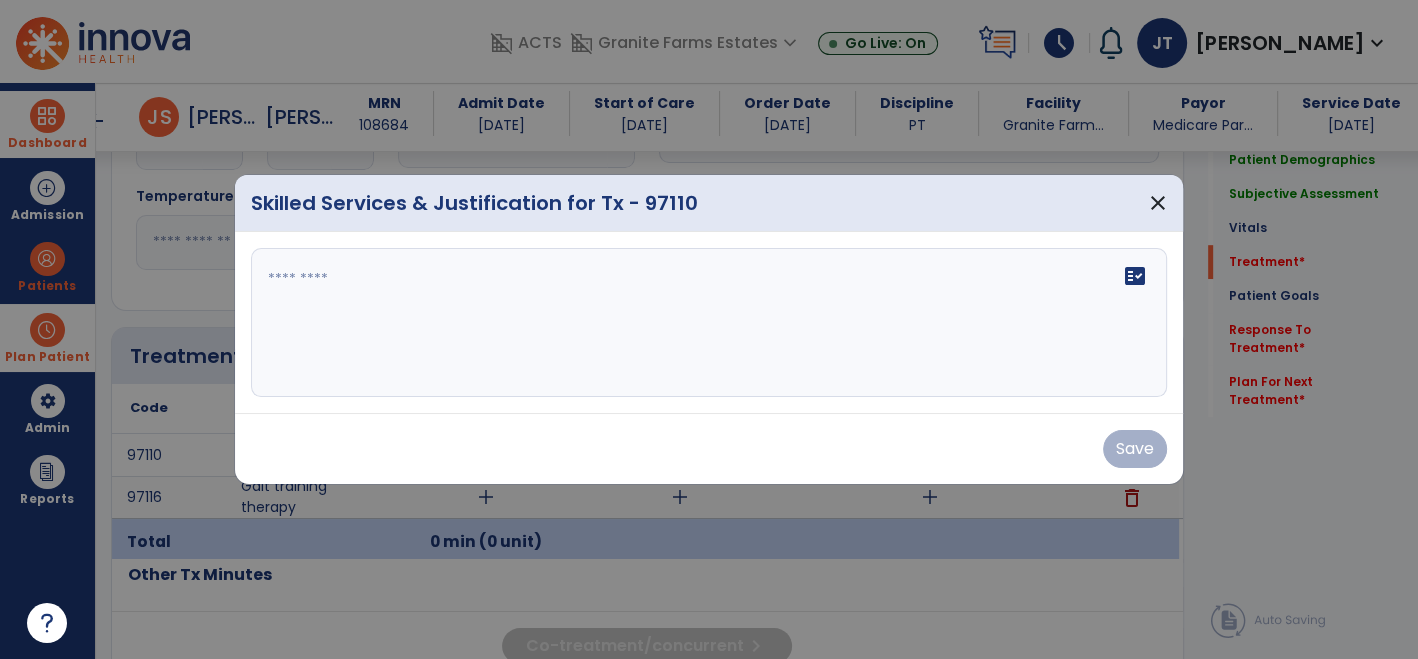 scroll, scrollTop: 0, scrollLeft: 0, axis: both 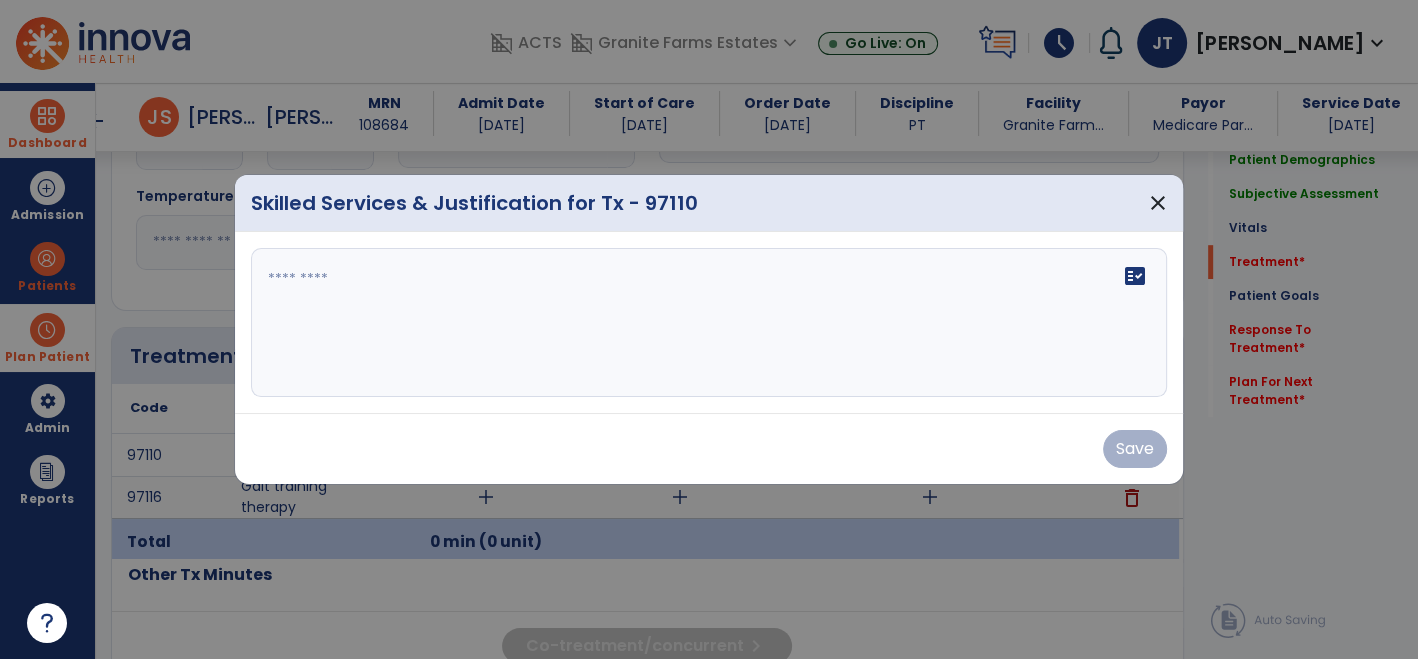 click on "fact_check" at bounding box center [709, 323] 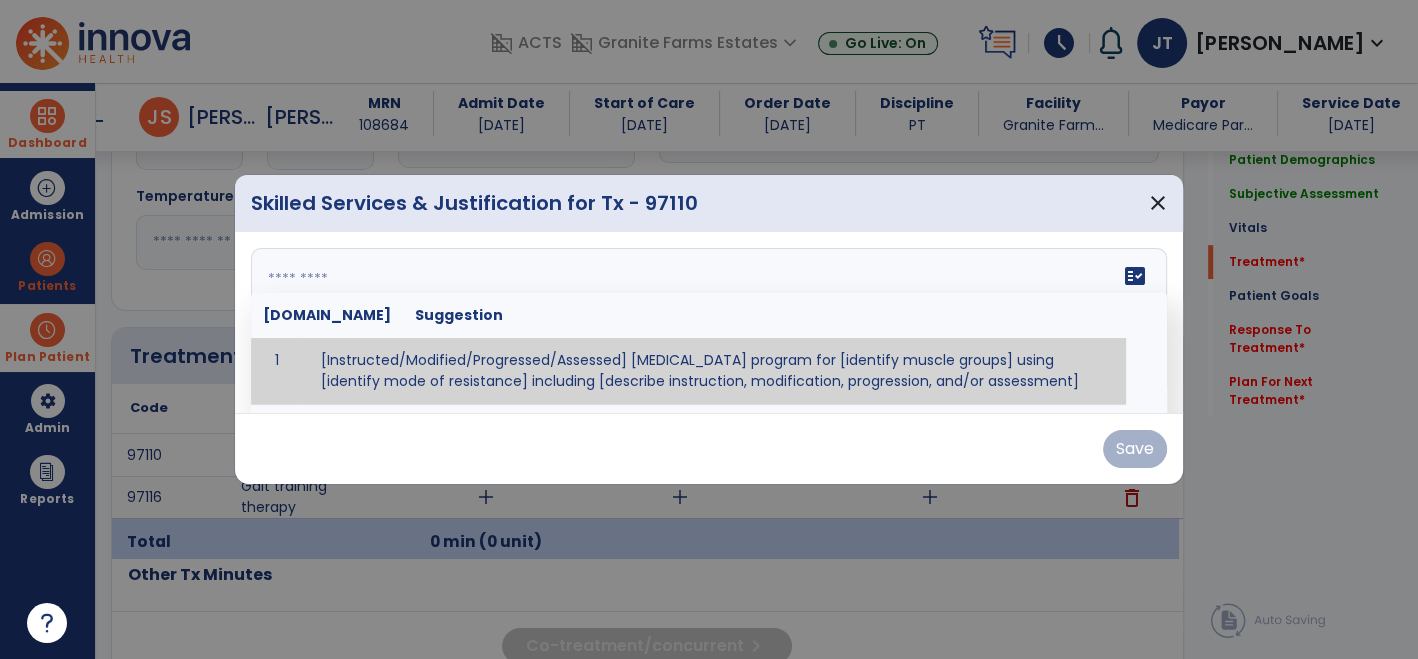 paste on "**********" 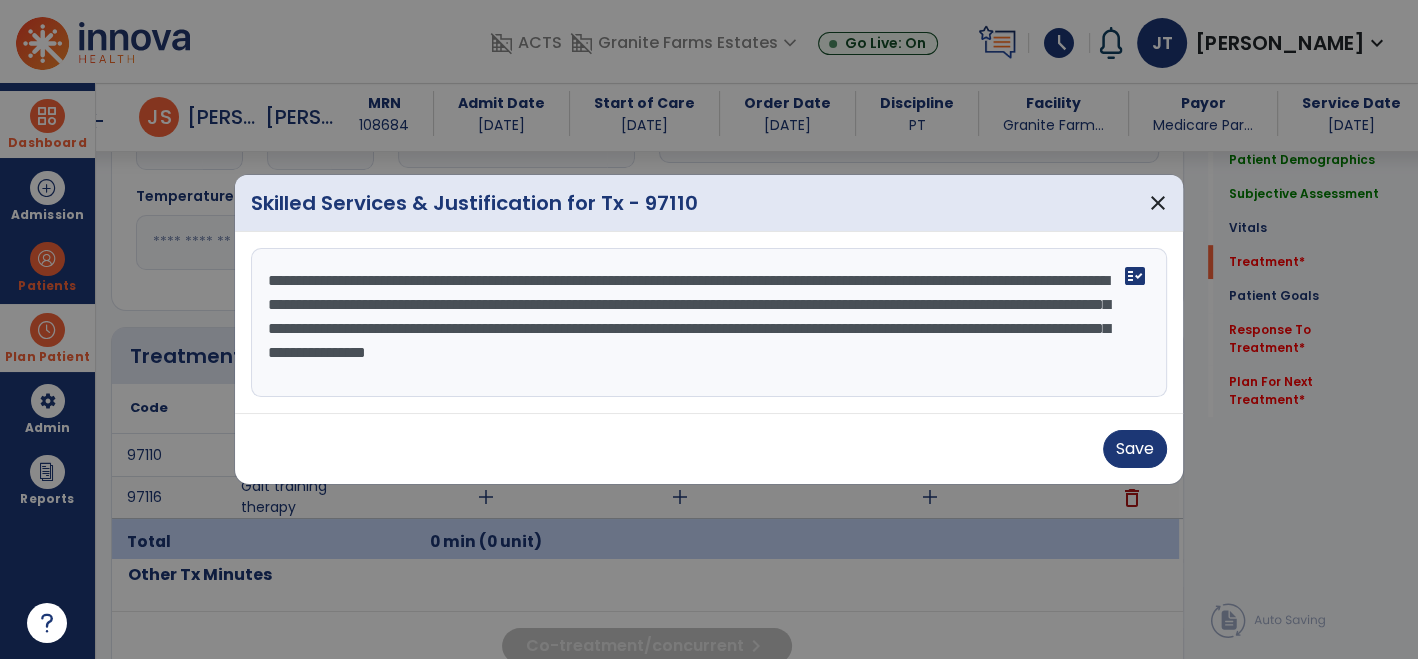 drag, startPoint x: 472, startPoint y: 270, endPoint x: 1061, endPoint y: 264, distance: 589.0306 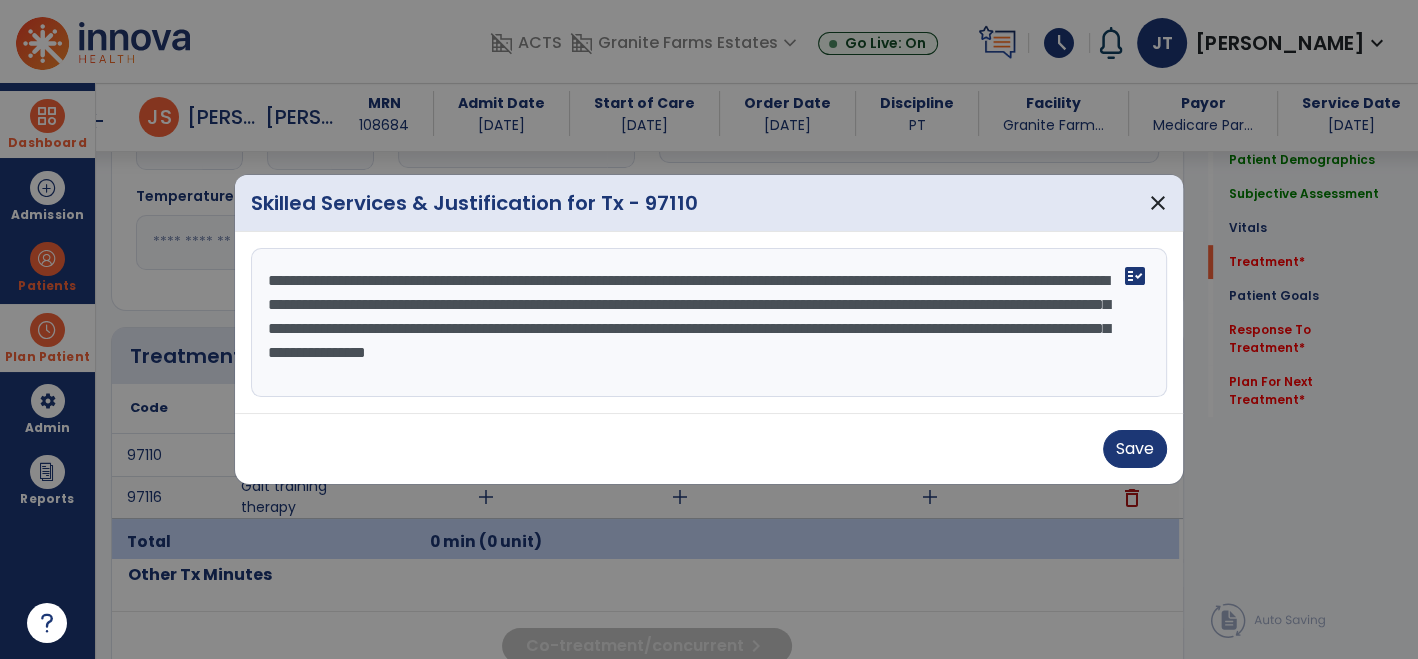 click on "**********" at bounding box center (709, 323) 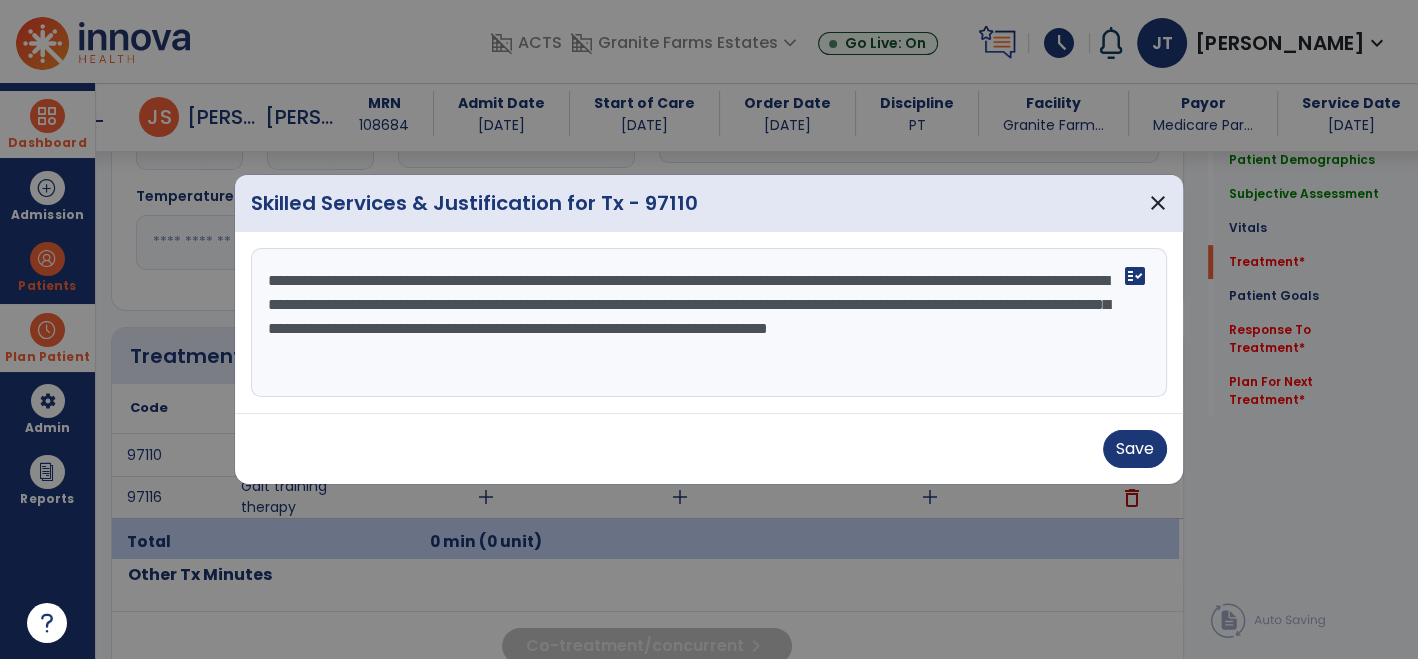 click on "**********" at bounding box center (709, 323) 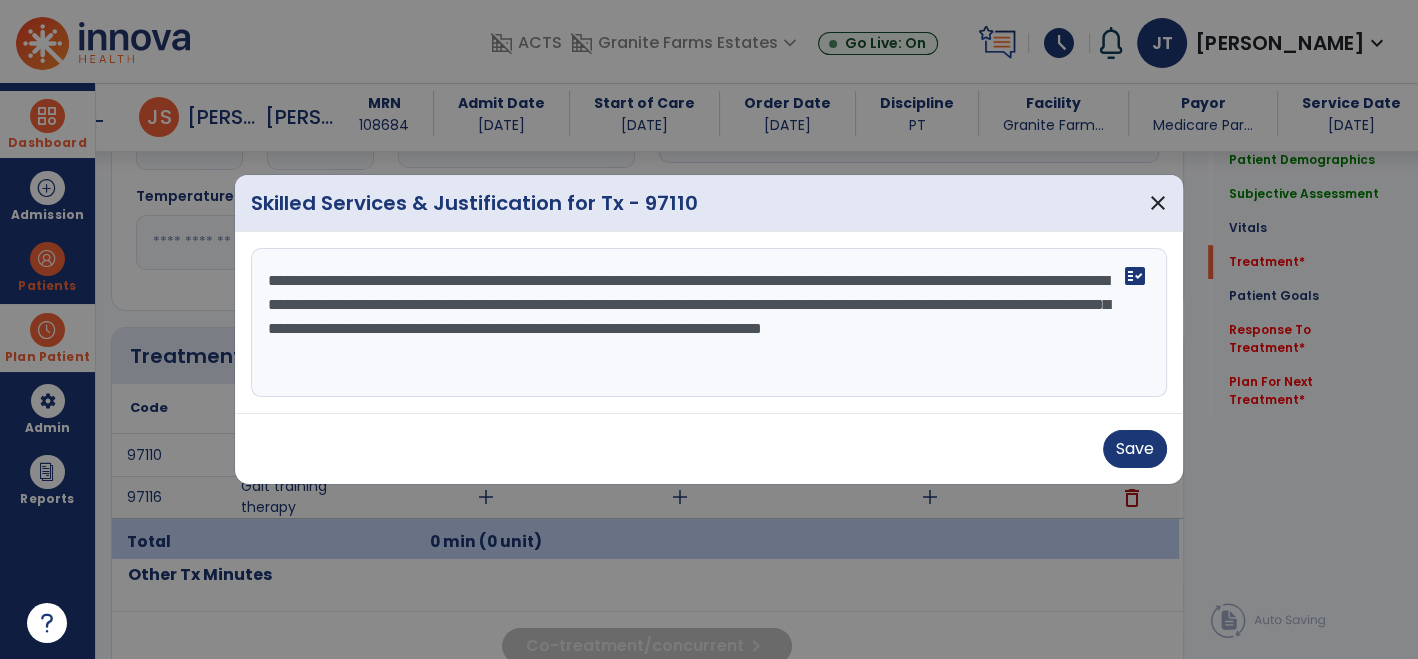 click on "**********" at bounding box center [709, 323] 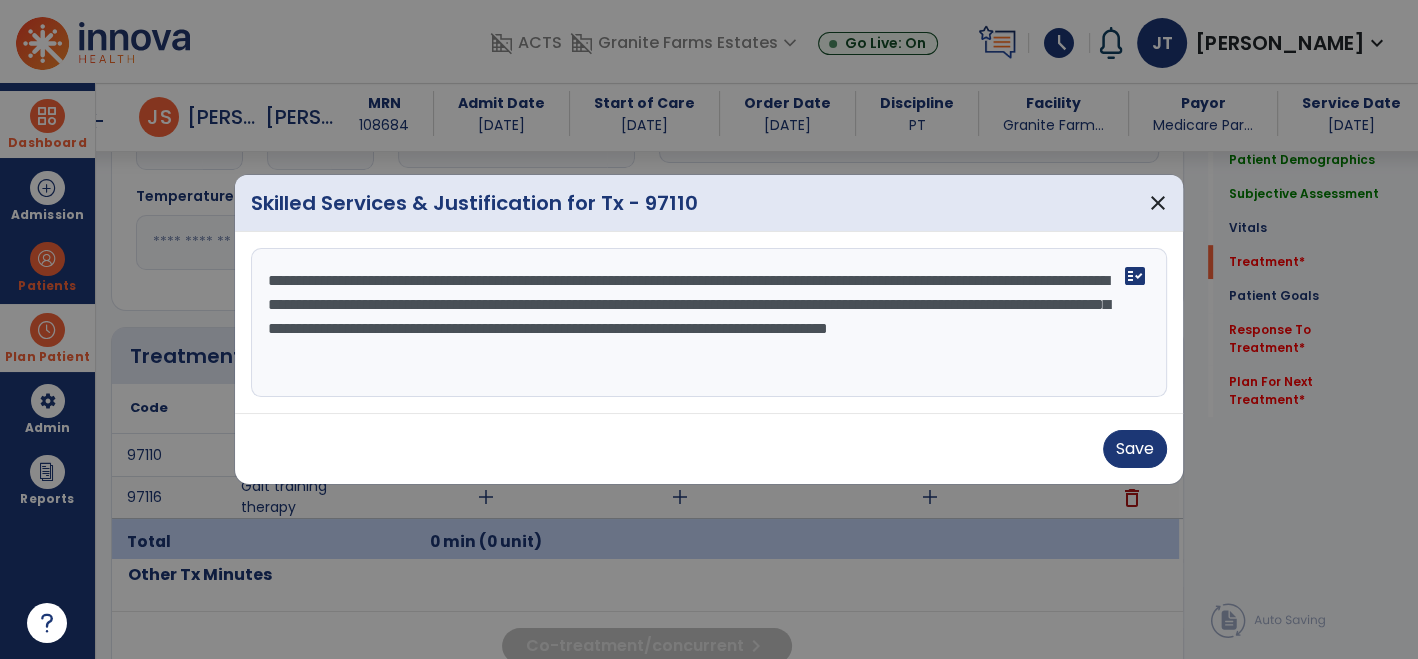 drag, startPoint x: 893, startPoint y: 280, endPoint x: 840, endPoint y: 302, distance: 57.384666 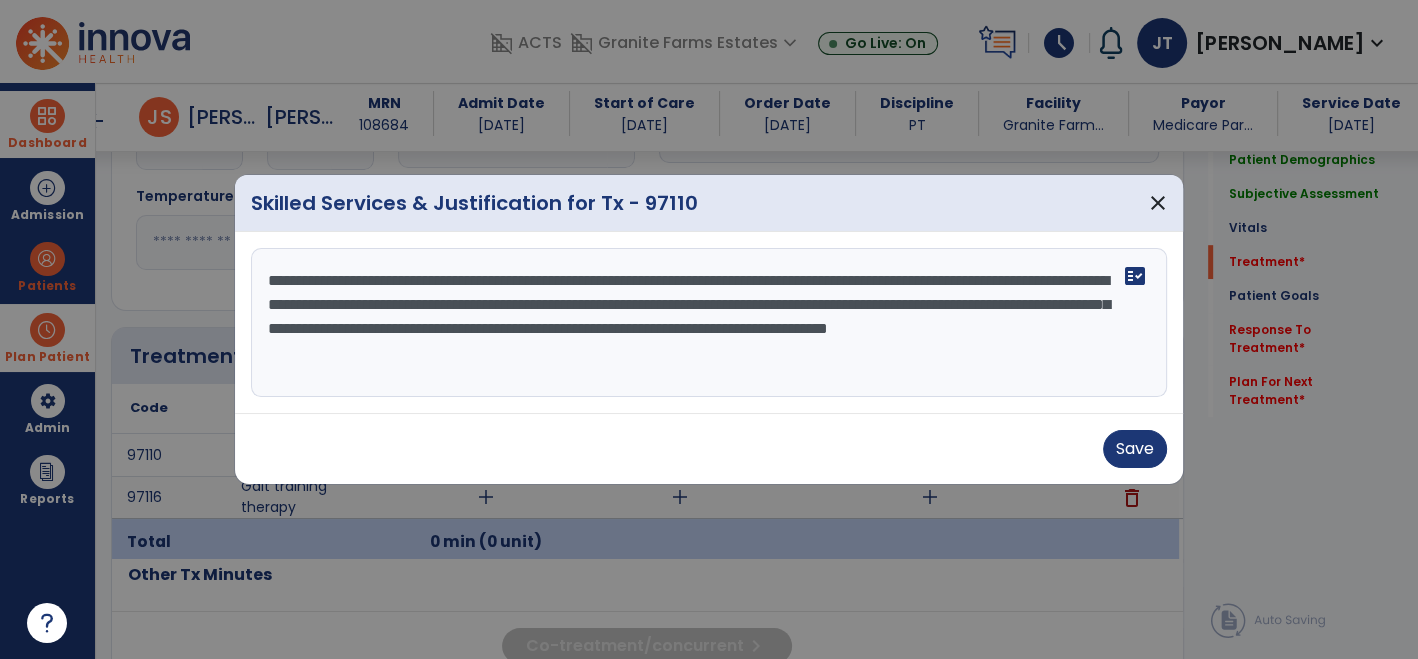 click on "**********" at bounding box center [709, 323] 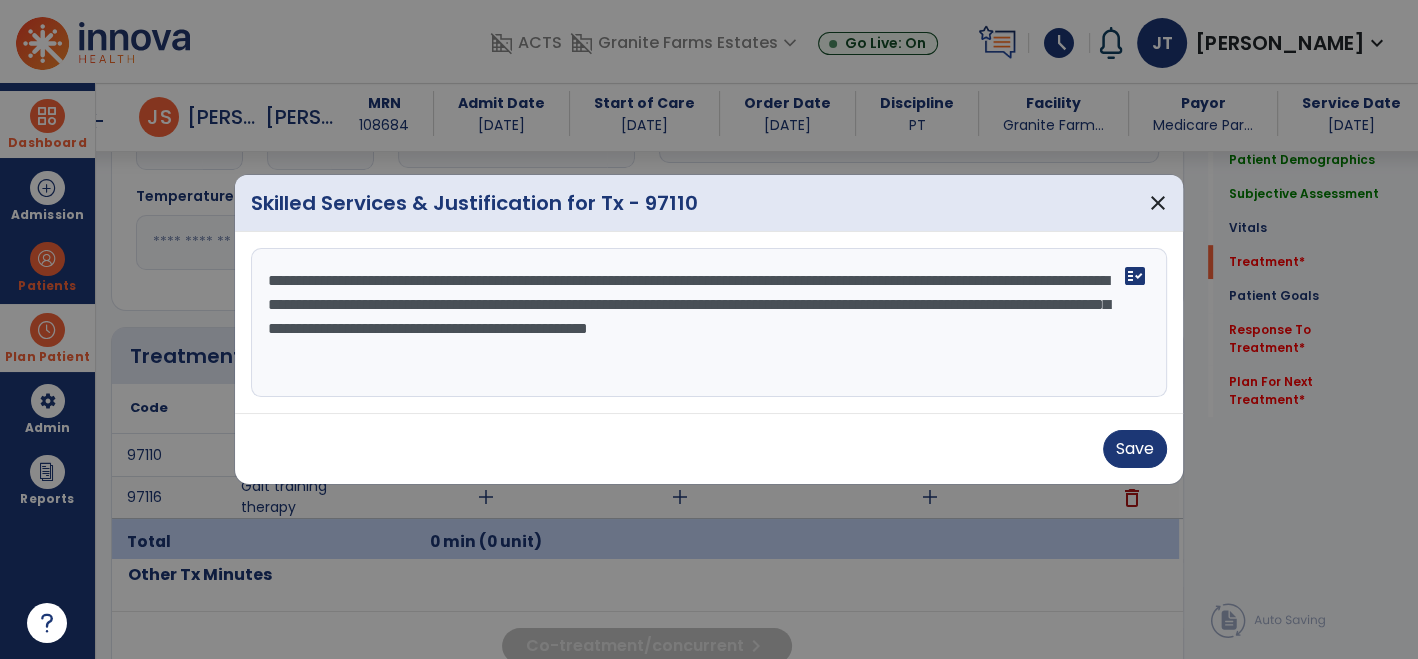 drag, startPoint x: 575, startPoint y: 307, endPoint x: 935, endPoint y: 342, distance: 361.6974 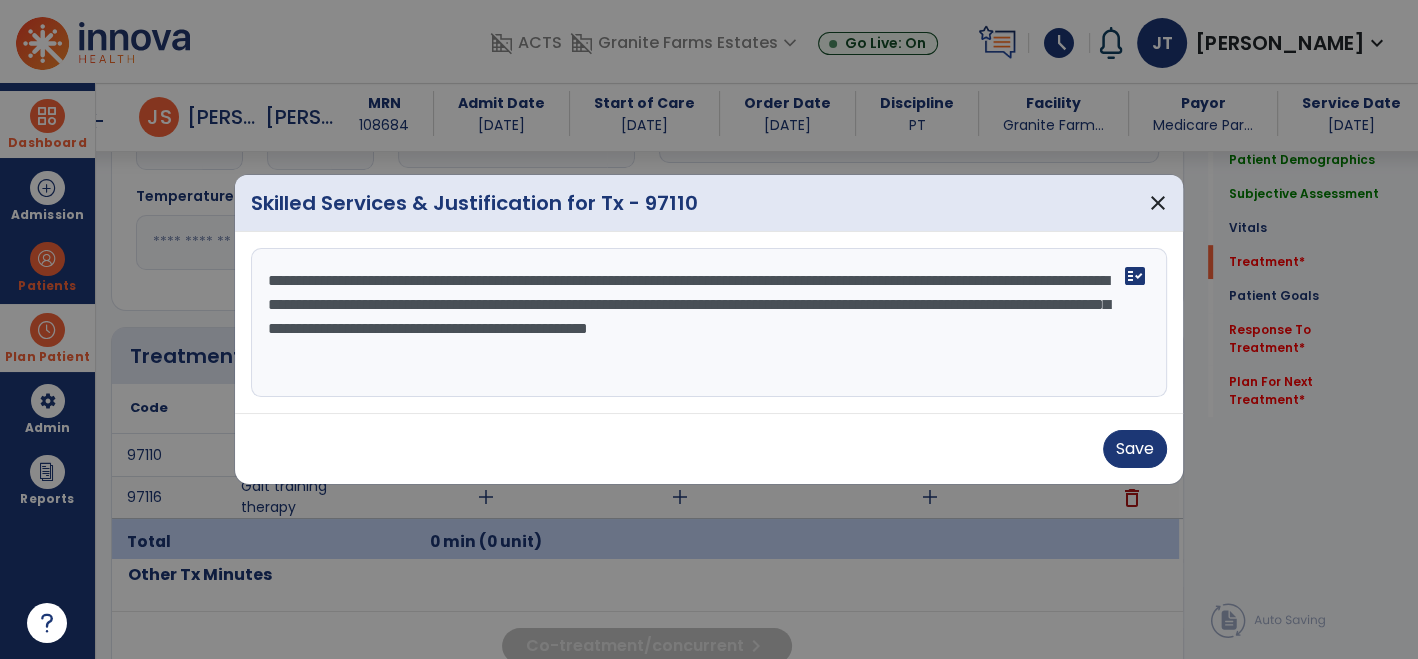 click on "**********" at bounding box center (709, 323) 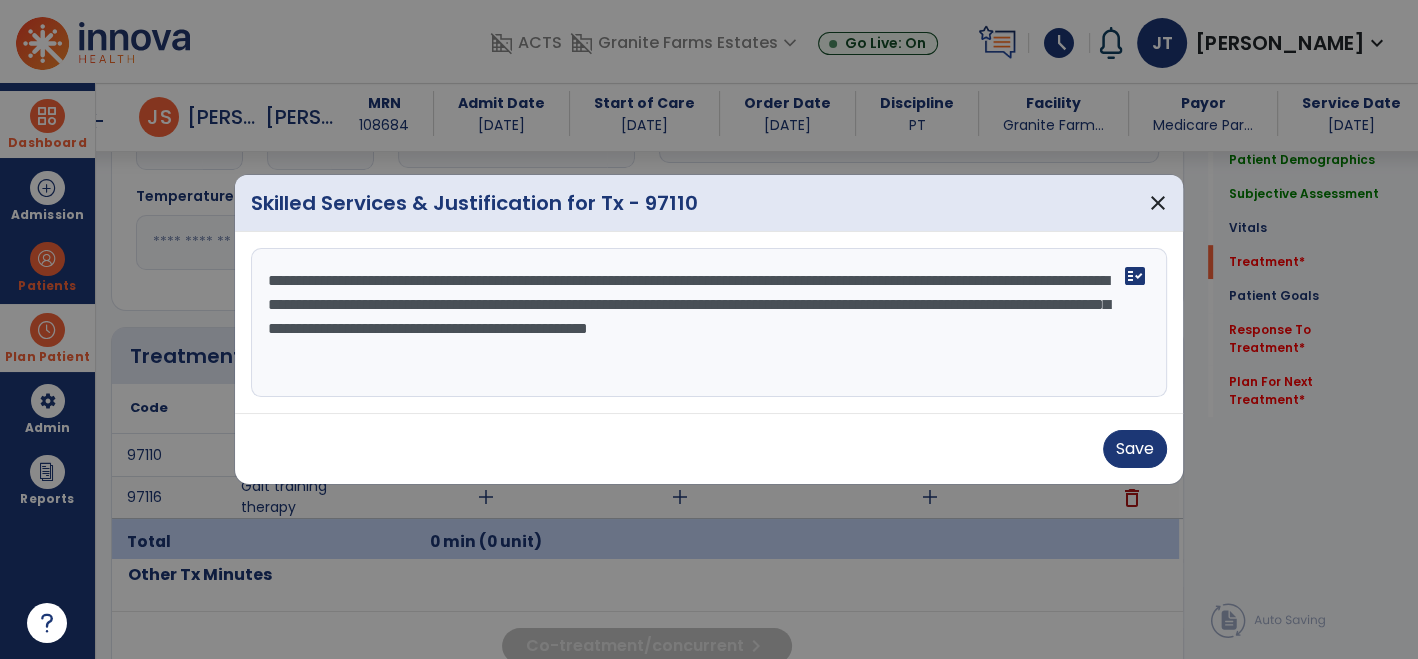 drag, startPoint x: 577, startPoint y: 304, endPoint x: 600, endPoint y: 332, distance: 36.23534 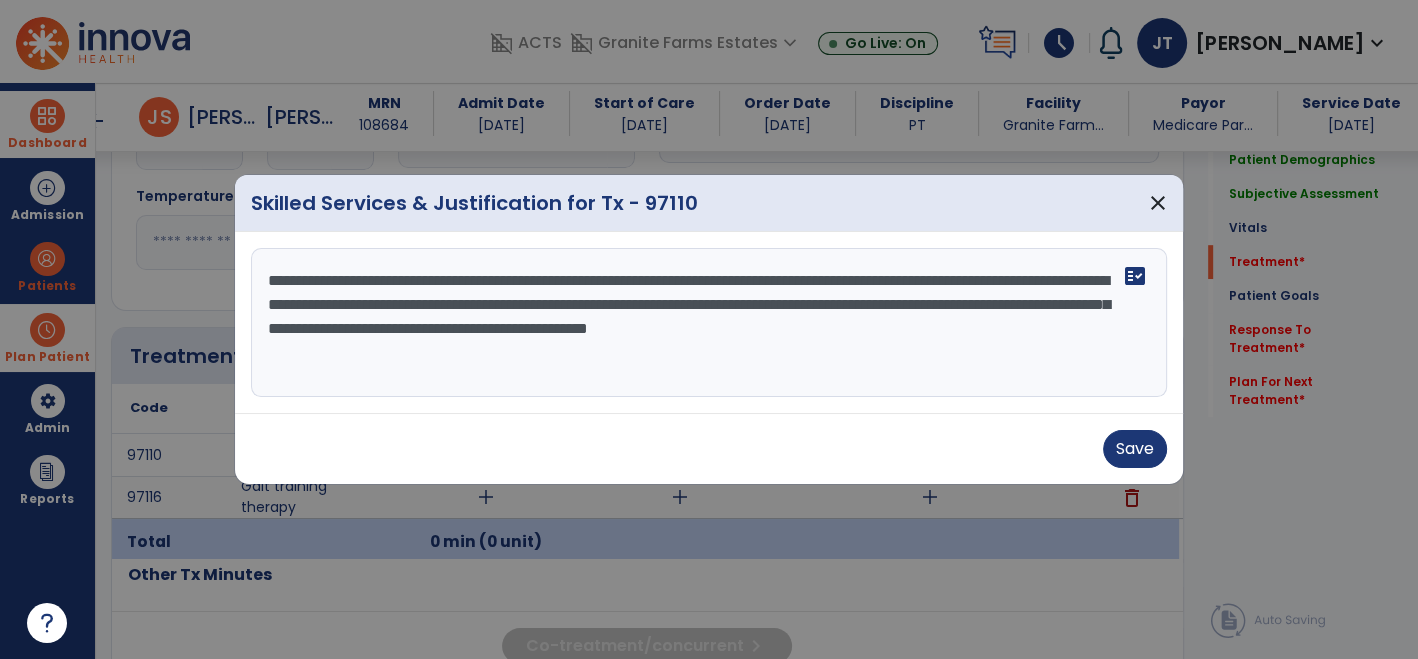 click on "**********" at bounding box center (709, 323) 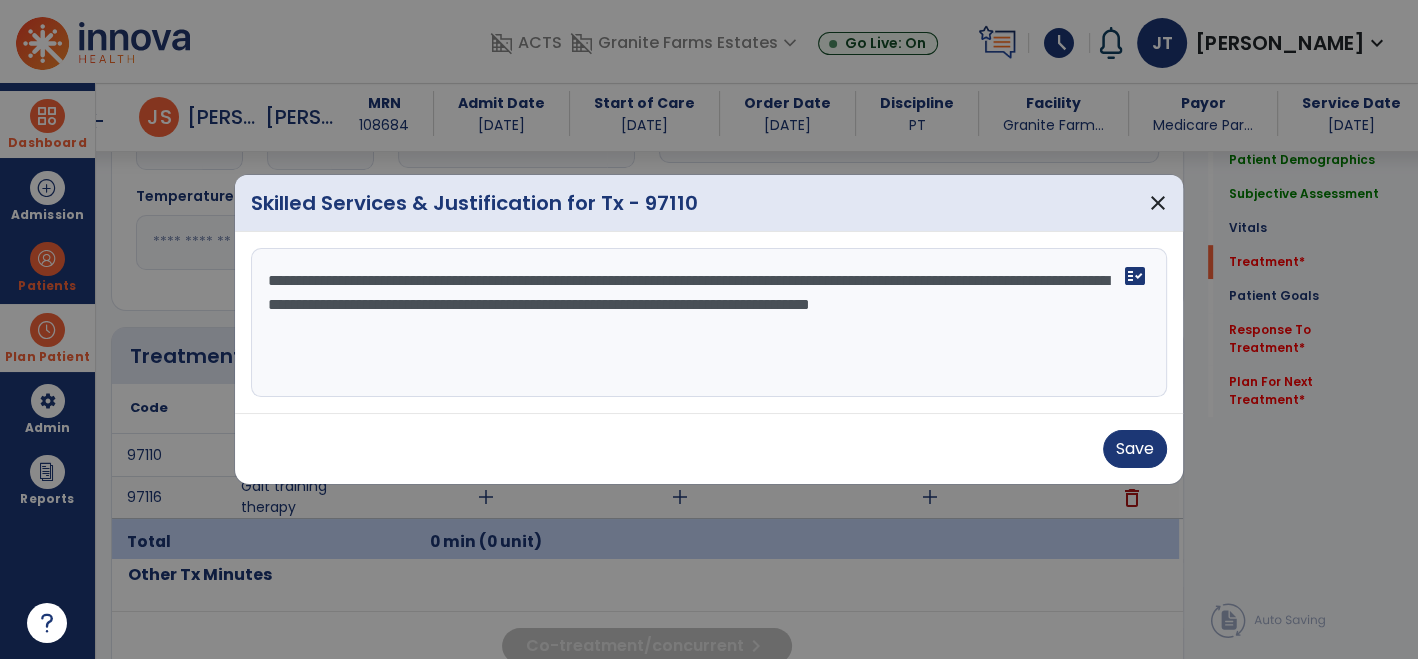 click on "**********" at bounding box center [709, 323] 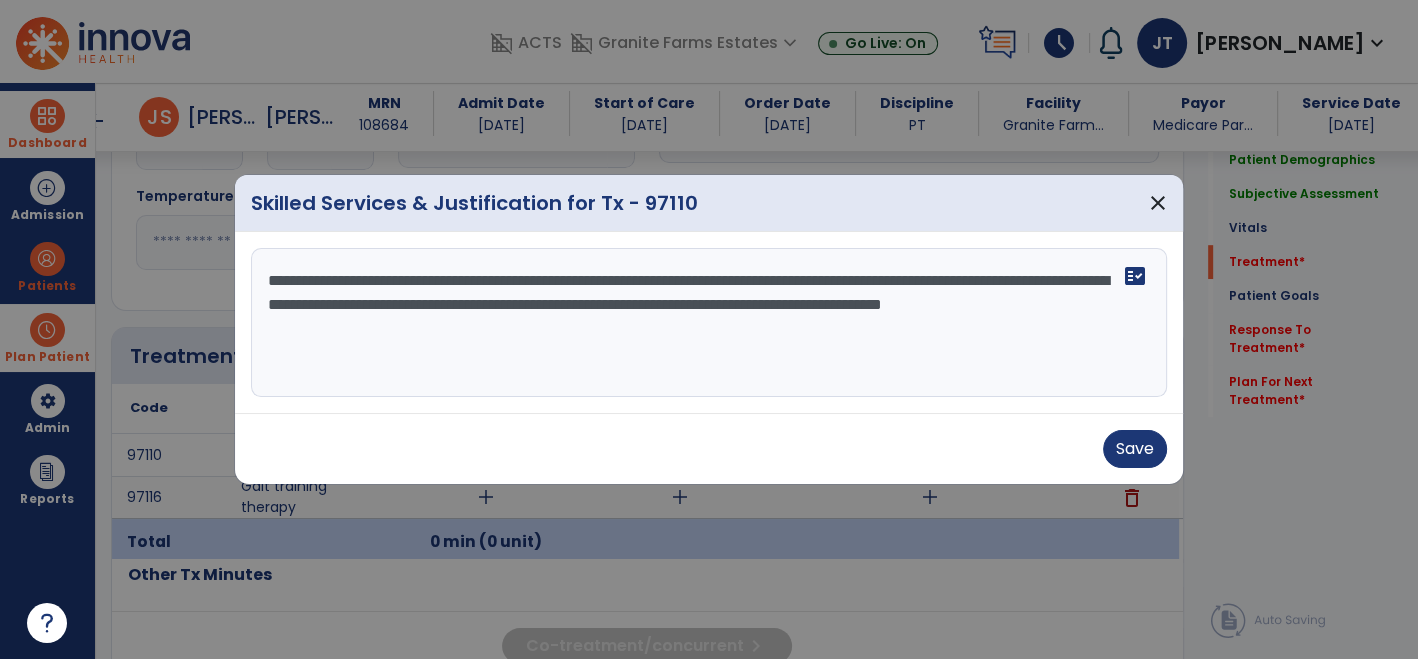 click on "**********" at bounding box center [709, 323] 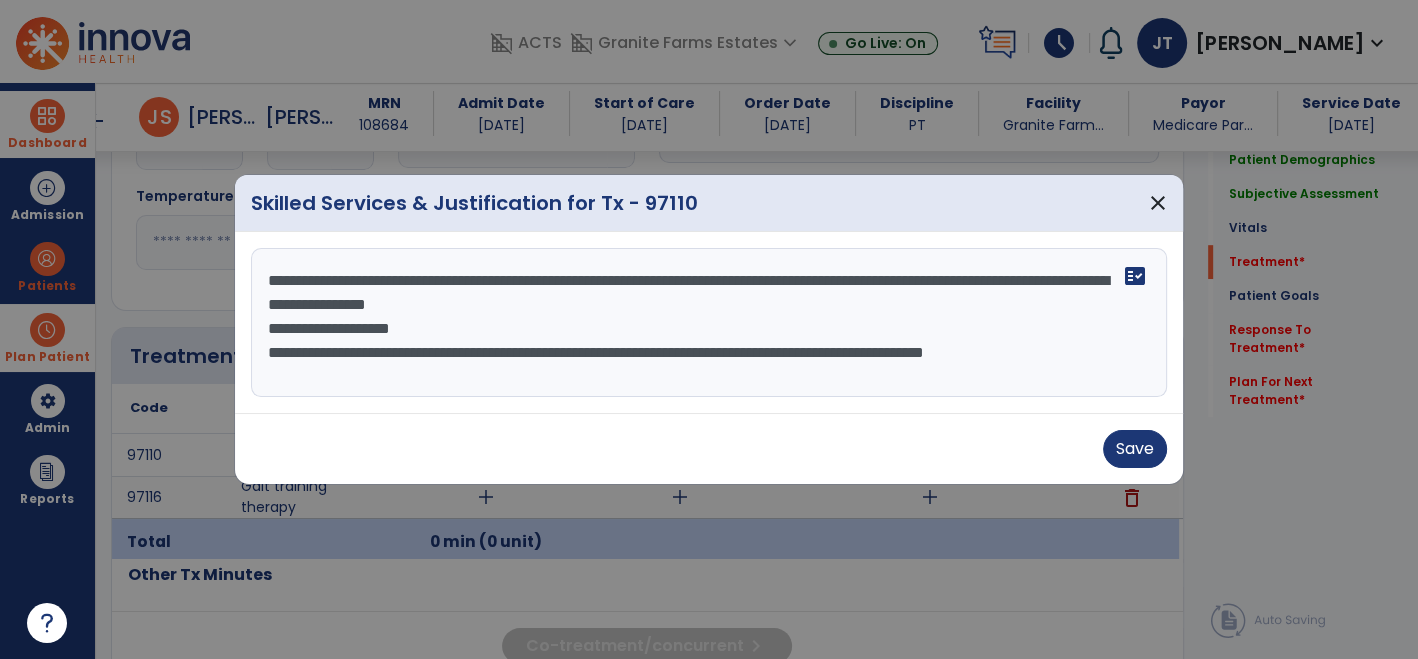 click on "**********" at bounding box center (709, 323) 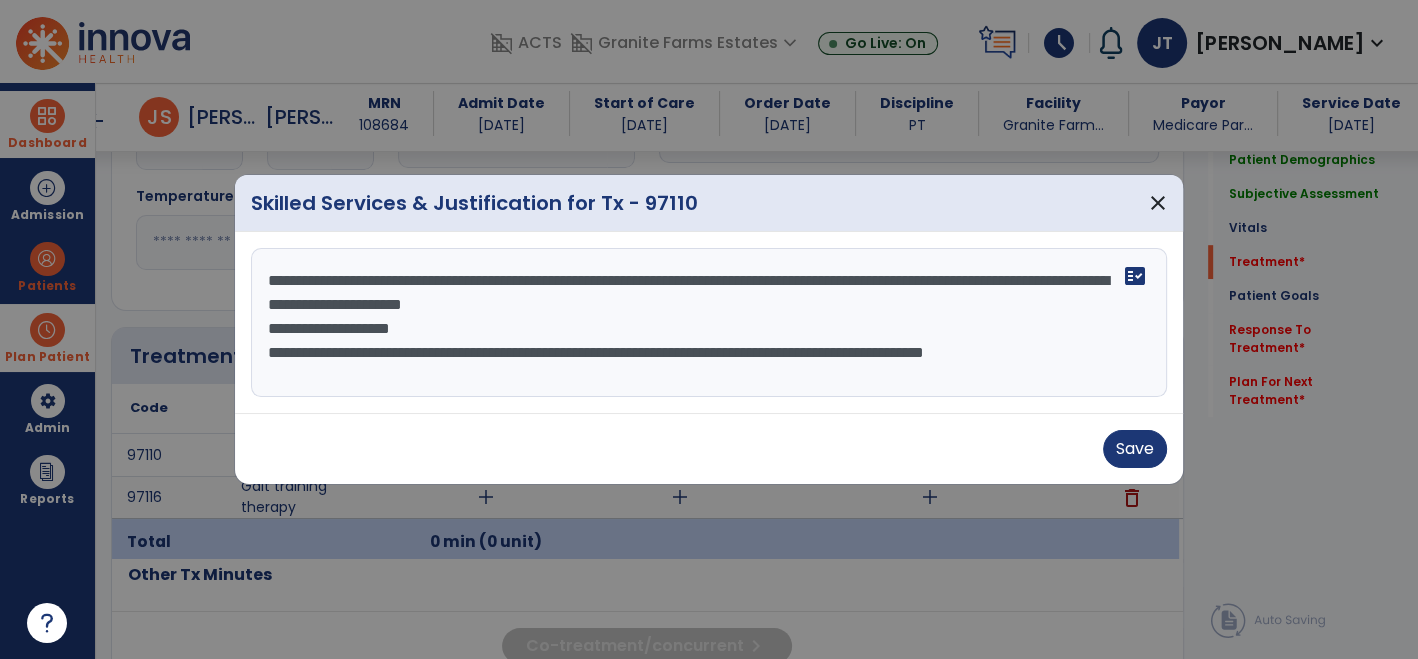 click on "**********" at bounding box center (709, 323) 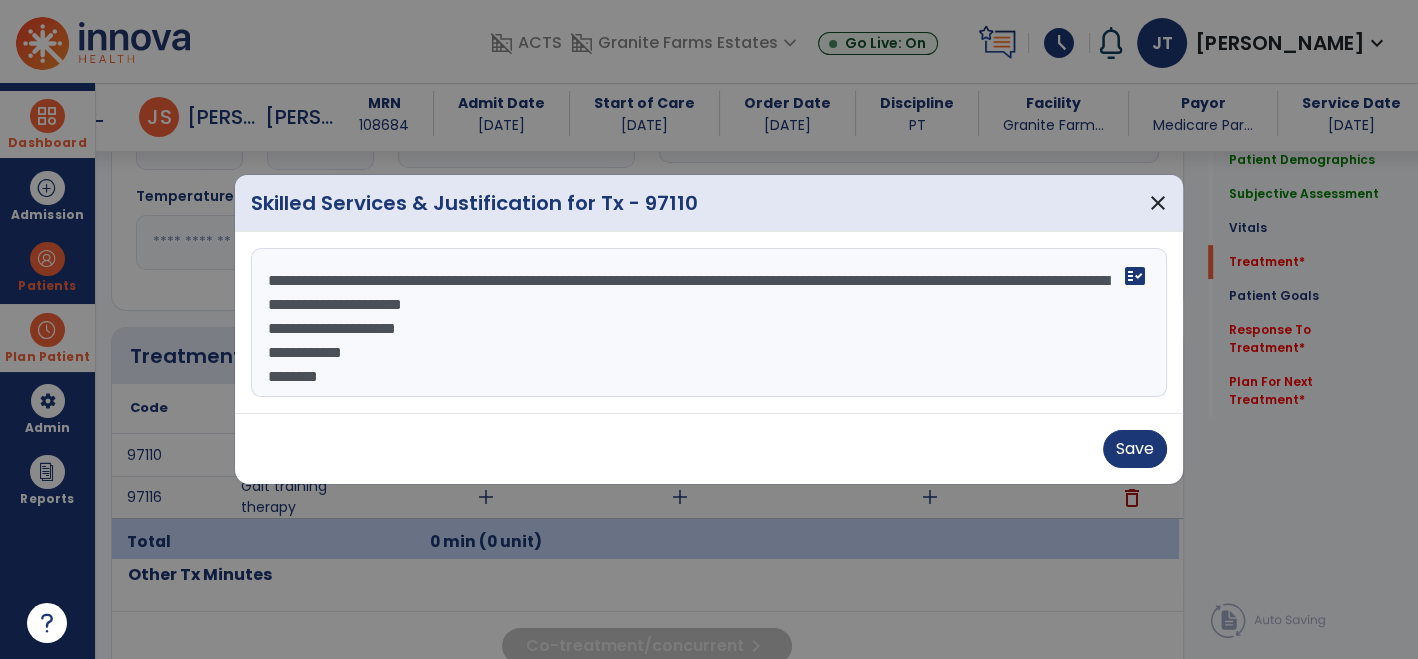 scroll, scrollTop: 15, scrollLeft: 0, axis: vertical 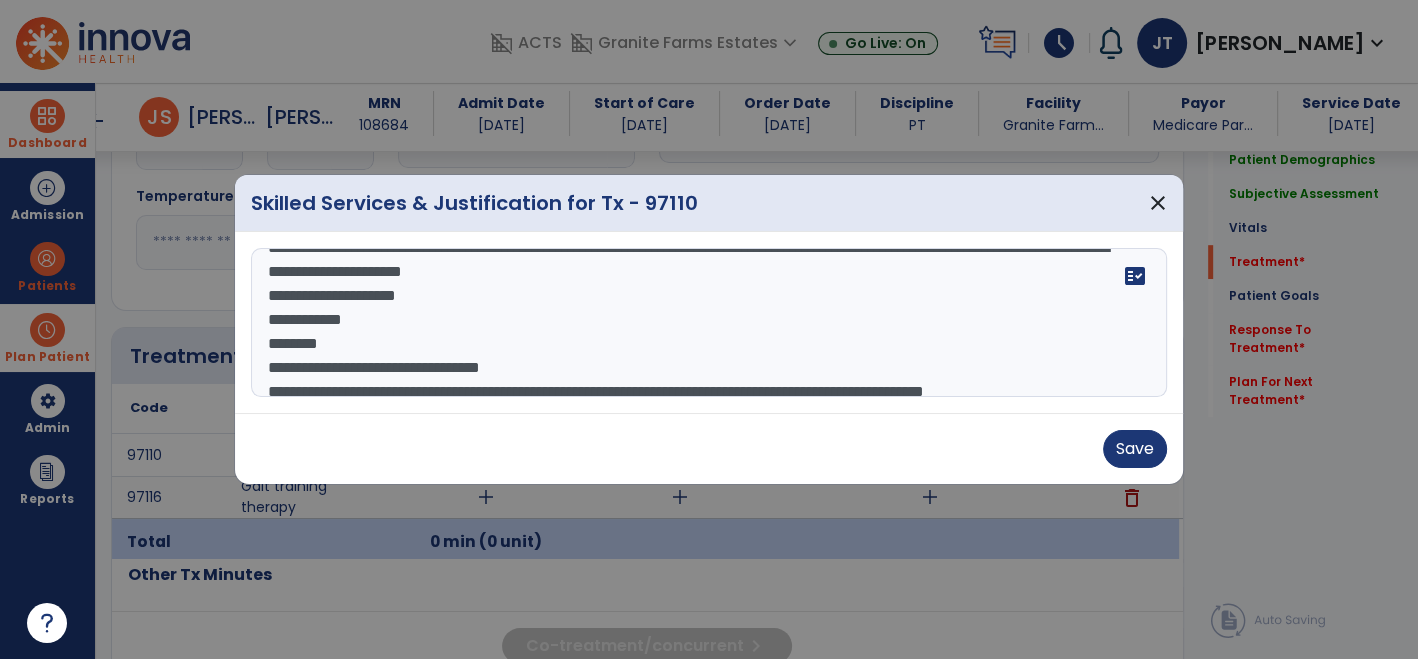 click on "**********" at bounding box center [709, 323] 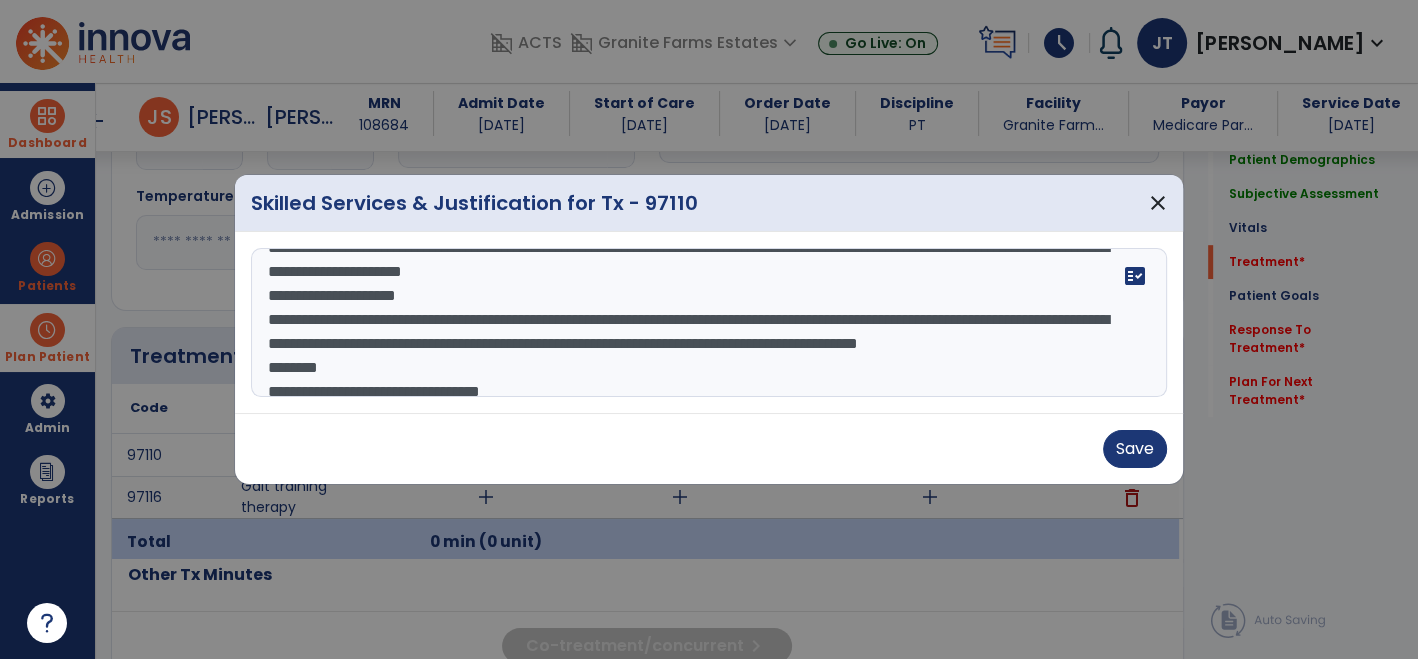 scroll, scrollTop: 119, scrollLeft: 0, axis: vertical 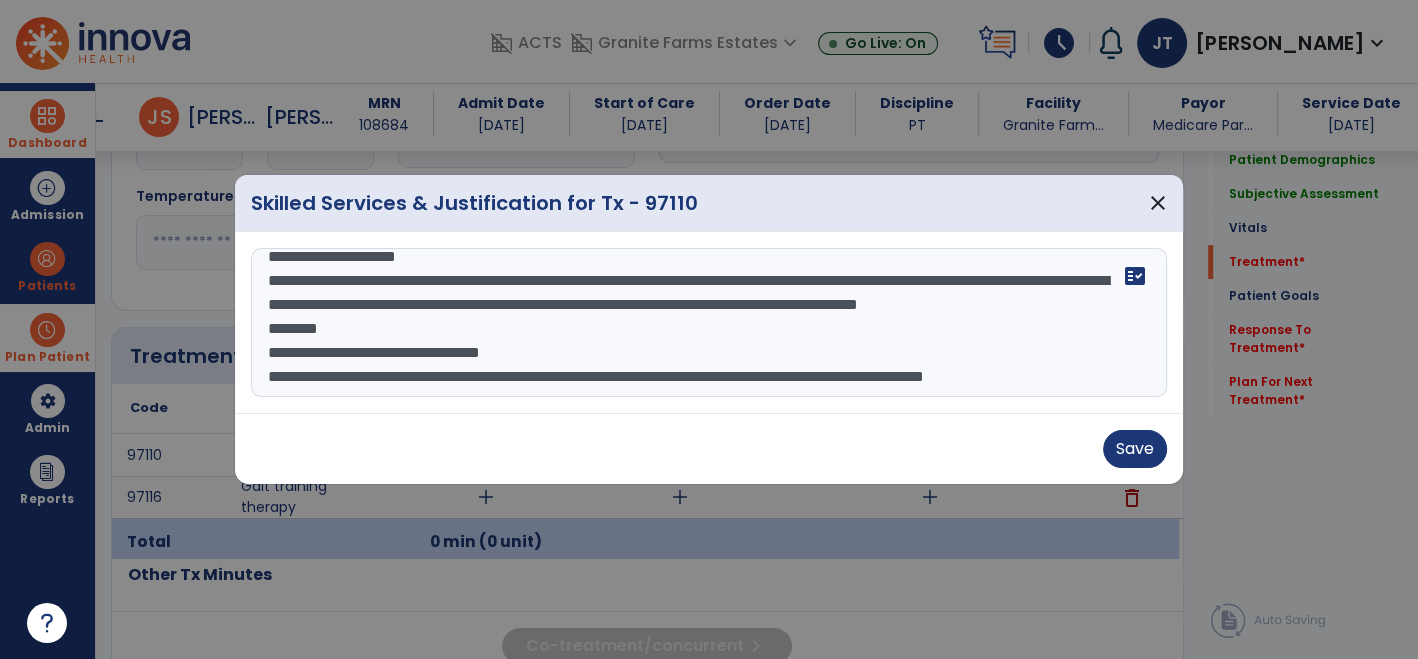 click on "**********" at bounding box center [709, 323] 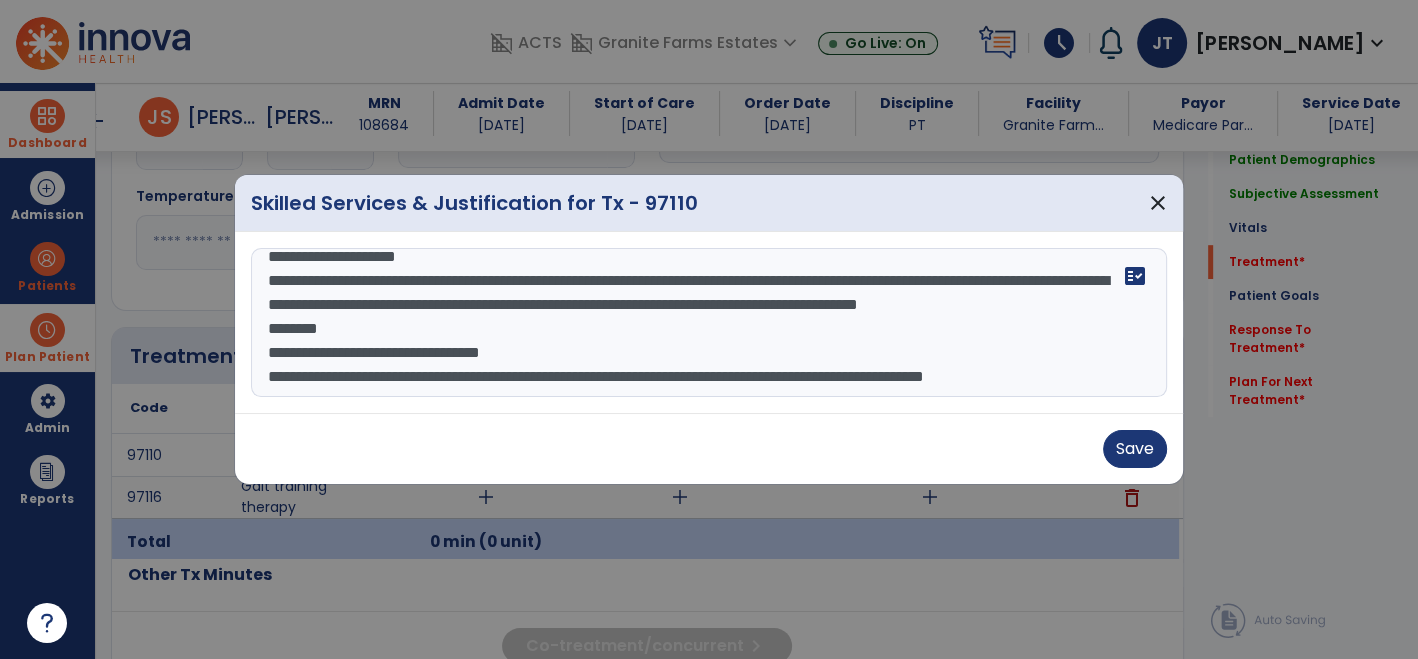 scroll, scrollTop: 104, scrollLeft: 0, axis: vertical 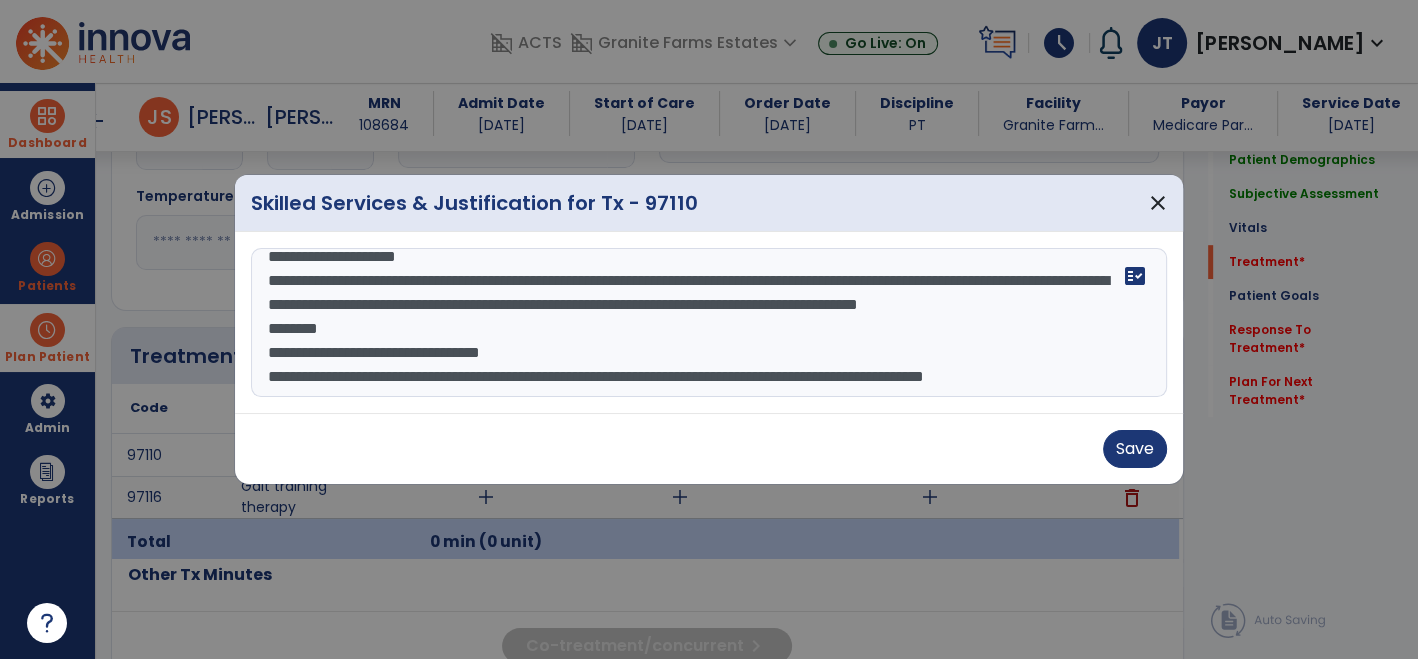 click on "**********" at bounding box center (709, 323) 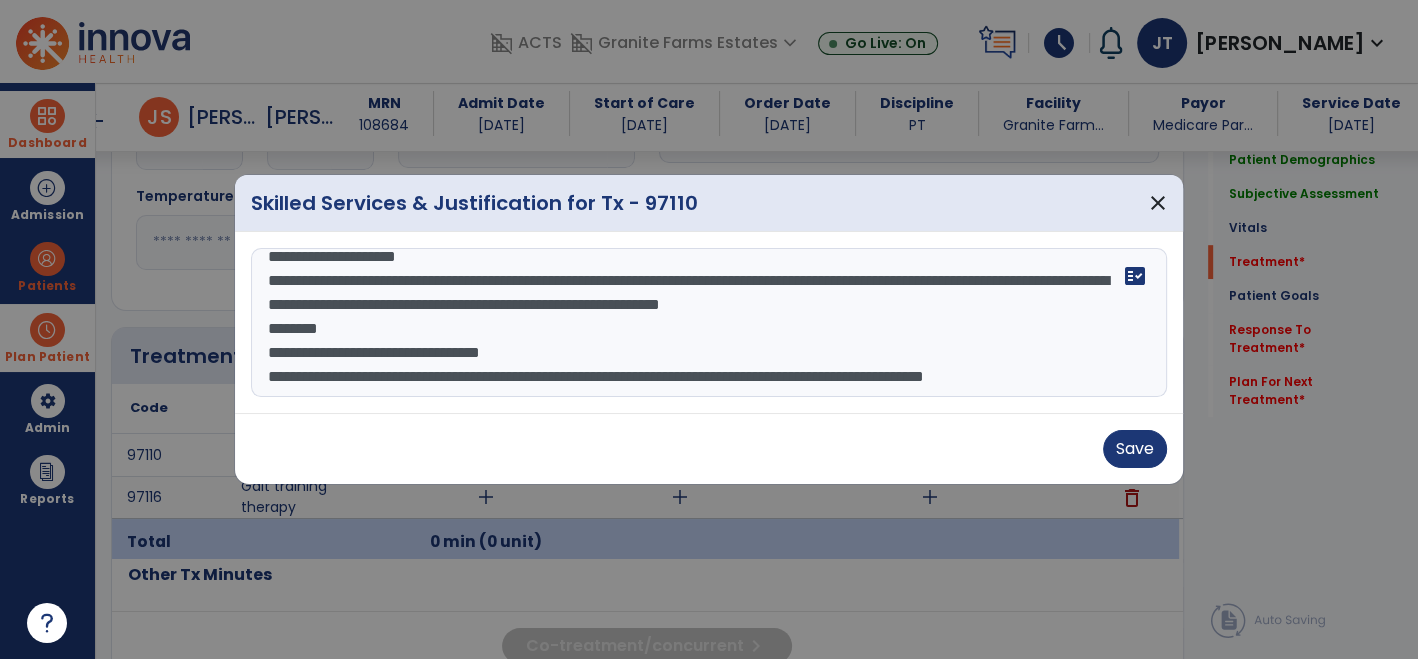 scroll, scrollTop: 95, scrollLeft: 0, axis: vertical 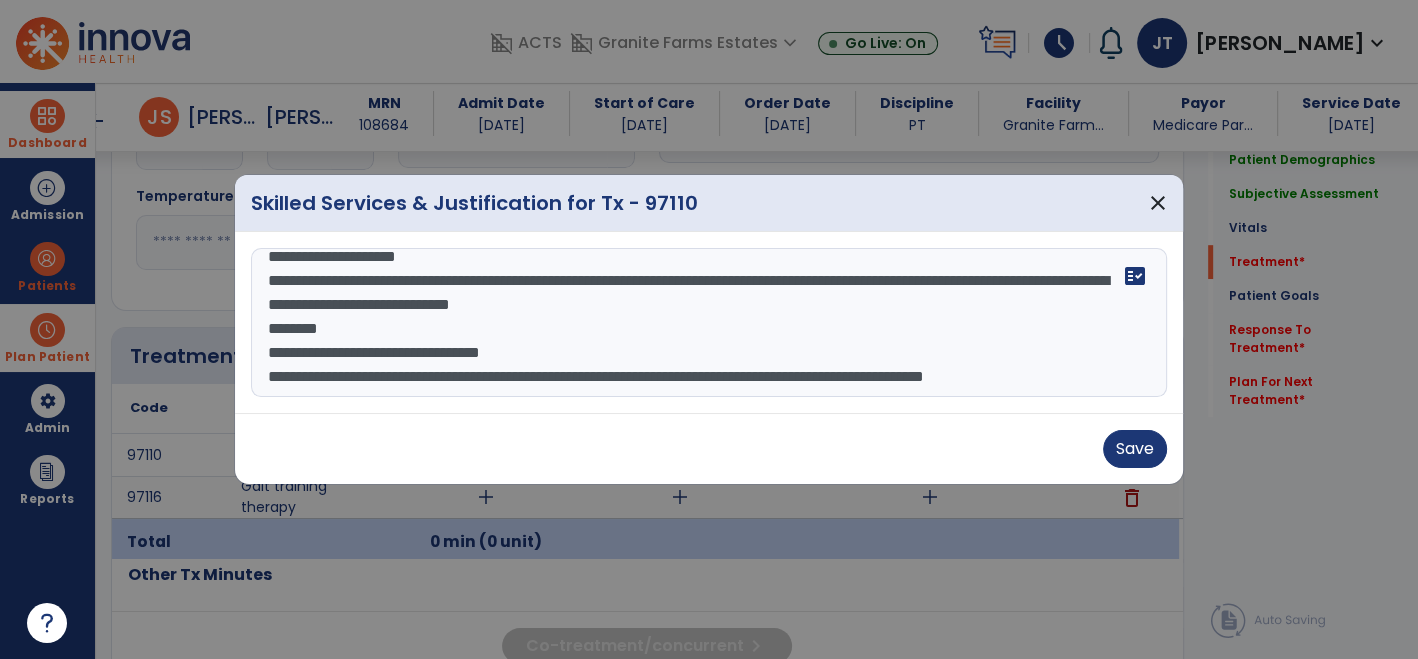 click on "**********" at bounding box center (709, 323) 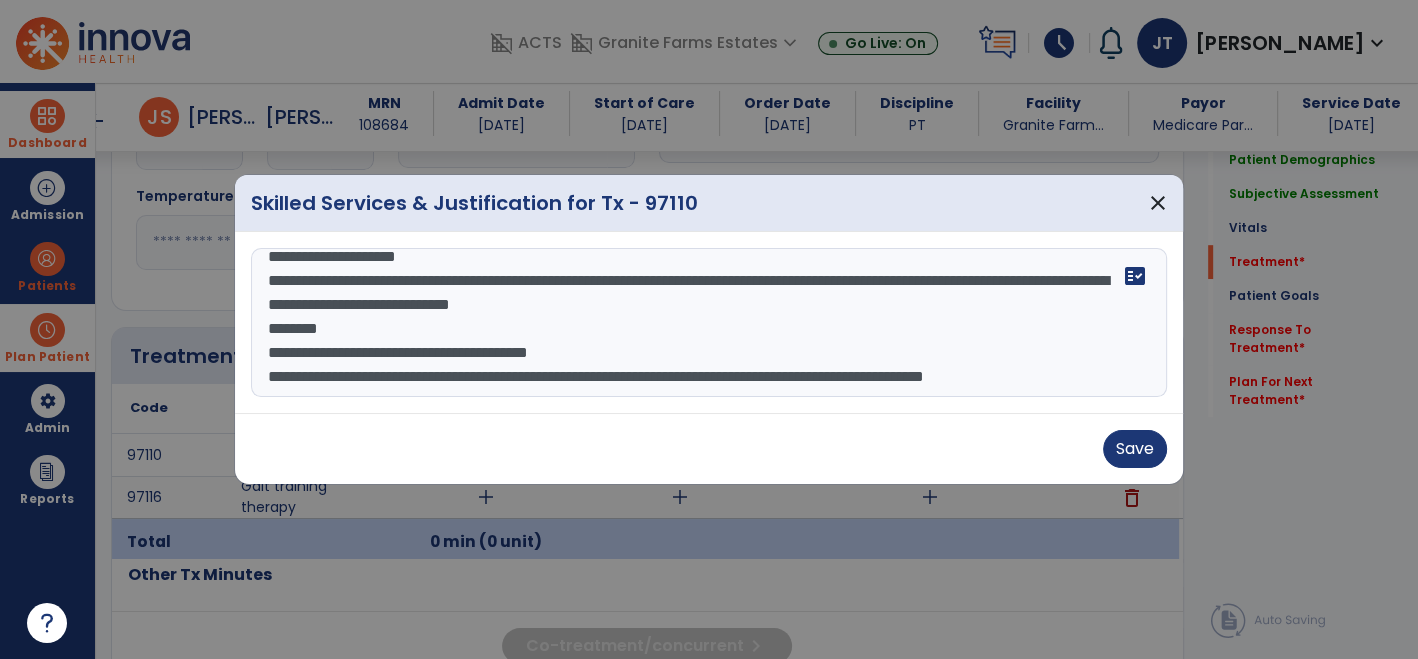 click on "**********" at bounding box center (709, 323) 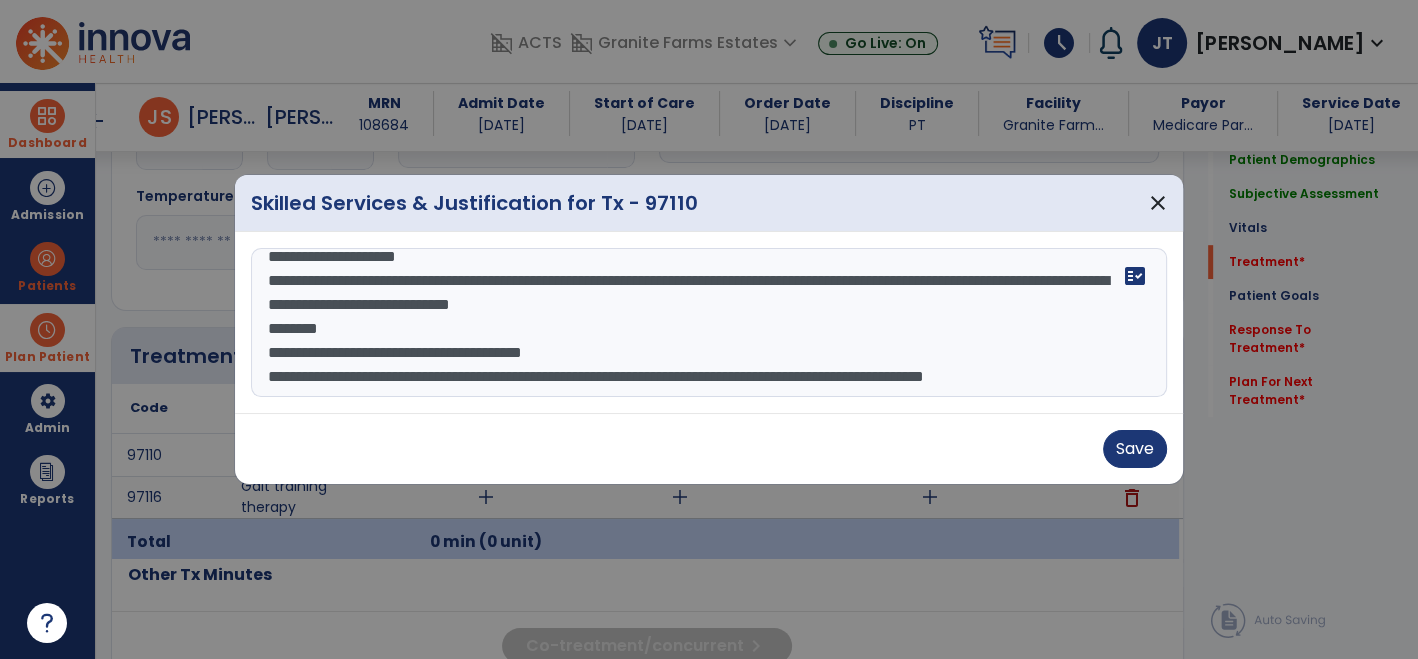 click on "**********" at bounding box center (709, 323) 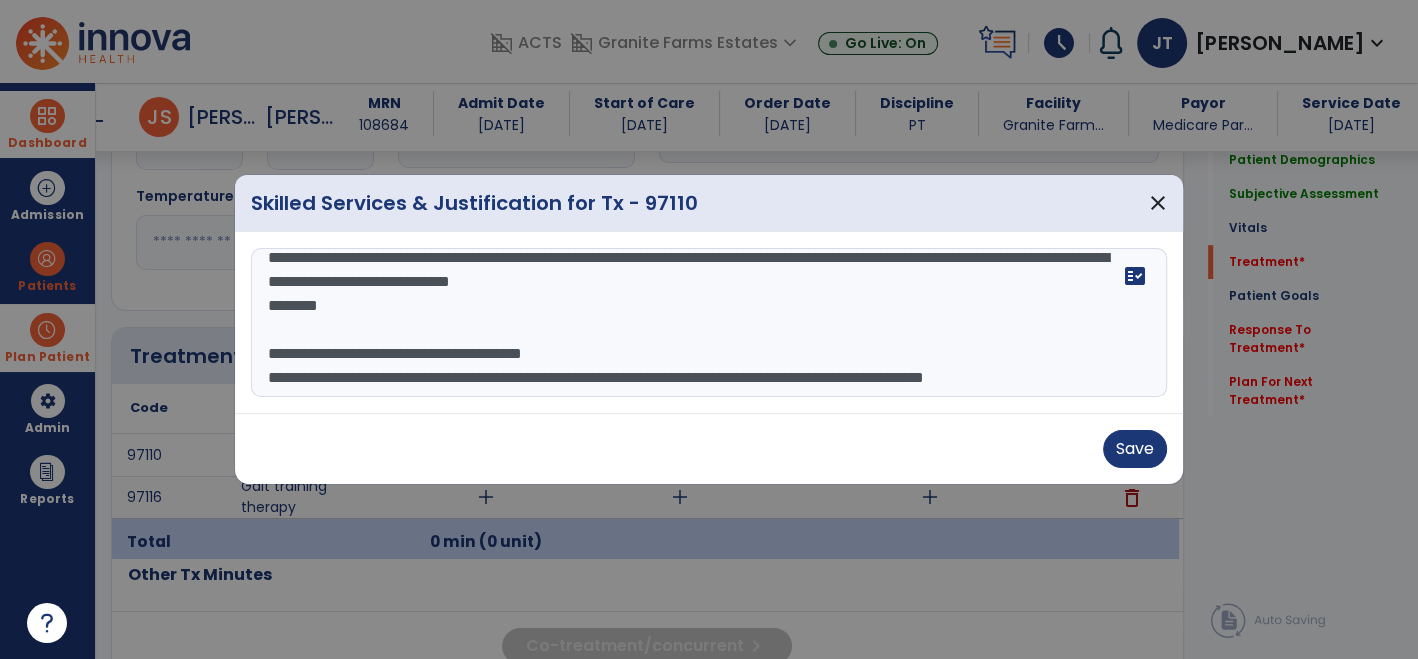scroll, scrollTop: 112, scrollLeft: 0, axis: vertical 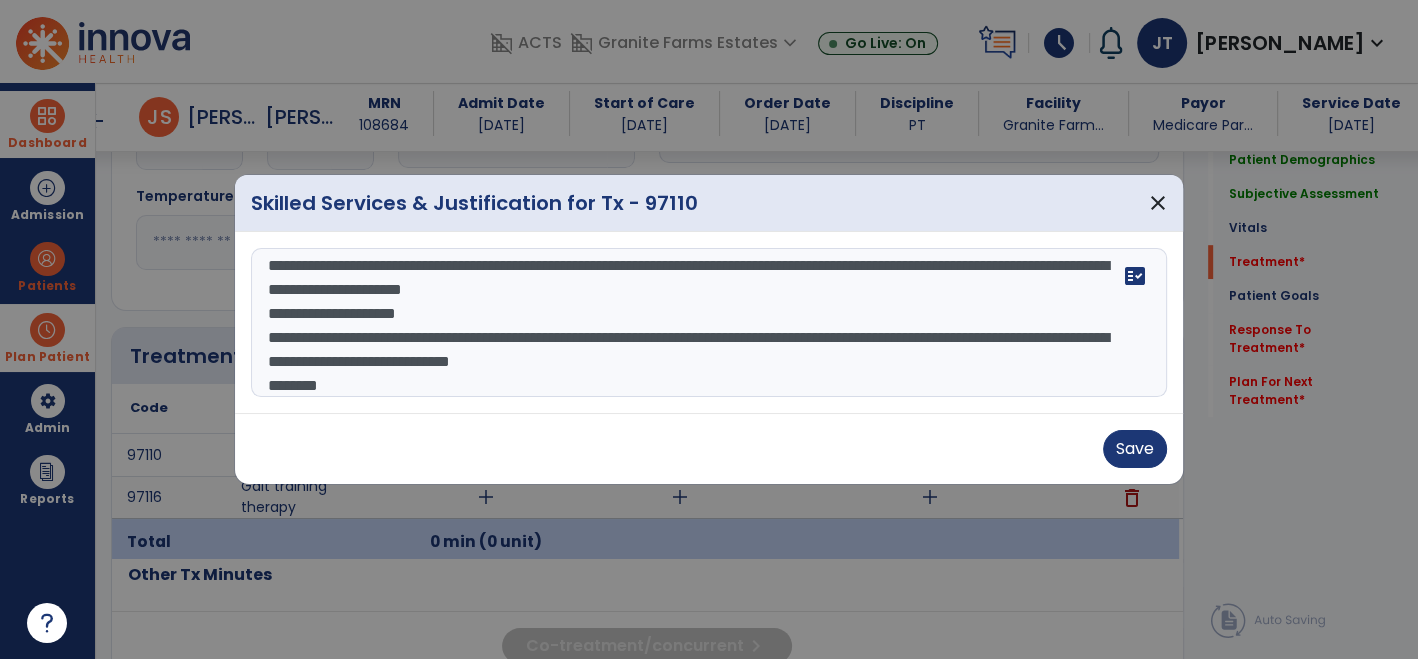 click on "**********" at bounding box center [709, 323] 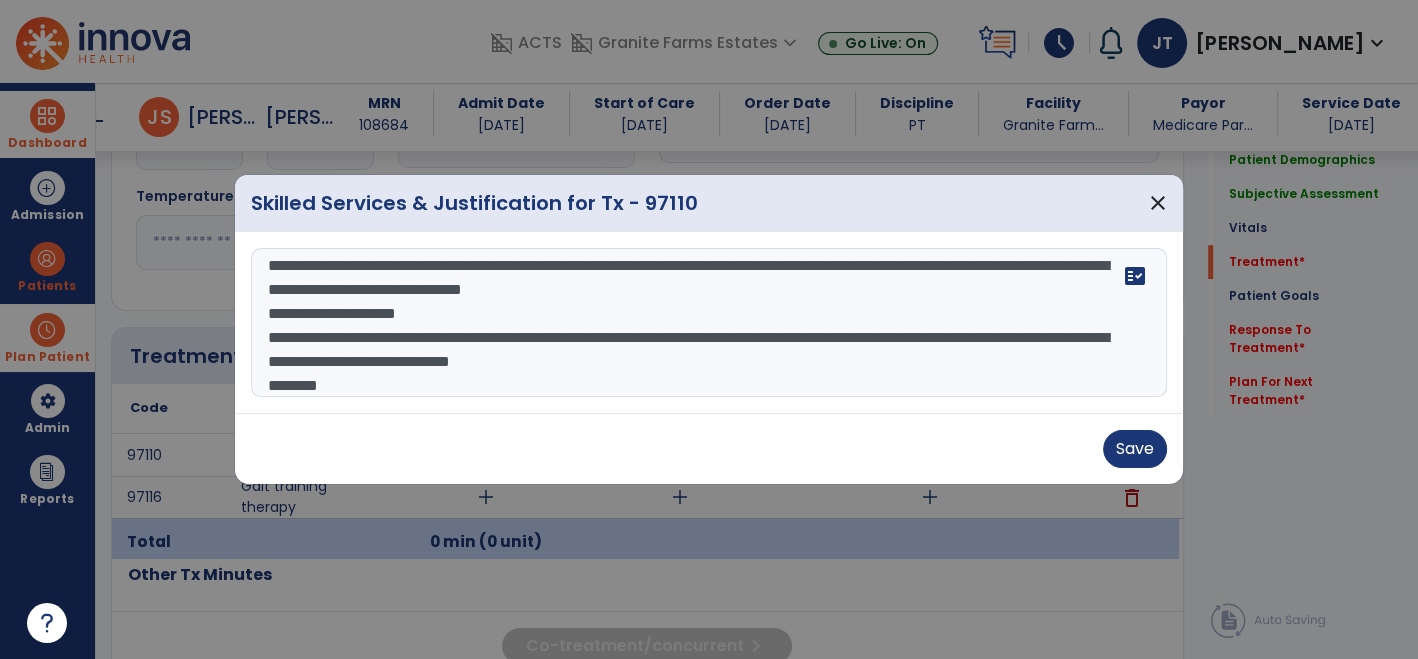 scroll, scrollTop: 65, scrollLeft: 0, axis: vertical 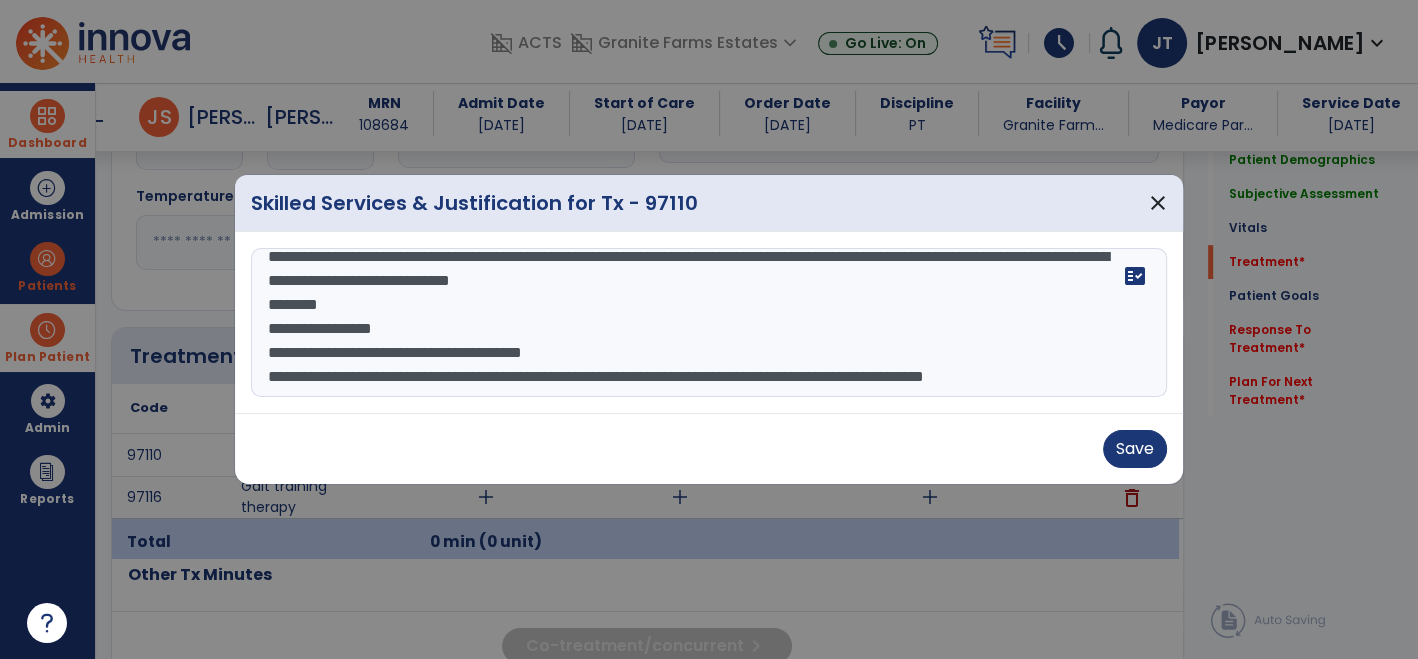 click on "**********" at bounding box center (709, 323) 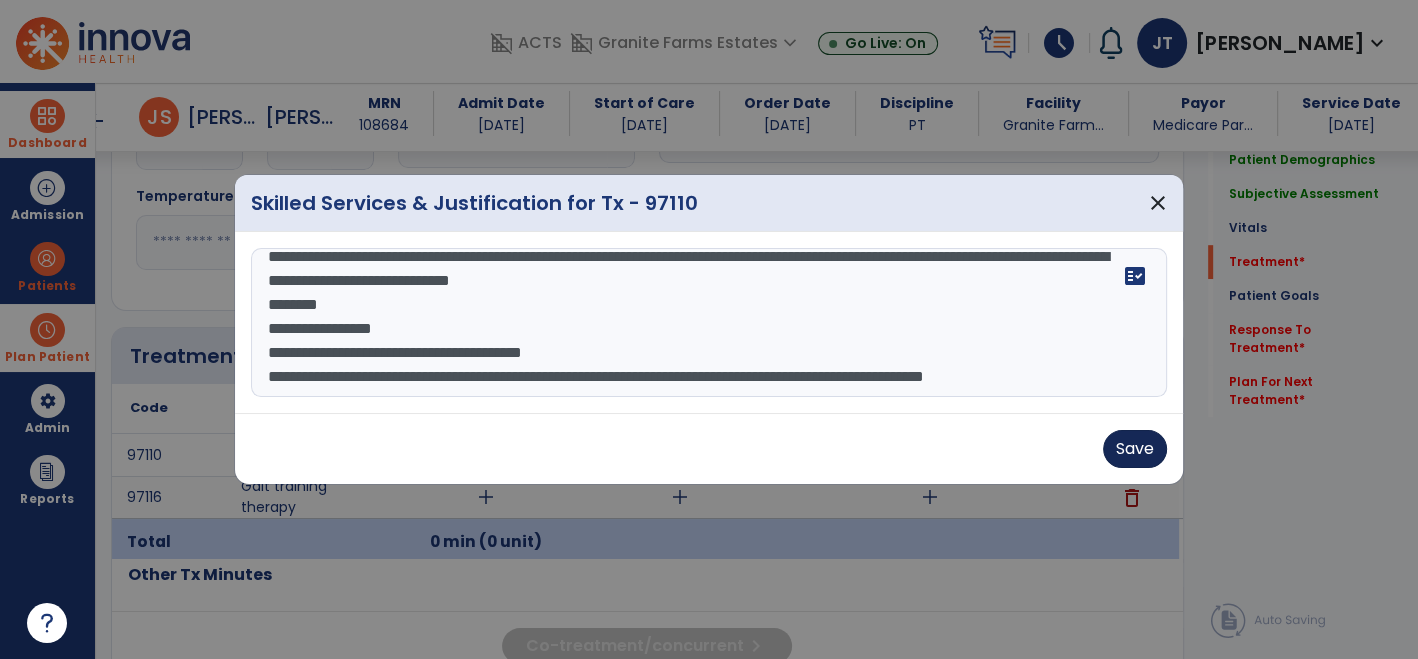 type on "**********" 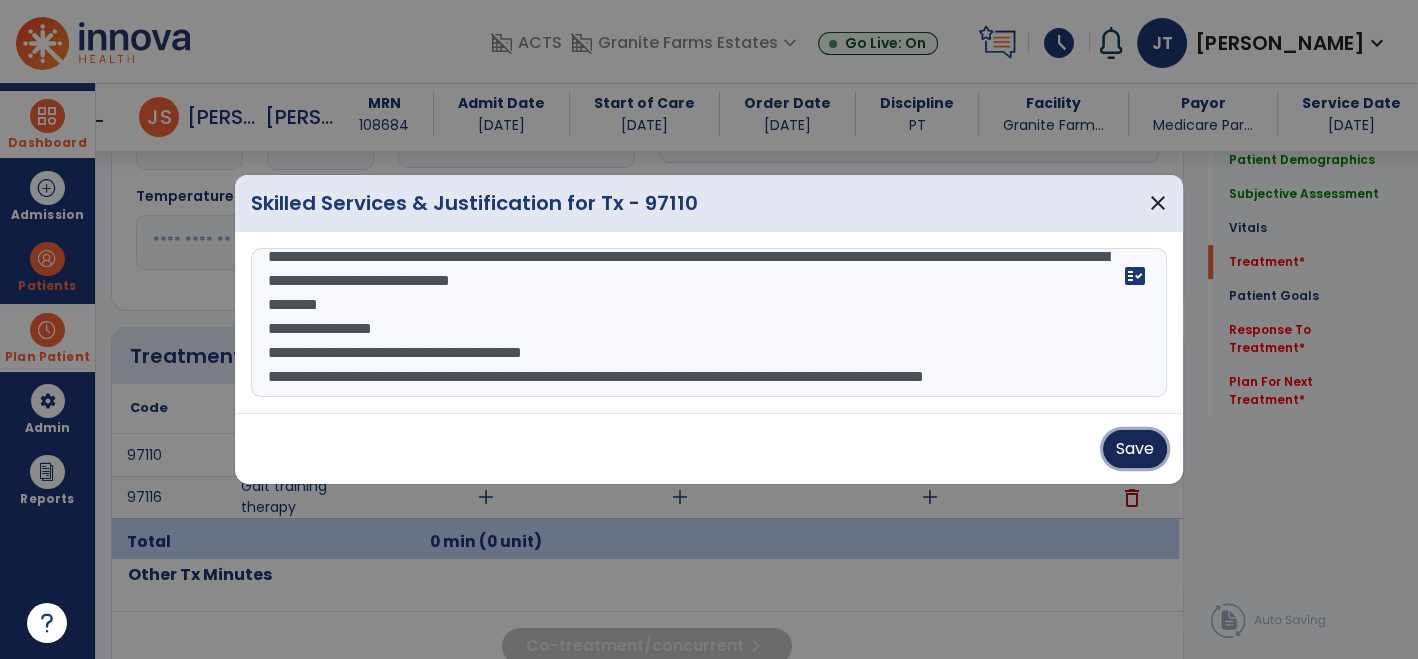 click on "Save" at bounding box center (1135, 449) 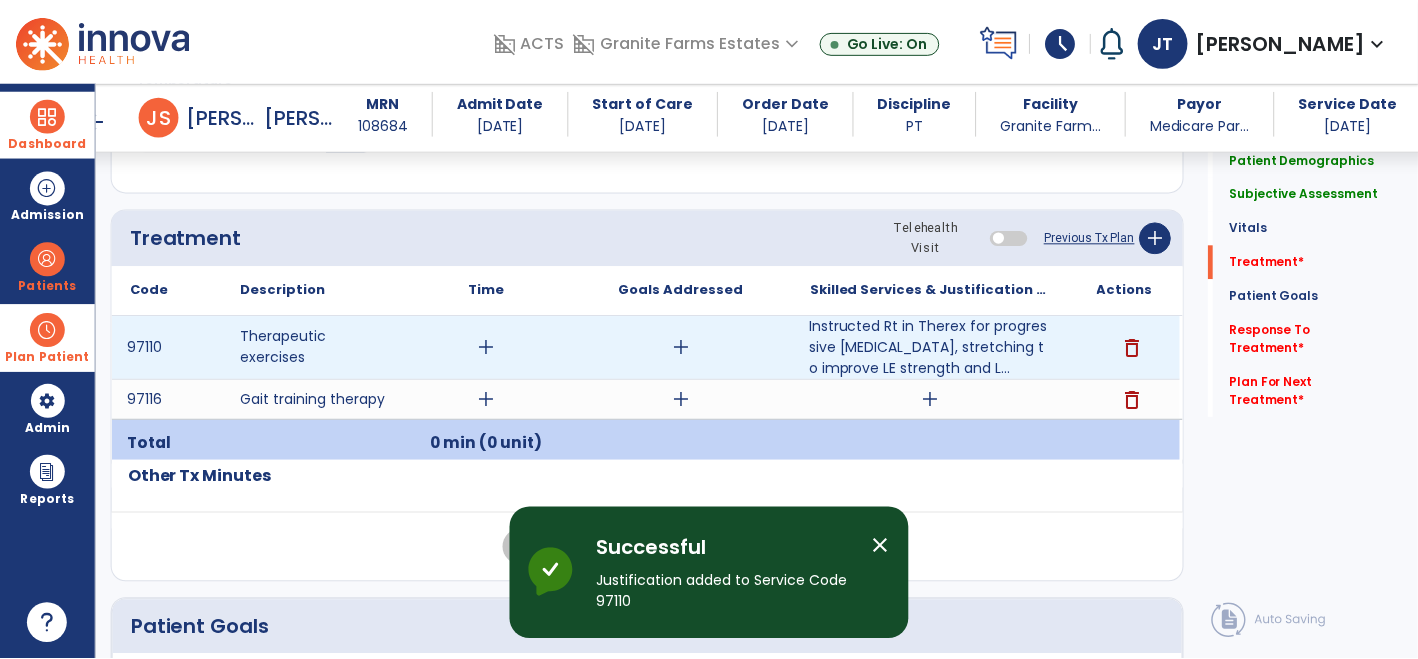 scroll, scrollTop: 1088, scrollLeft: 0, axis: vertical 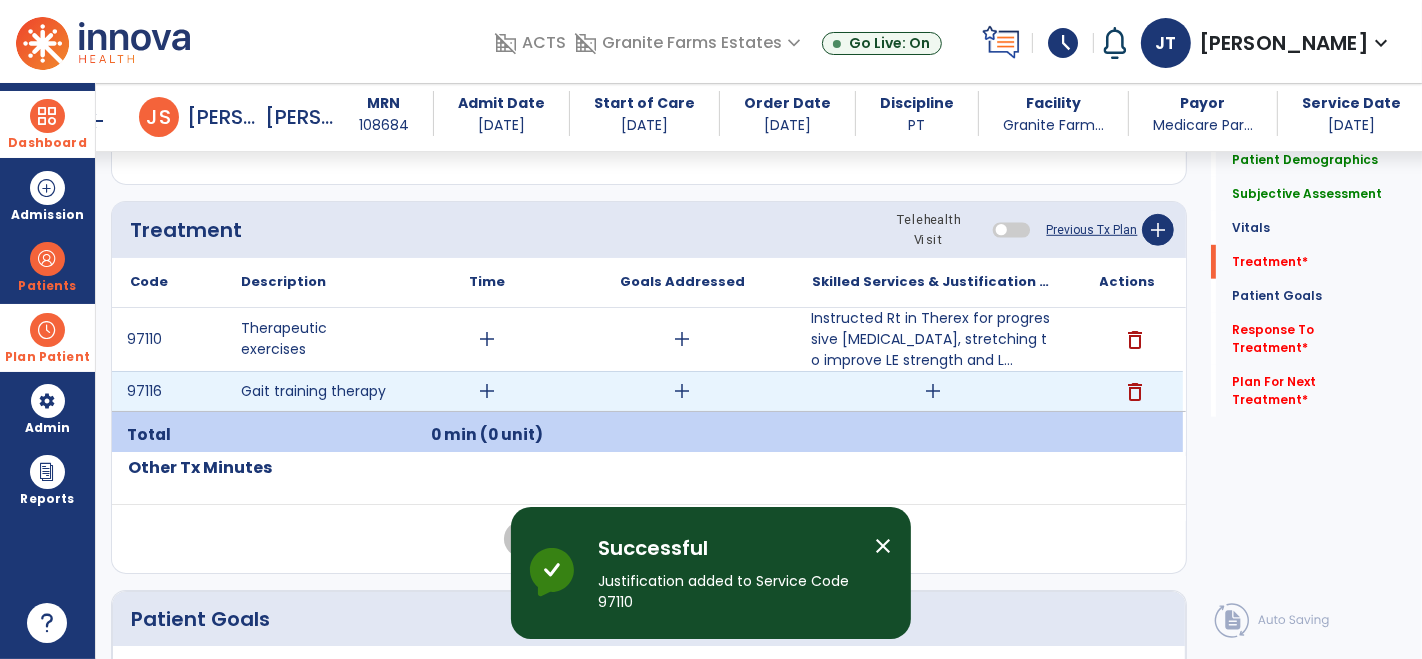 click on "add" at bounding box center [933, 391] 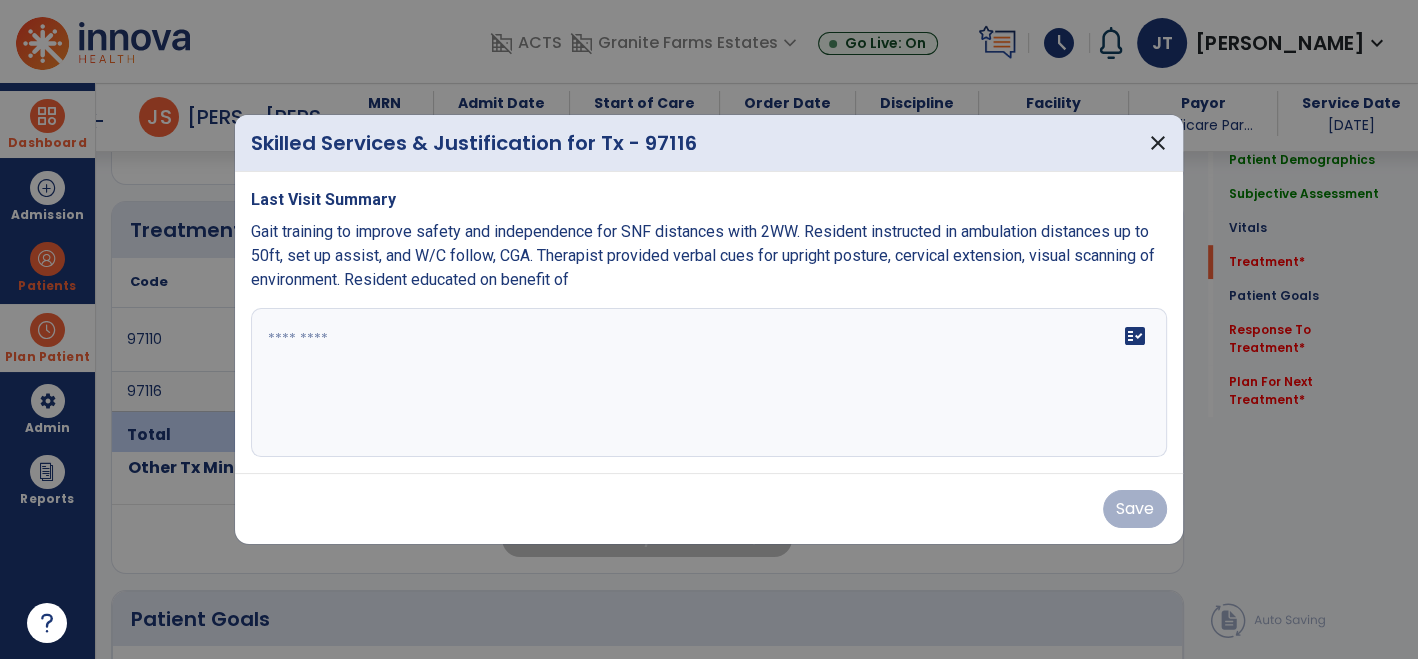 scroll, scrollTop: 1088, scrollLeft: 0, axis: vertical 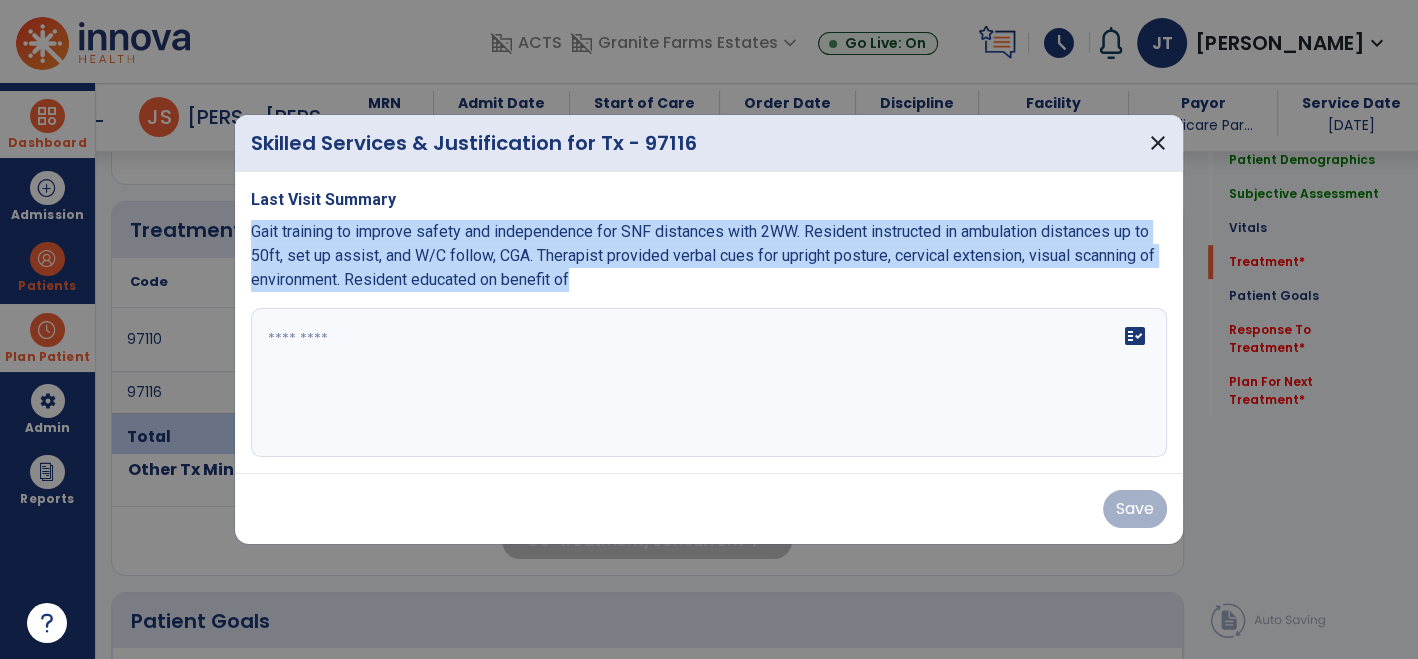 drag, startPoint x: 246, startPoint y: 227, endPoint x: 607, endPoint y: 270, distance: 363.5519 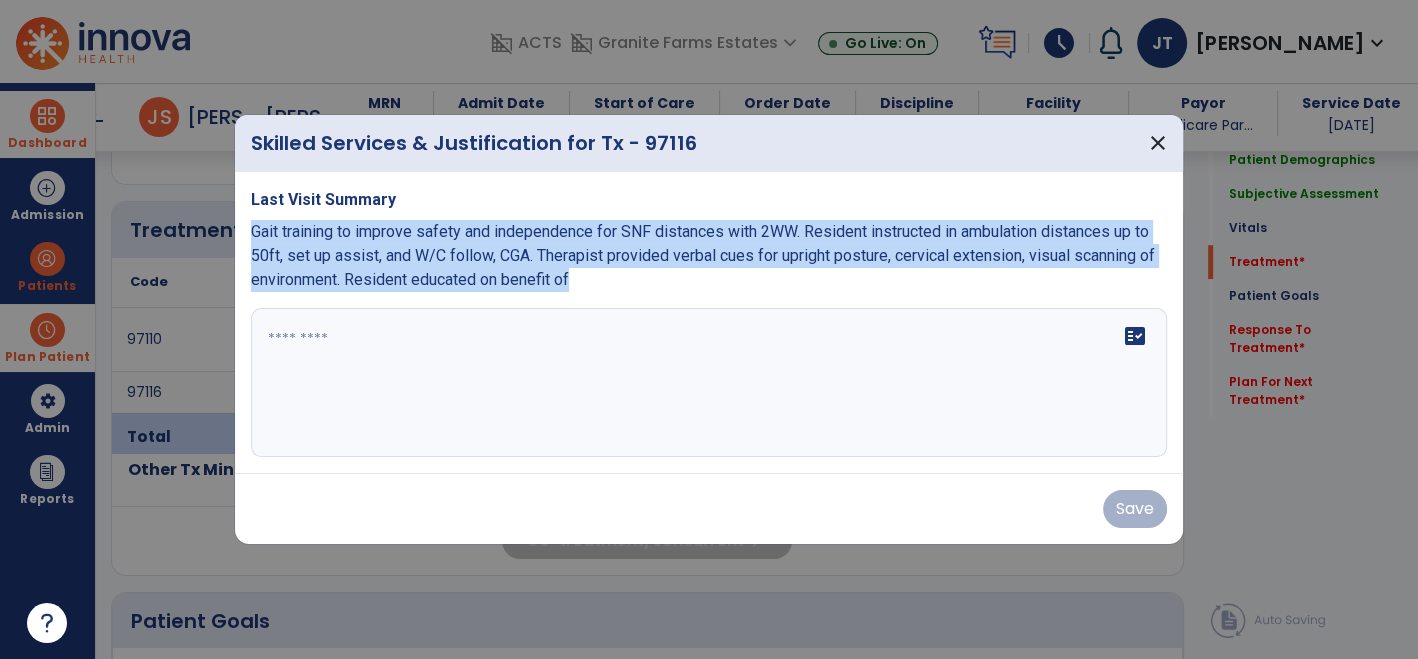 click on "Last Visit Summary Gait training to improve safety and independence for SNF distances with 2WW. Resident instructed in ambulation distances up to 50ft, set up assist, and W/C follow, CGA. Therapist provided verbal cues for upright posture, cervical extension, visual scanning of environment. Resident educated on benefit of    fact_check" at bounding box center [709, 323] 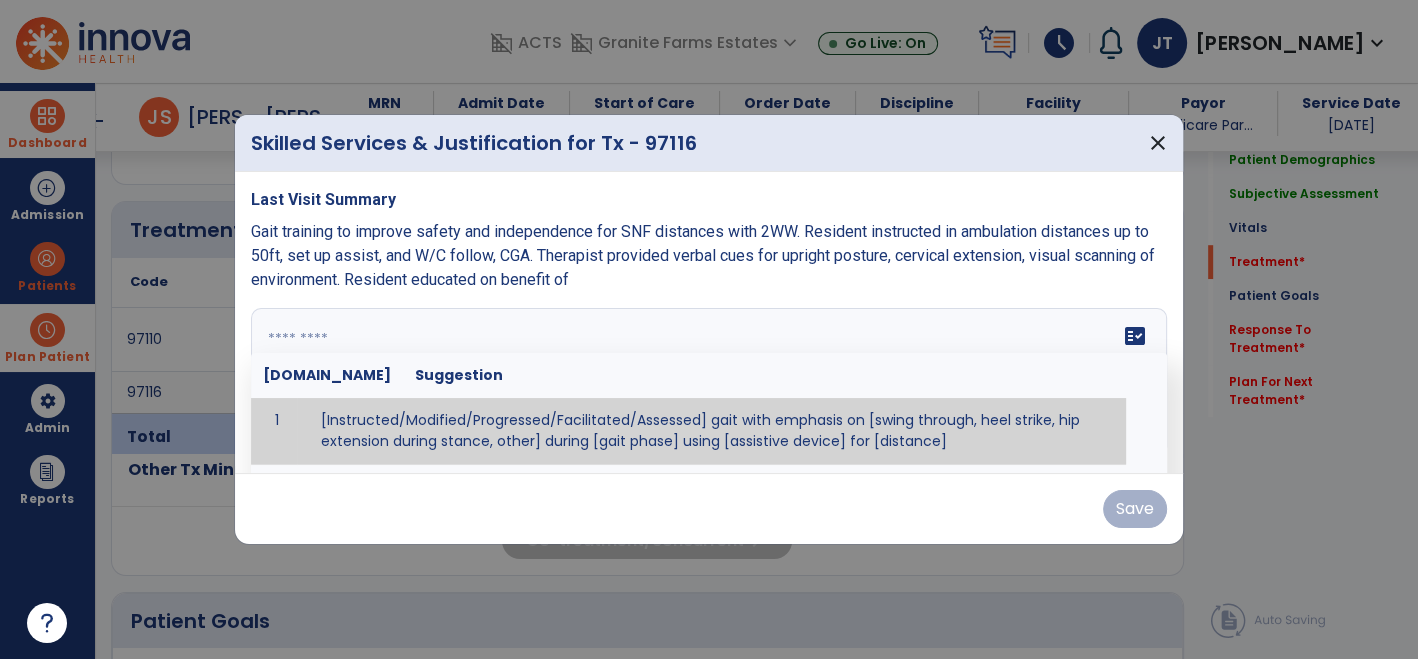 paste on "**********" 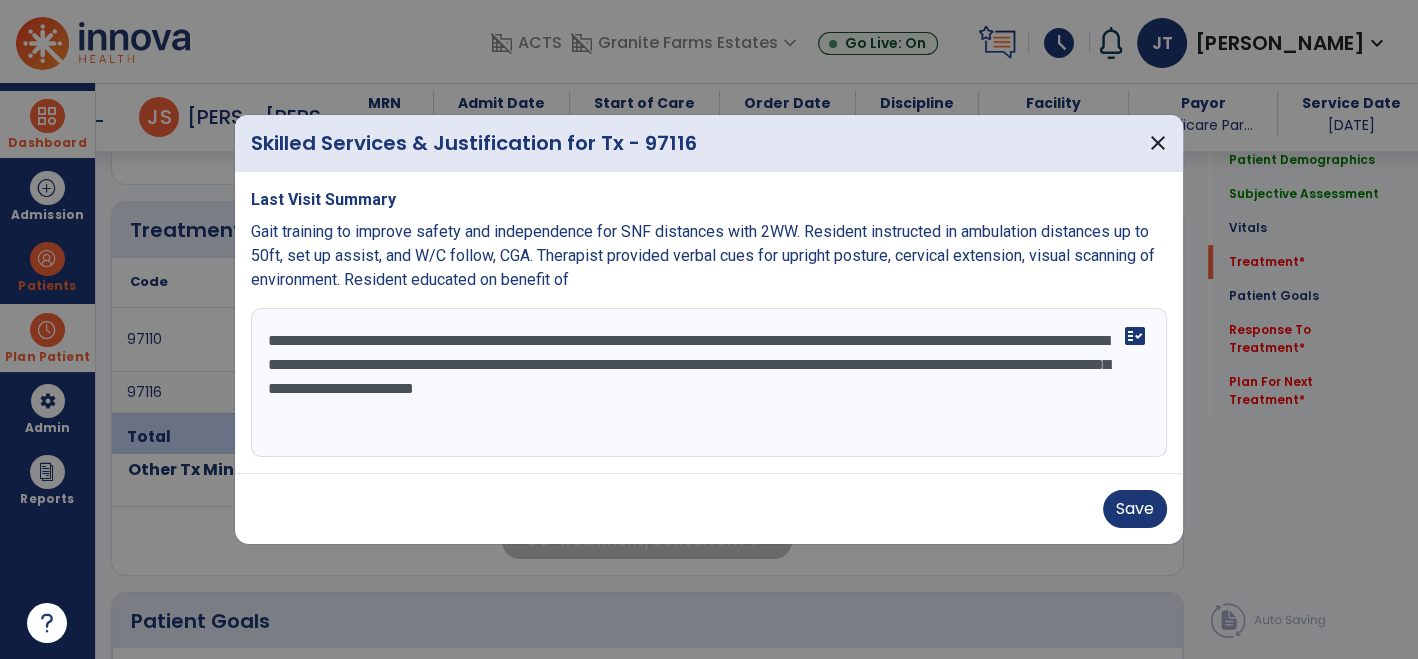 drag, startPoint x: 1110, startPoint y: 389, endPoint x: 819, endPoint y: 387, distance: 291.00687 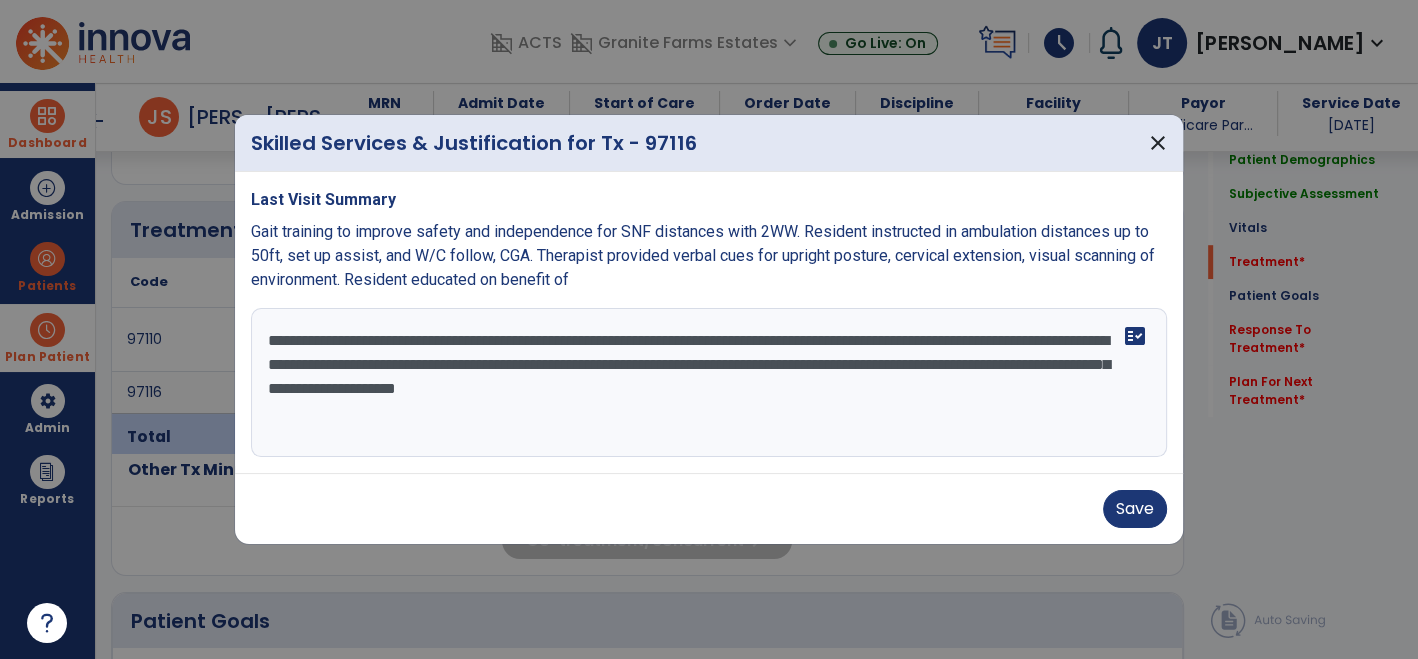 click on "**********" at bounding box center [709, 383] 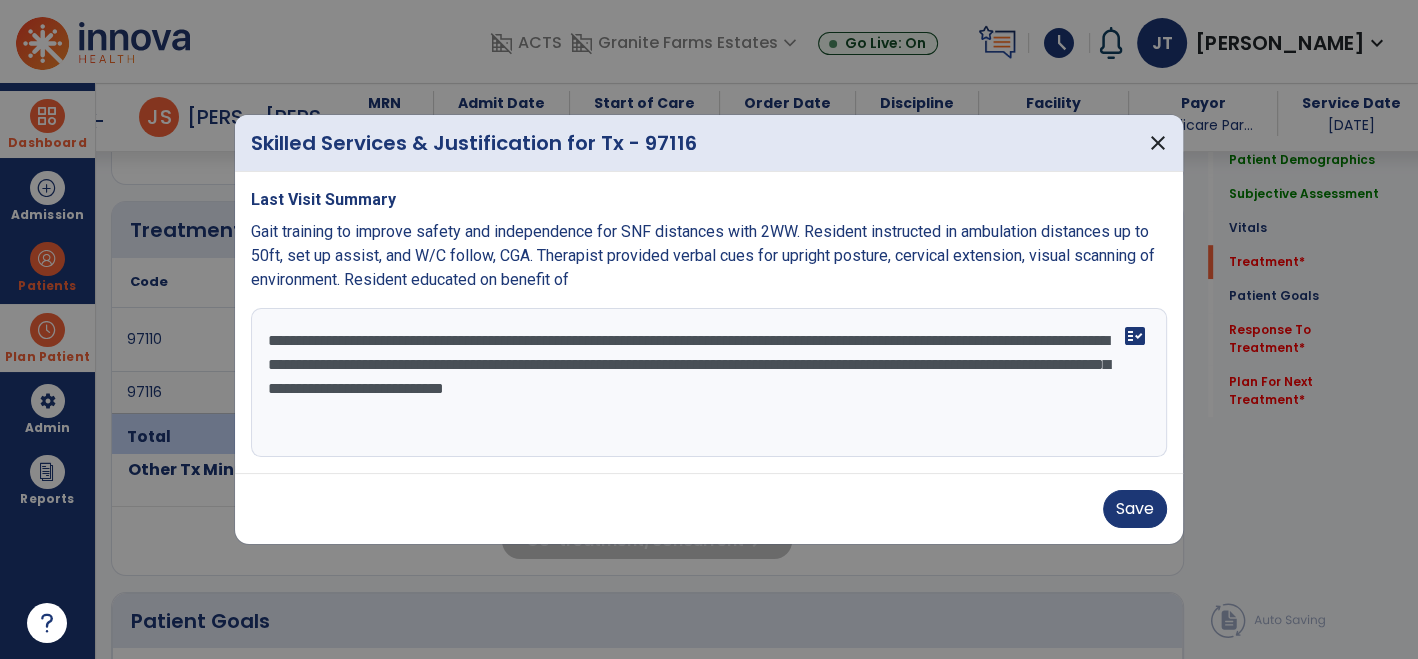 click on "**********" at bounding box center [709, 383] 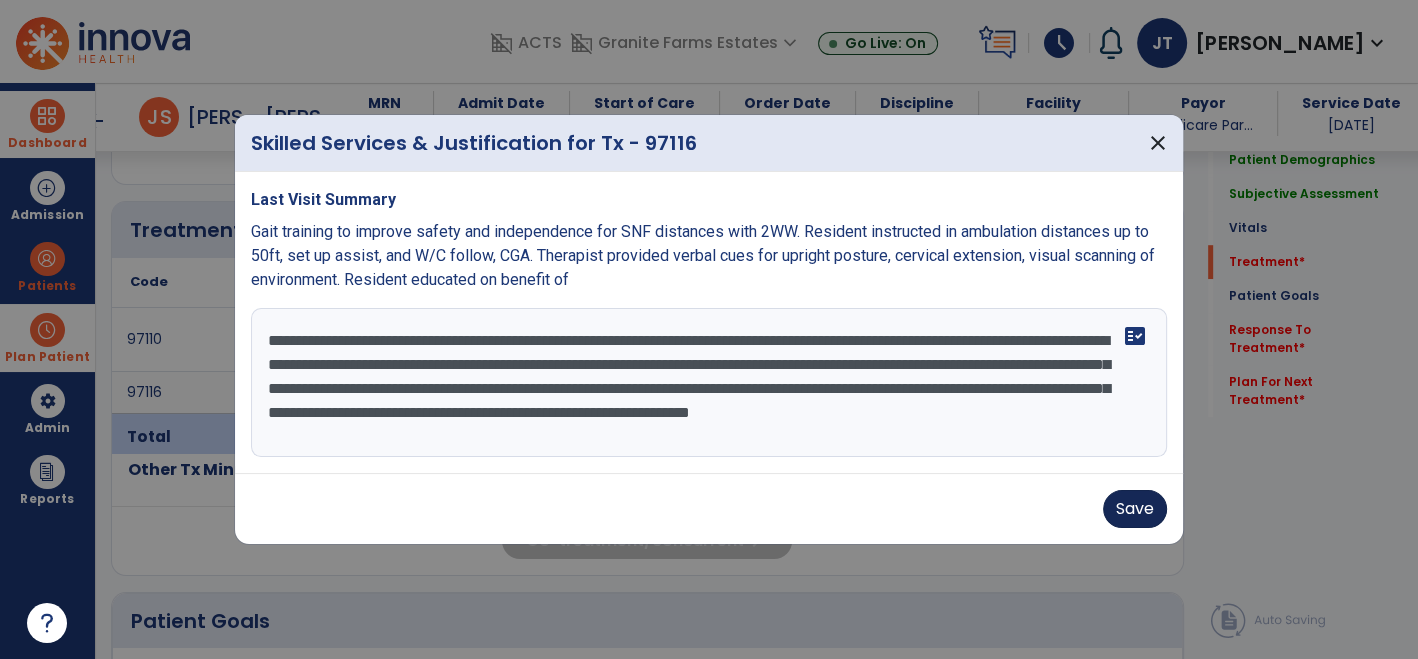 type on "**********" 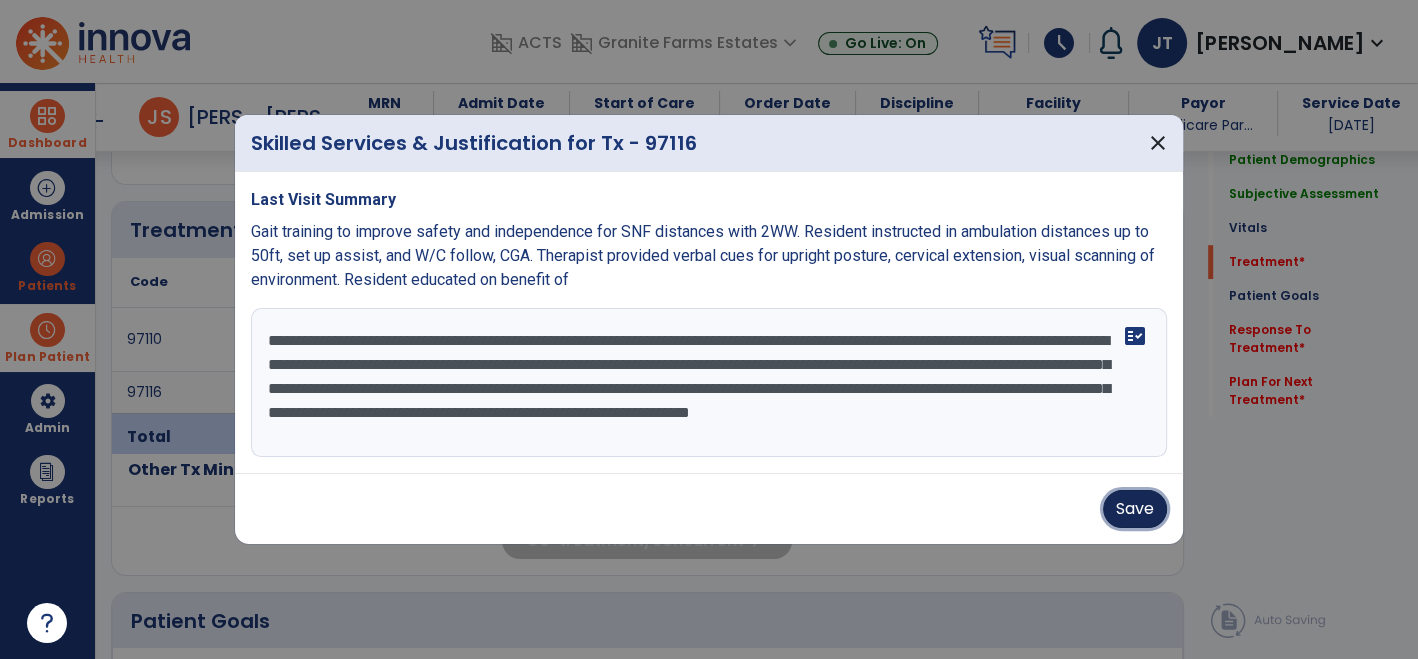 click on "Save" at bounding box center (1135, 509) 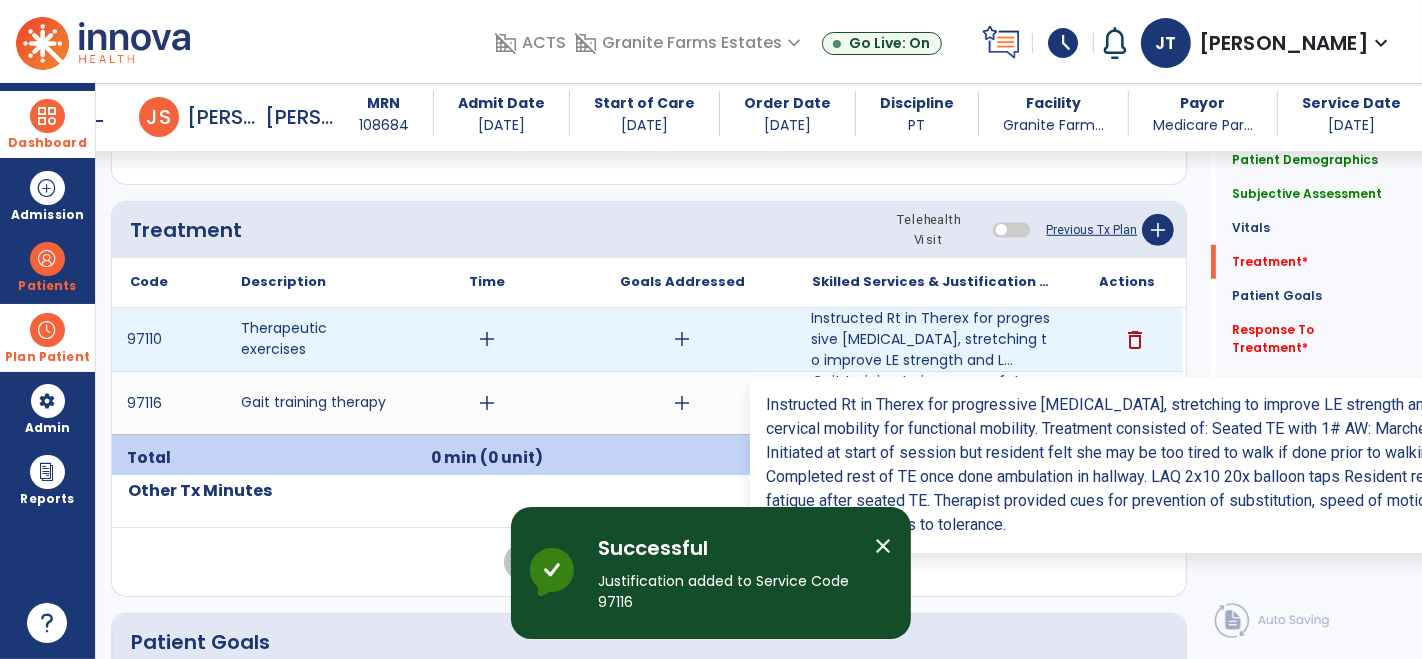 click on "Instructed Rt in Therex for  progressive [MEDICAL_DATA], stretching to improve LE strength and L..." at bounding box center [933, 339] 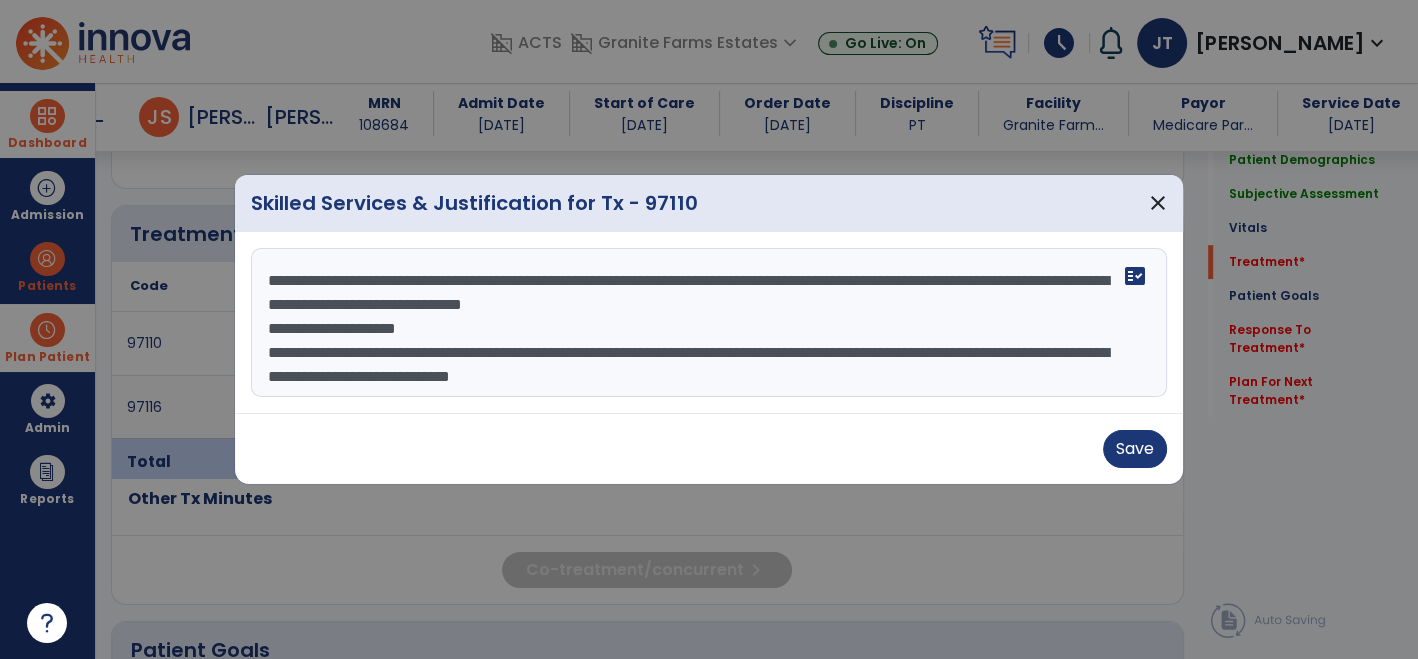 scroll, scrollTop: 1088, scrollLeft: 0, axis: vertical 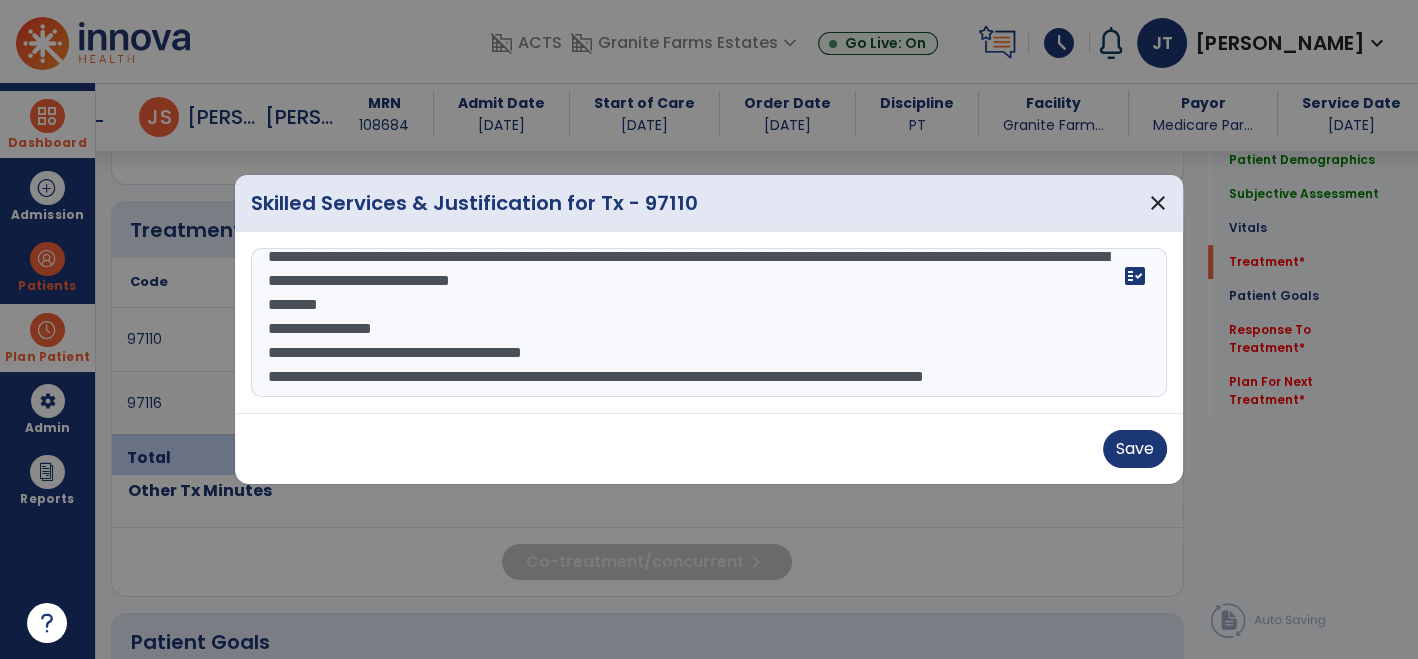 click on "**********" at bounding box center (709, 323) 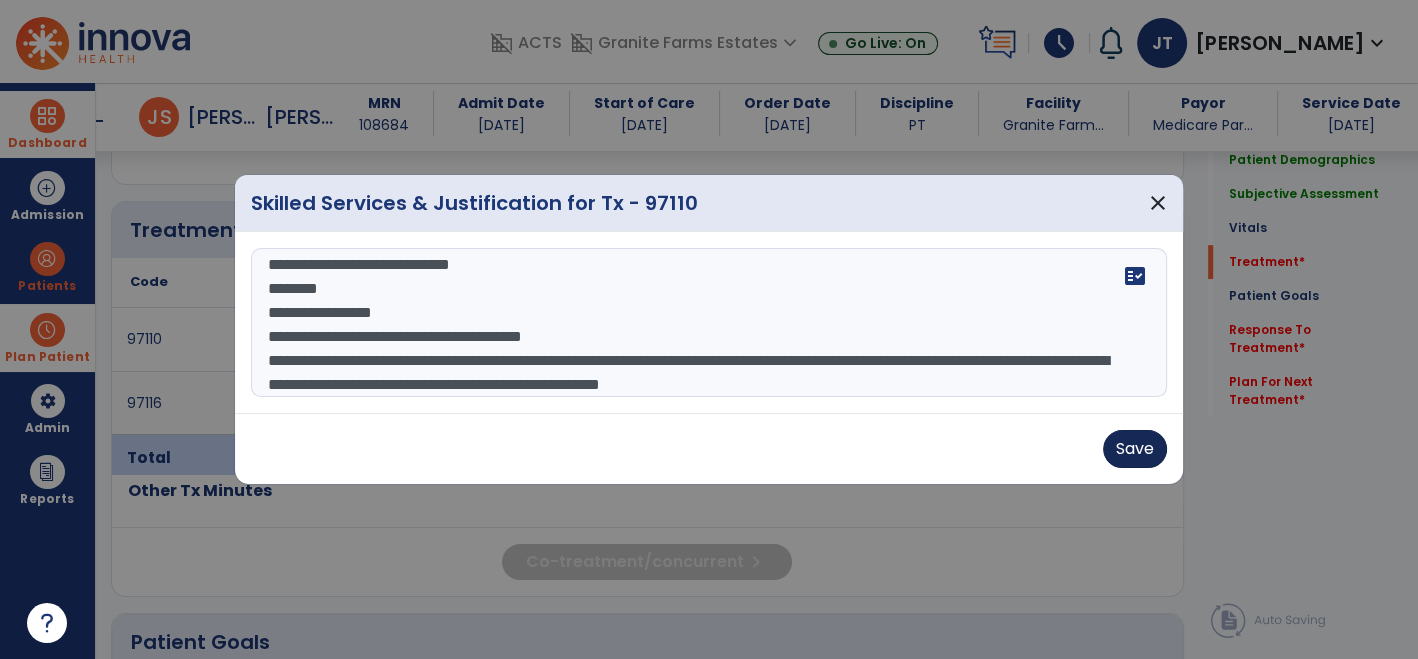 type on "**********" 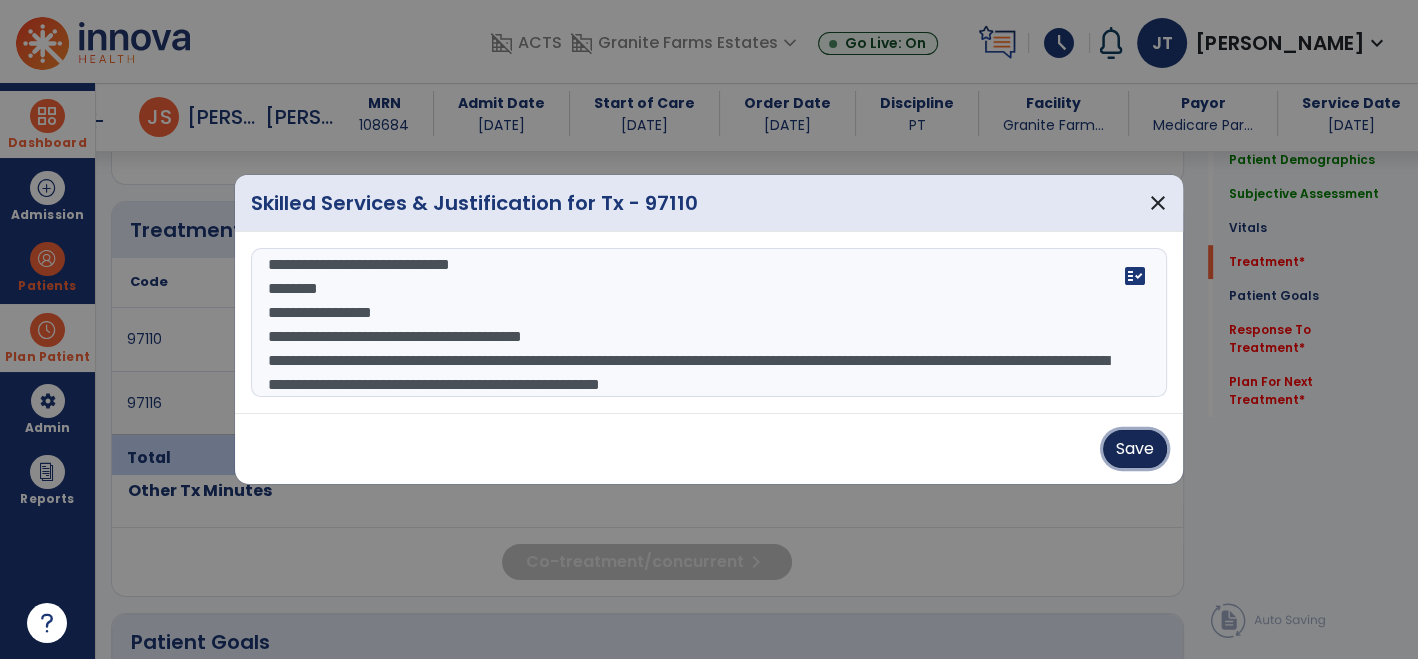 click on "Save" at bounding box center (1135, 449) 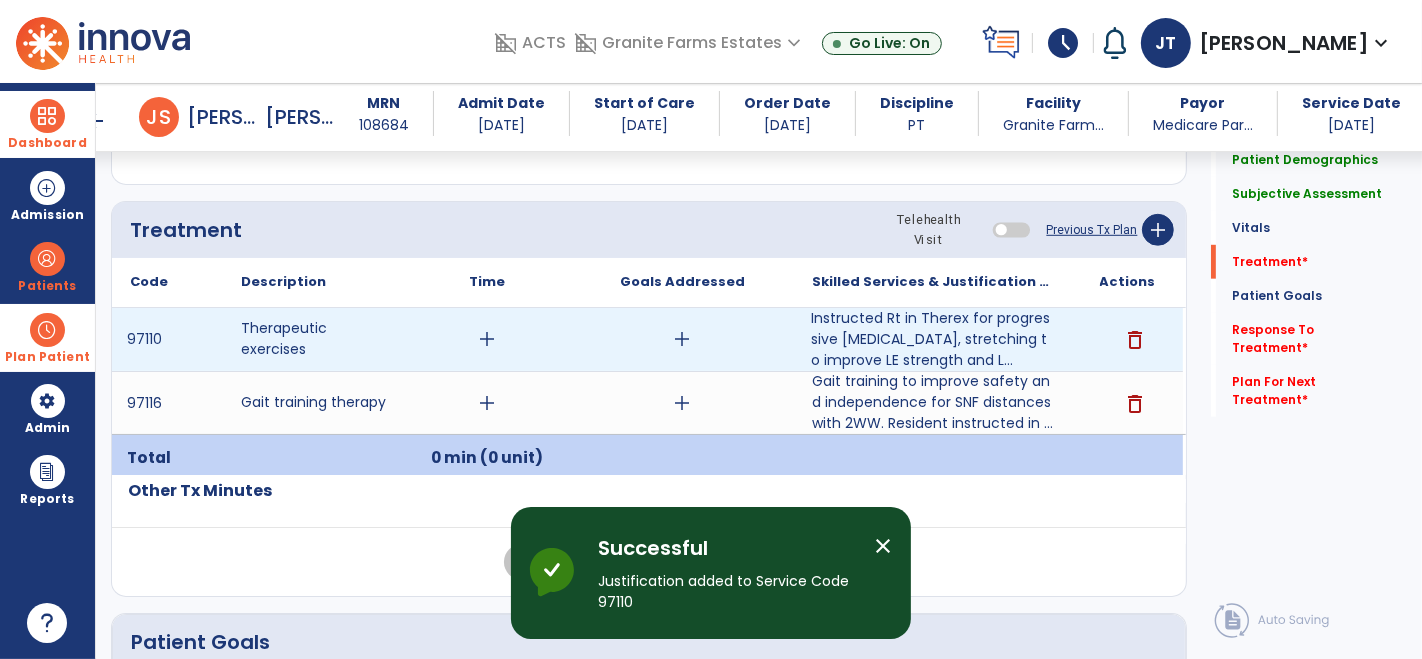 click on "add" at bounding box center [488, 339] 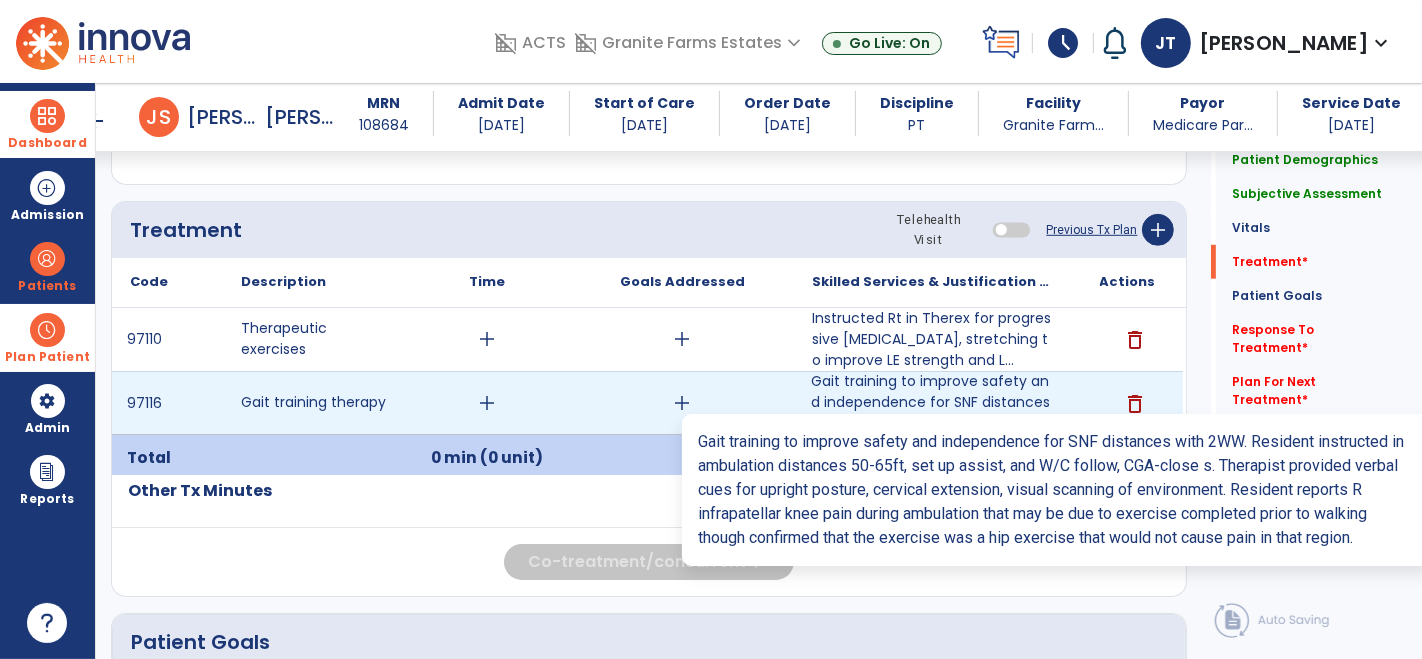 click on "Gait training to improve safety and independence for SNF distances with 2WW. Resident instructed in ..." at bounding box center [933, 402] 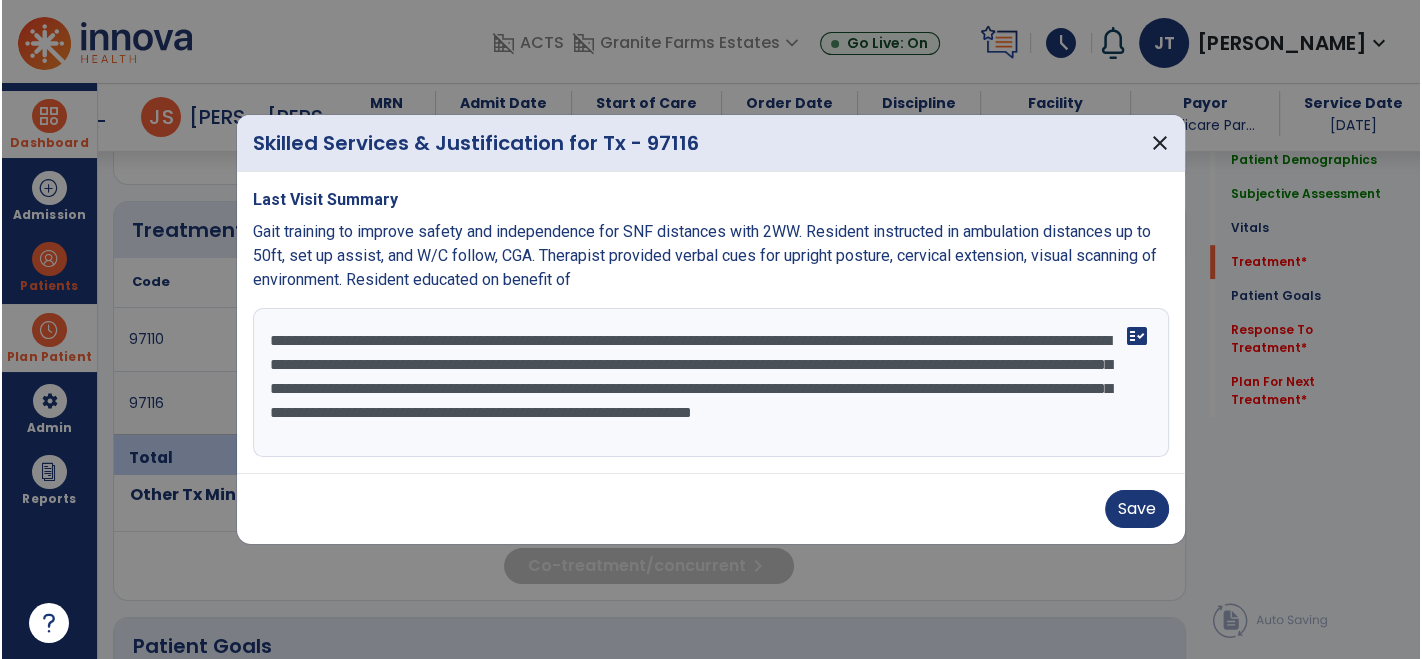scroll, scrollTop: 1088, scrollLeft: 0, axis: vertical 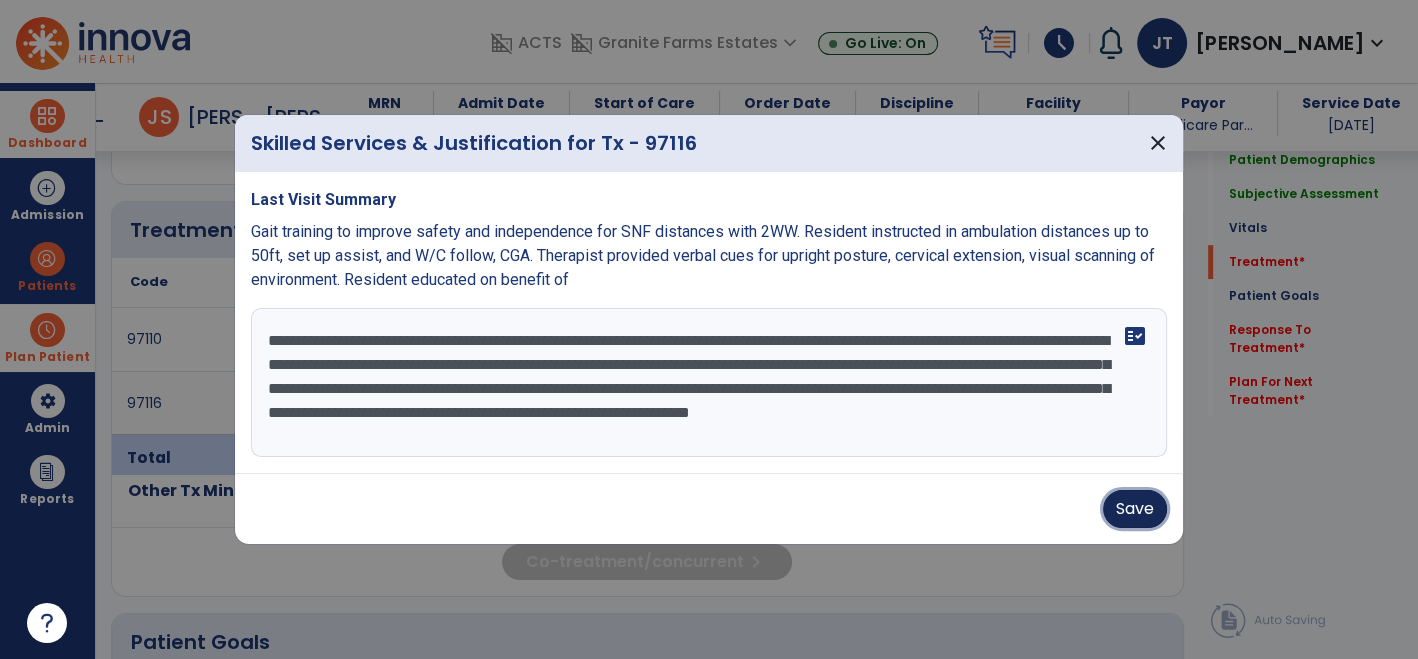 click on "Save" at bounding box center (1135, 509) 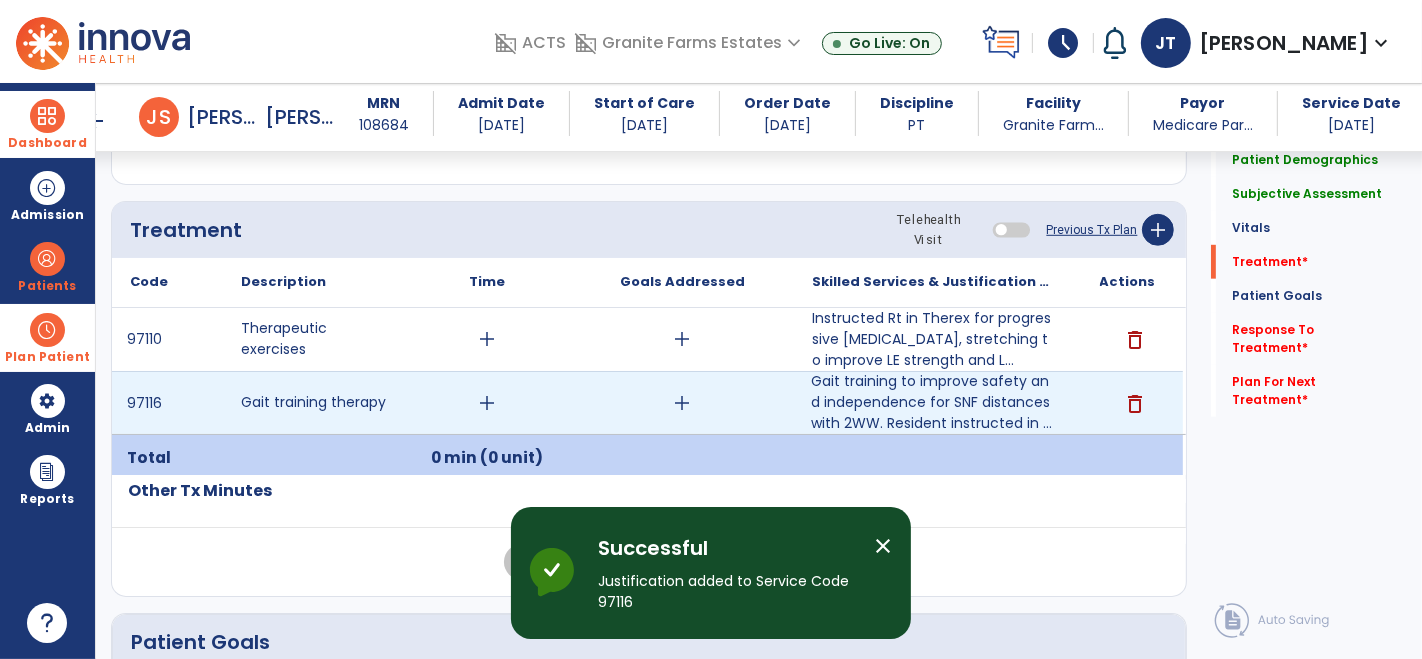 click on "add" at bounding box center [487, 403] 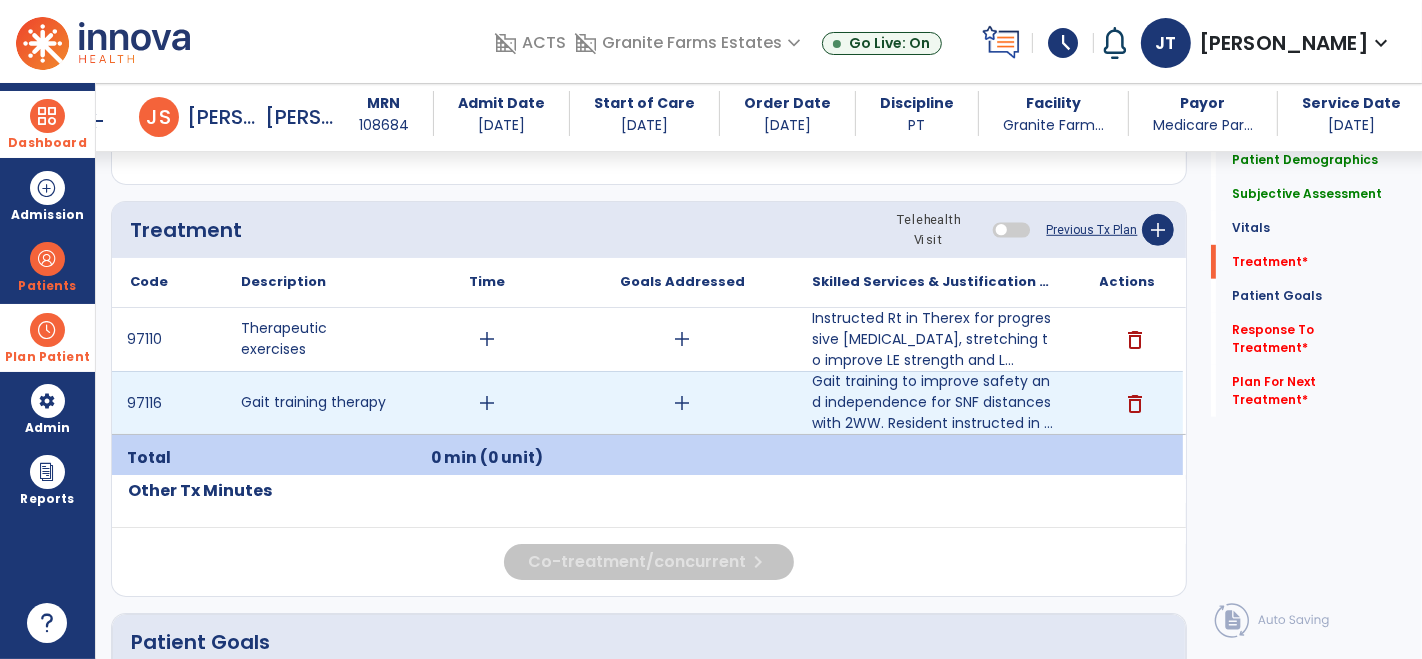 click on "add" at bounding box center [488, 403] 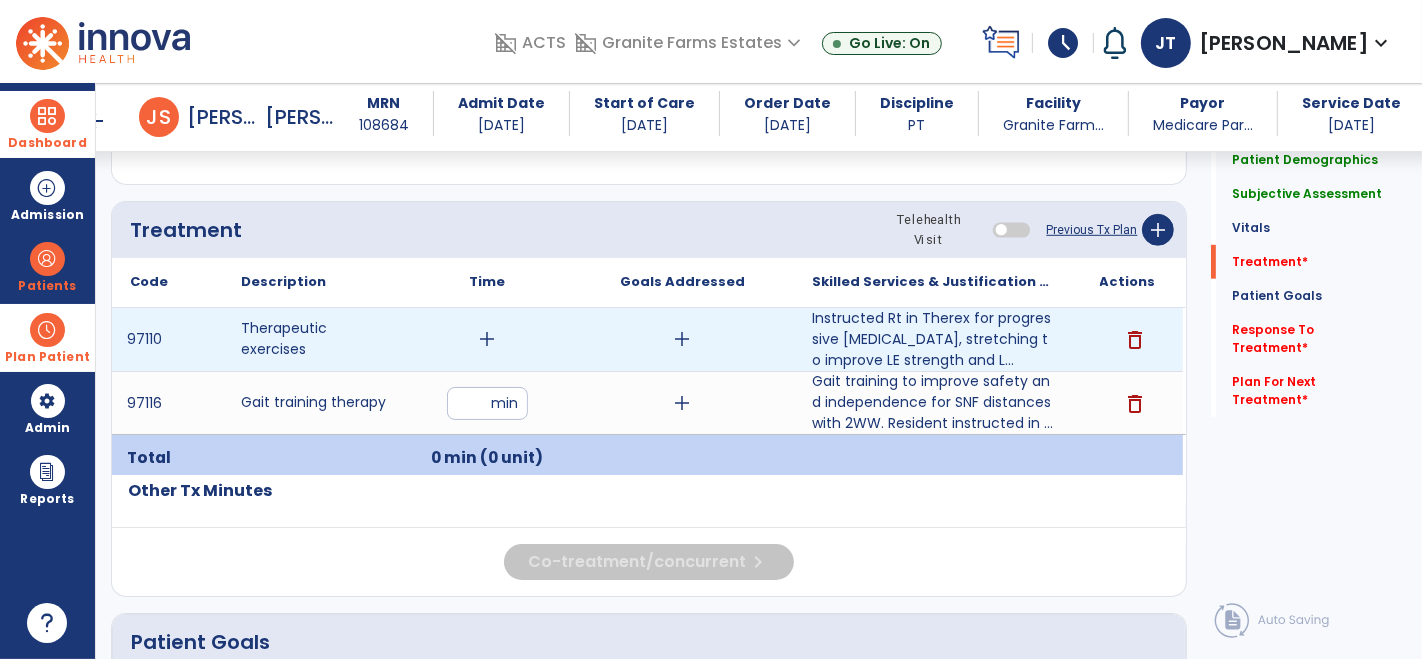 type on "*" 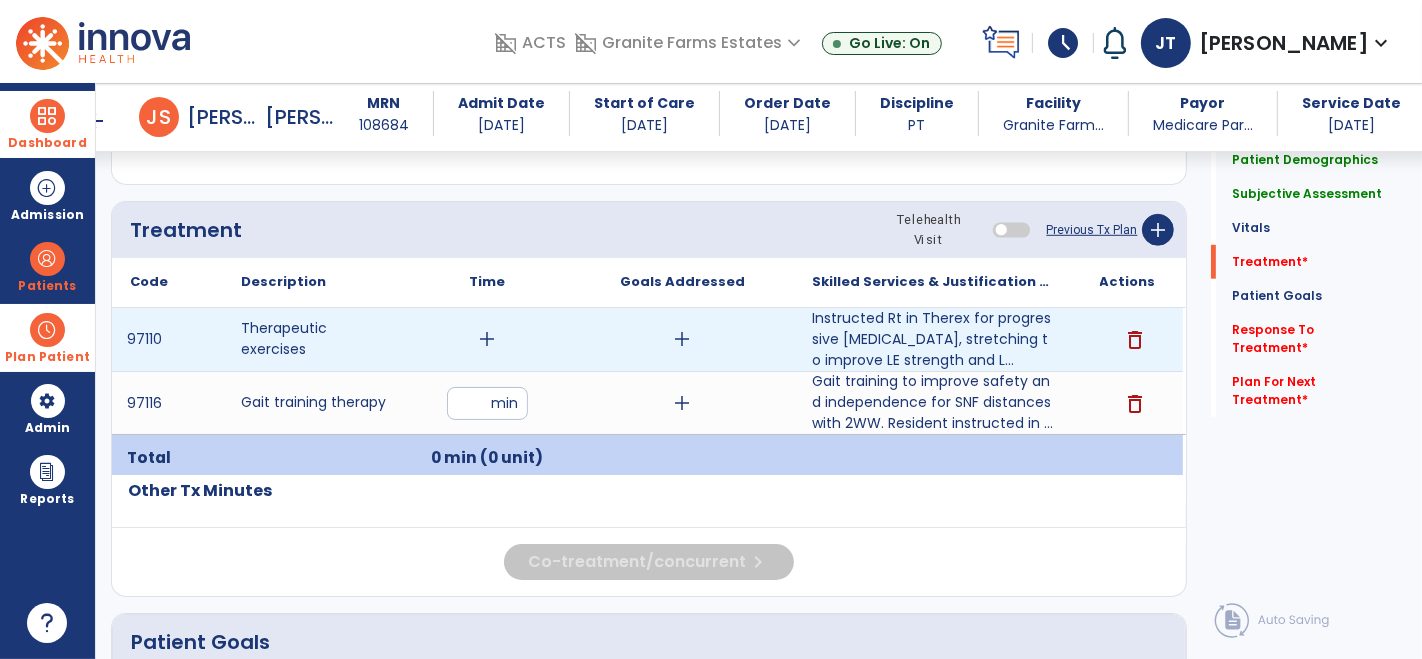 type on "**" 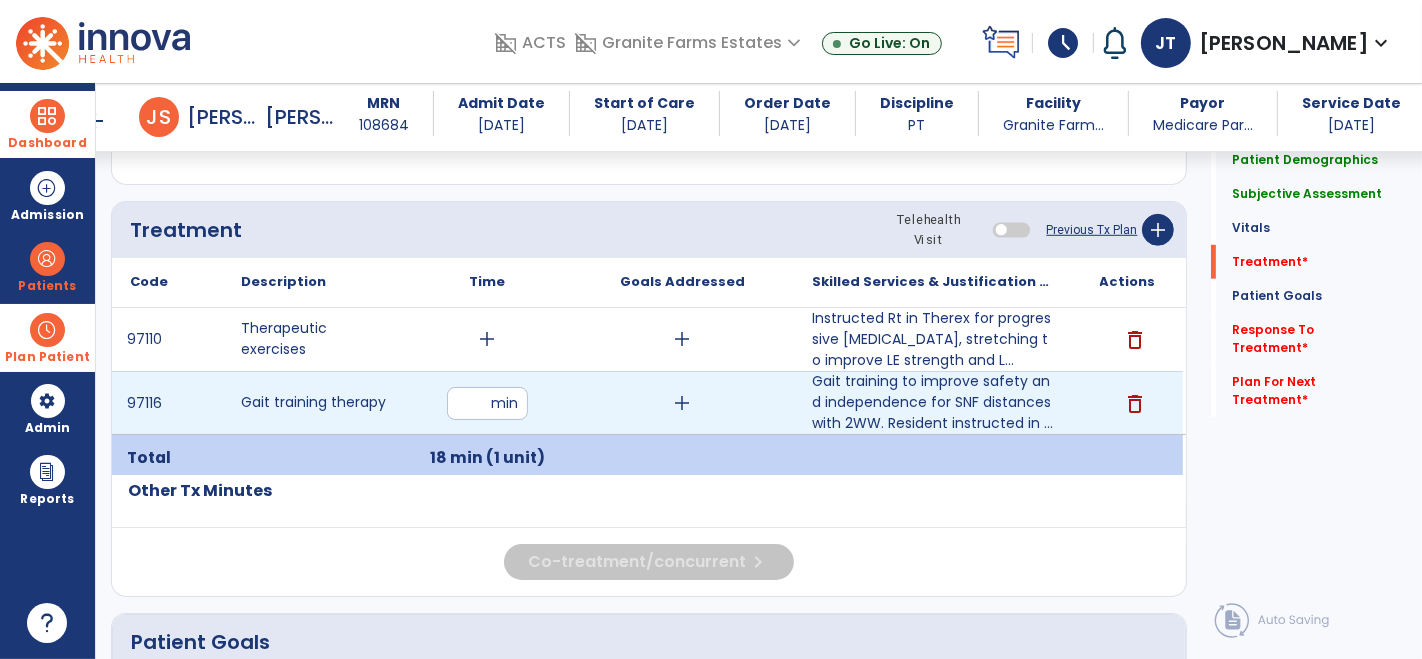 click on "**" at bounding box center [487, 403] 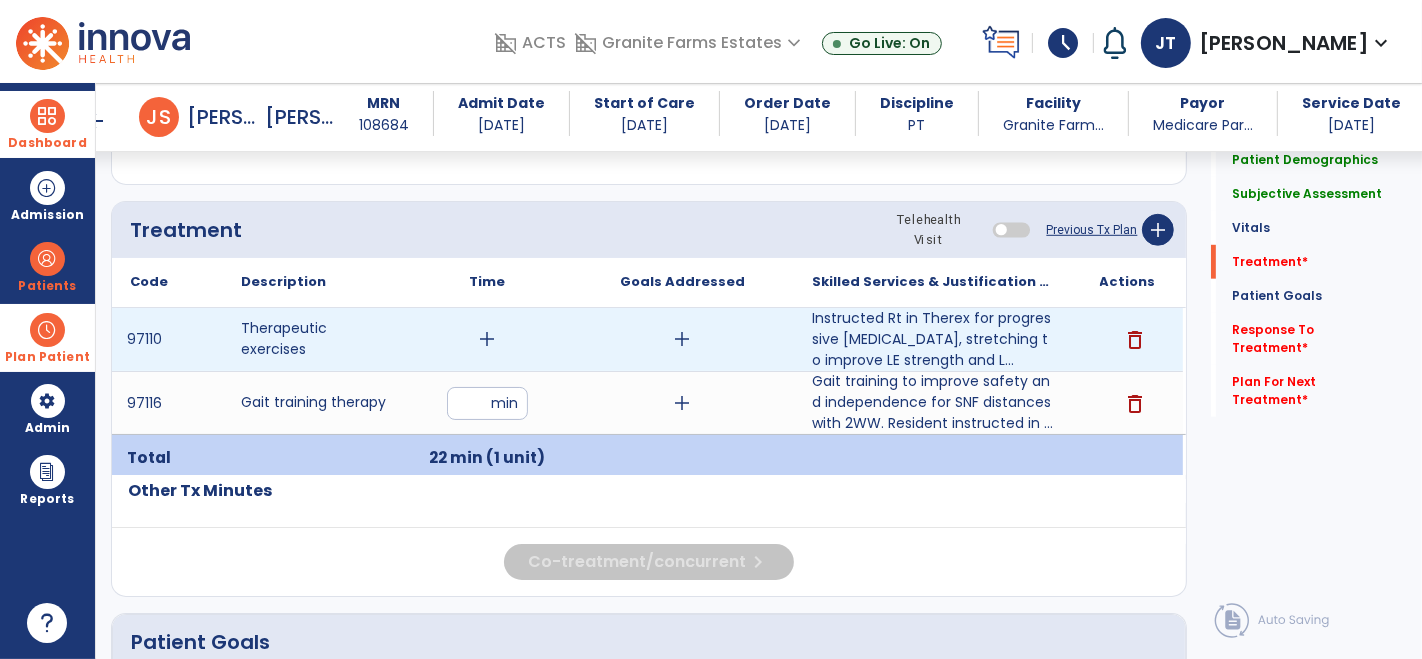 click on "add" at bounding box center [488, 339] 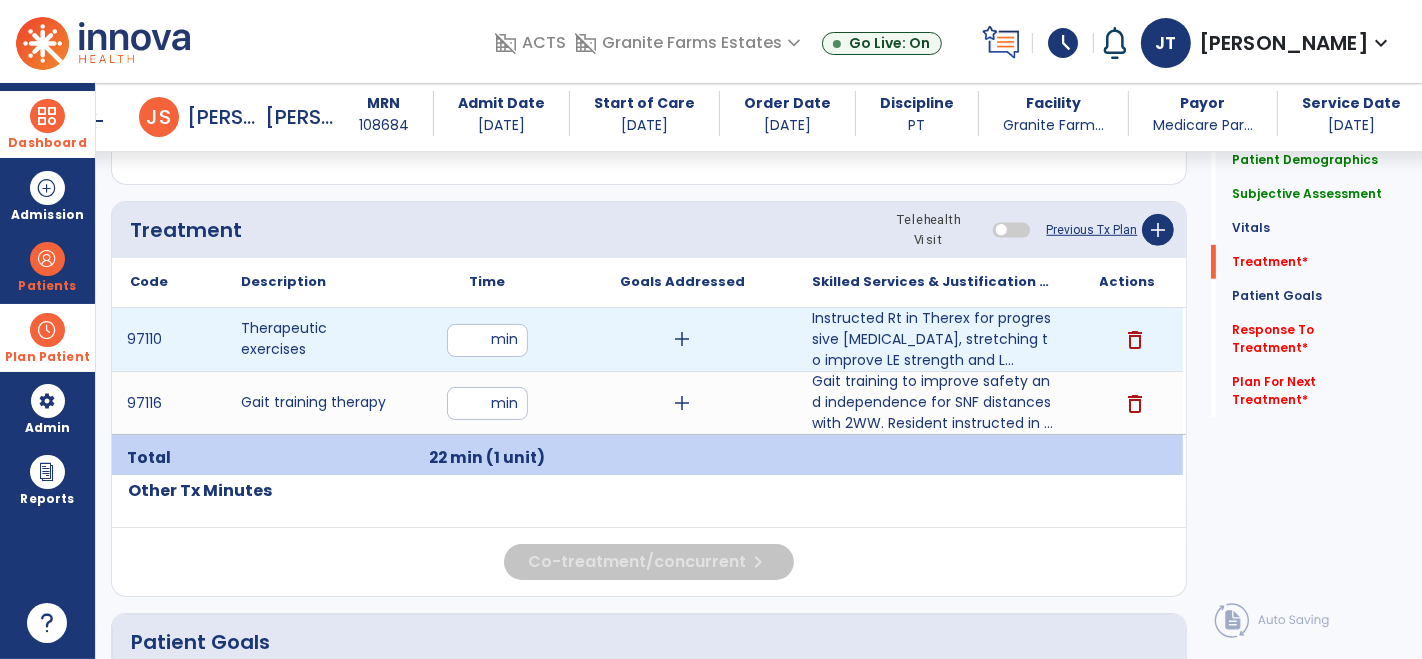 type on "**" 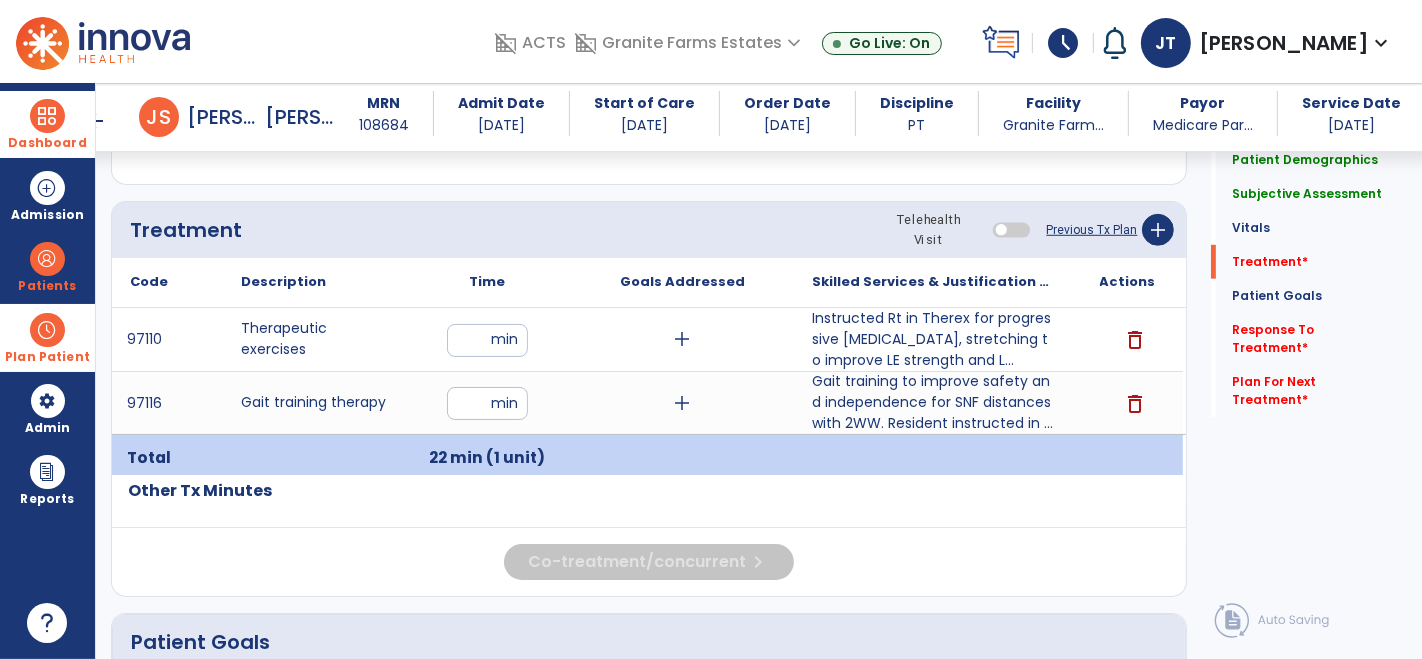 click on "Quick Links  Patient Demographics   Patient Demographics   Subjective Assessment   Subjective Assessment   Vitals   Vitals   Treatment   *  Treatment   *  Patient Goals   Patient Goals   Response To Treatment   *  Response To Treatment   *  Plan For Next Treatment   *  Plan For Next Treatment   *" 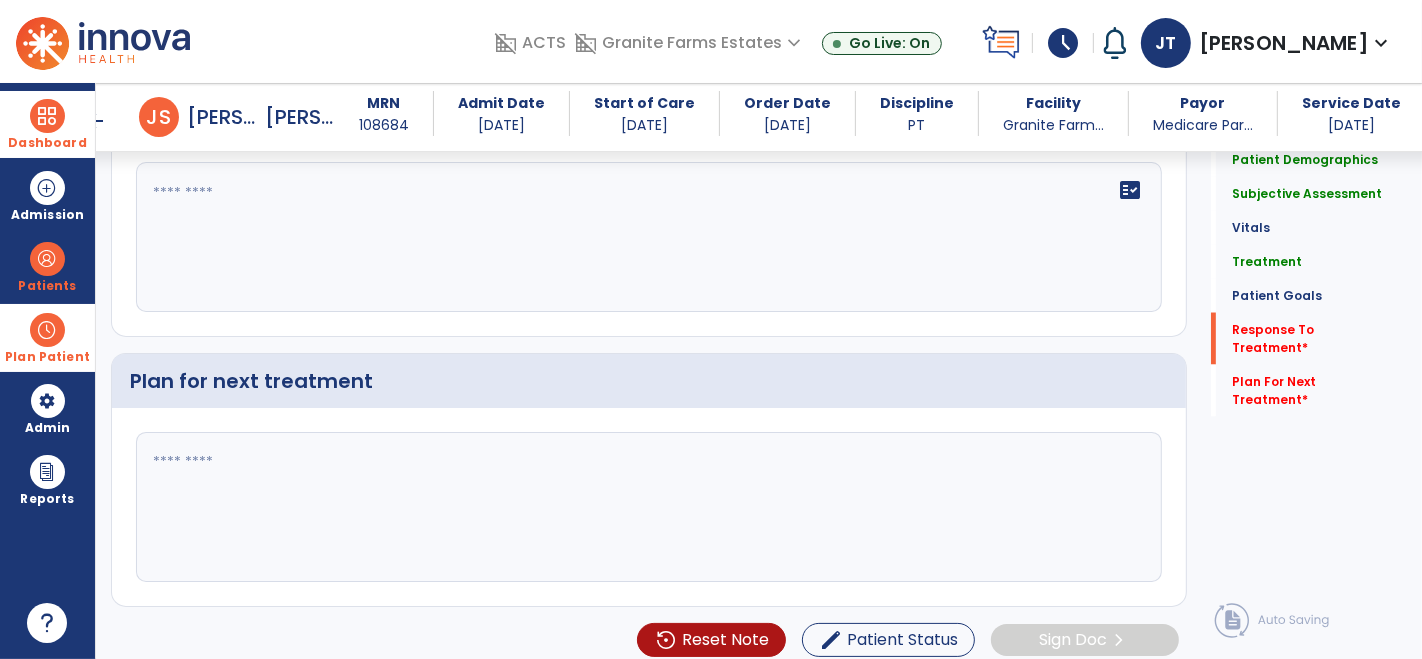 scroll, scrollTop: 2833, scrollLeft: 0, axis: vertical 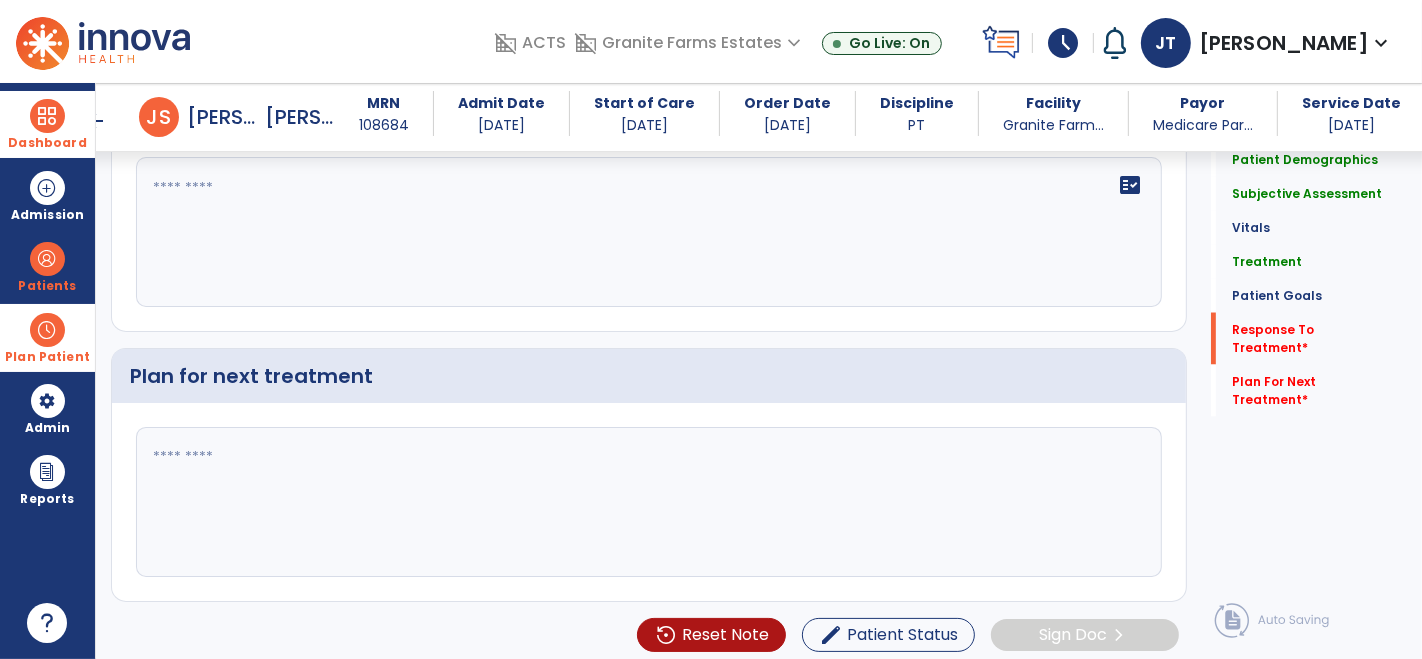 click on "fact_check" 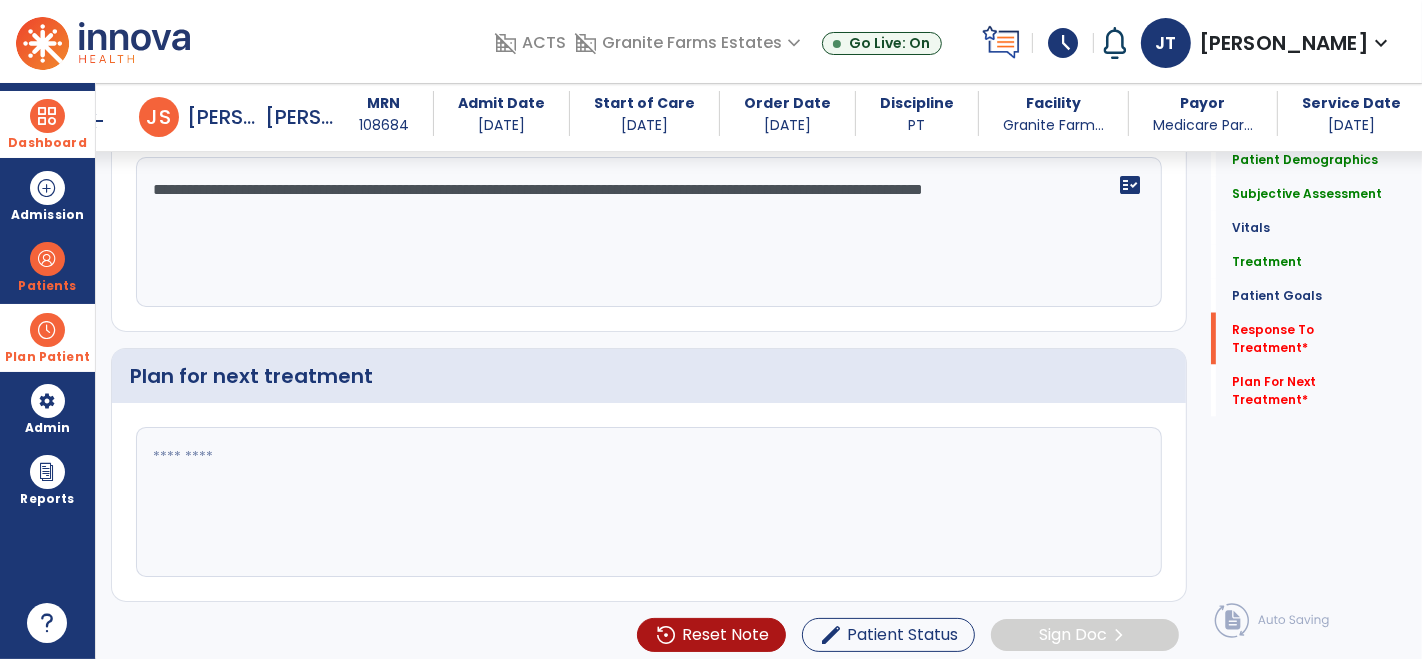 type on "**********" 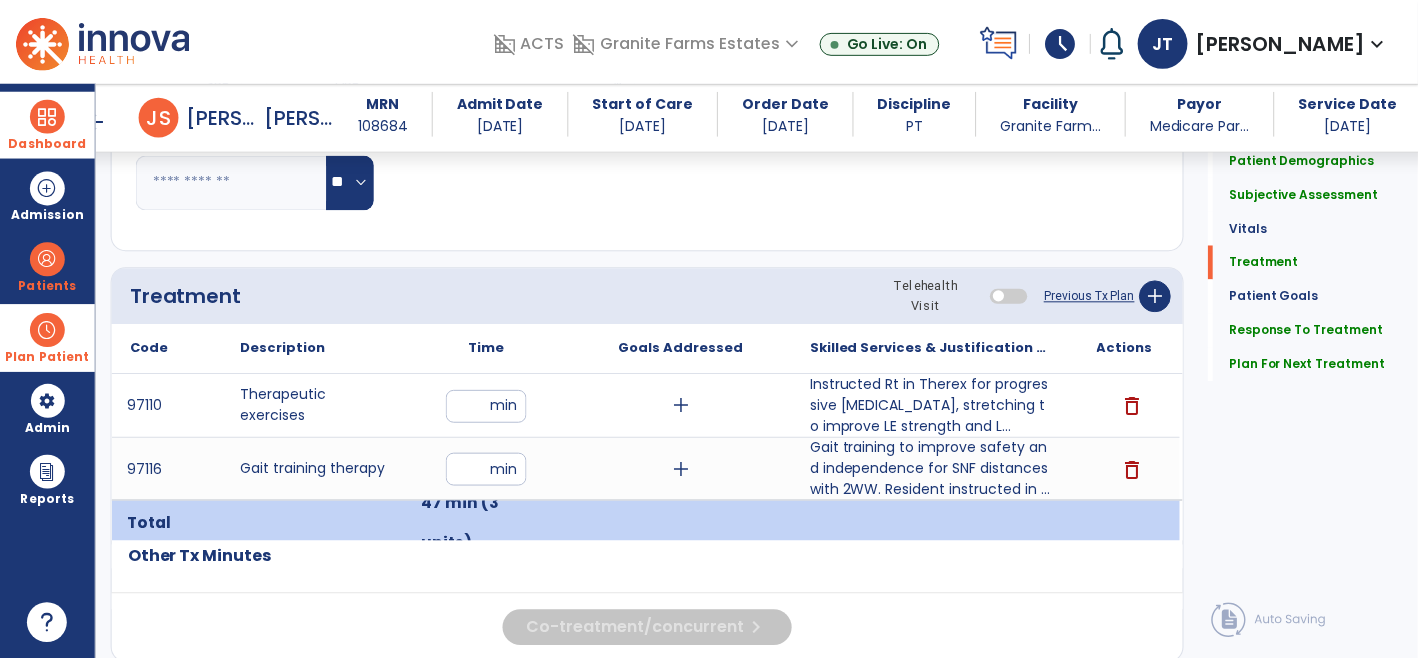scroll, scrollTop: 1031, scrollLeft: 0, axis: vertical 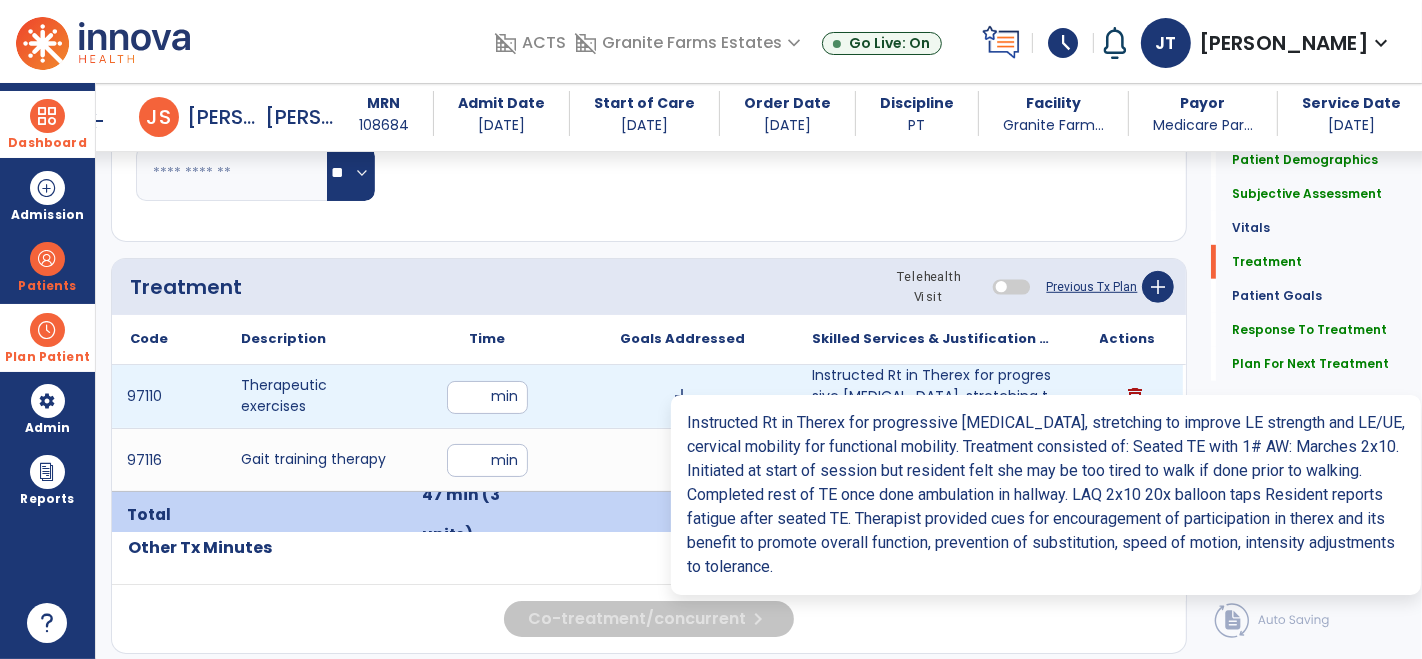 type on "**********" 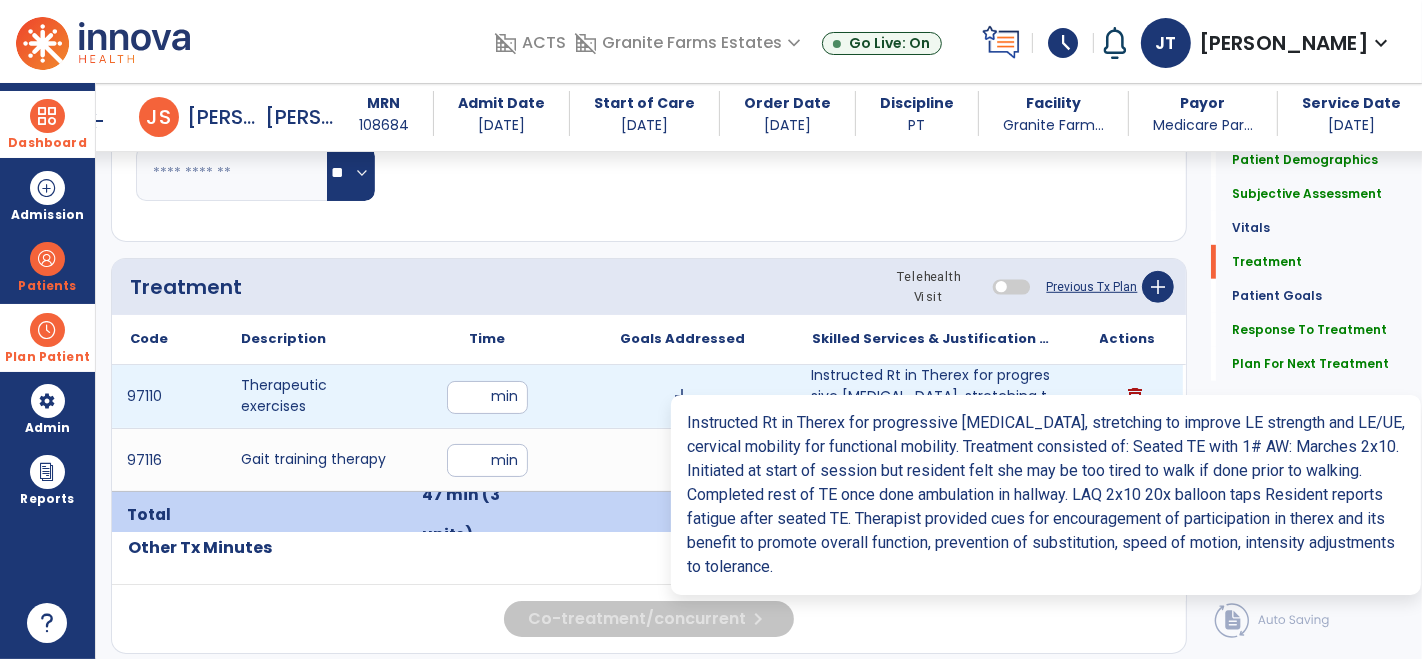 click on "Instructed Rt in Therex for  progressive [MEDICAL_DATA], stretching to improve LE strength and L..." at bounding box center [933, 396] 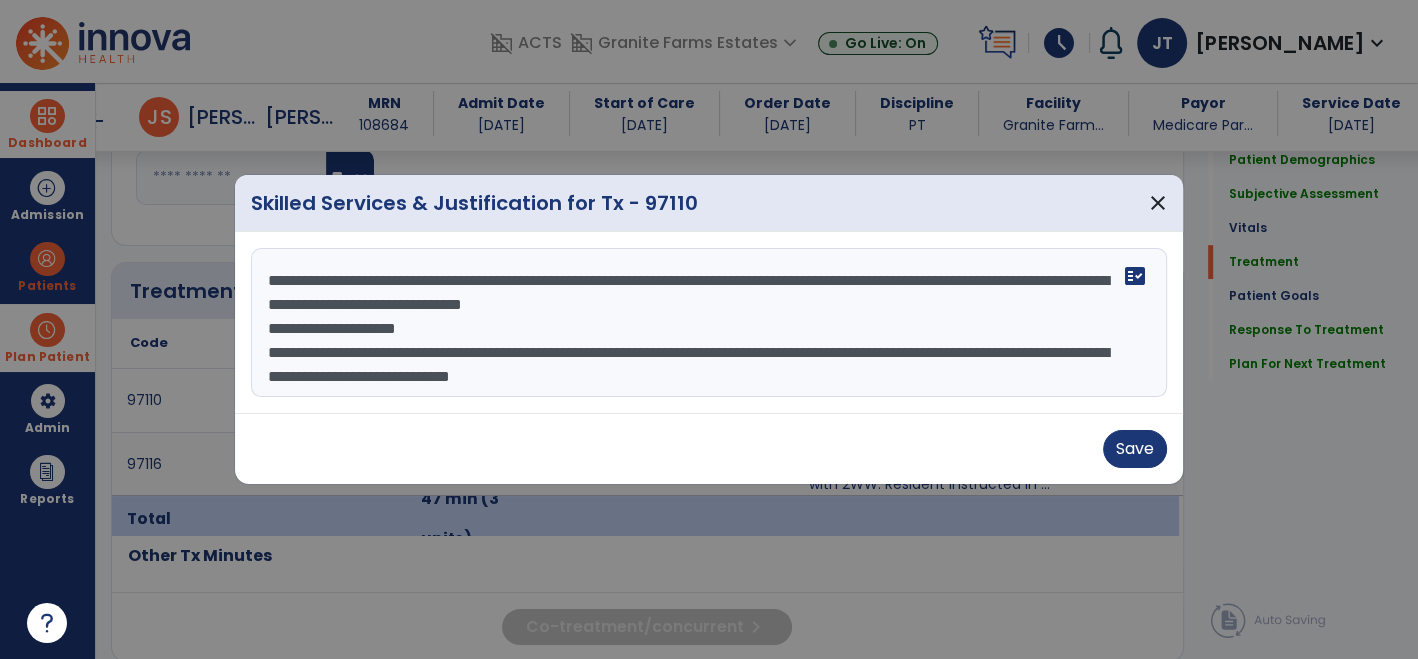 scroll, scrollTop: 1031, scrollLeft: 0, axis: vertical 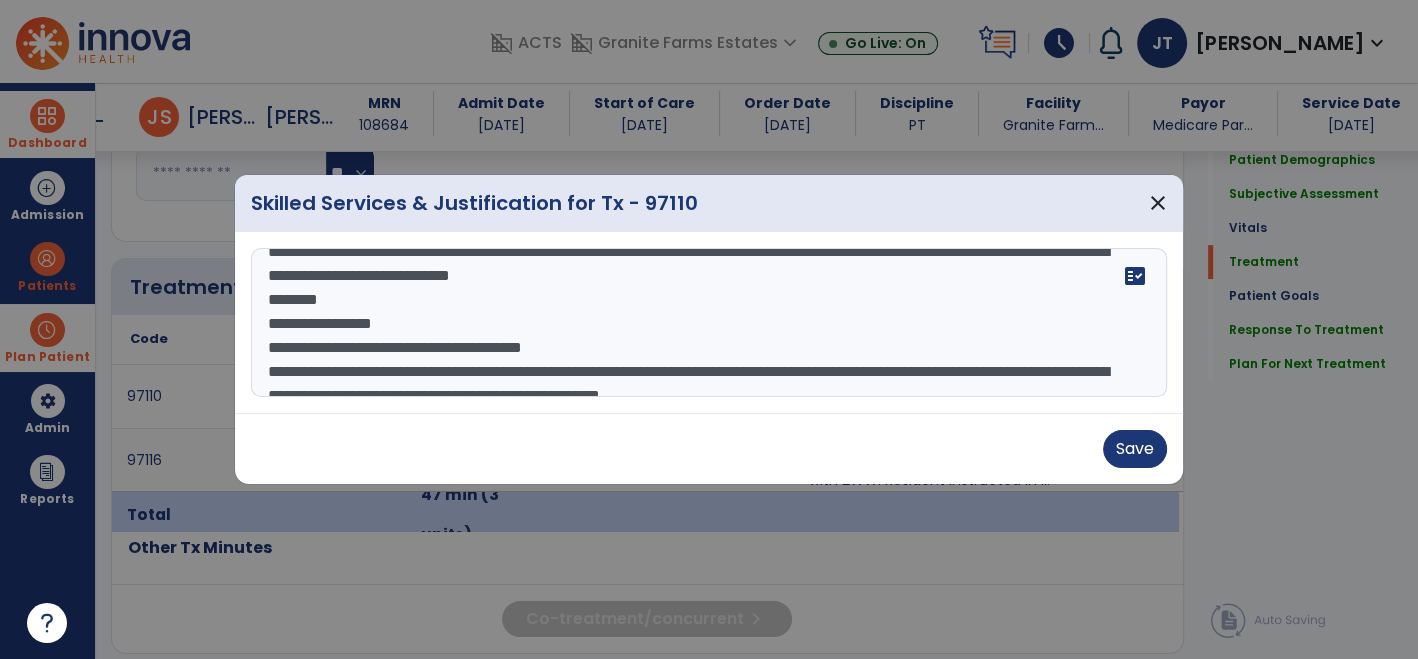 click on "**********" at bounding box center (709, 323) 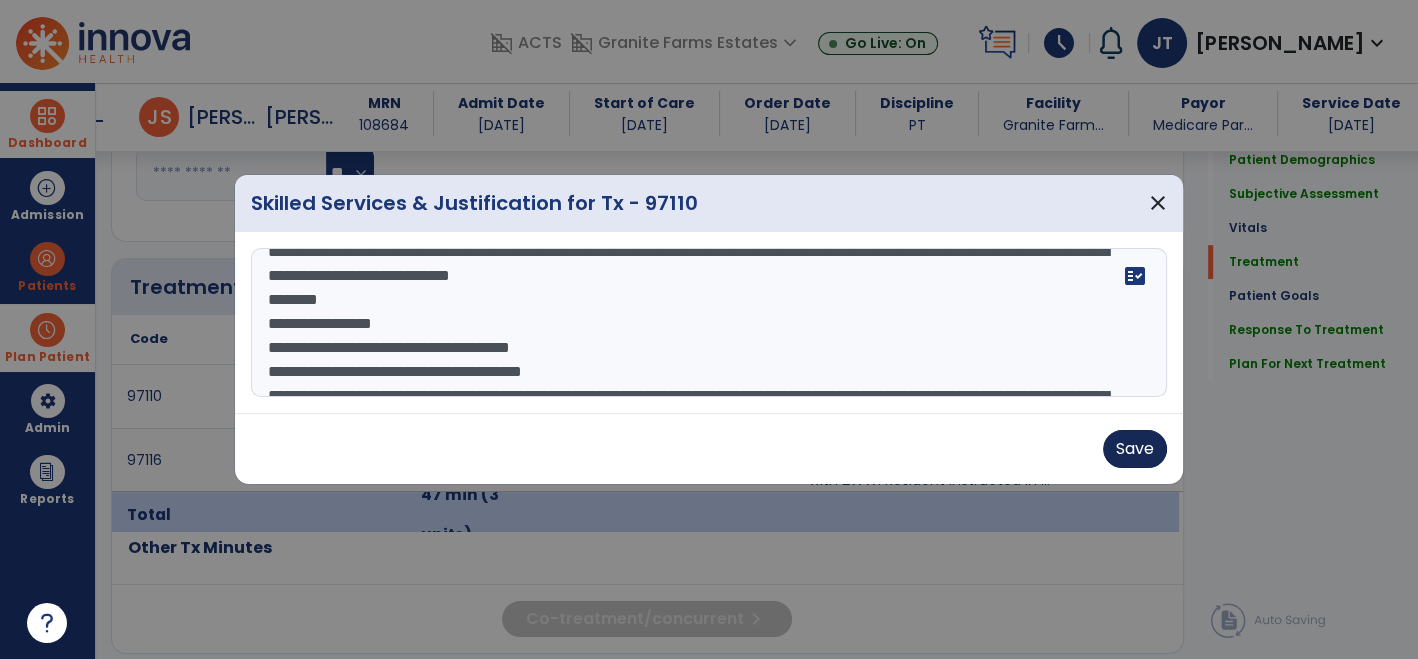 type on "**********" 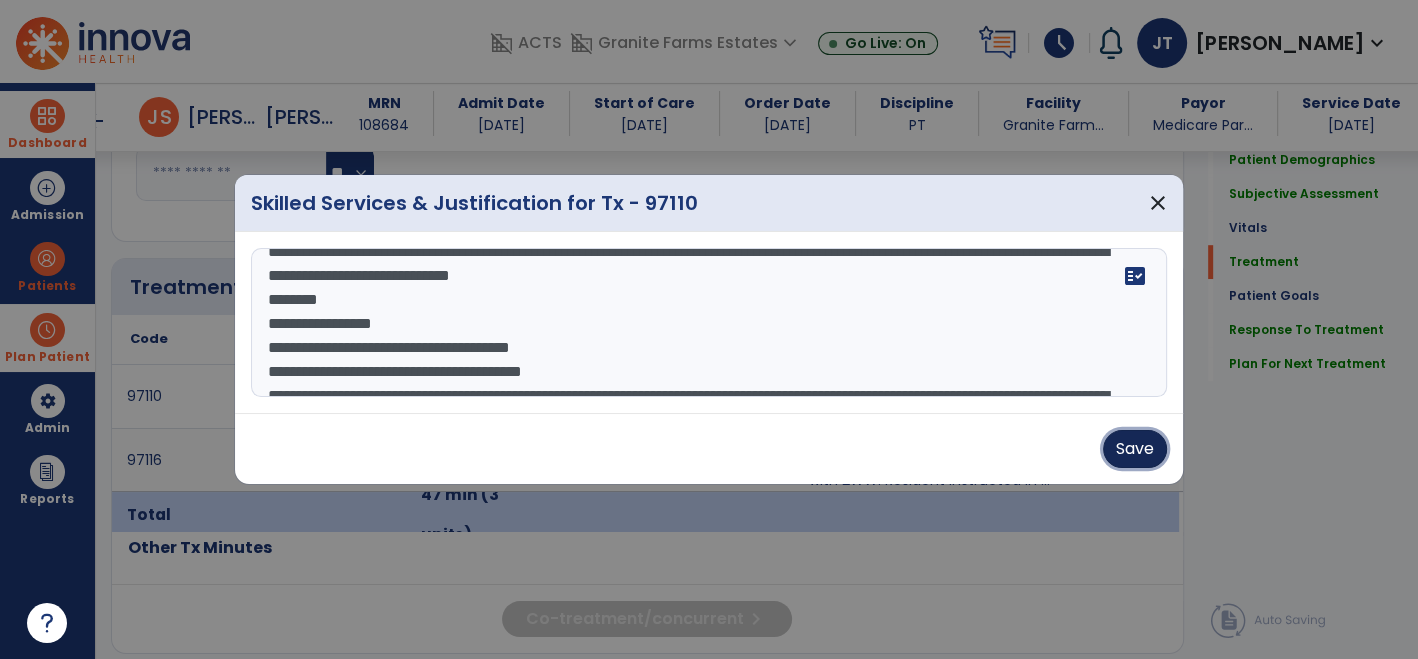 click on "Save" at bounding box center (1135, 449) 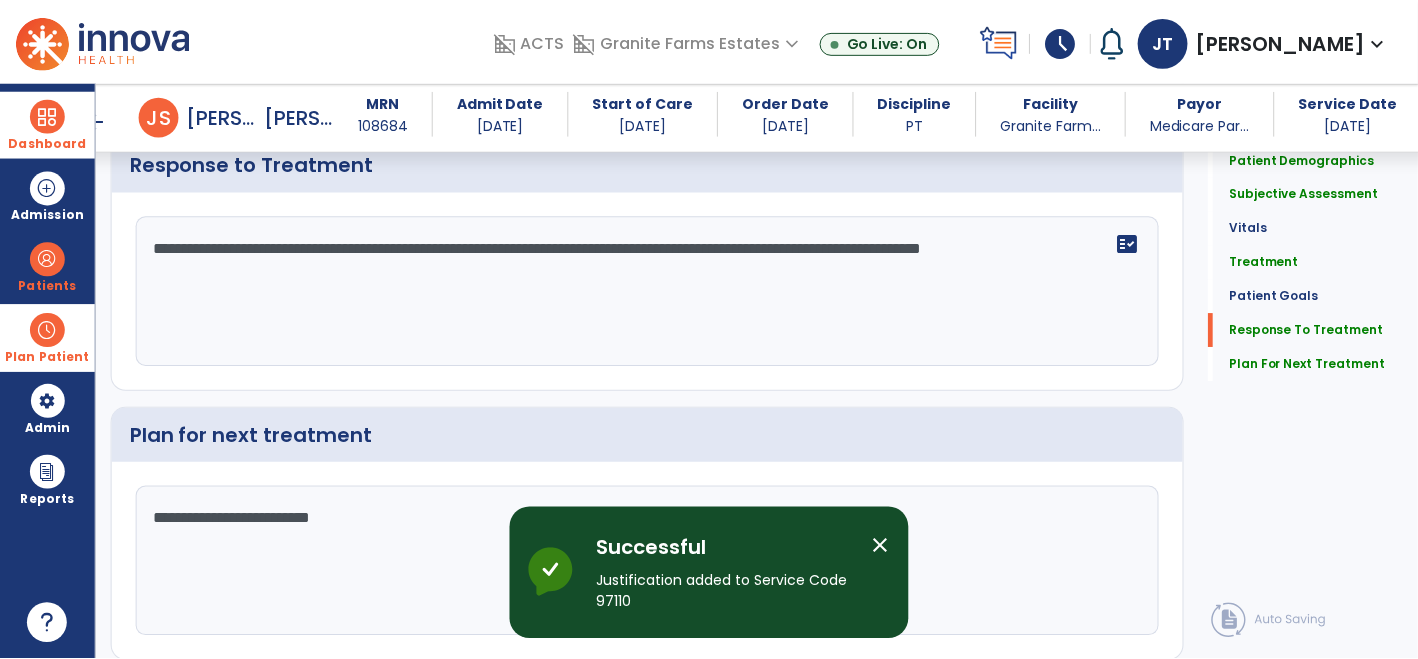 scroll, scrollTop: 2833, scrollLeft: 0, axis: vertical 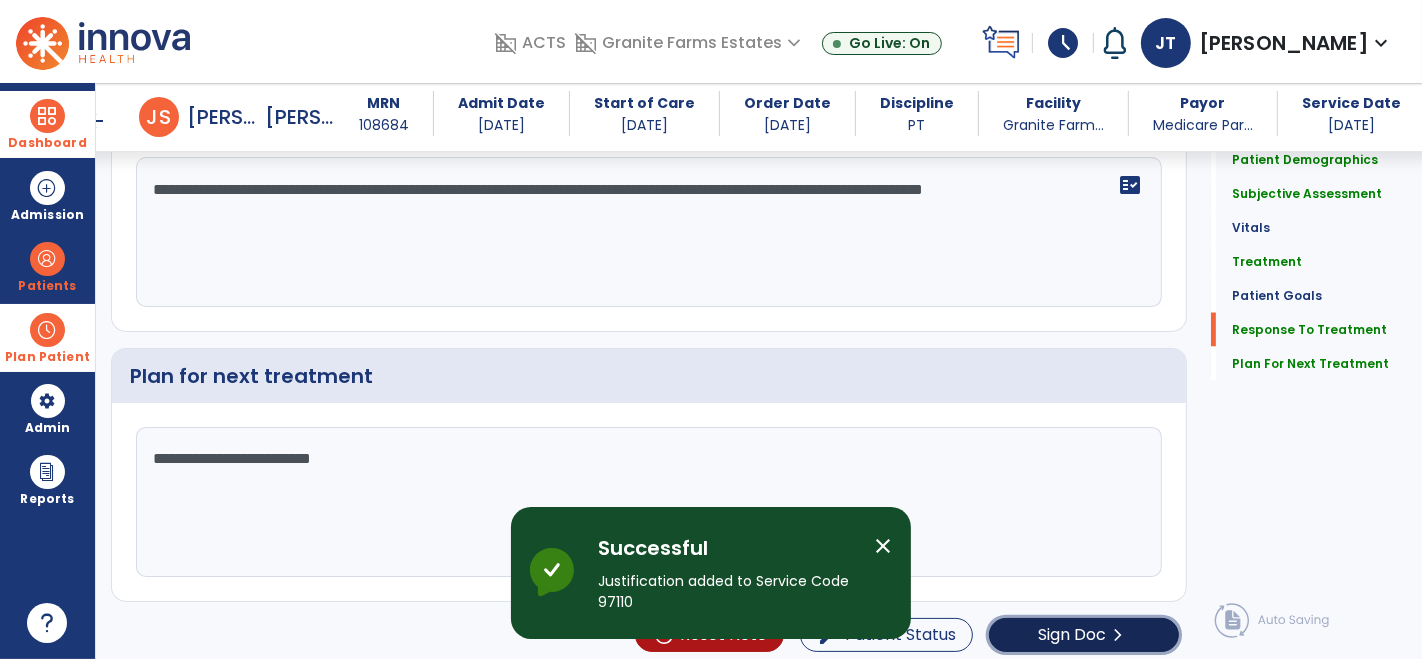 click on "Sign Doc  chevron_right" 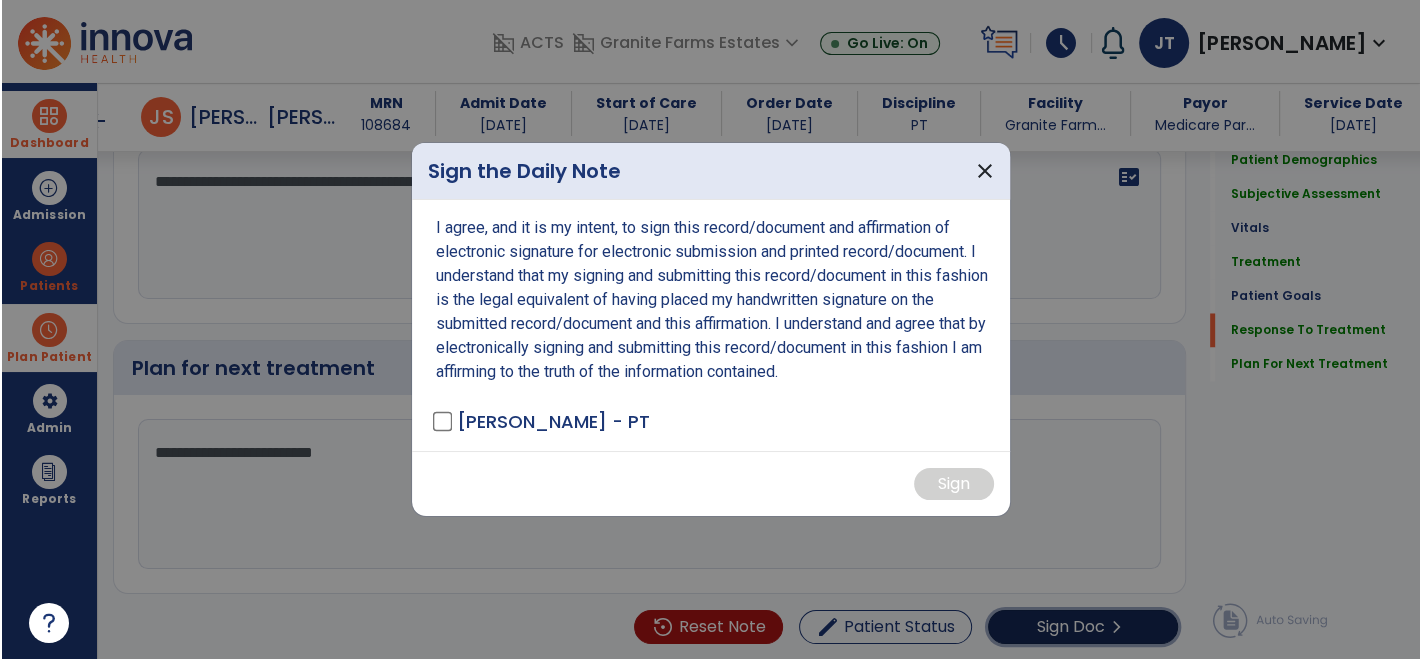 scroll, scrollTop: 2833, scrollLeft: 0, axis: vertical 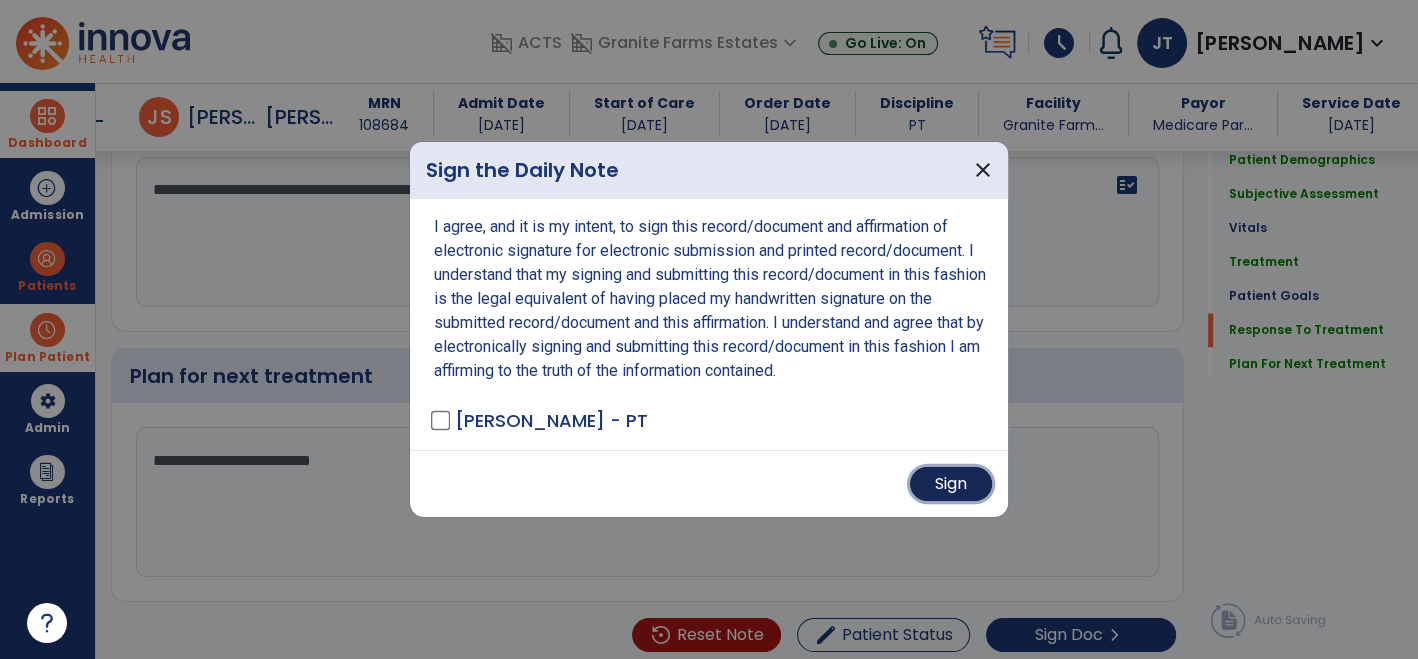 click on "Sign" at bounding box center (951, 484) 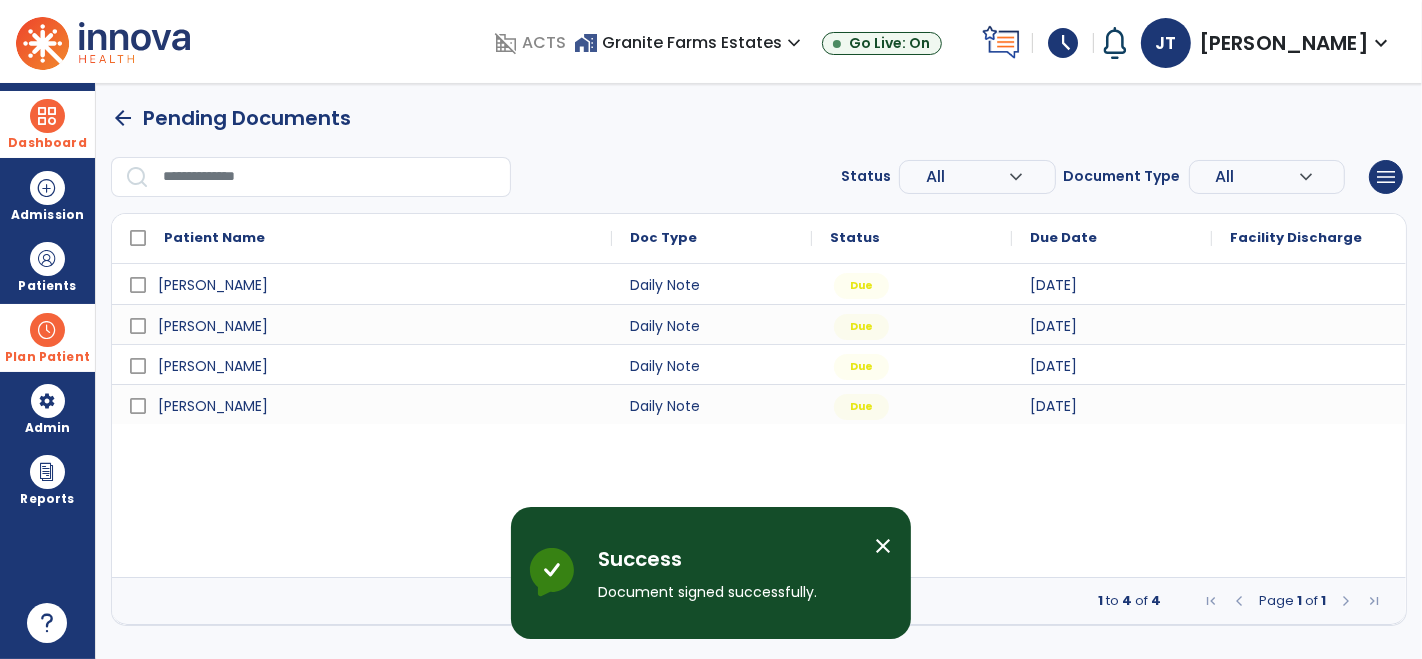 scroll, scrollTop: 0, scrollLeft: 0, axis: both 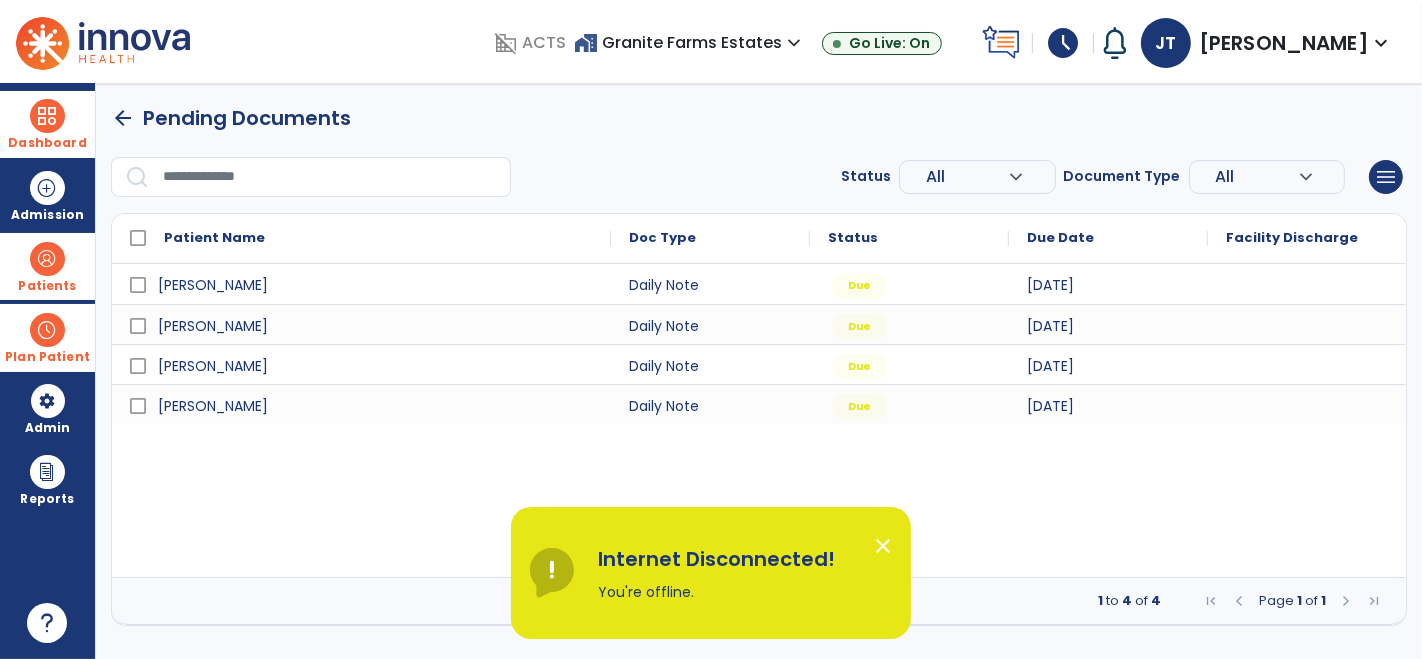click at bounding box center (47, 259) 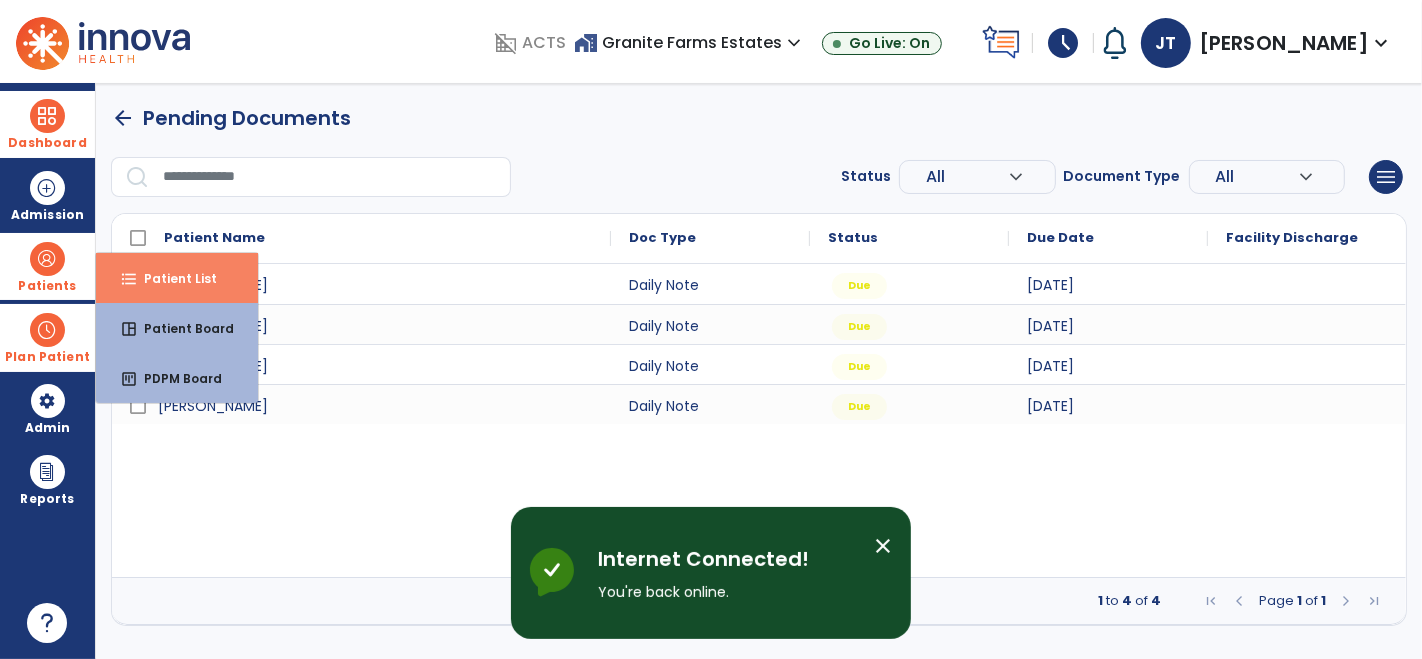 click on "format_list_bulleted  Patient List" at bounding box center [177, 278] 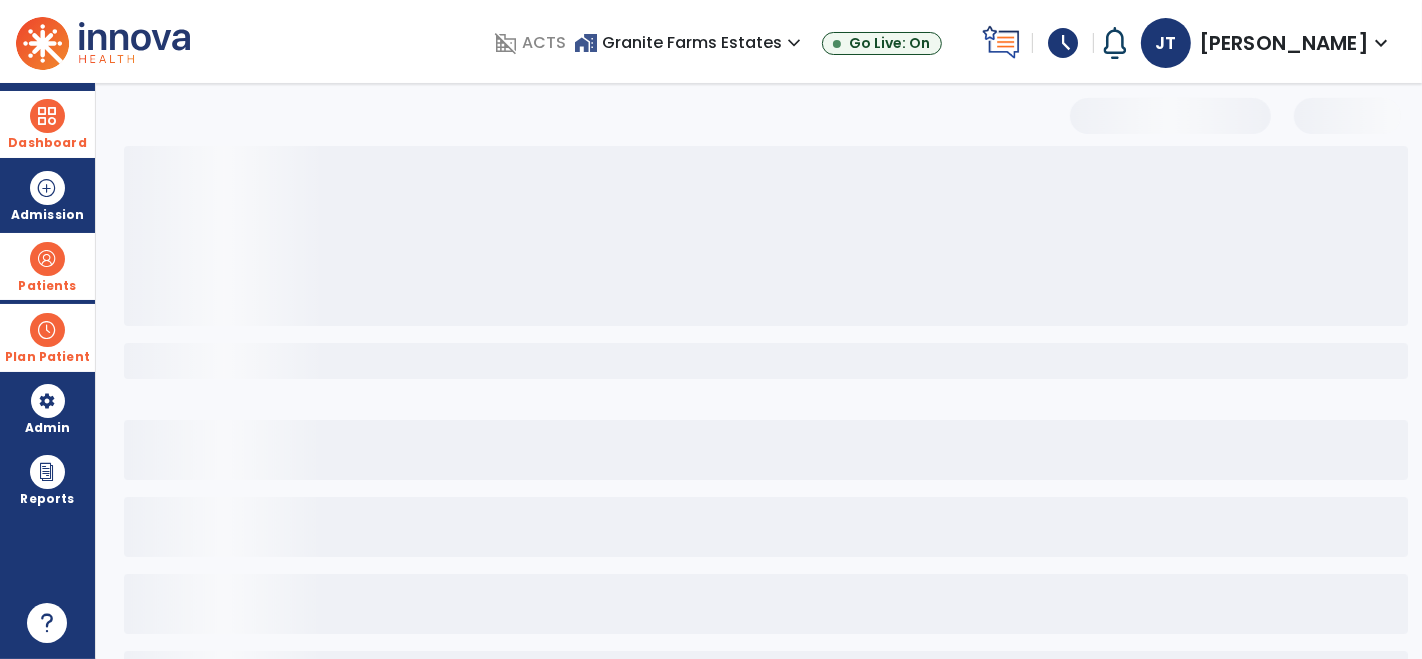 click at bounding box center (47, 330) 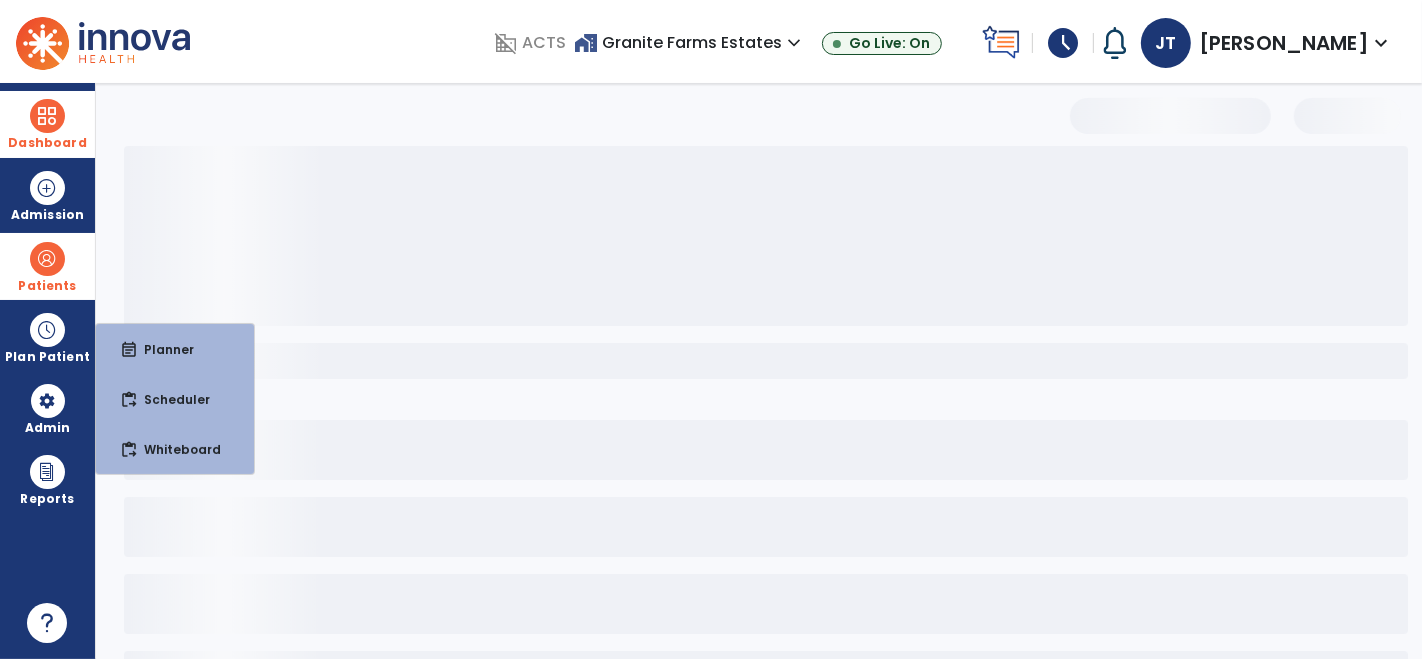 click on "Dashboard" at bounding box center (47, 143) 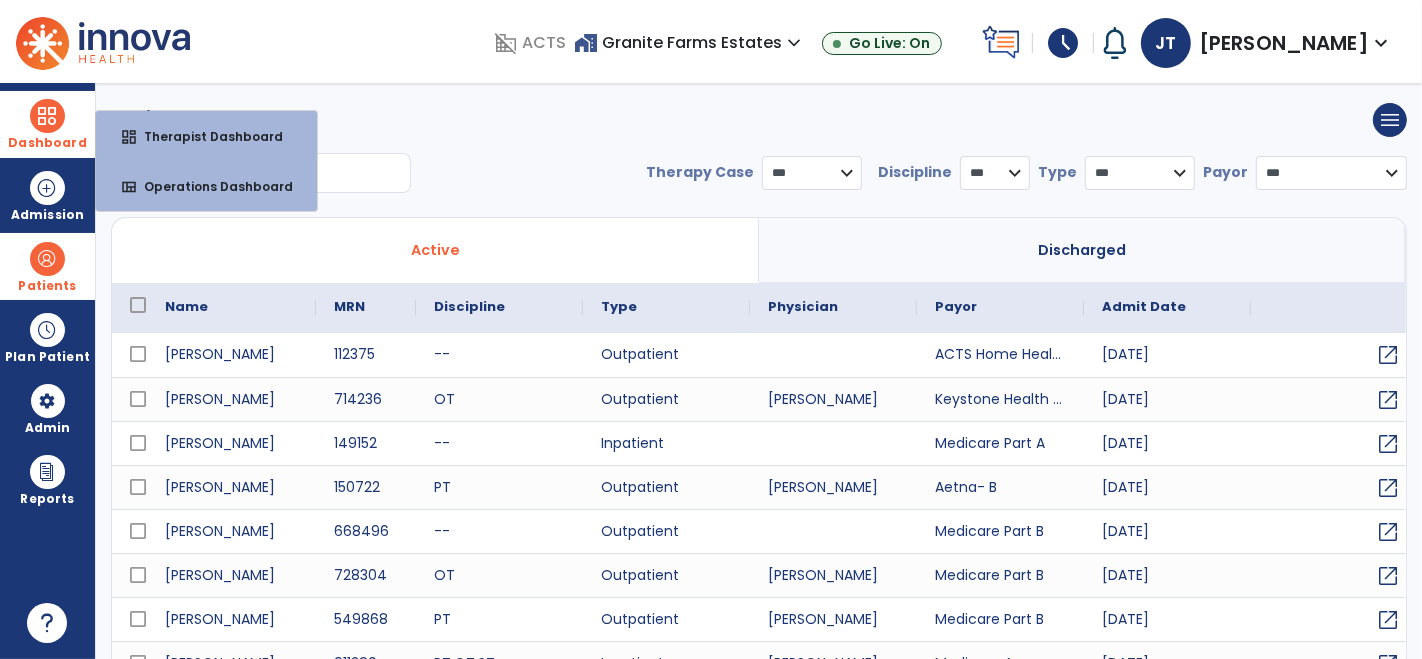 select on "***" 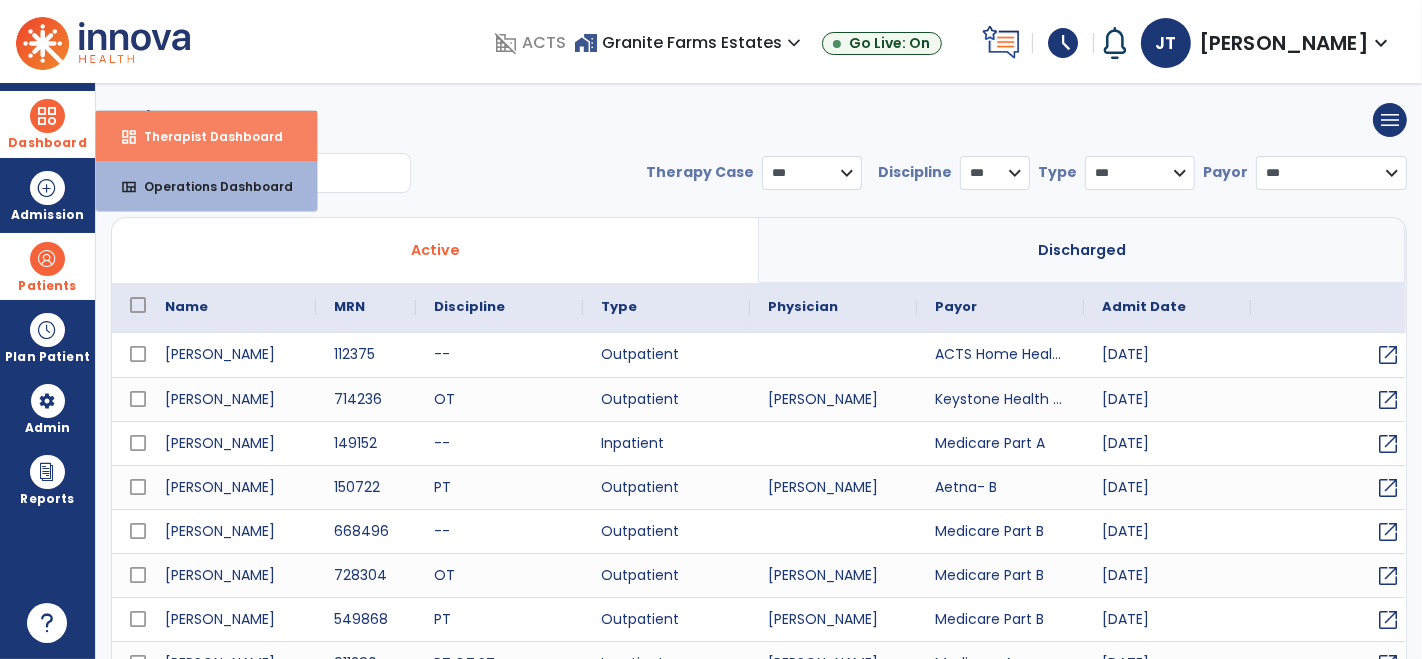 click on "dashboard" at bounding box center [129, 137] 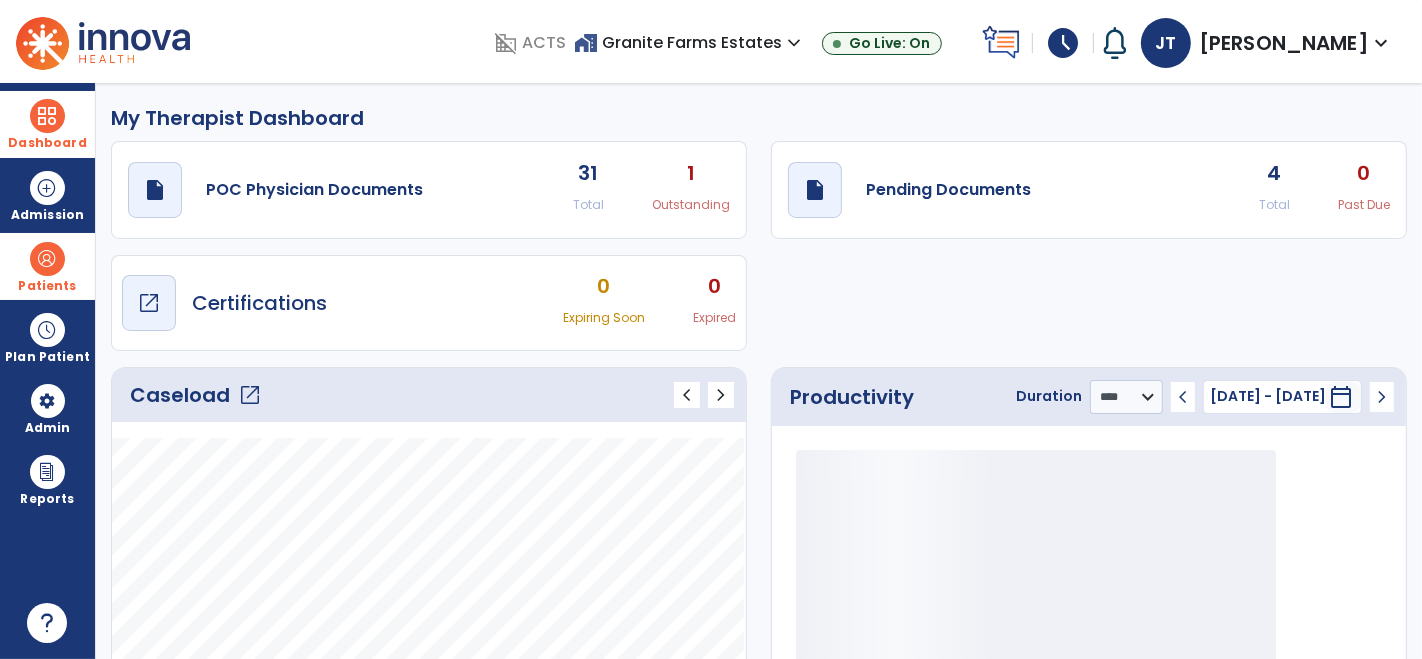 click on "Certifications" at bounding box center (259, 303) 